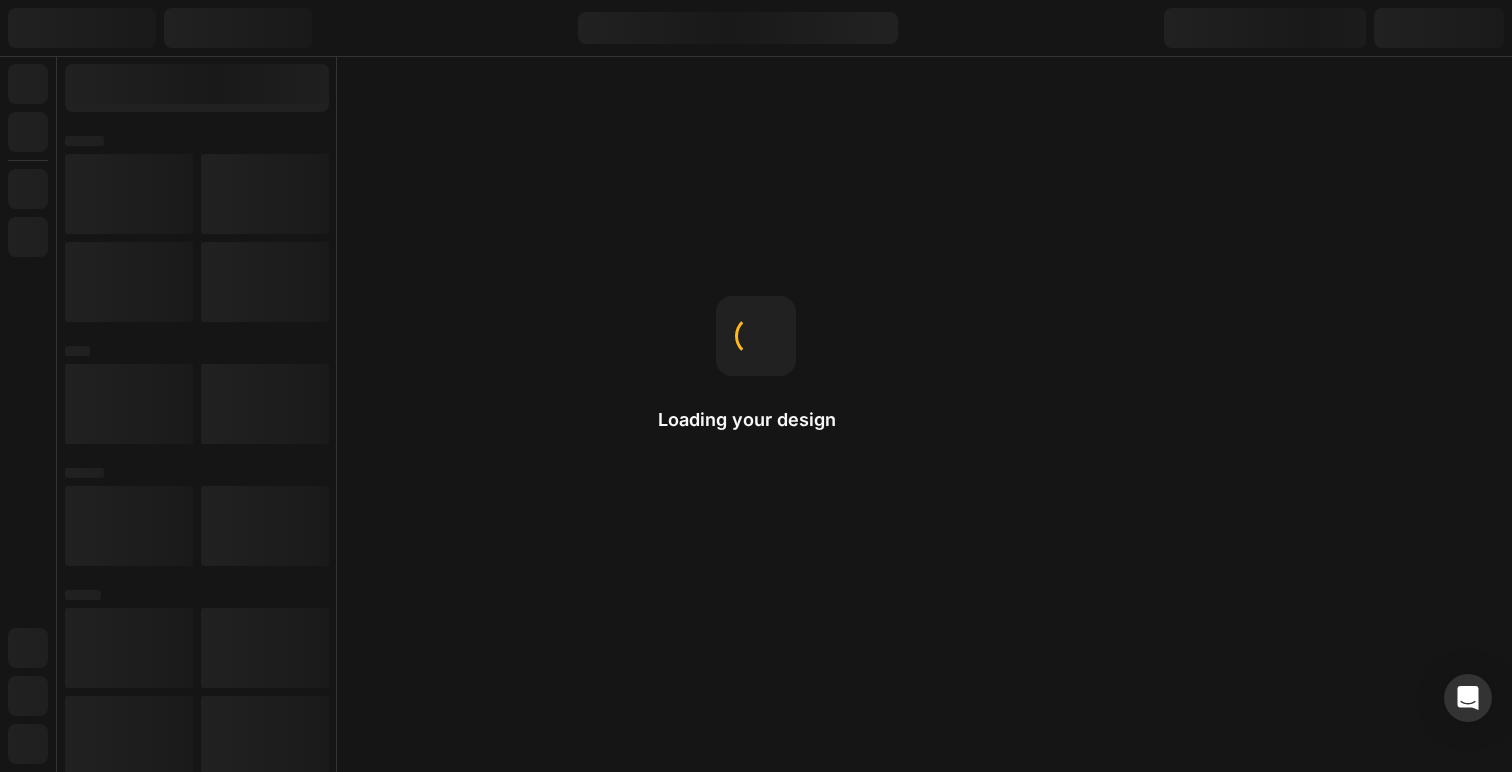 scroll, scrollTop: 0, scrollLeft: 0, axis: both 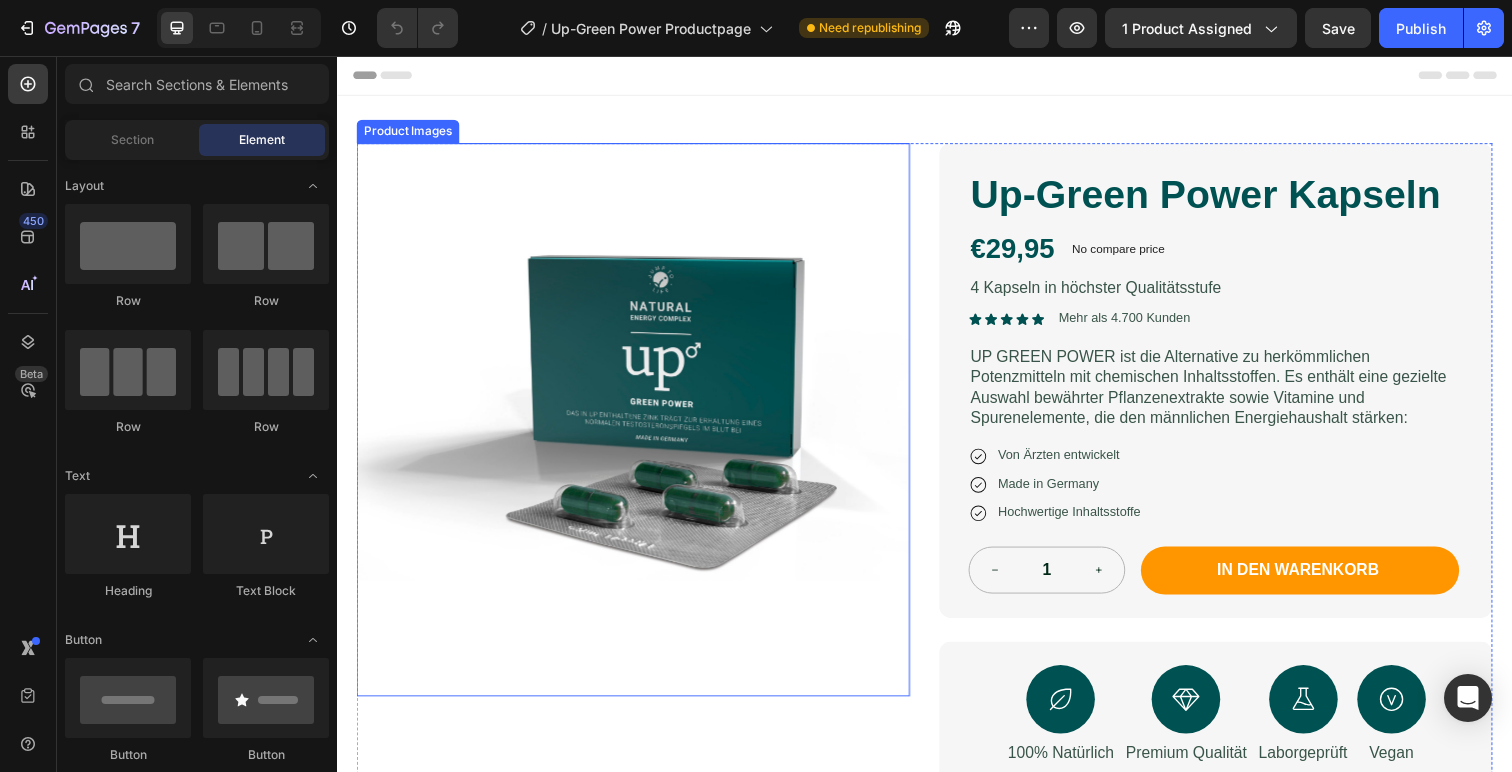 click at bounding box center (639, 427) 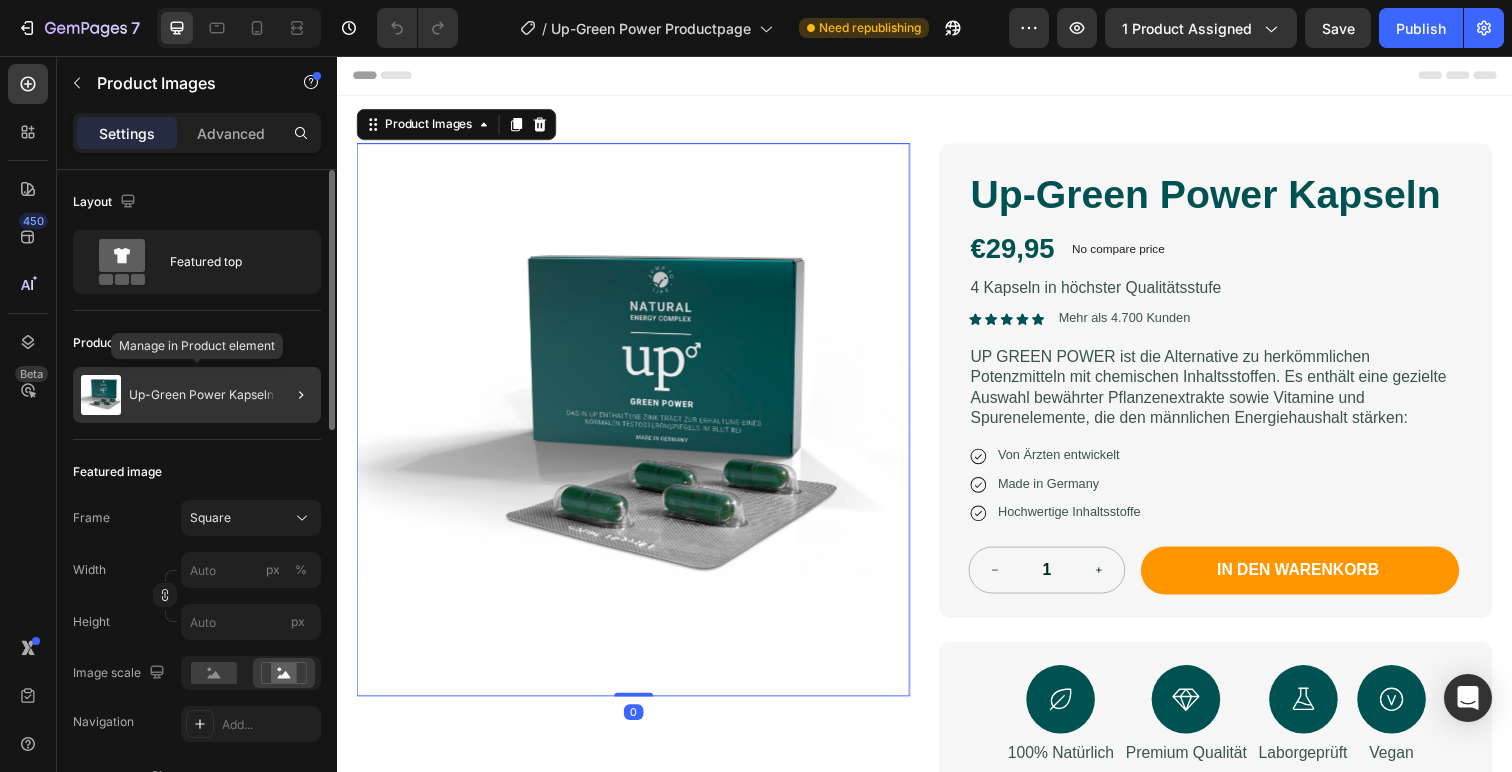 click on "Up-Green Power Kapseln" 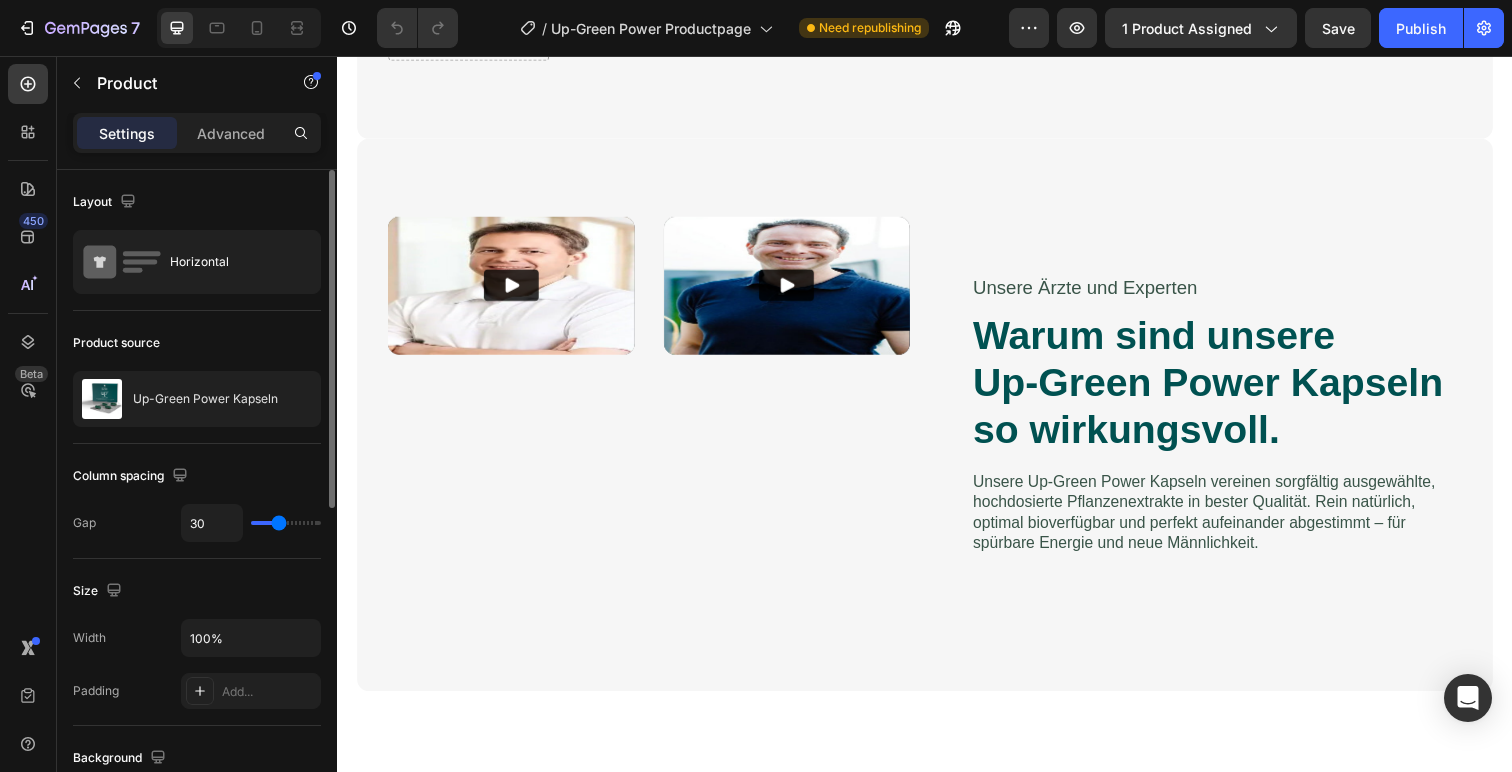 scroll, scrollTop: 1354, scrollLeft: 0, axis: vertical 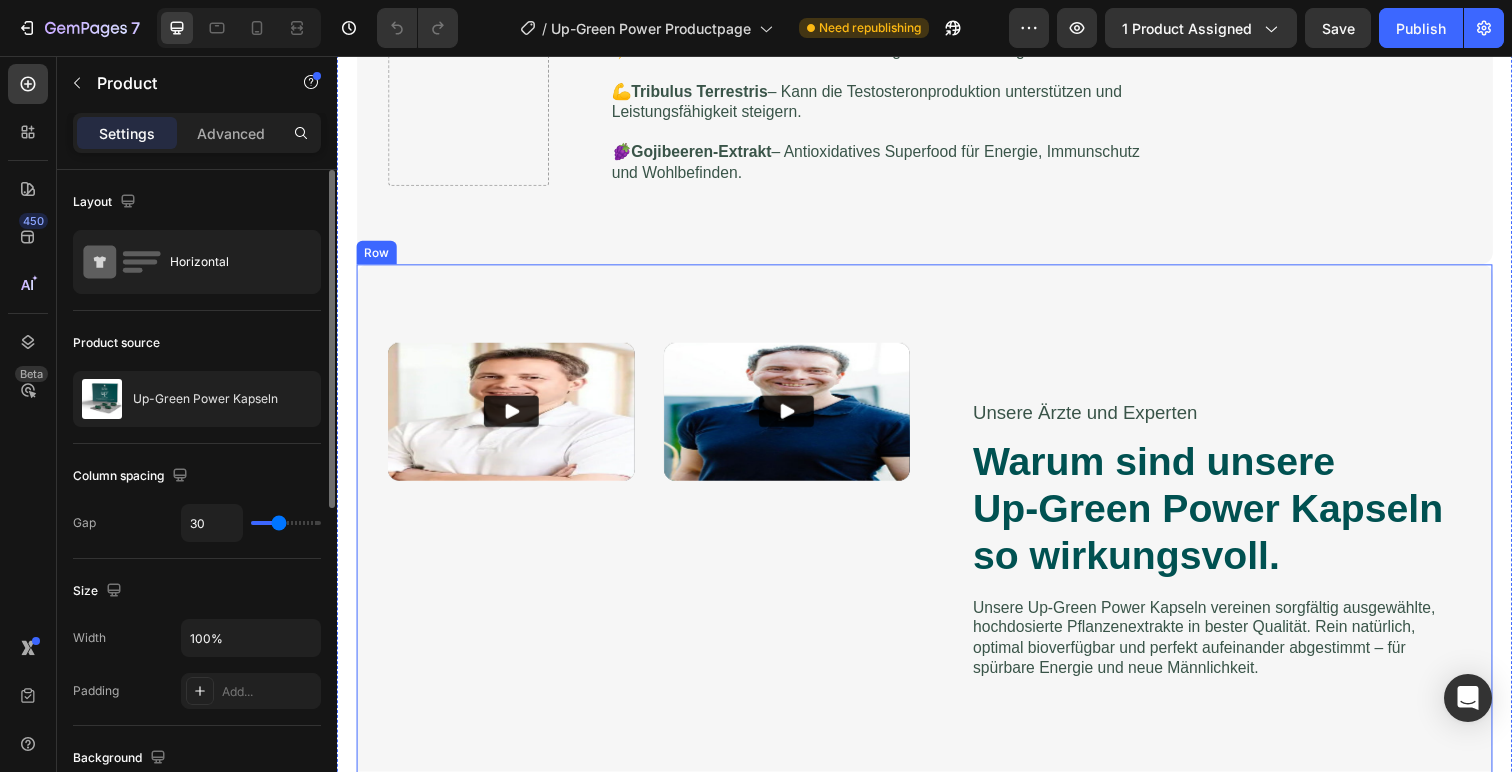 click on "Video Video Video Video Carousel Unsere Ärzte und Experten Text Block Warum sind unsere Up-Green Power Kapseln so wirkungsvoll. Heading Unsere Up-Green Power Kapseln vereinen sorgfältig ausgewählte, hochdosierte Pflanzenextrakte in bester Qualität. Rein natürlich, optimal bioverfügbar und perfekt aufeinander abgestimmt – für spürbare Energie und neue Männlichkeit. Text Block Row Row" at bounding box center [937, 551] 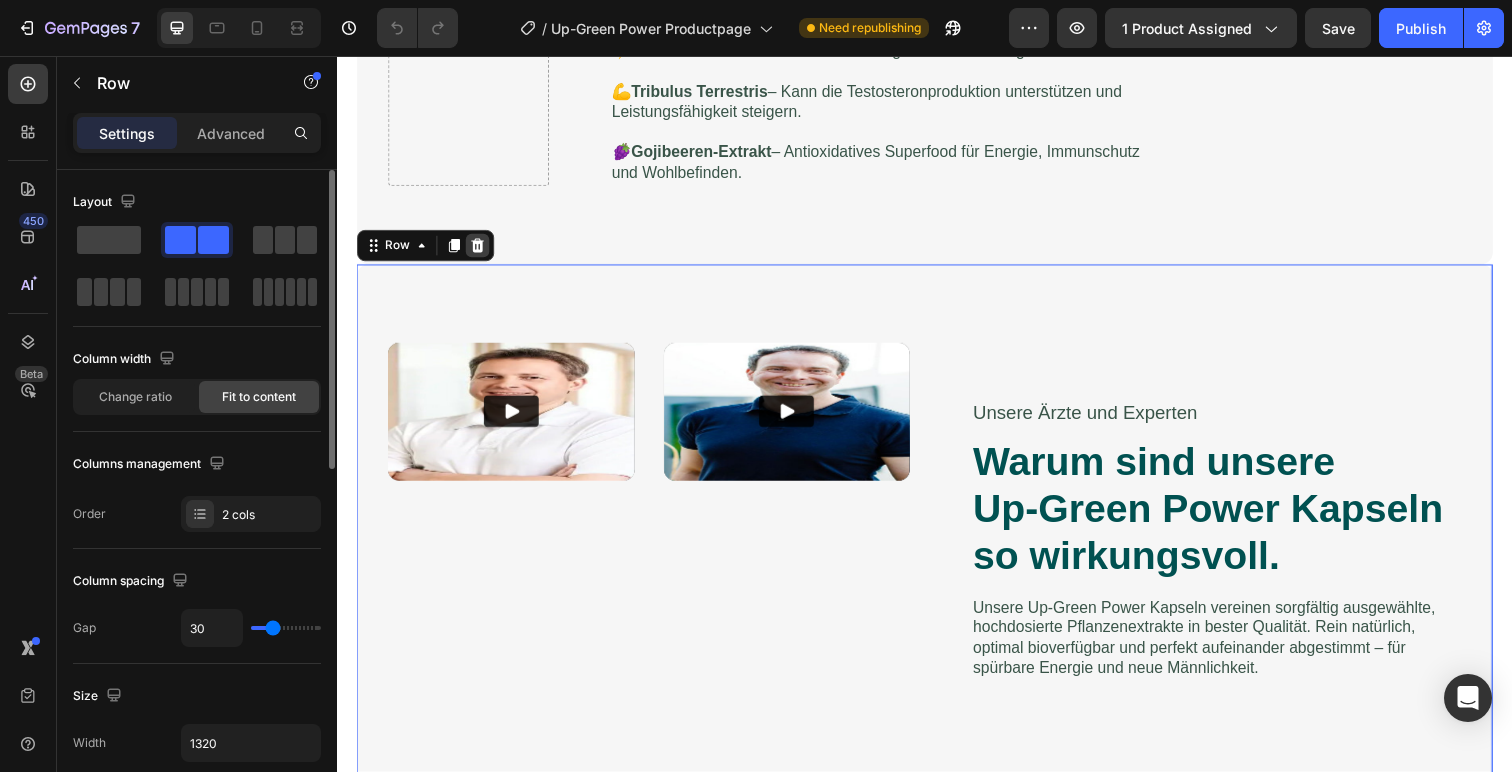click 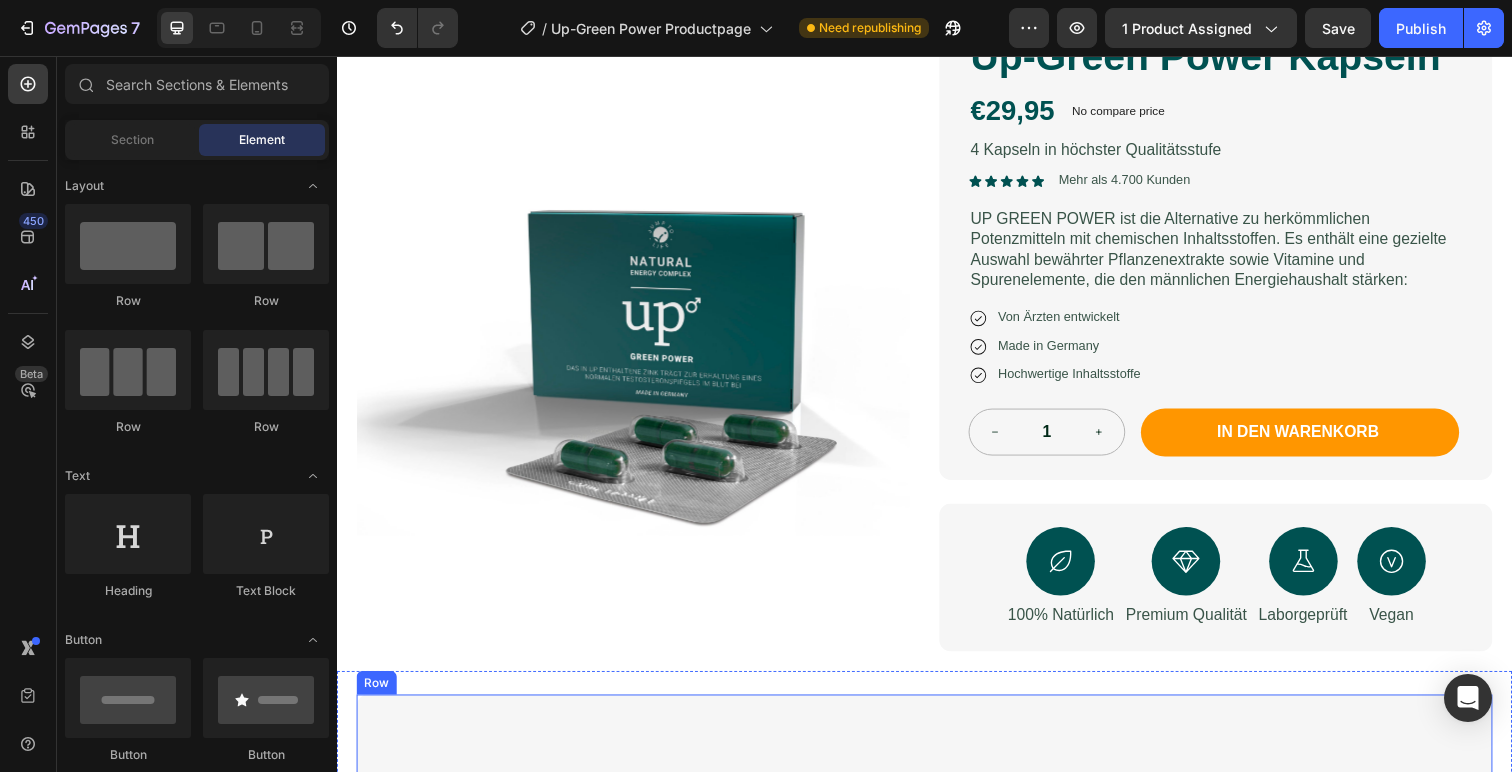 scroll, scrollTop: 130, scrollLeft: 0, axis: vertical 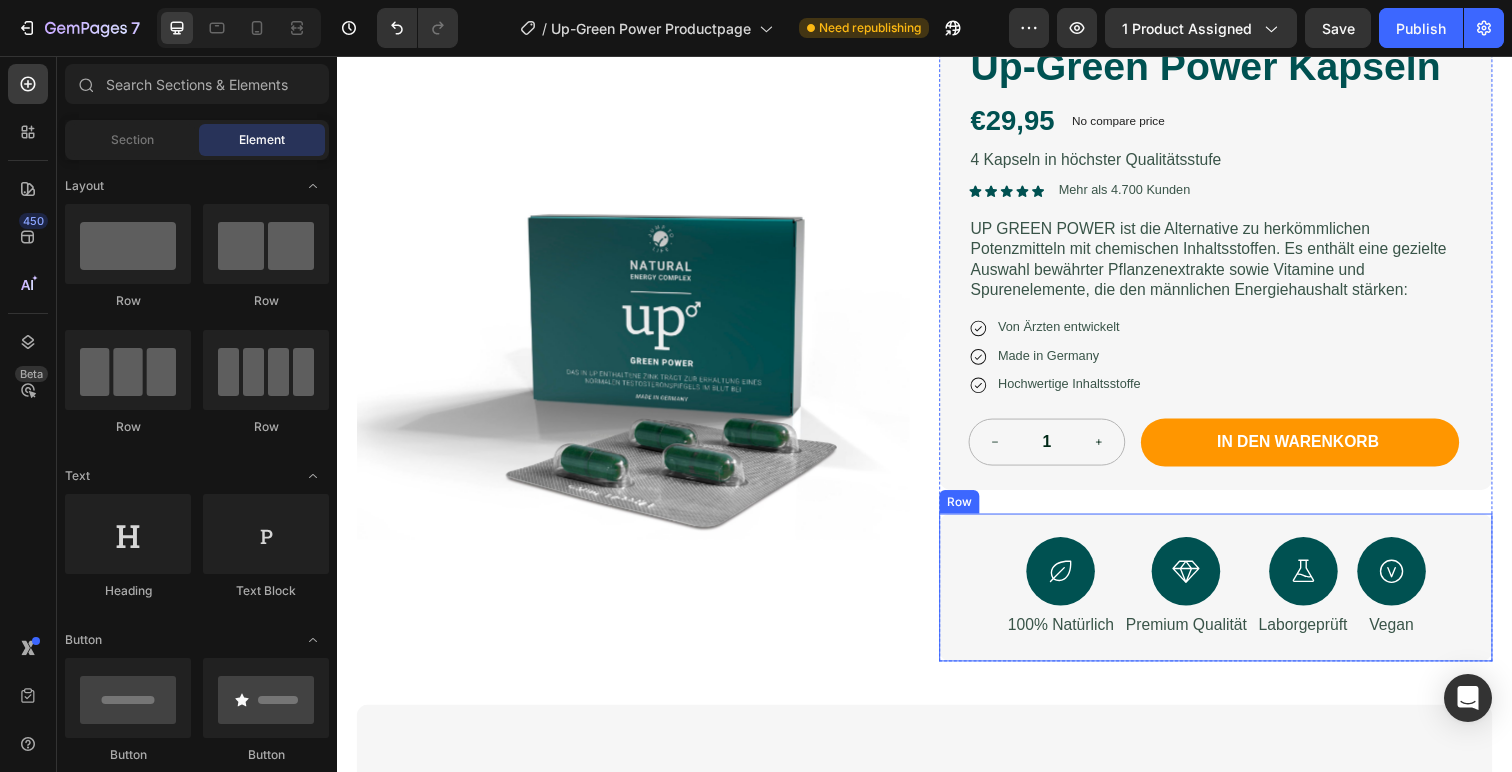 click on "Icon 100% Natürlich Text Block
Icon Premium Qualität Text Block
Icon Laborgeprüft Text Block
Icon Vegan Text Block Row" at bounding box center (1234, 599) 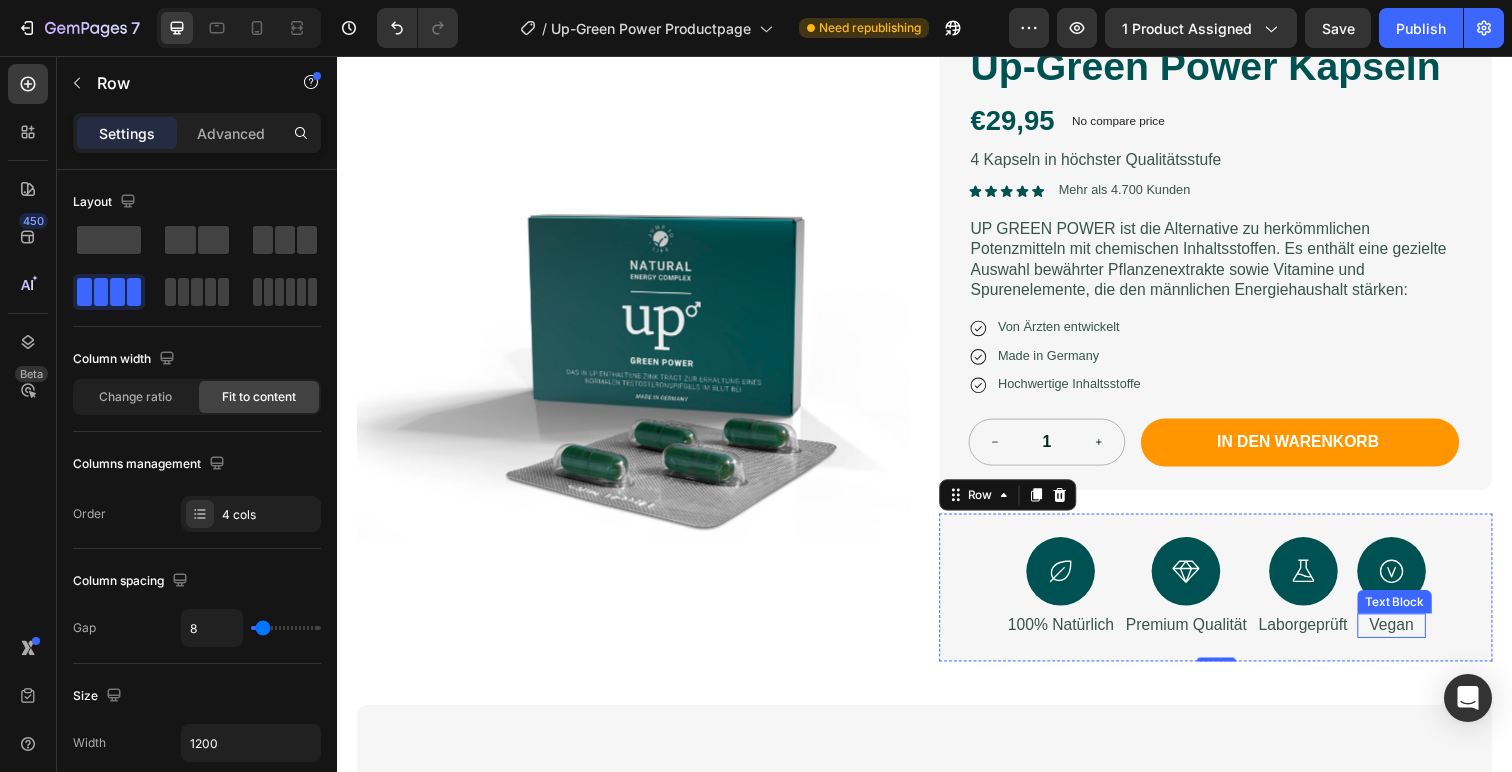 click on "Vegan" at bounding box center (1414, 638) 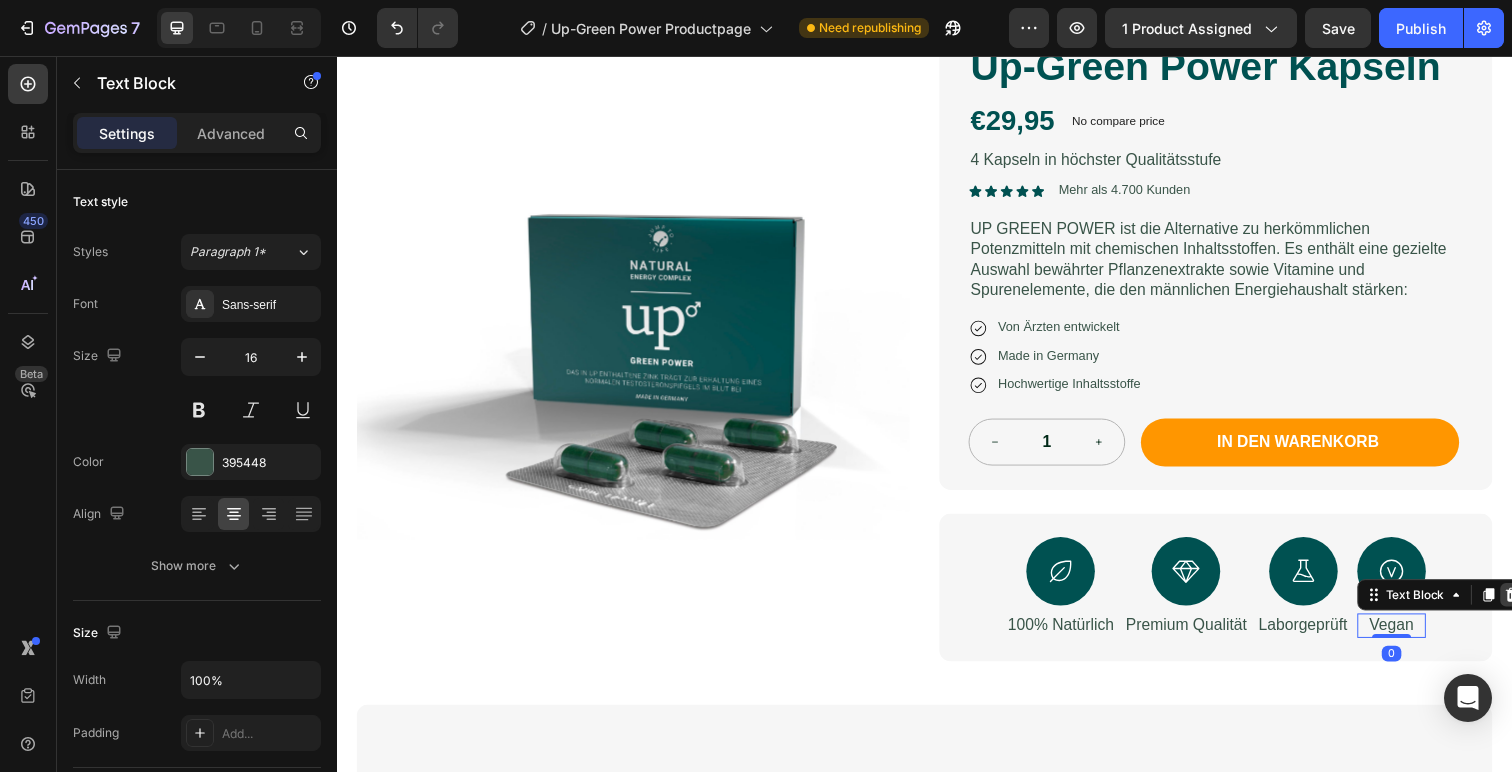 click 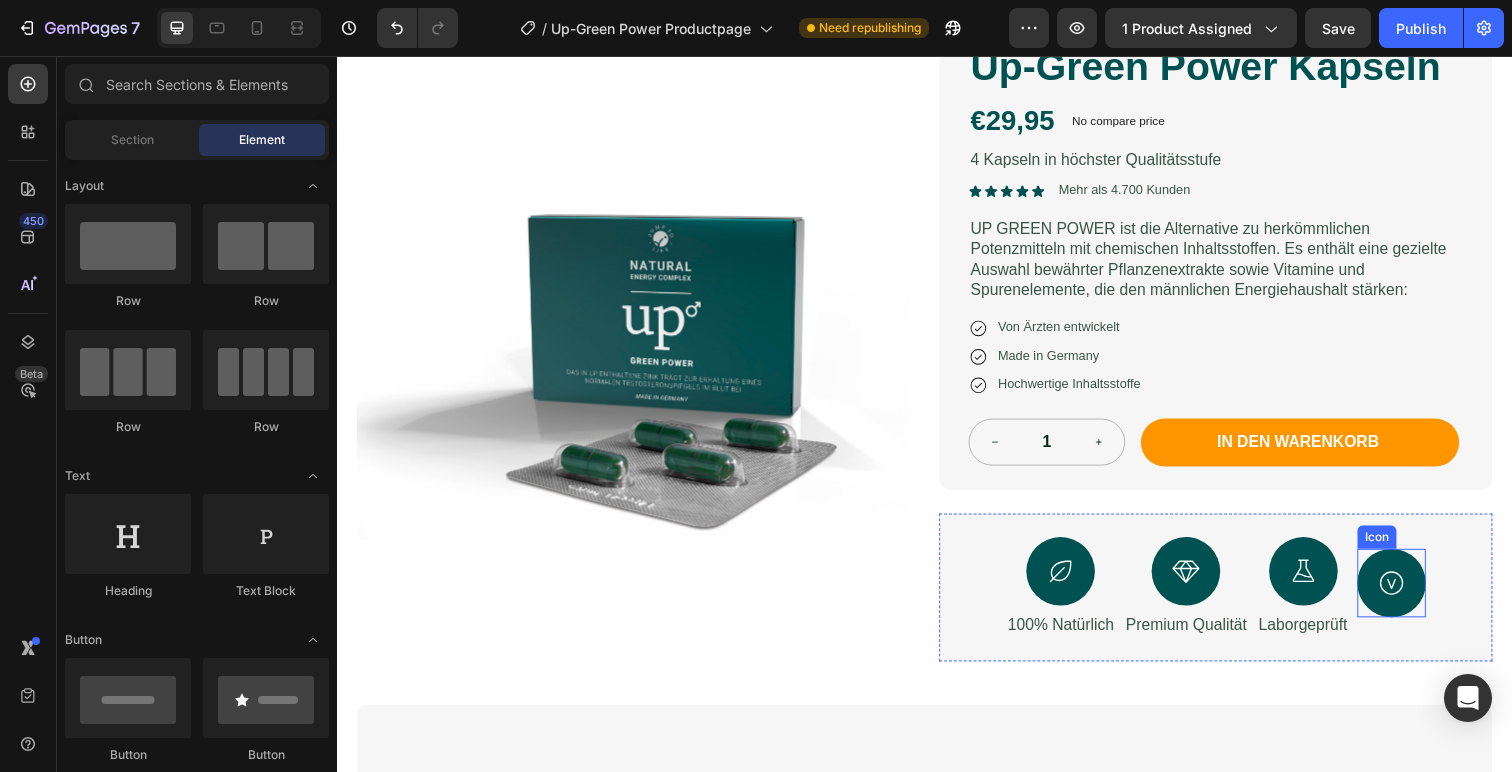 click at bounding box center (1414, 595) 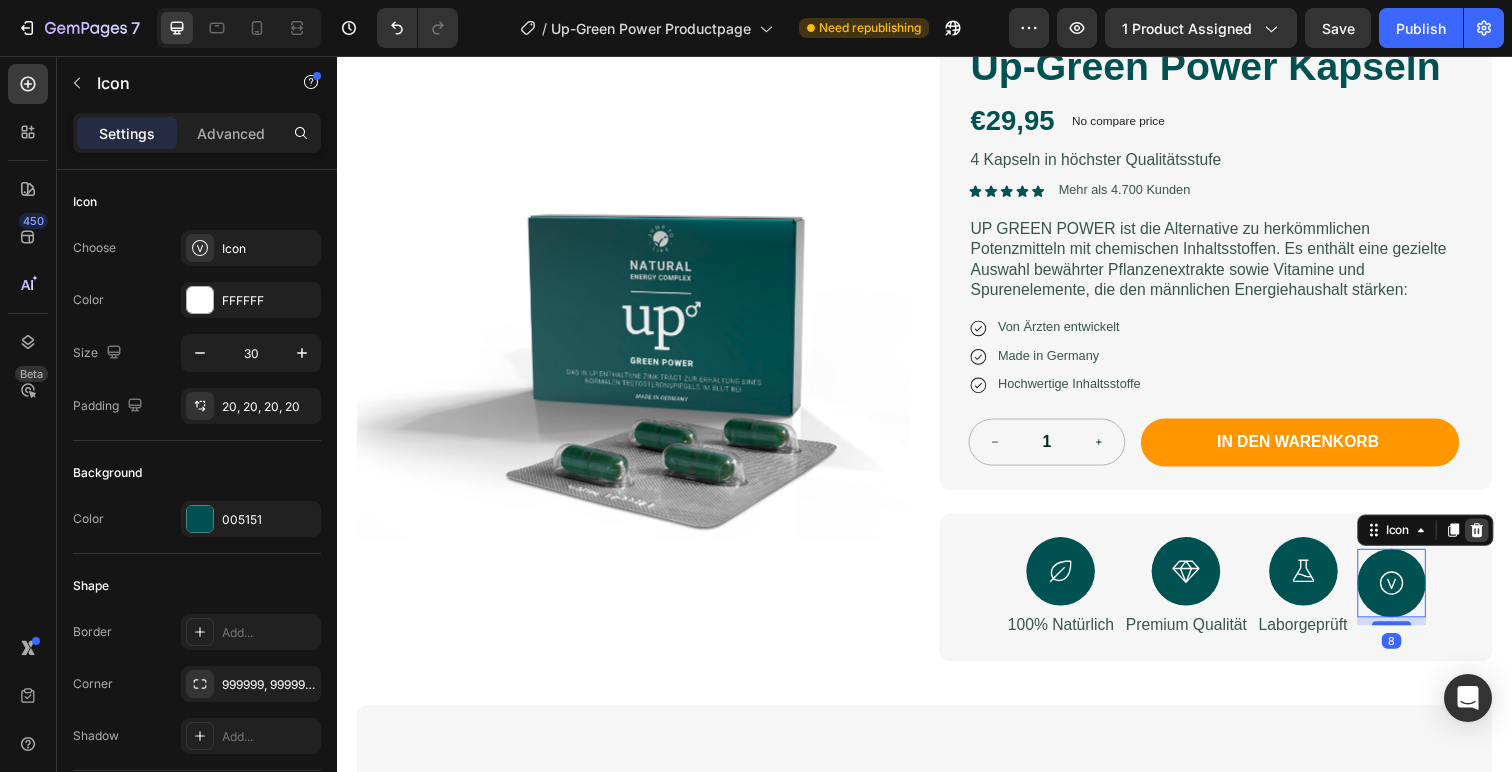 click 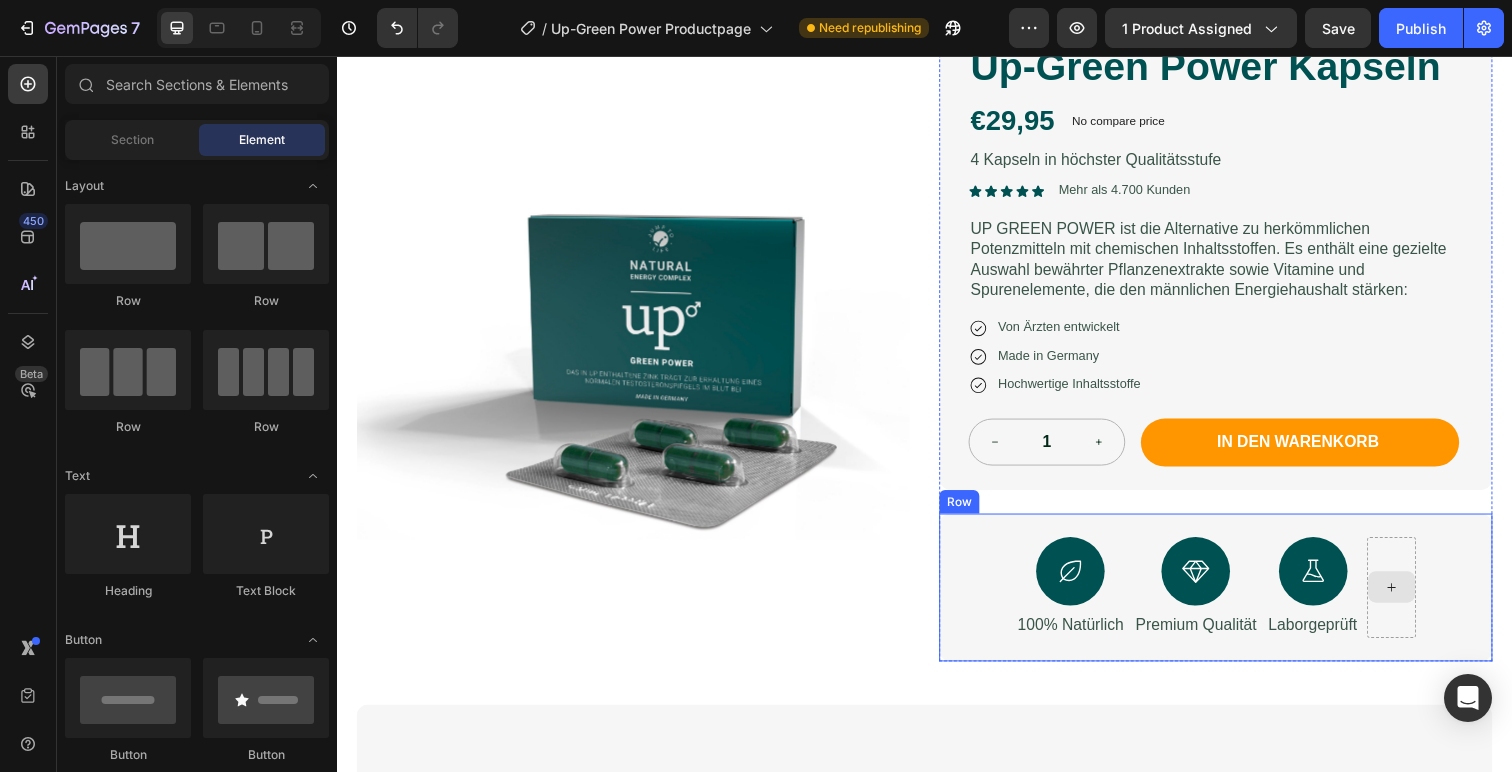 click at bounding box center (1414, 599) 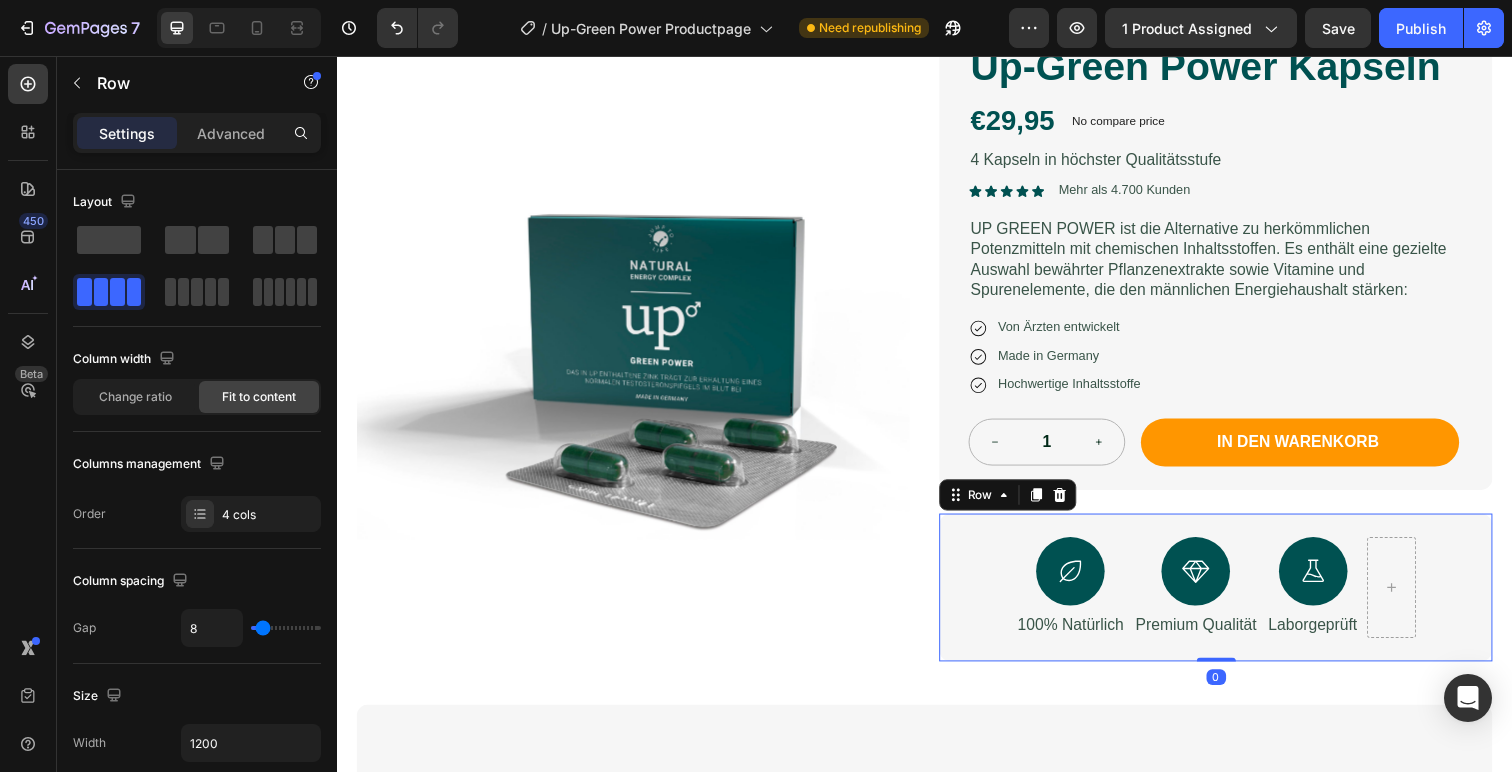 click on "Icon 100% Natürlich Text Block
Icon Premium Qualität Text Block
Icon Laborgeprüft Text Block
Row   0" at bounding box center [1234, 599] 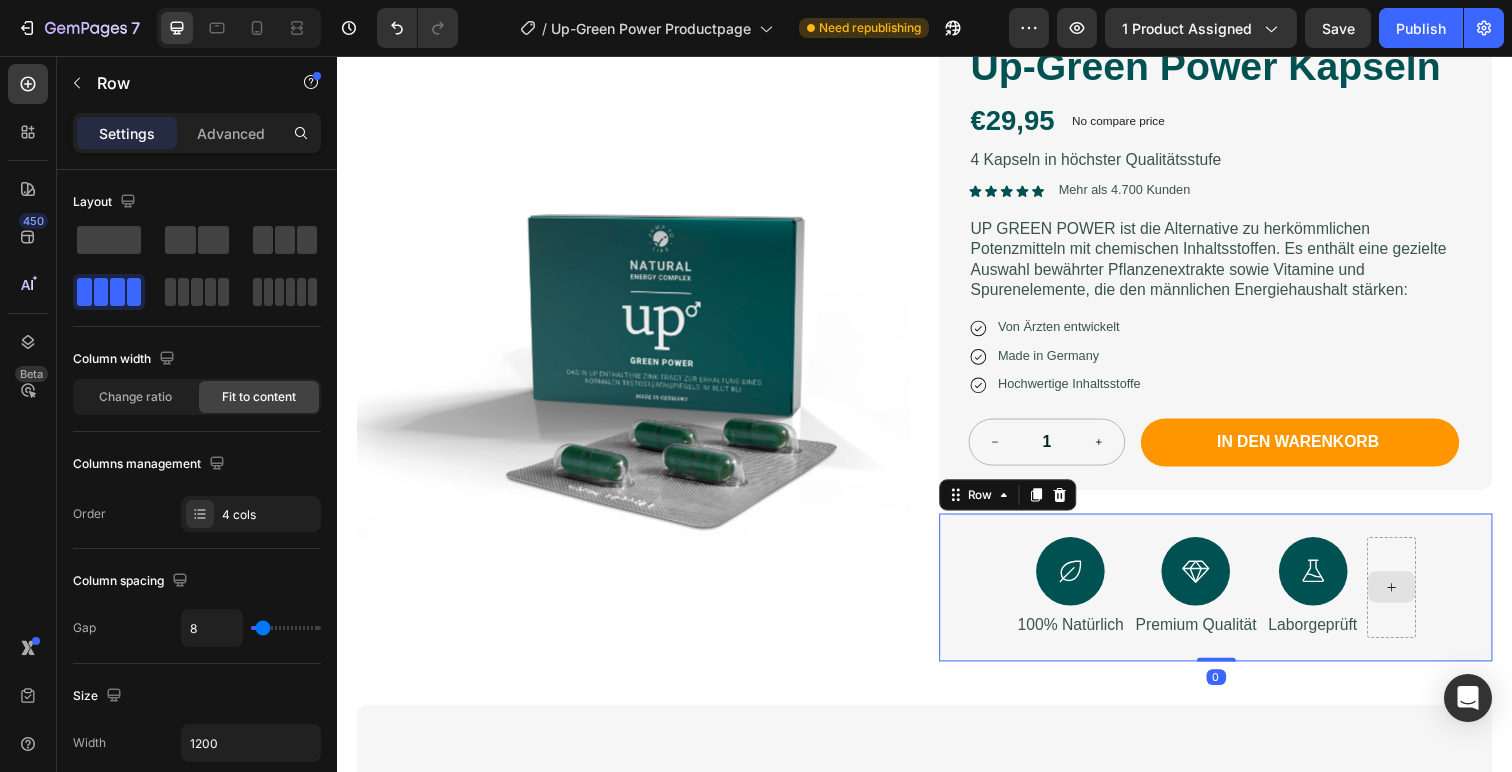 click at bounding box center (1414, 599) 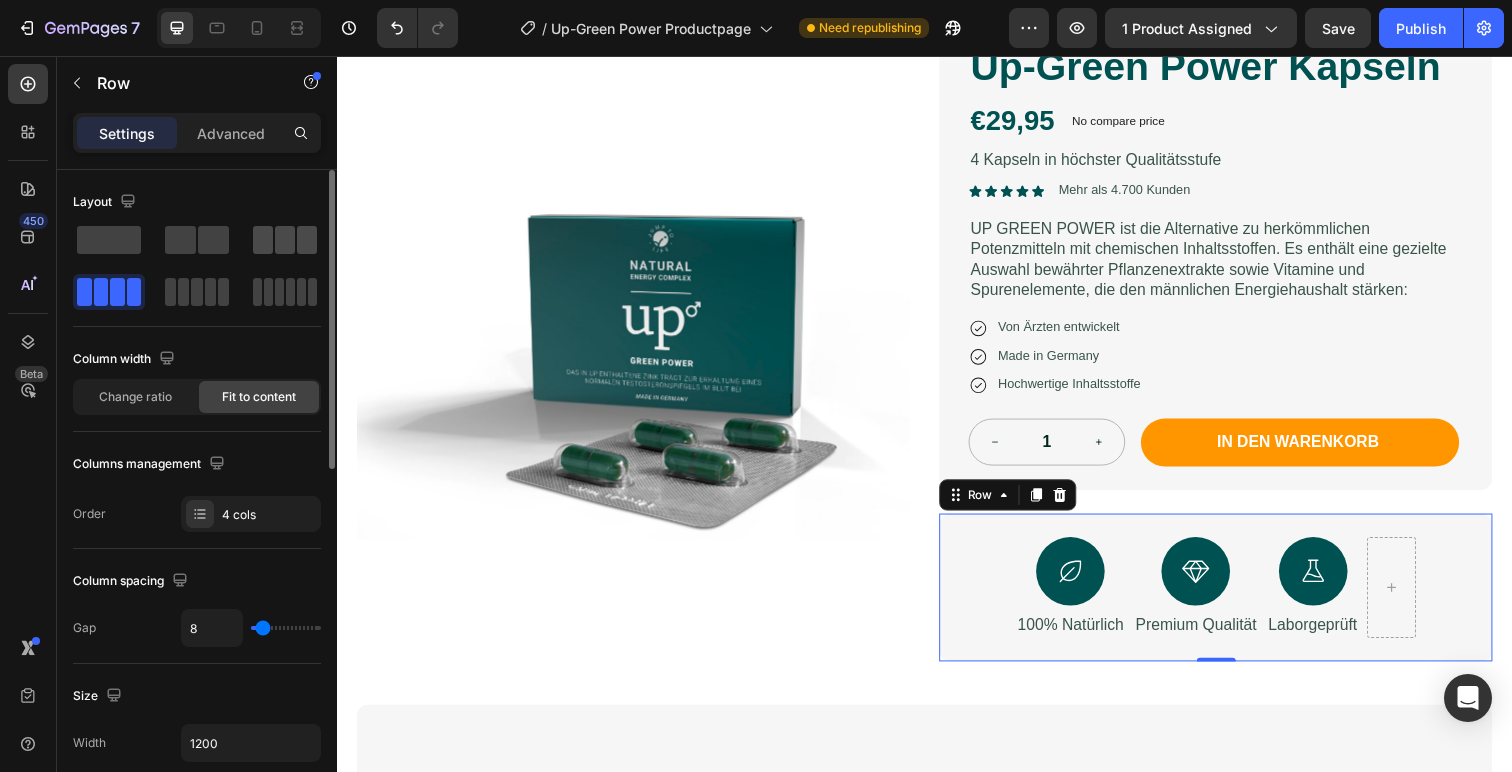click 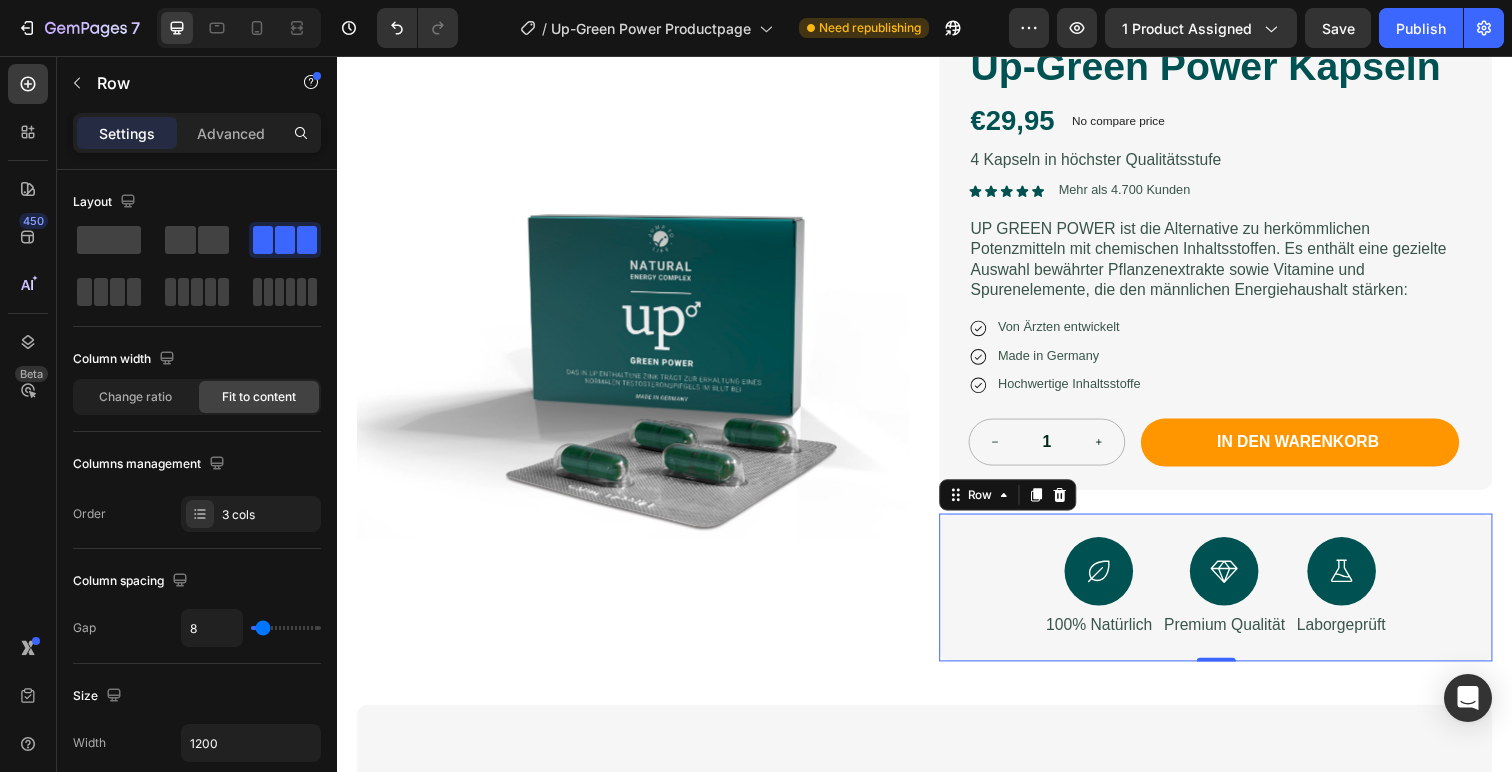 click on "Icon 100% Natürlich Text Block
Icon Premium Qualität Text Block
Icon Laborgeprüft Text Block Row   0" at bounding box center [1234, 599] 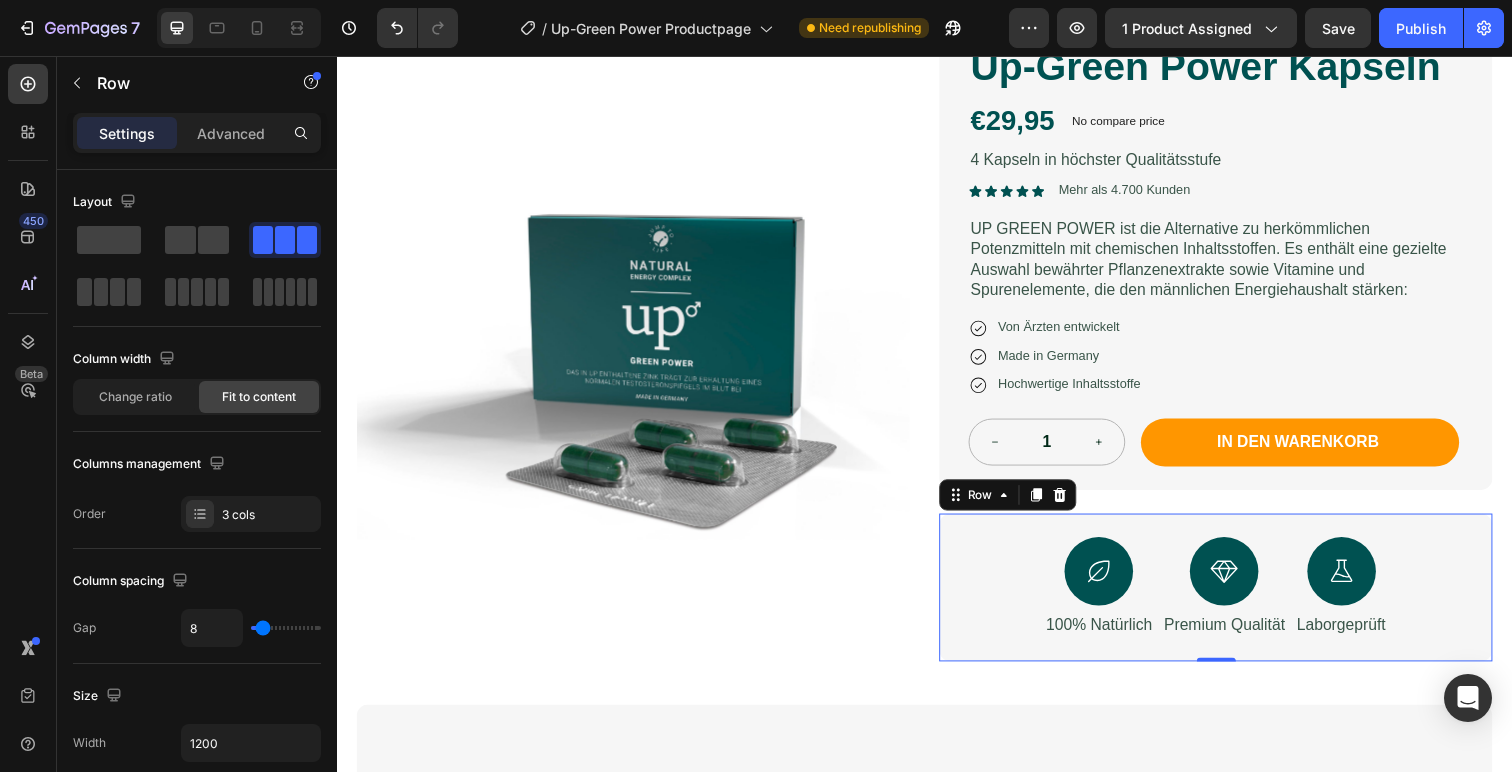 click at bounding box center [639, 386] 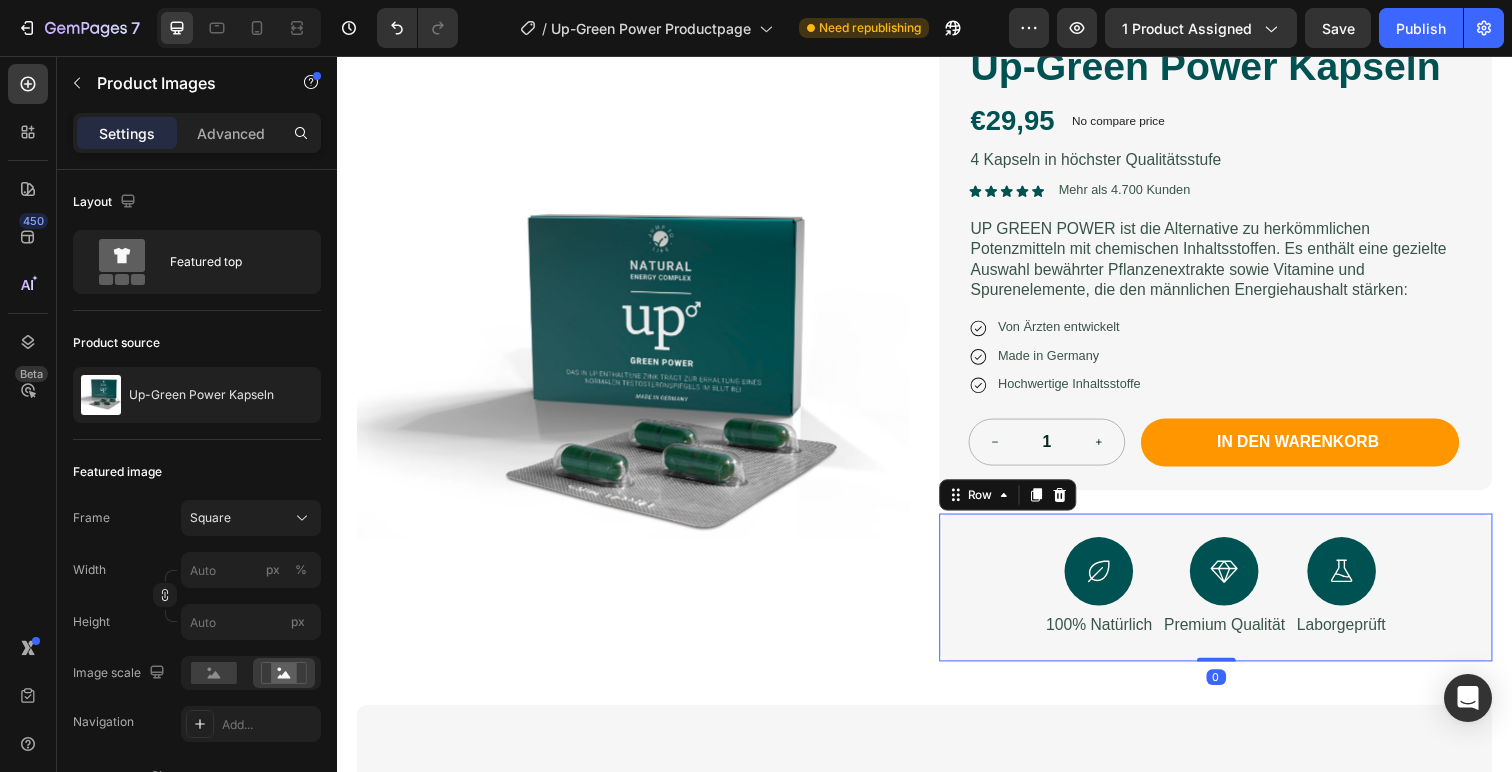 click on "Icon 100% Natürlich Text Block
Icon Premium Qualität Text Block
Icon Laborgeprüft Text Block Row   0" at bounding box center [1234, 599] 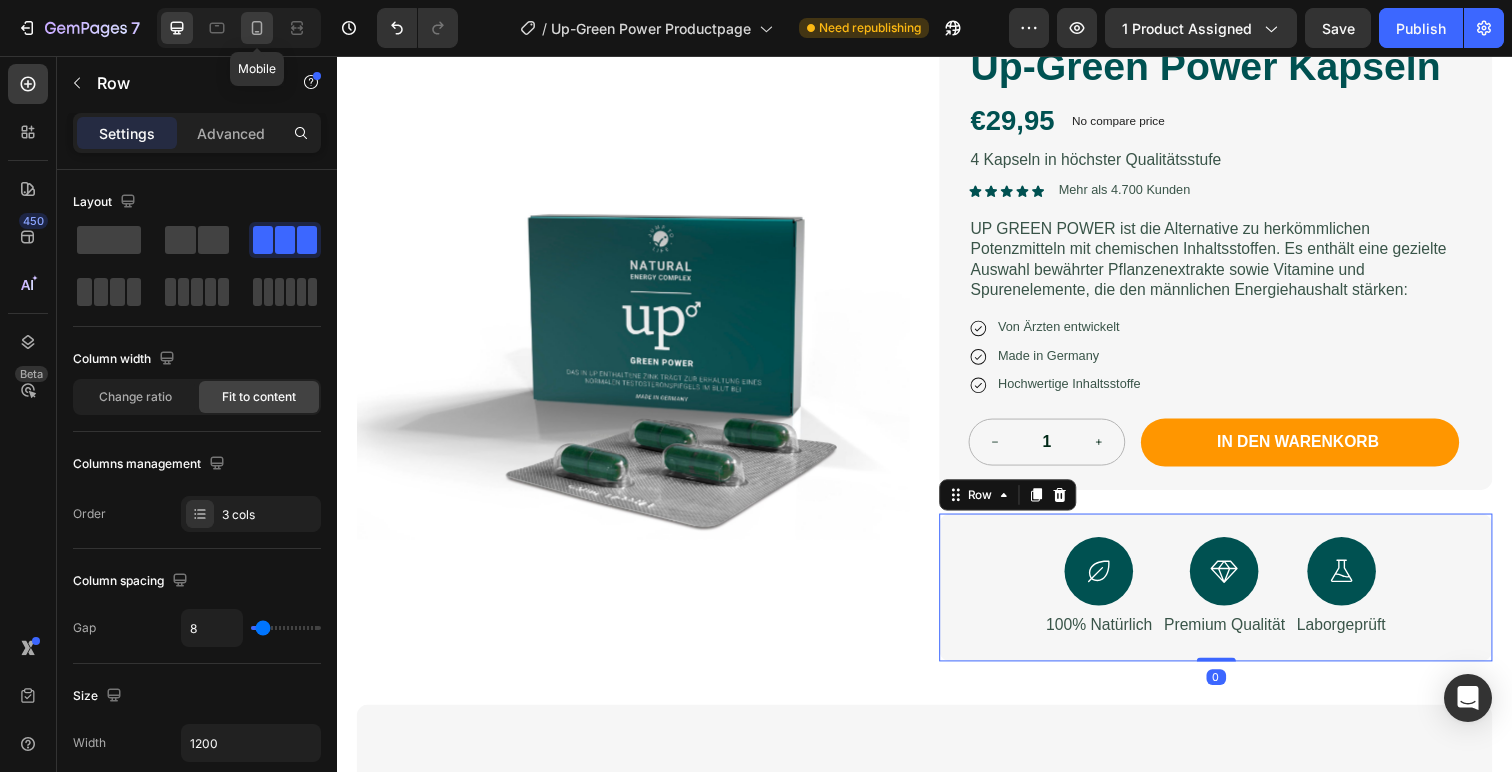click 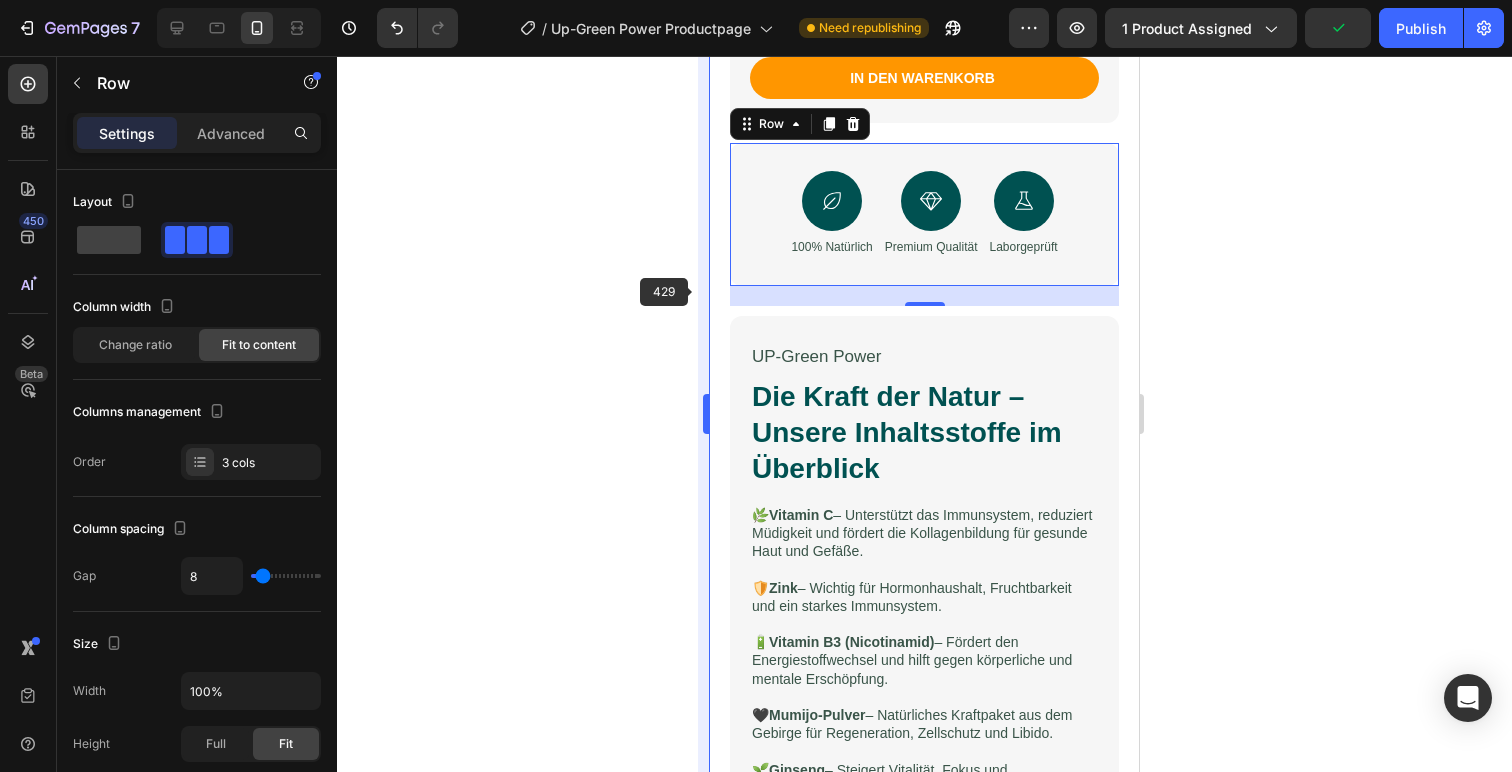 scroll, scrollTop: 868, scrollLeft: 0, axis: vertical 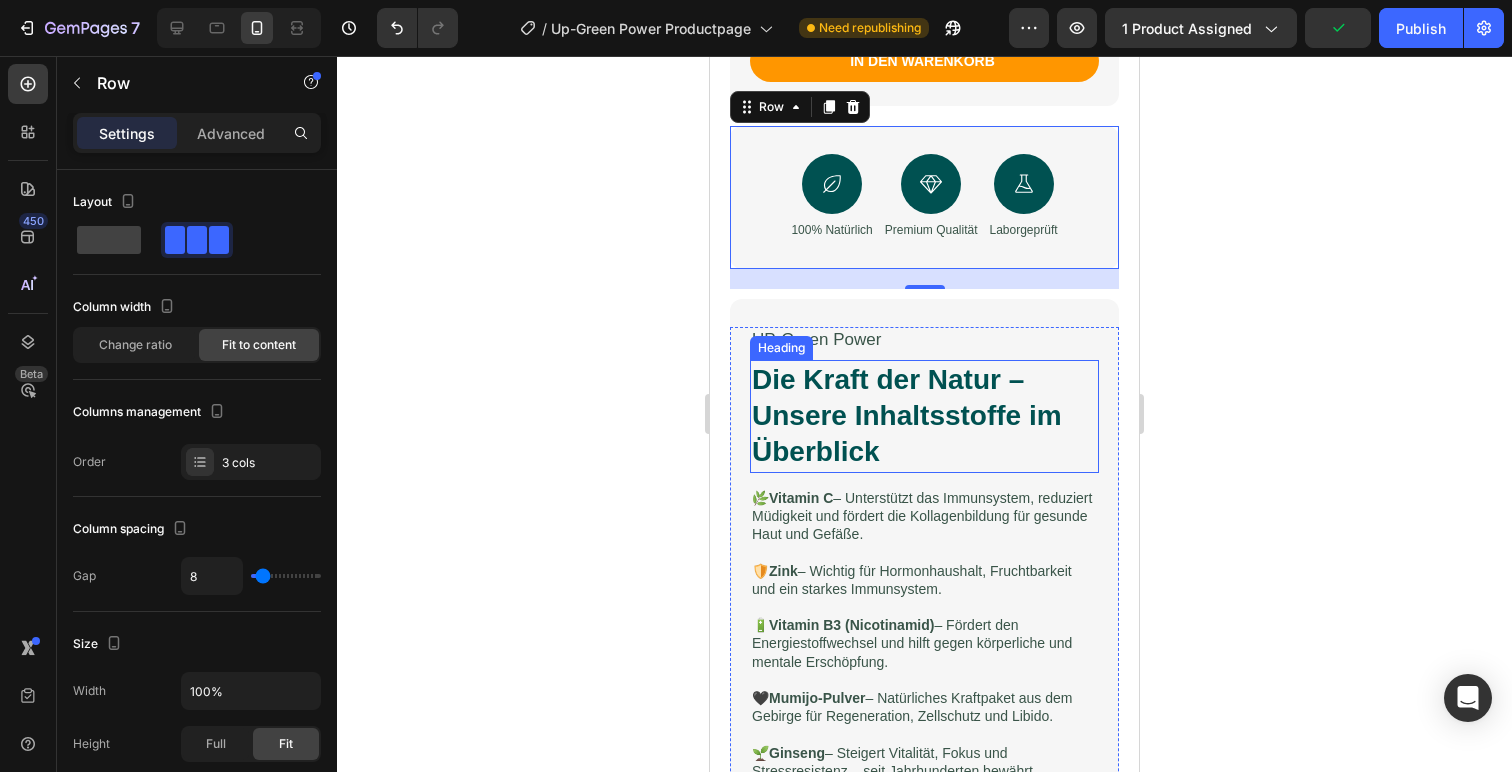 click on "Die Kraft der Natur – Unsere Inhaltsstoffe im Überblick" at bounding box center [924, 416] 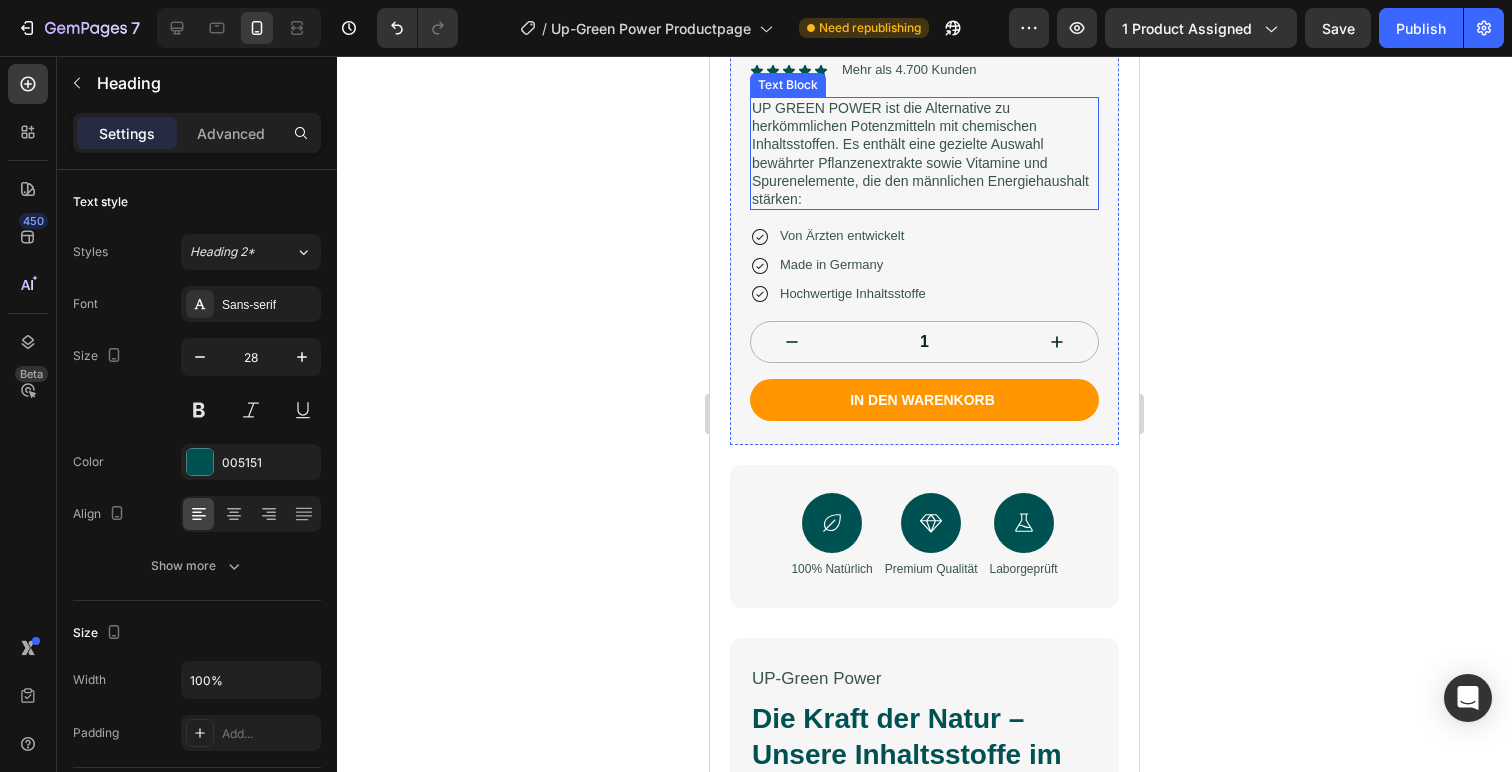 scroll, scrollTop: 537, scrollLeft: 0, axis: vertical 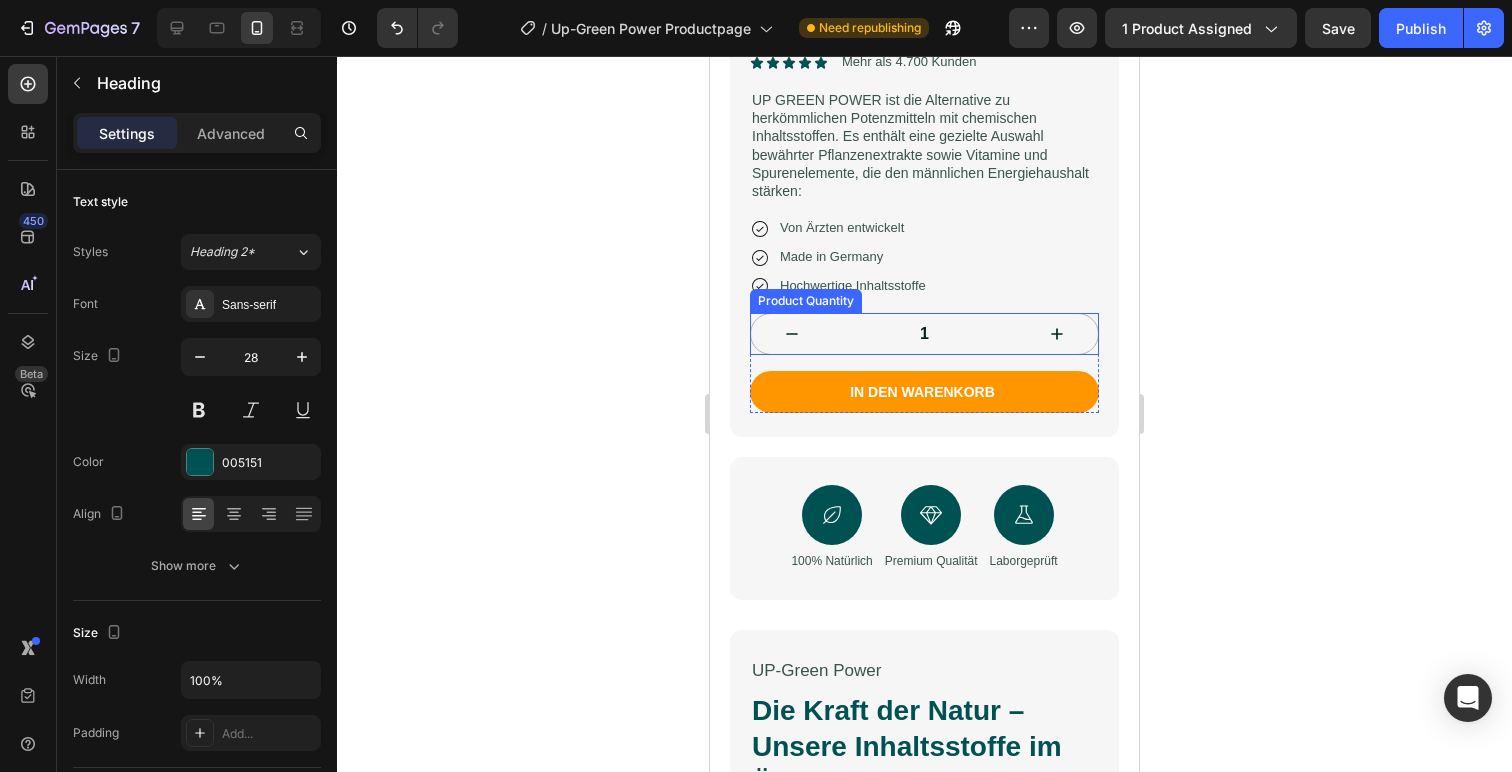 click on "1" at bounding box center [924, 334] 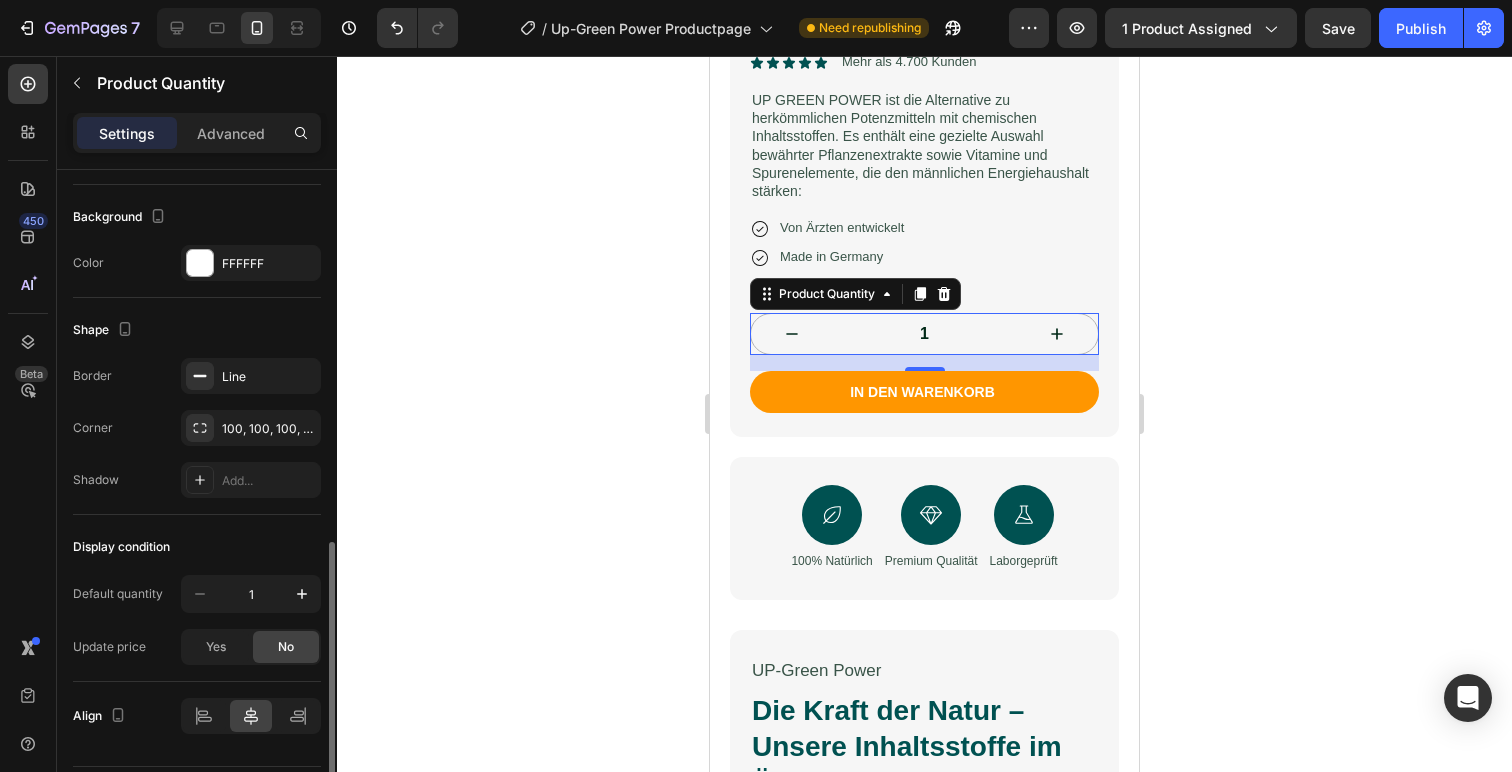 scroll, scrollTop: 989, scrollLeft: 0, axis: vertical 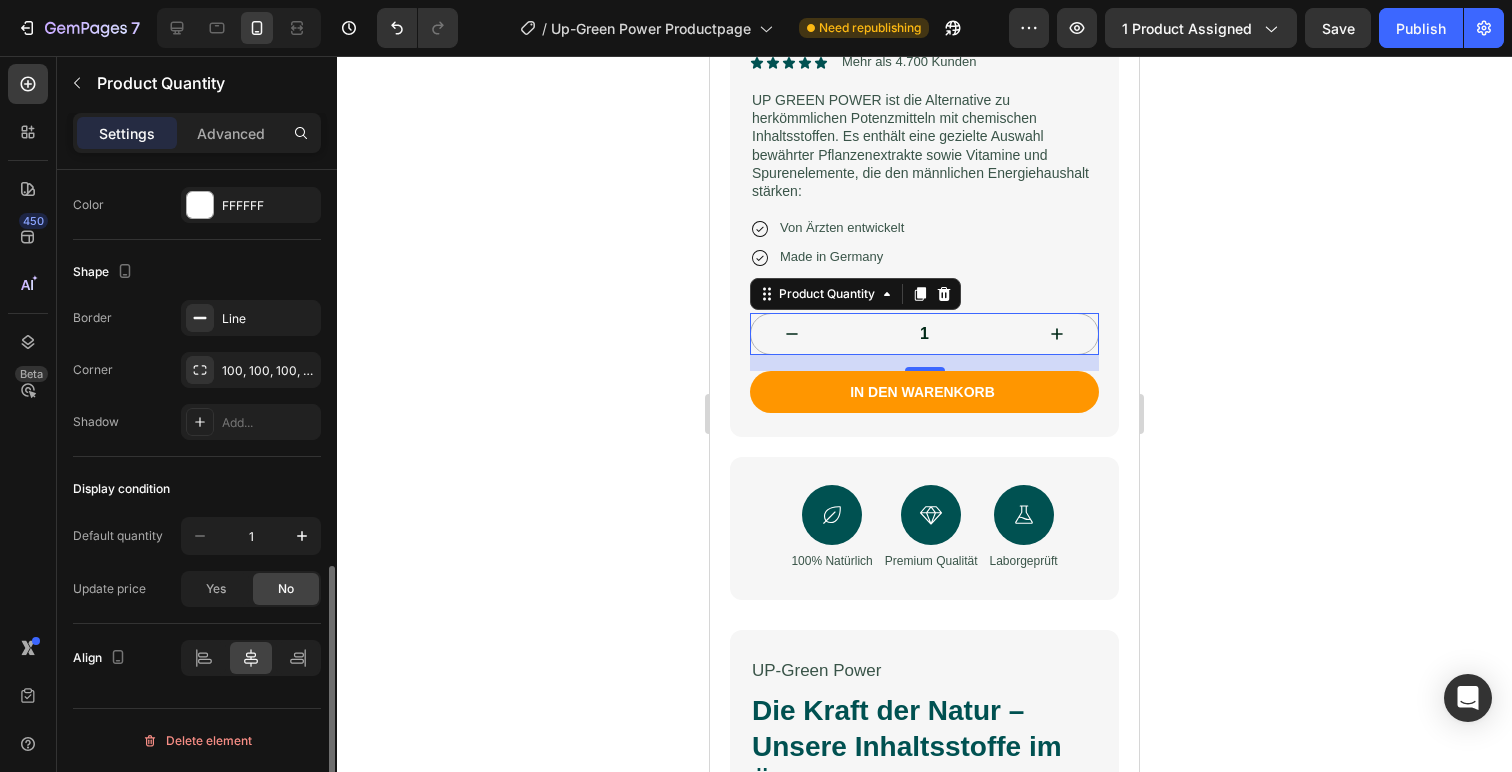 click 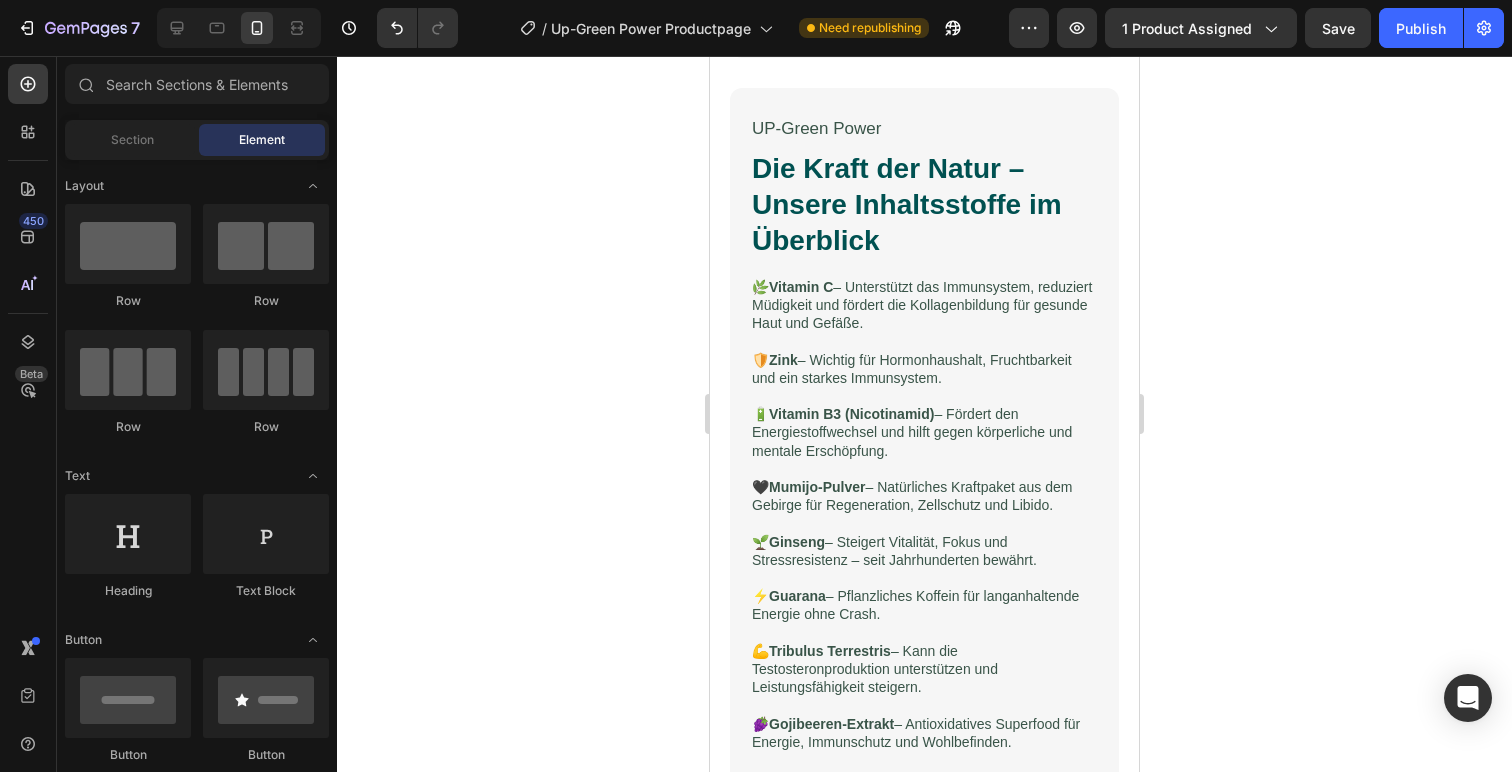 scroll, scrollTop: 1080, scrollLeft: 0, axis: vertical 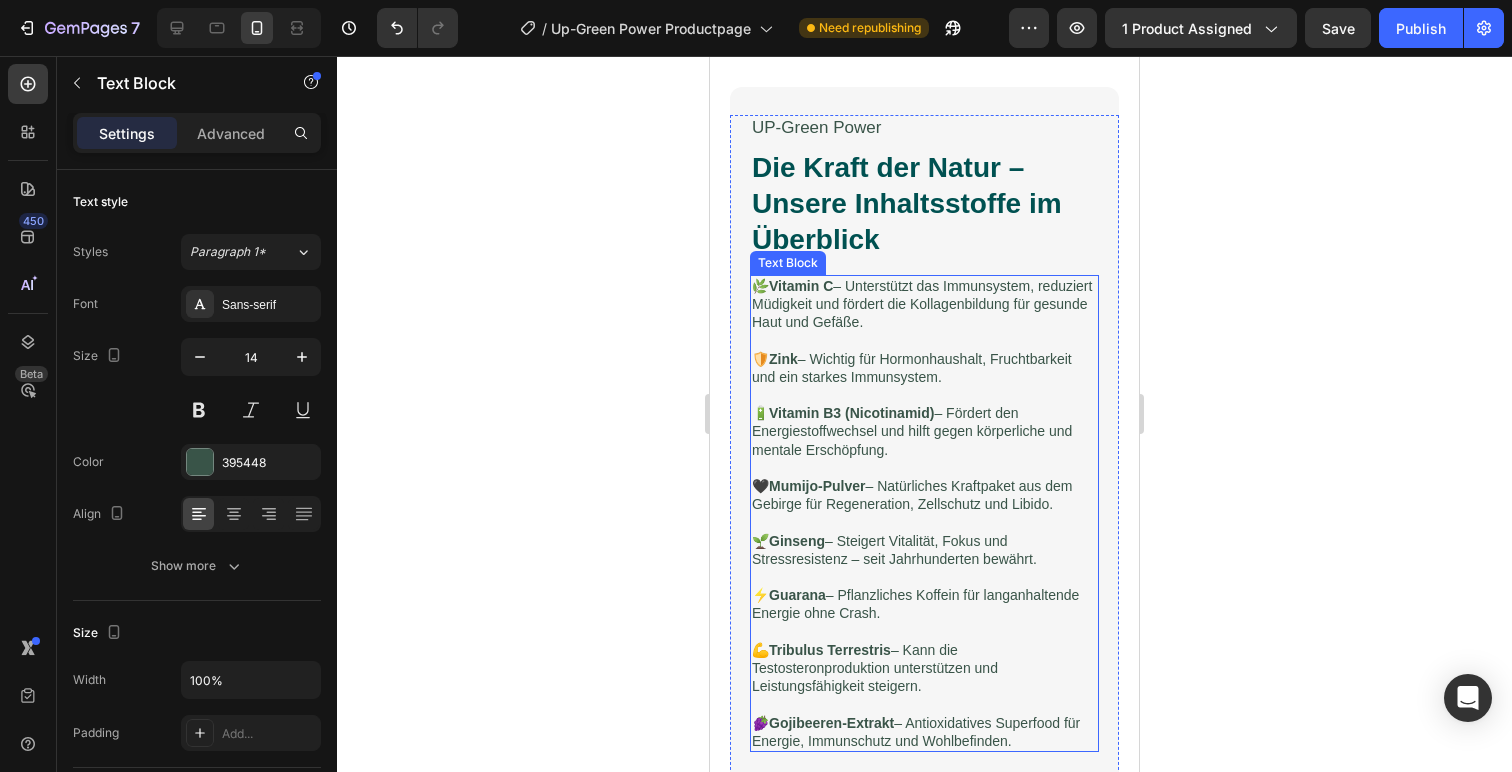 click on "🌿  Vitamin C  – Unterstützt das Immunsystem, reduziert Müdigkeit und fördert die Kollagenbildung für gesunde Haut und Gefäße." at bounding box center (924, 304) 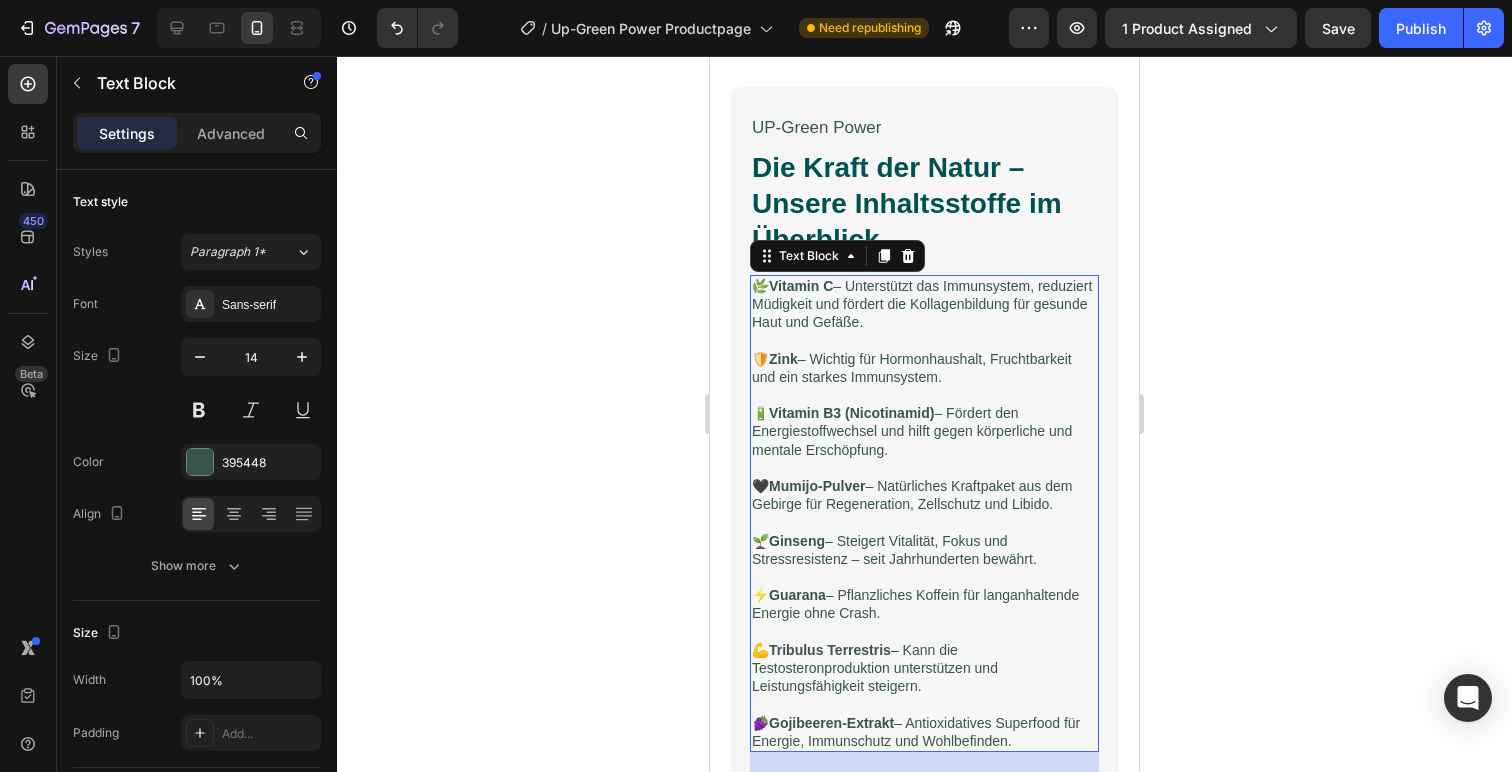 click on "🌿  Vitamin C  – Unterstützt das Immunsystem, reduziert Müdigkeit und fördert die Kollagenbildung für gesunde Haut und Gefäße." at bounding box center (924, 304) 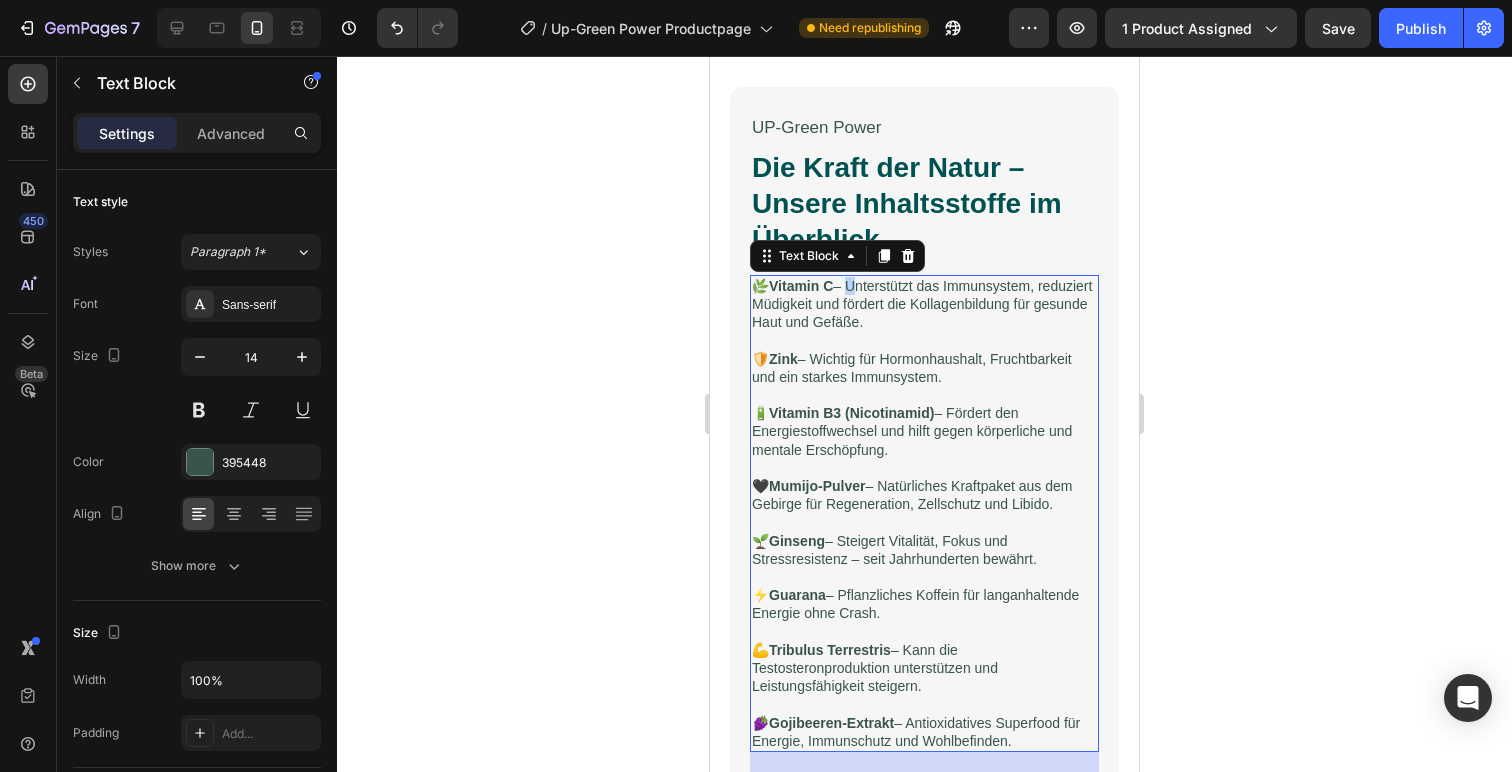 click on "🌿  Vitamin C  – Unterstützt das Immunsystem, reduziert Müdigkeit und fördert die Kollagenbildung für gesunde Haut und Gefäße." at bounding box center (924, 304) 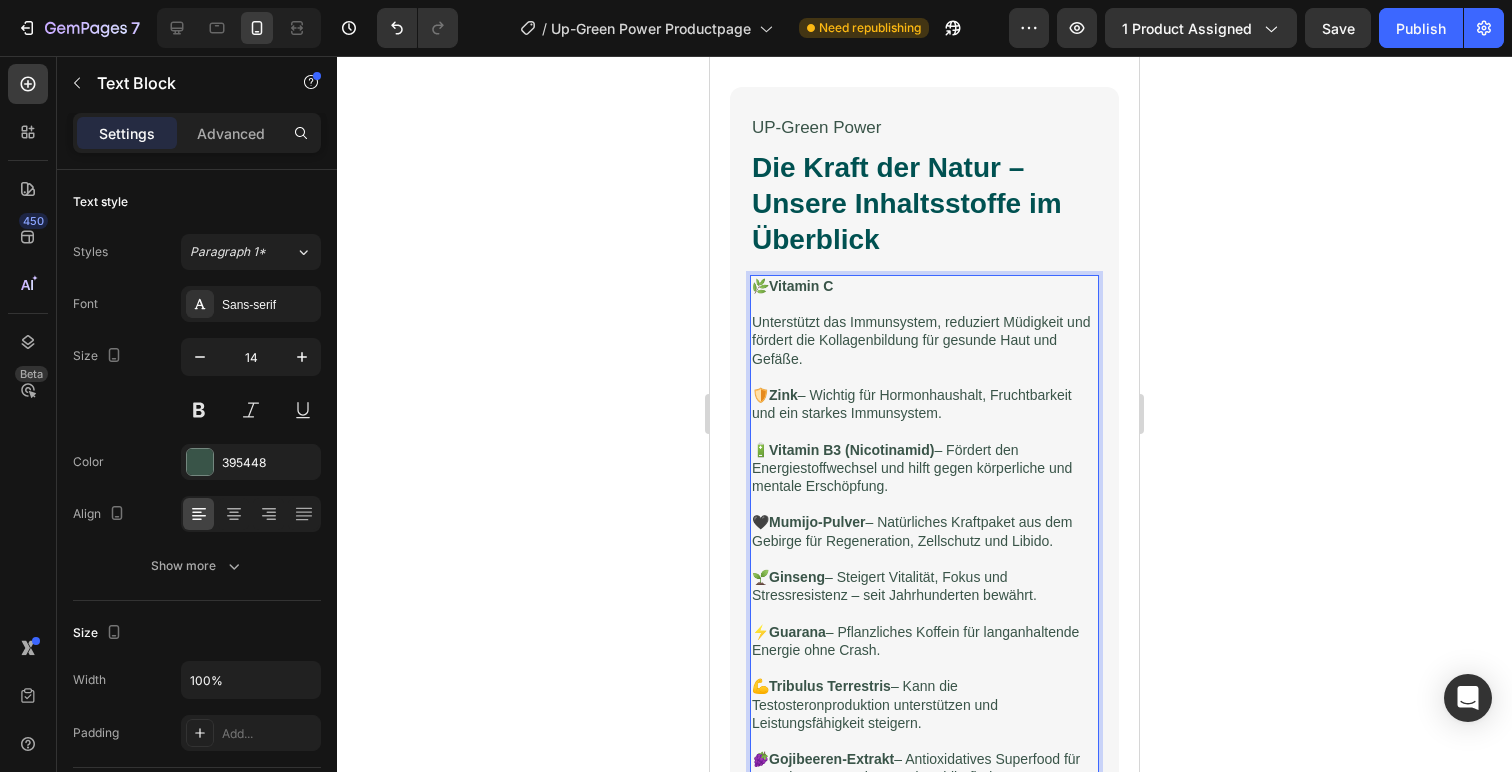 click on "🛡️  Zink  – Wichtig für Hormonhaushalt, Fruchtbarkeit und ein starkes Immunsystem." at bounding box center (924, 404) 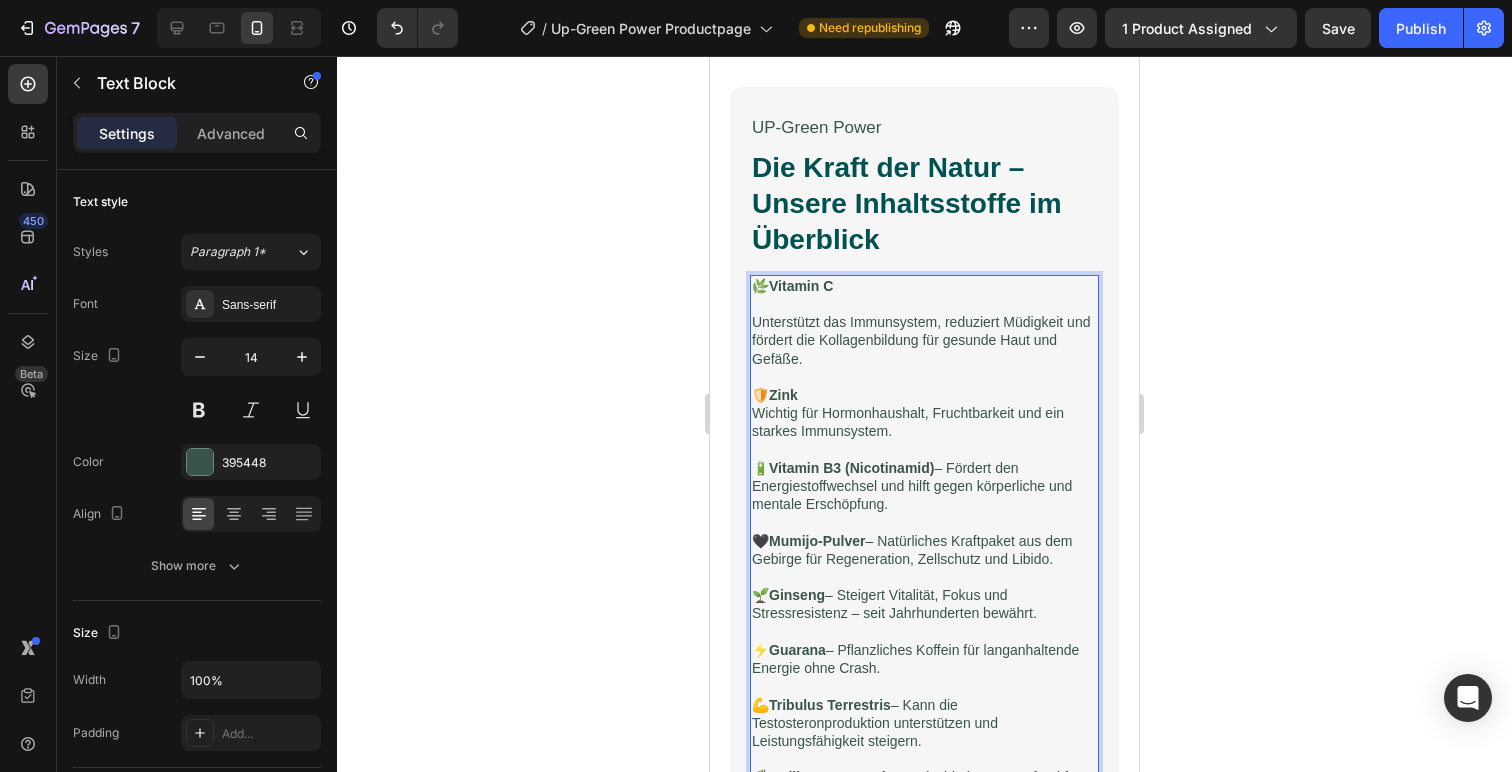 click on "🌿  Vitamin C   Unterstützt das Immunsystem, reduziert Müdigkeit und fördert die Kollagenbildung für gesunde Haut und Gefäße." at bounding box center [924, 322] 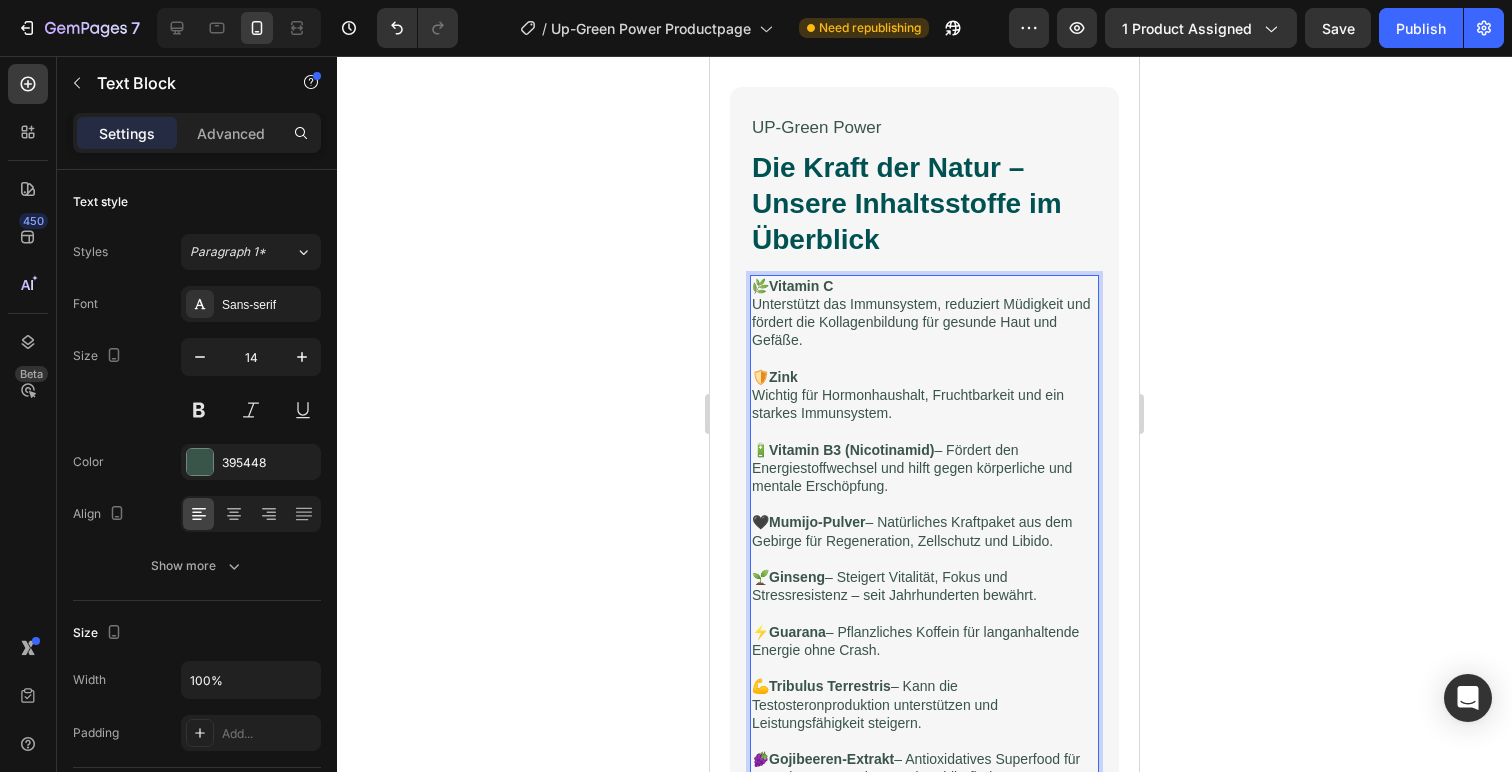 click on "Vitamin B3 (Nicotinamid)" at bounding box center (851, 450) 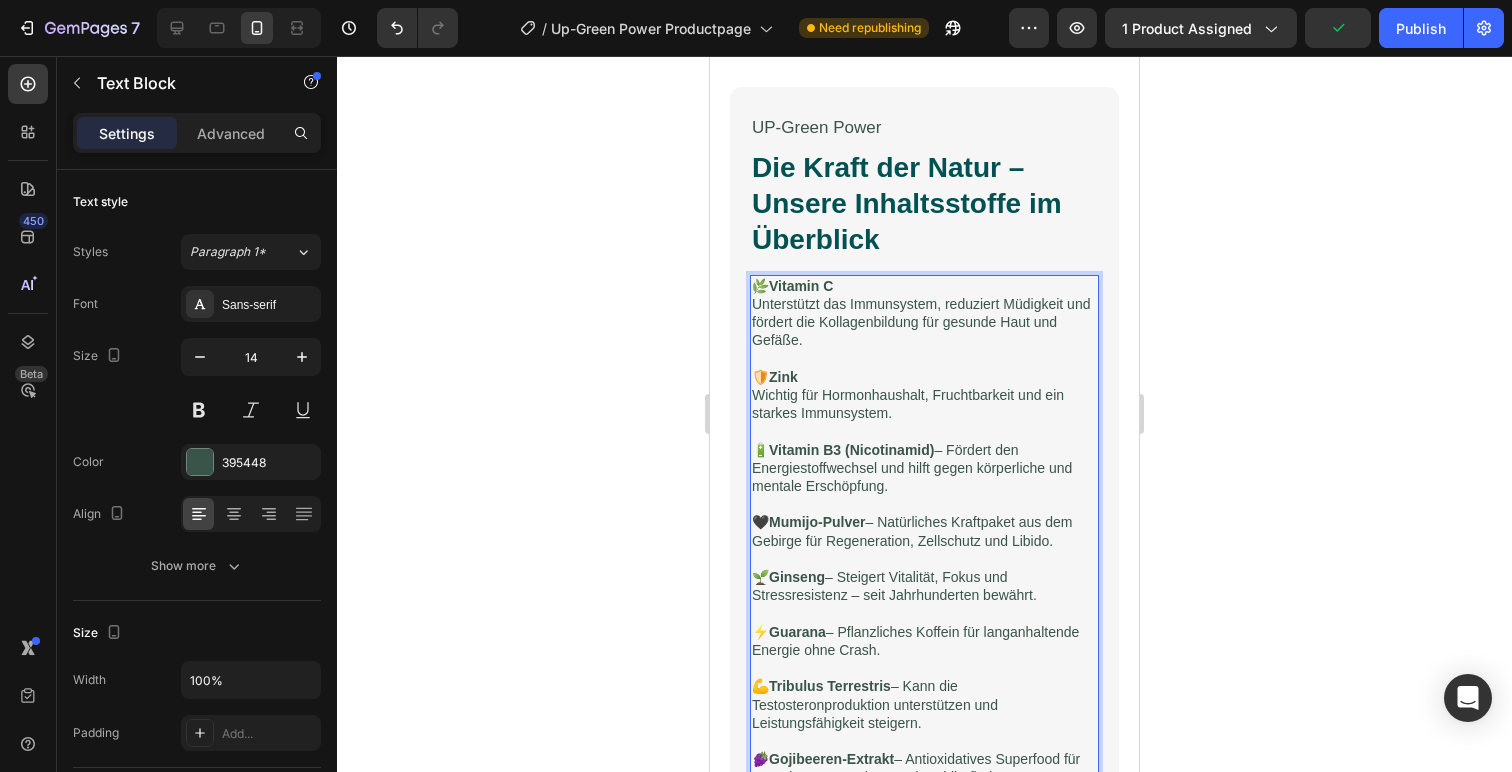 click on "🔋  Vitamin B3 (Nicotinamid)  – Fördert den Energiestoffwechsel und hilft gegen körperliche und mentale Erschöpfung." at bounding box center (924, 468) 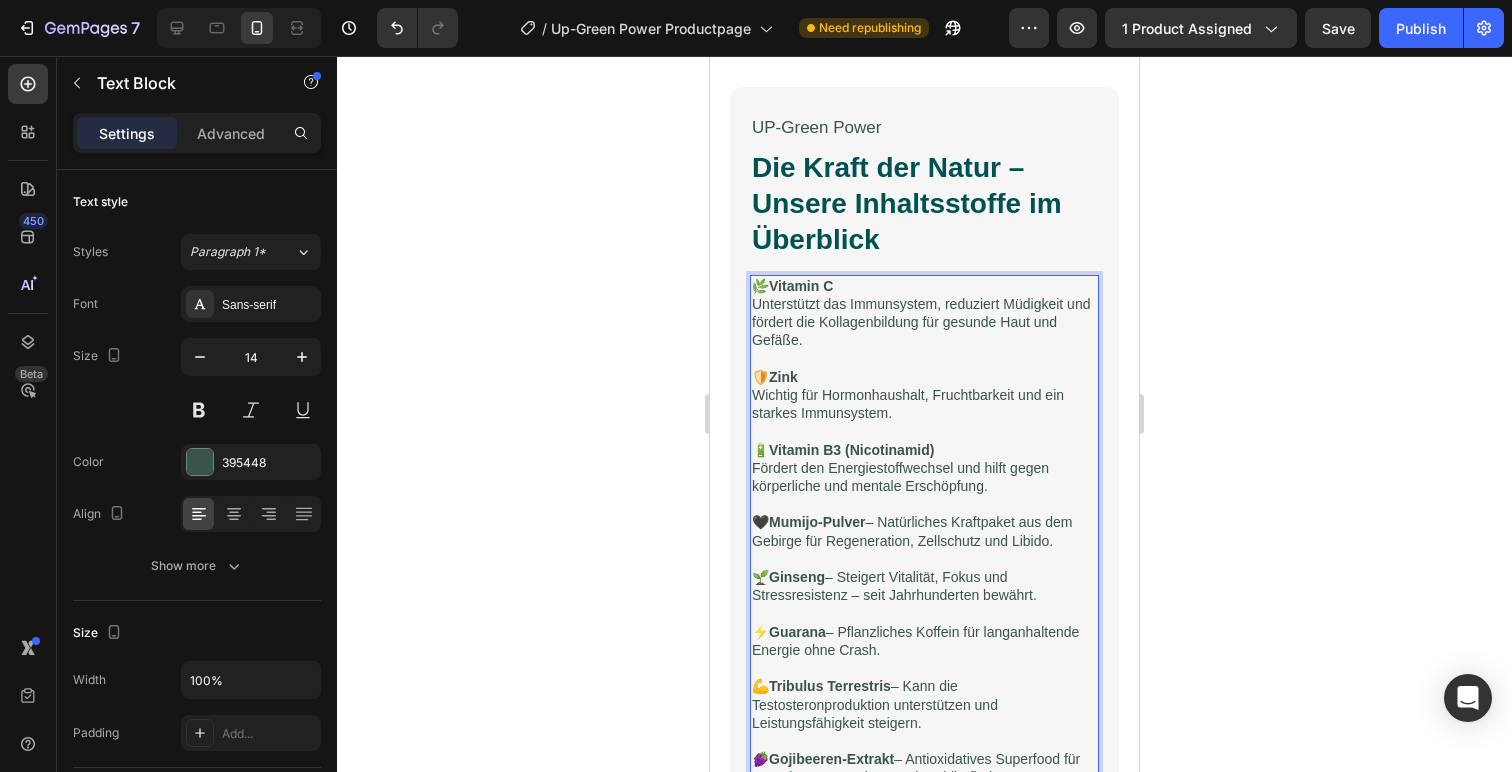 click on "🖤  Mumijo-Pulver  – Natürliches Kraftpaket aus dem Gebirge für Regeneration, Zellschutz und Libido." at bounding box center [924, 531] 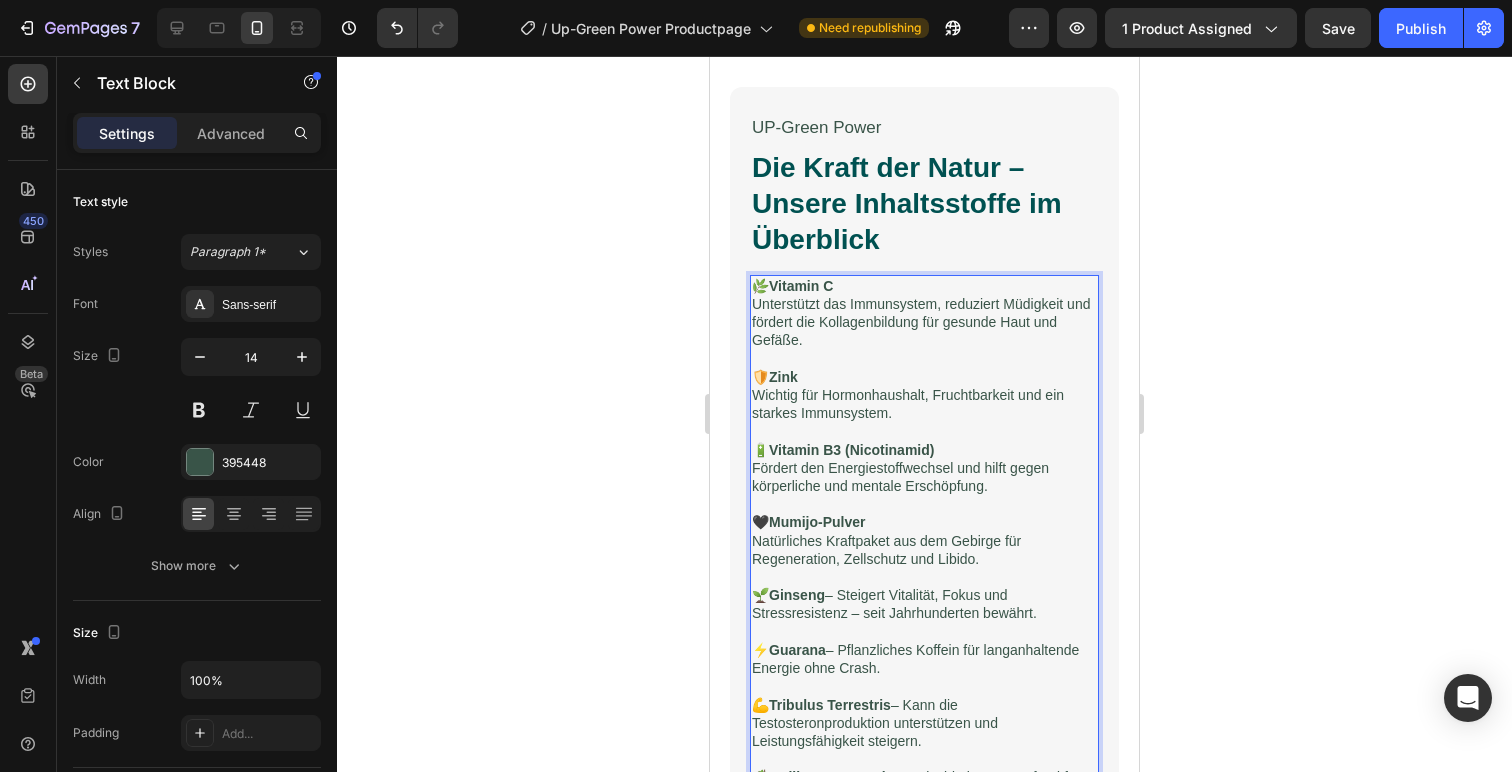 click on "🌱  Ginseng  – Steigert Vitalität, Fokus und Stressresistenz – seit Jahrhunderten bewährt." at bounding box center [924, 604] 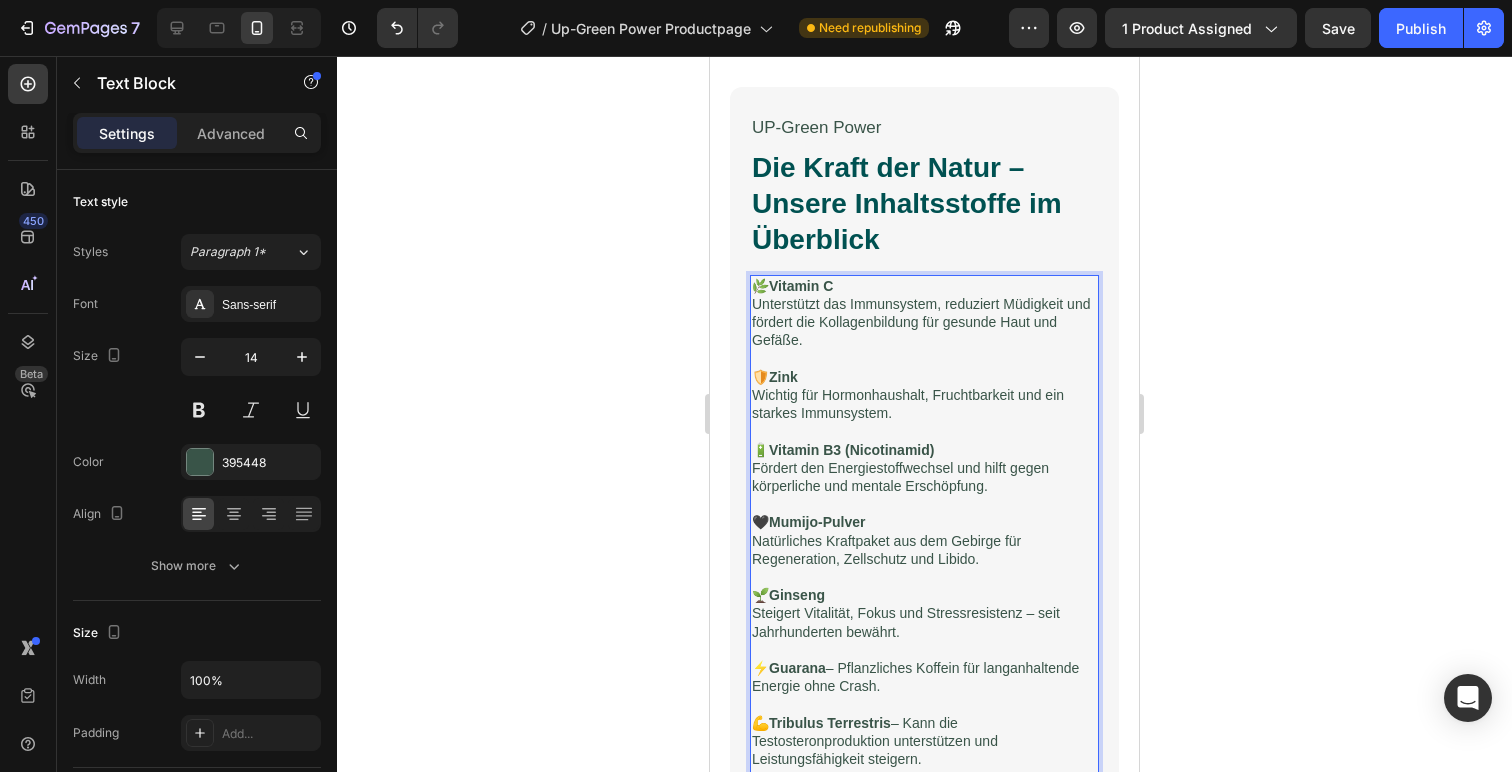 click on "⚡  Guarana  – Pflanzliches Koffein für langanhaltende Energie ohne Crash." at bounding box center [924, 677] 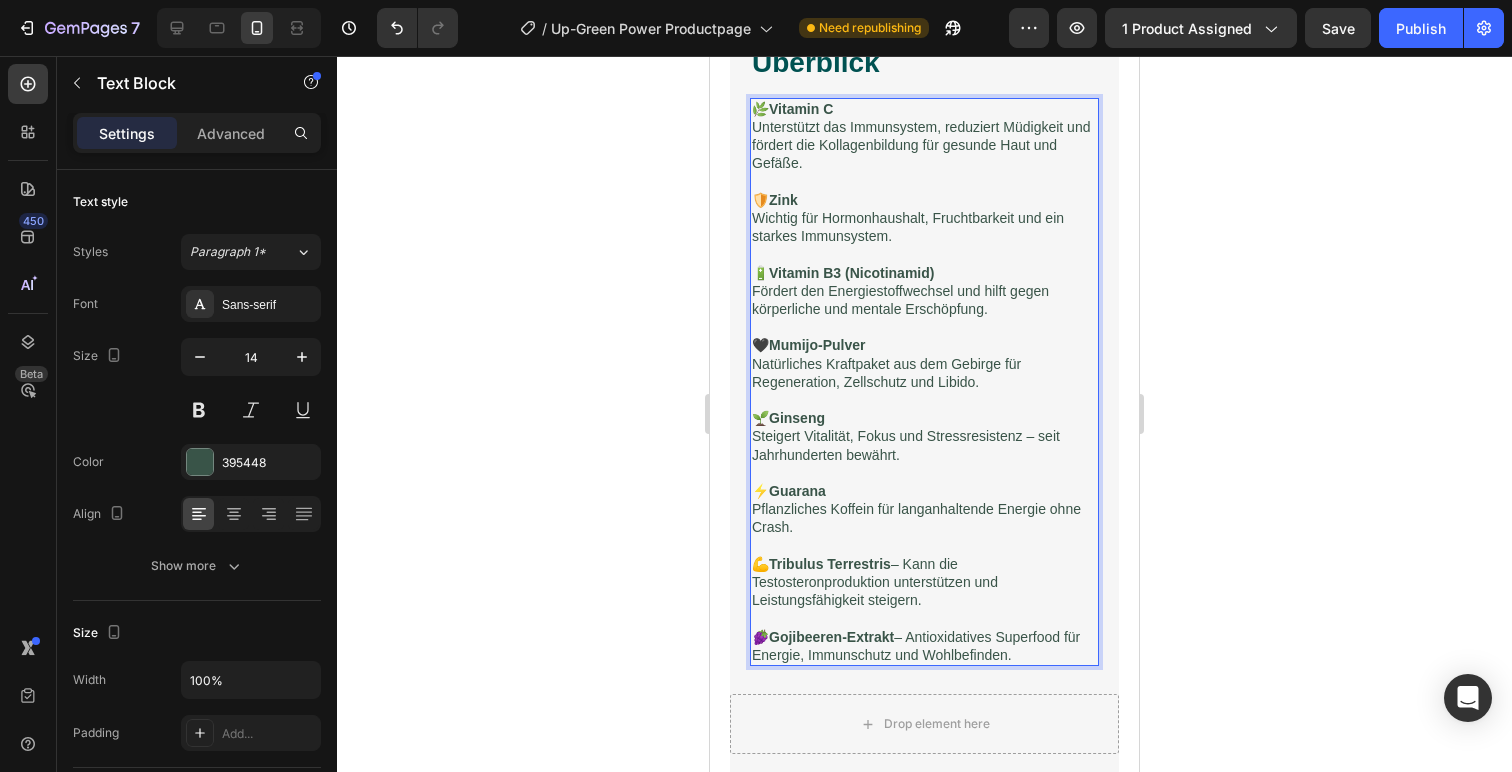 scroll, scrollTop: 1269, scrollLeft: 0, axis: vertical 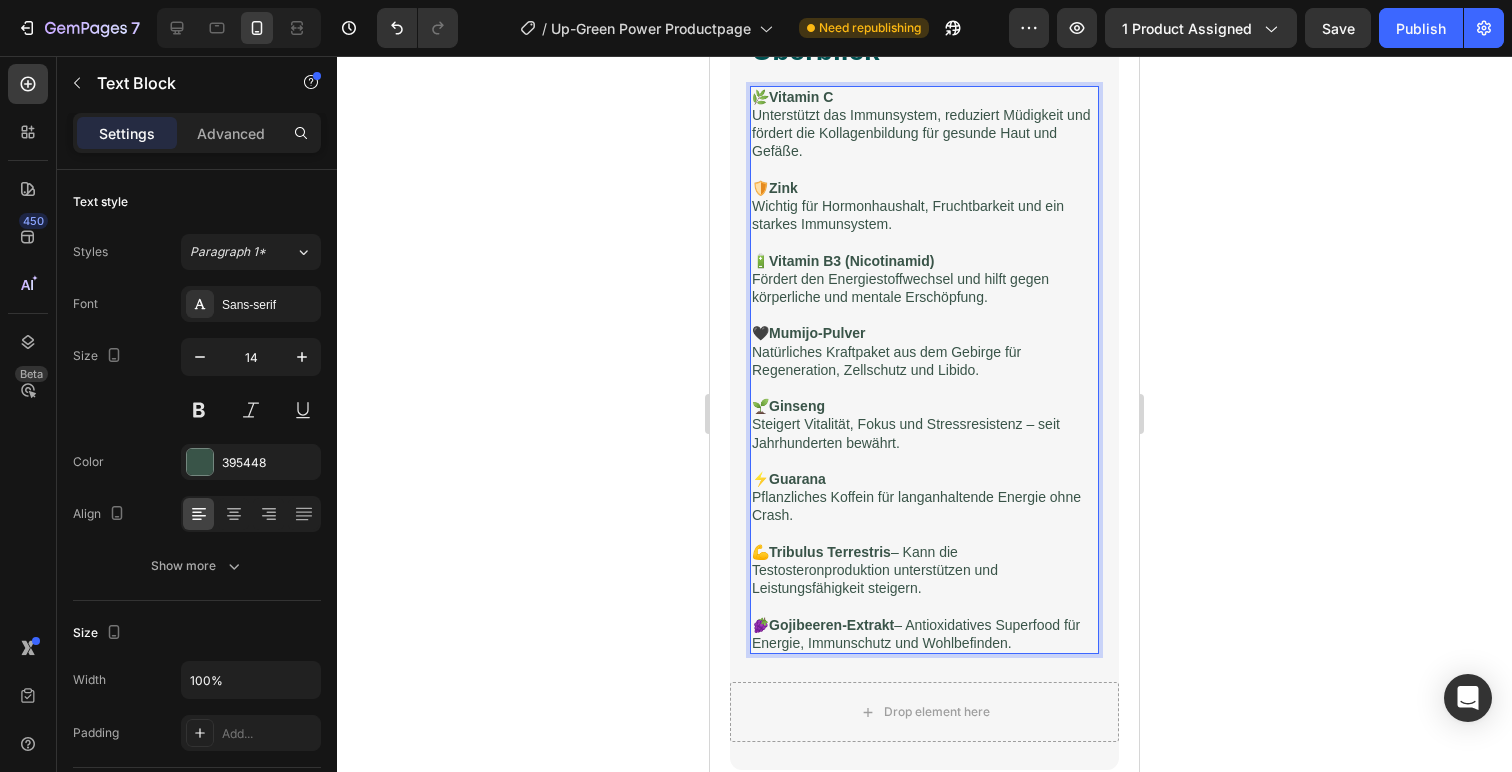 click on "💪  Tribulus Terrestris  – Kann die Testosteronproduktion unterstützen und Leistungsfähigkeit steigern." at bounding box center (924, 570) 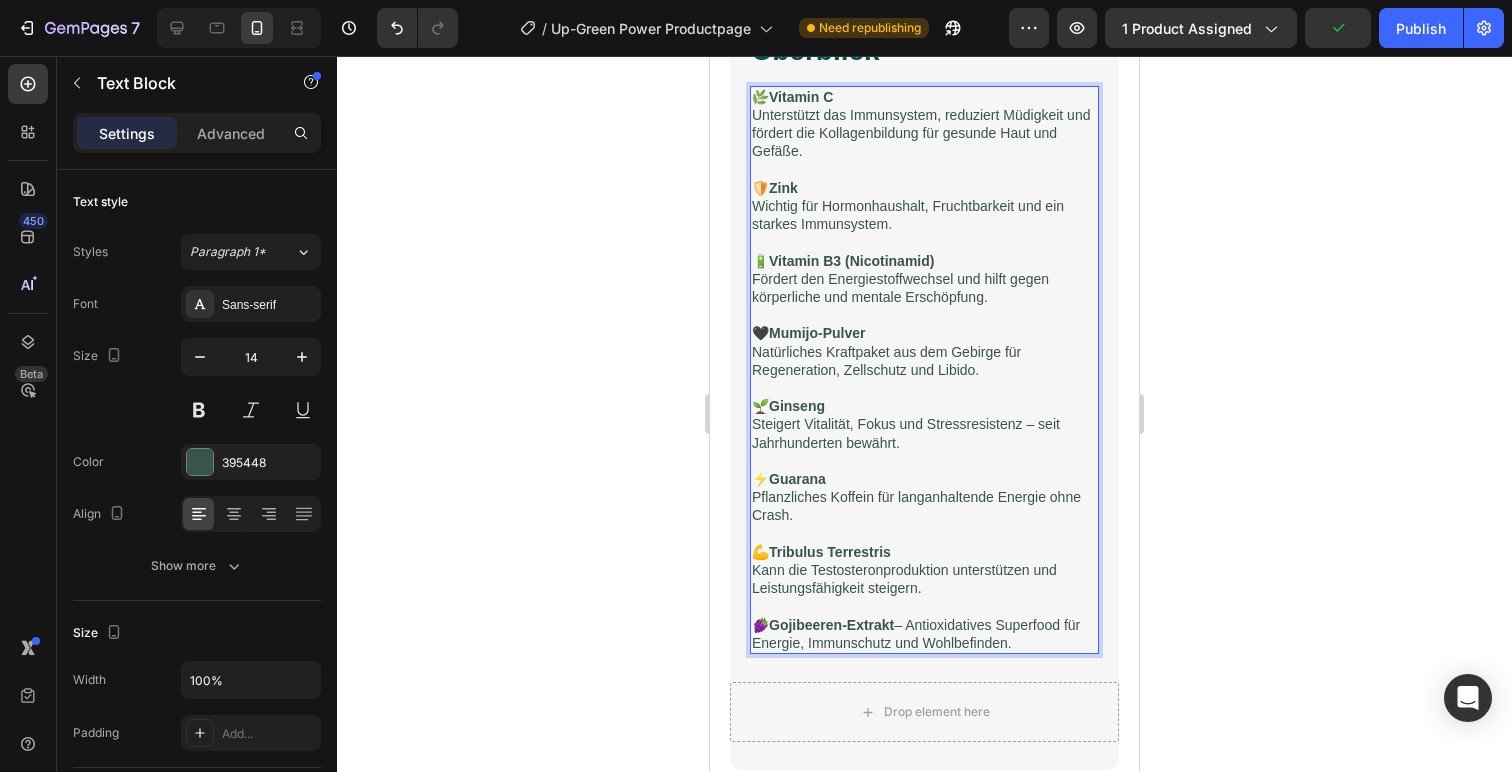 click on "🍇  Gojibeeren-Extrakt  – Antioxidatives Superfood für Energie, Immunschutz und Wohlbefinden." at bounding box center (924, 634) 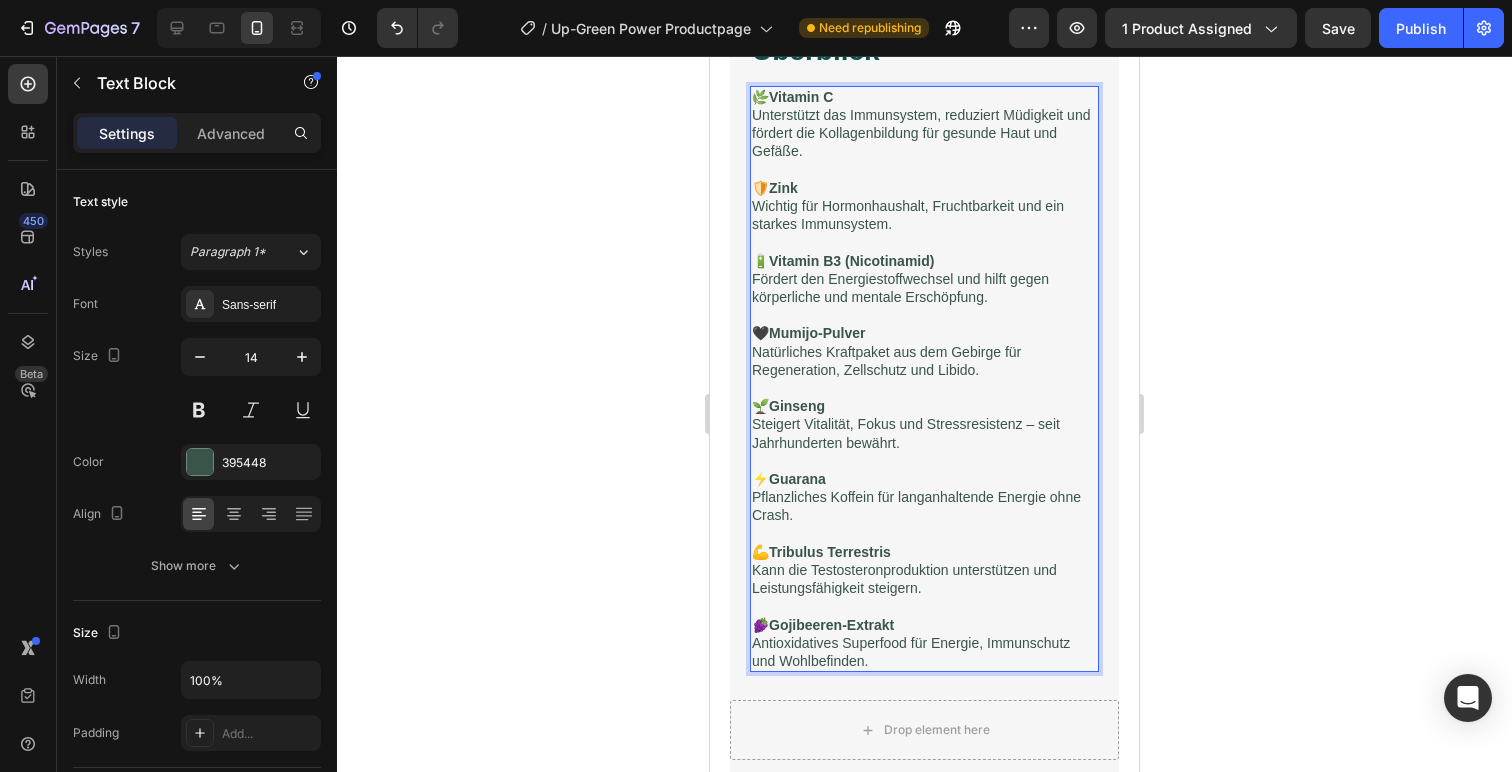 click on "🍇  Gojibeeren-Extrakt  Antioxidatives Superfood für Energie, Immunschutz und Wohlbefinden." at bounding box center [924, 643] 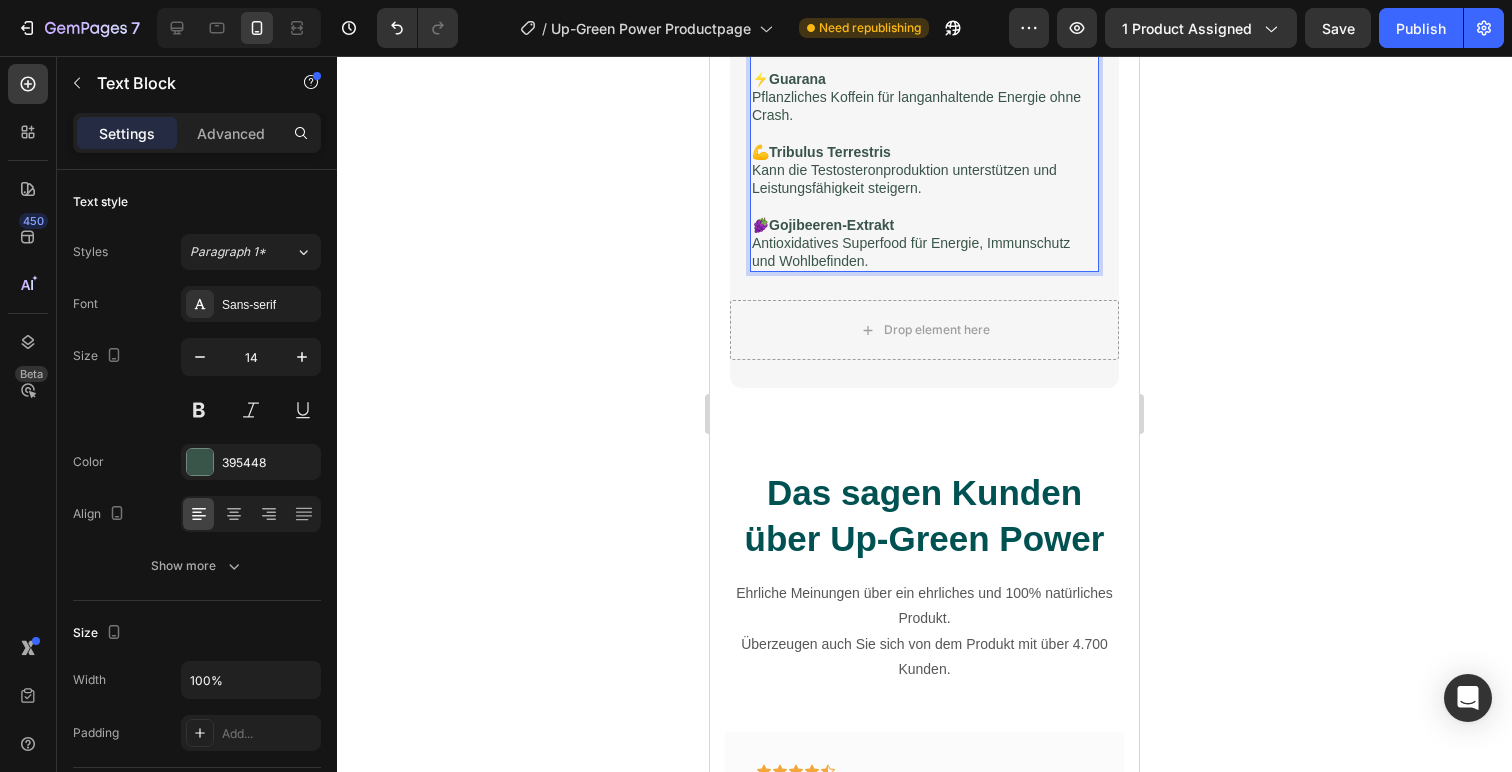 scroll, scrollTop: 1618, scrollLeft: 0, axis: vertical 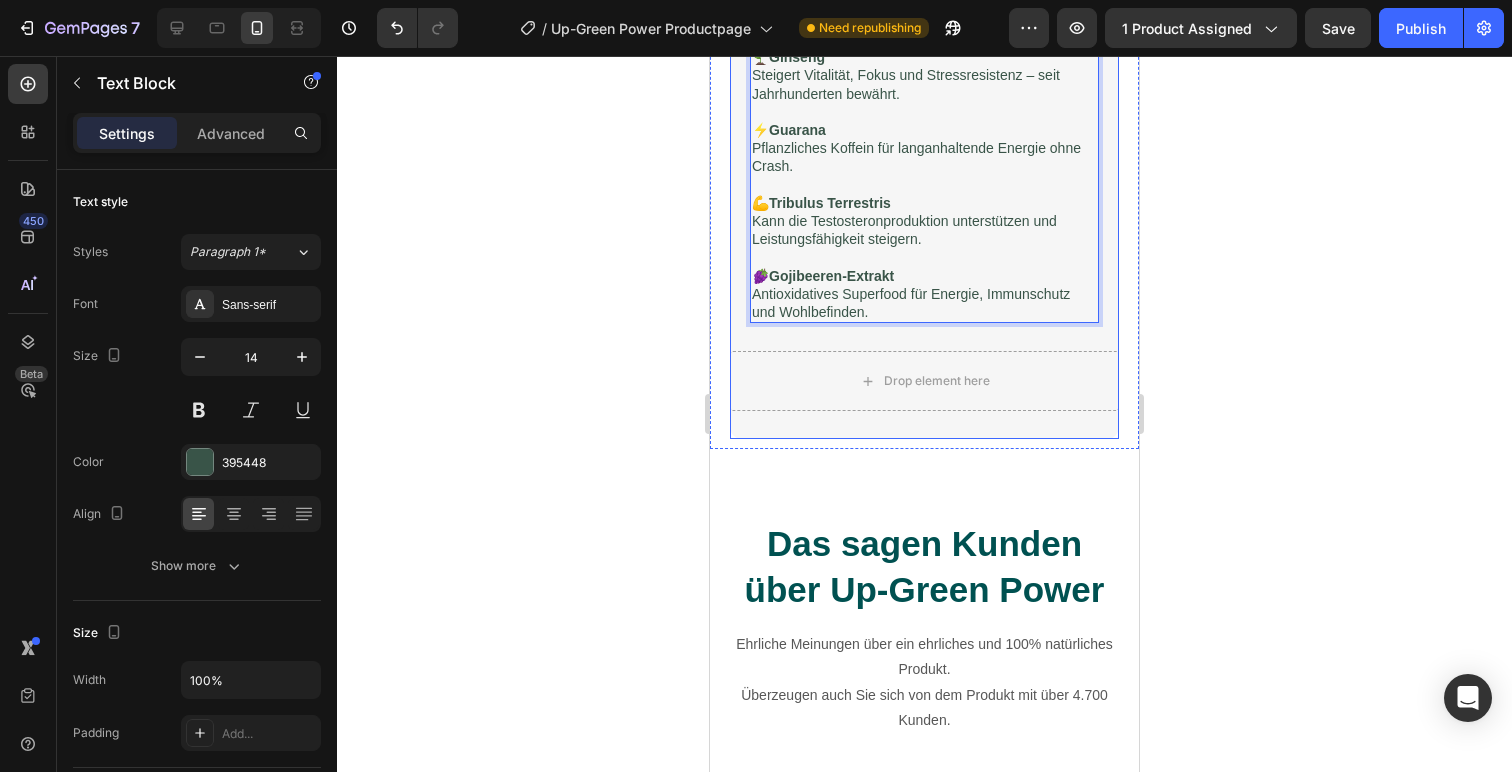 click on "Drop element here" at bounding box center [924, 381] 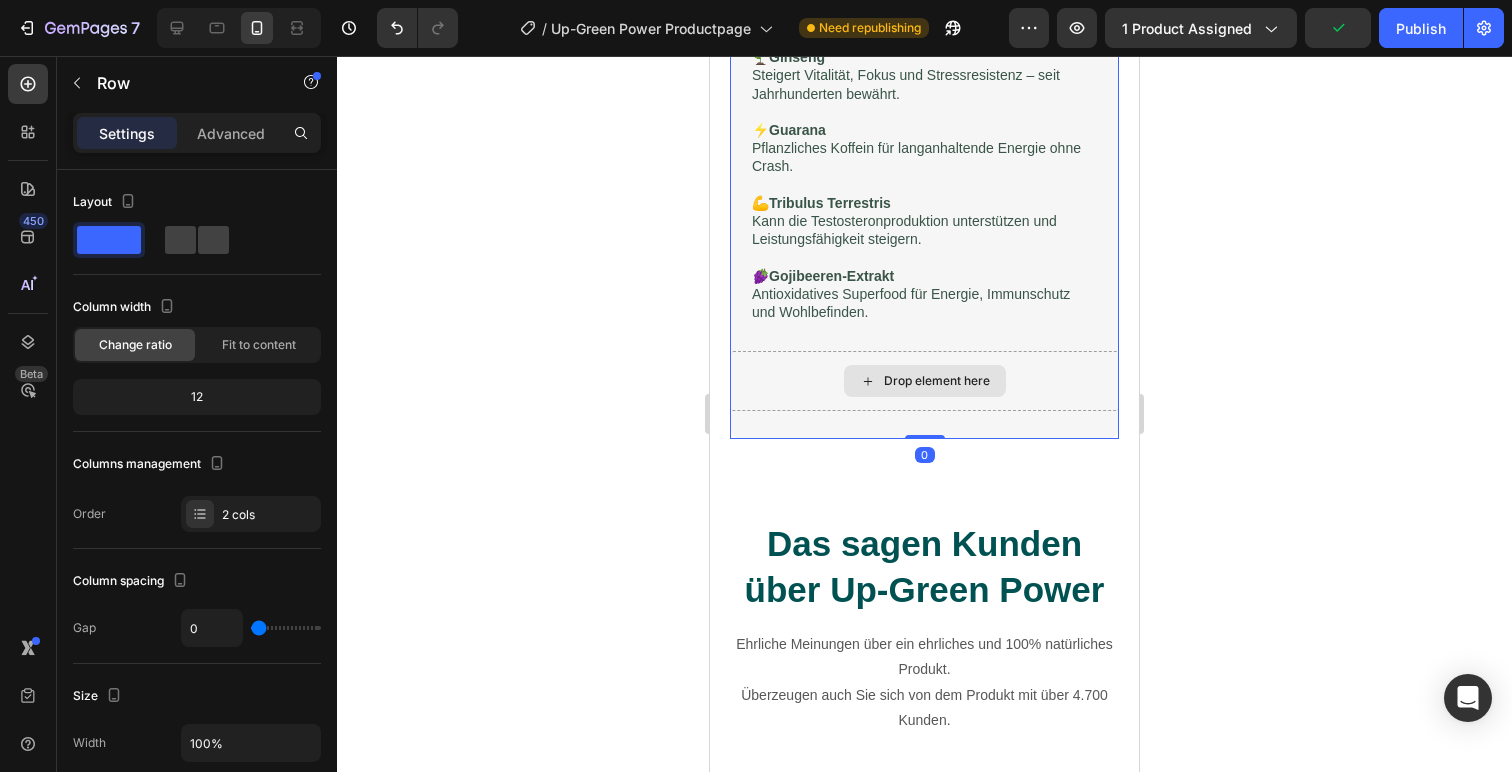 click on "Drop element here" at bounding box center (924, 381) 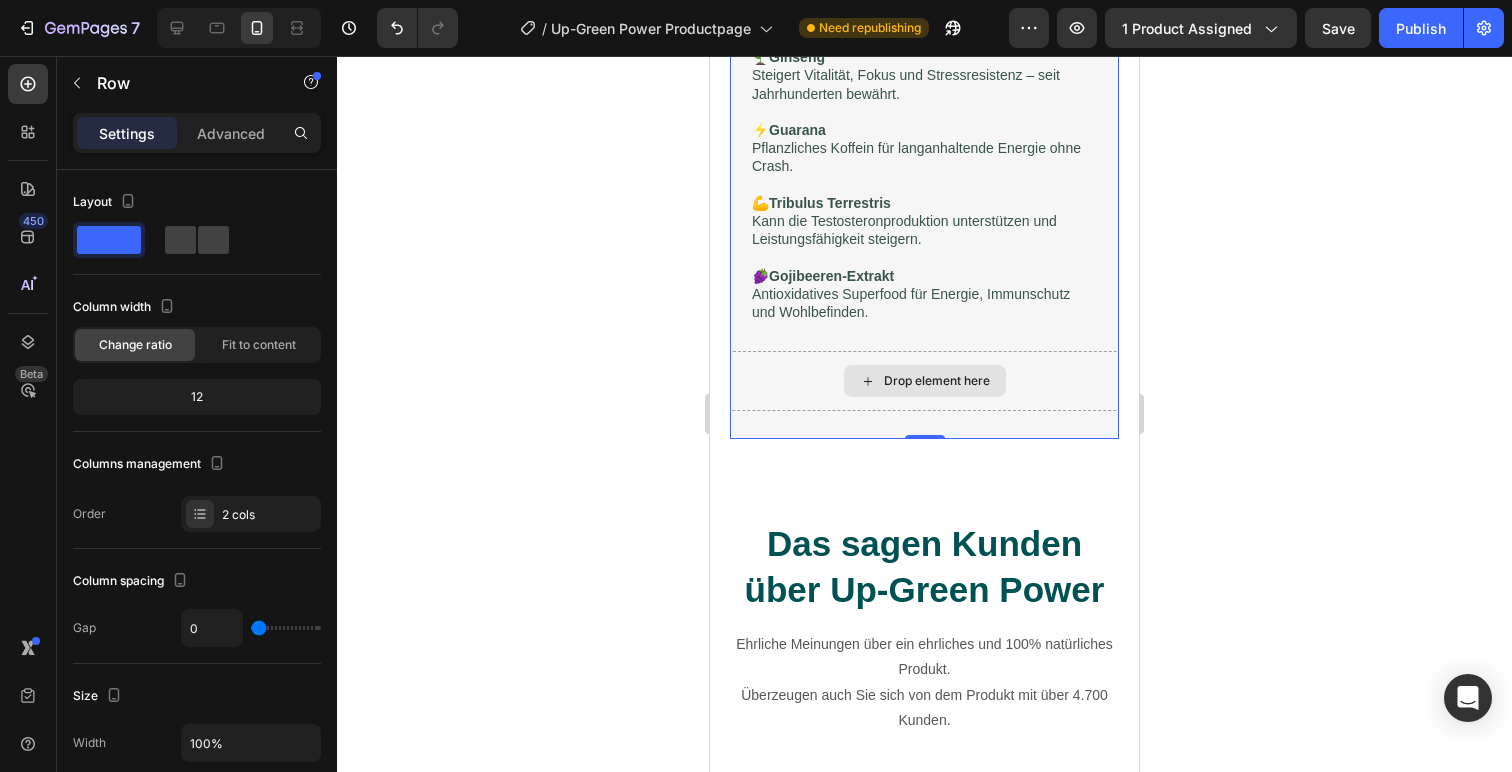 click on "Drop element here" at bounding box center [924, 381] 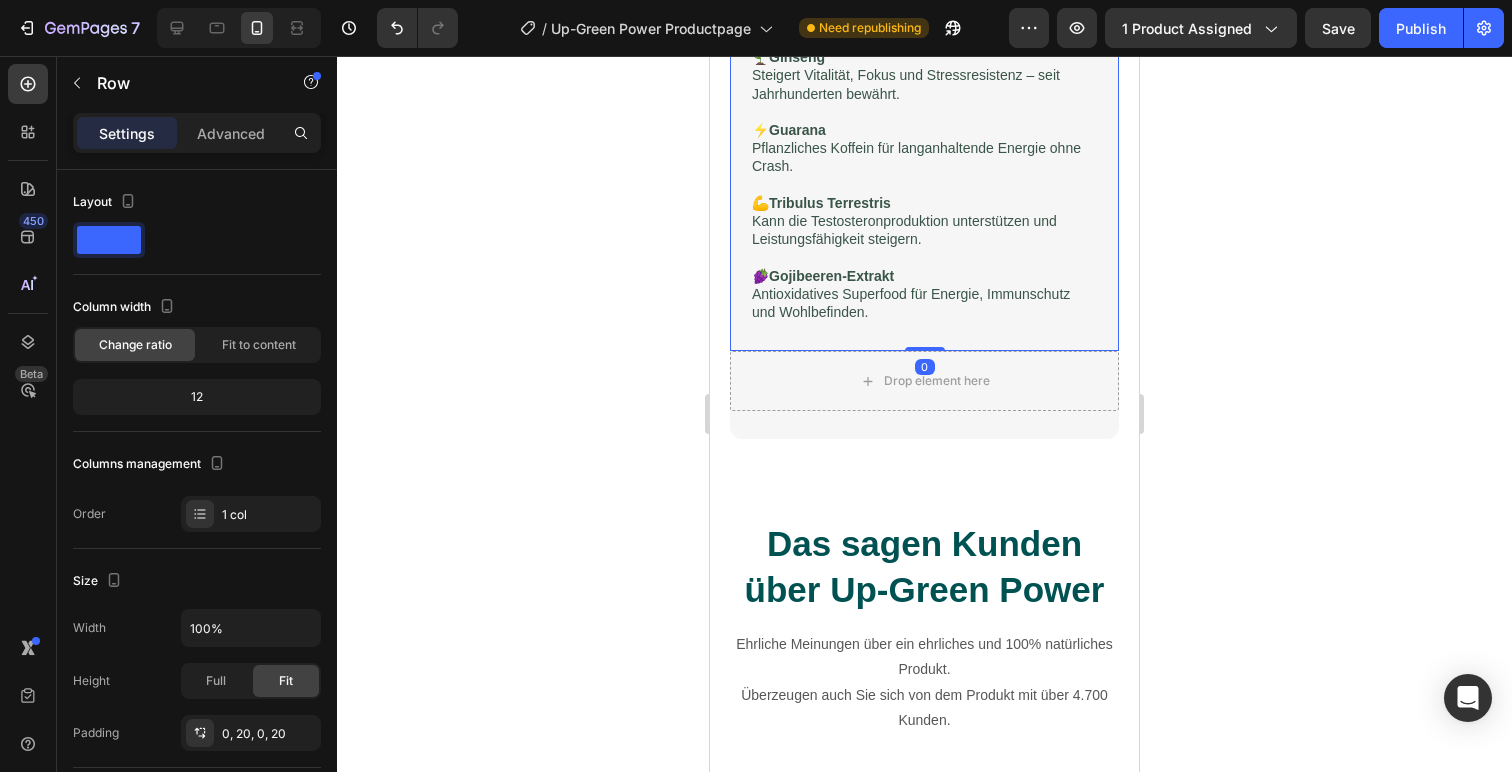 click on "UP-Green Power Text Block Die Kraft der Natur – Unsere Inhaltsstoffe im Überblick Heading 🌿  Vitamin C   Unterstützt das Immunsystem, reduziert Müdigkeit und fördert die Kollagenbildung für gesunde Haut und Gefäße. 🛡️  Zink   Wichtig für Hormonhaushalt, Fruchtbarkeit und ein starkes Immunsystem. 🔋  Vitamin B3 (Nicotinamid) Fördert den Energiestoffwechsel und hilft gegen körperliche und mentale Erschöpfung. 🖤  Mumijo-Pulver   Natürliches Kraftpaket aus dem Gebirge für Regeneration, Zellschutz und Libido. 🌱  Ginseng   Steigert Vitalität, Fokus und Stressresistenz – seit Jahrhunderten bewährt. ⚡  Guarana   Pflanzliches Koffein für langanhaltende Energie ohne Crash. 💪  Tribulus Terrestris   Kann die Testosteronproduktion unterstützen und Leistungsfähigkeit steigern. 🍇  Gojibeeren-Extrakt Antioxidatives Superfood für Energie, Immunschutz und Wohlbefinden. Text Block" at bounding box center [924, -37] 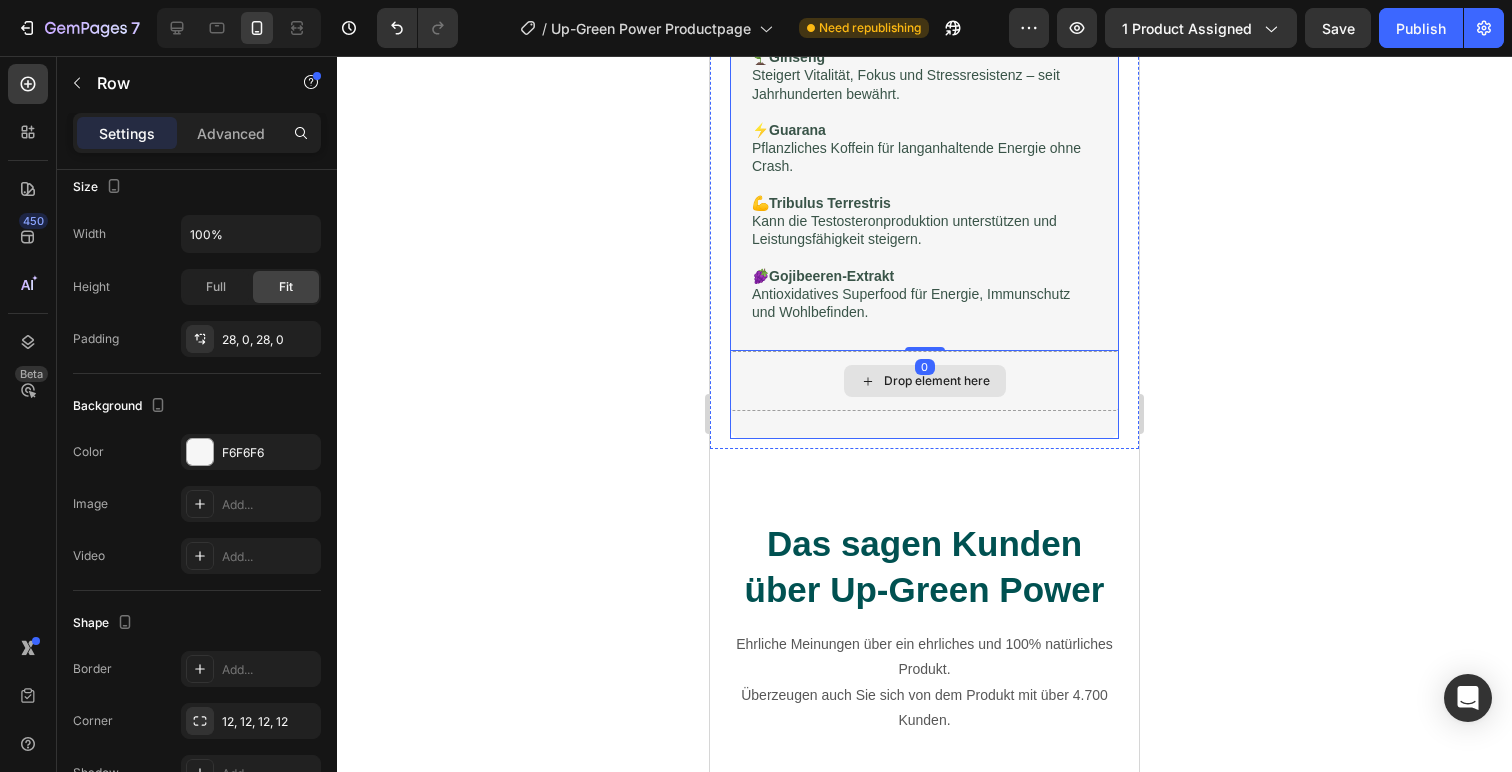 click on "Drop element here" at bounding box center [924, 381] 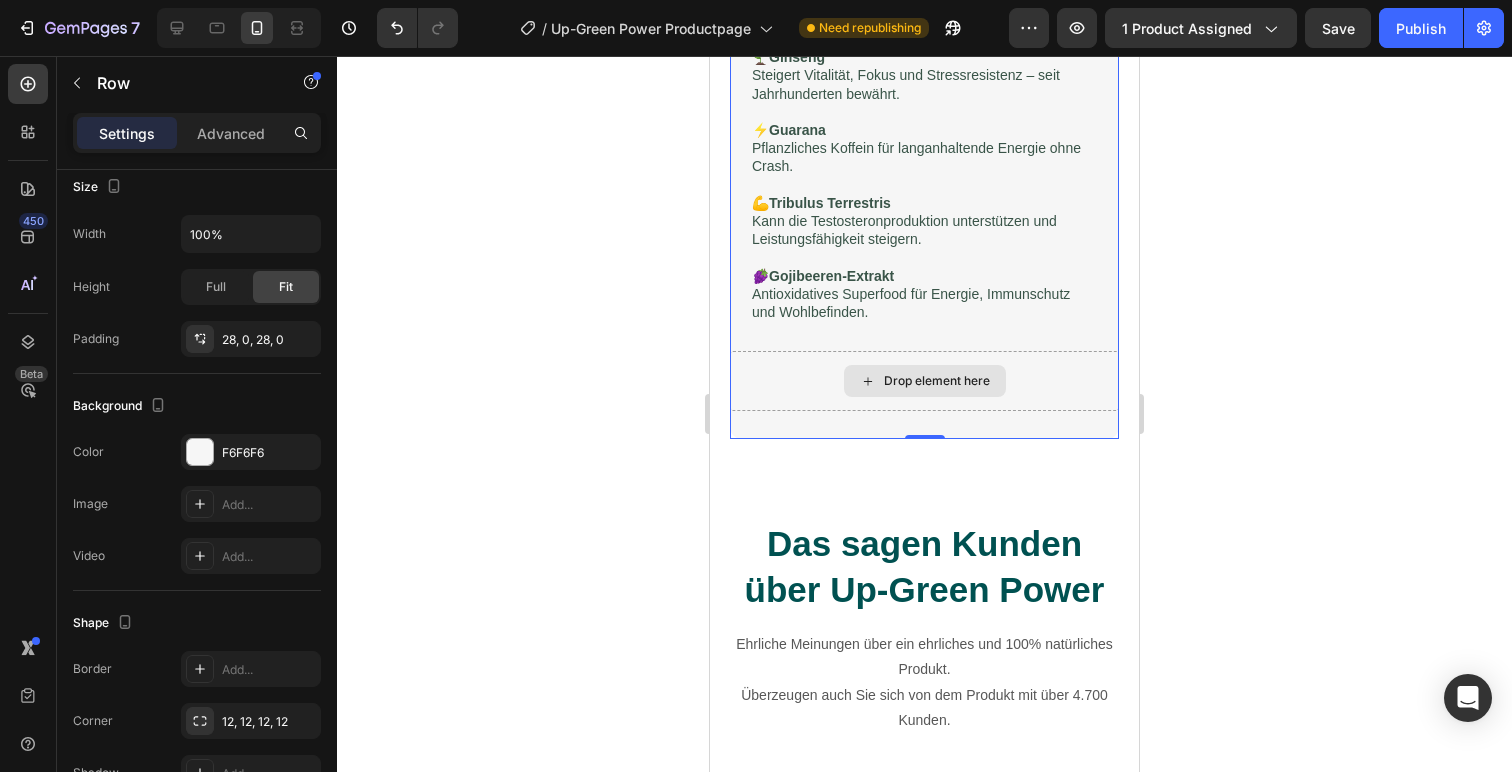 scroll, scrollTop: 1576, scrollLeft: 0, axis: vertical 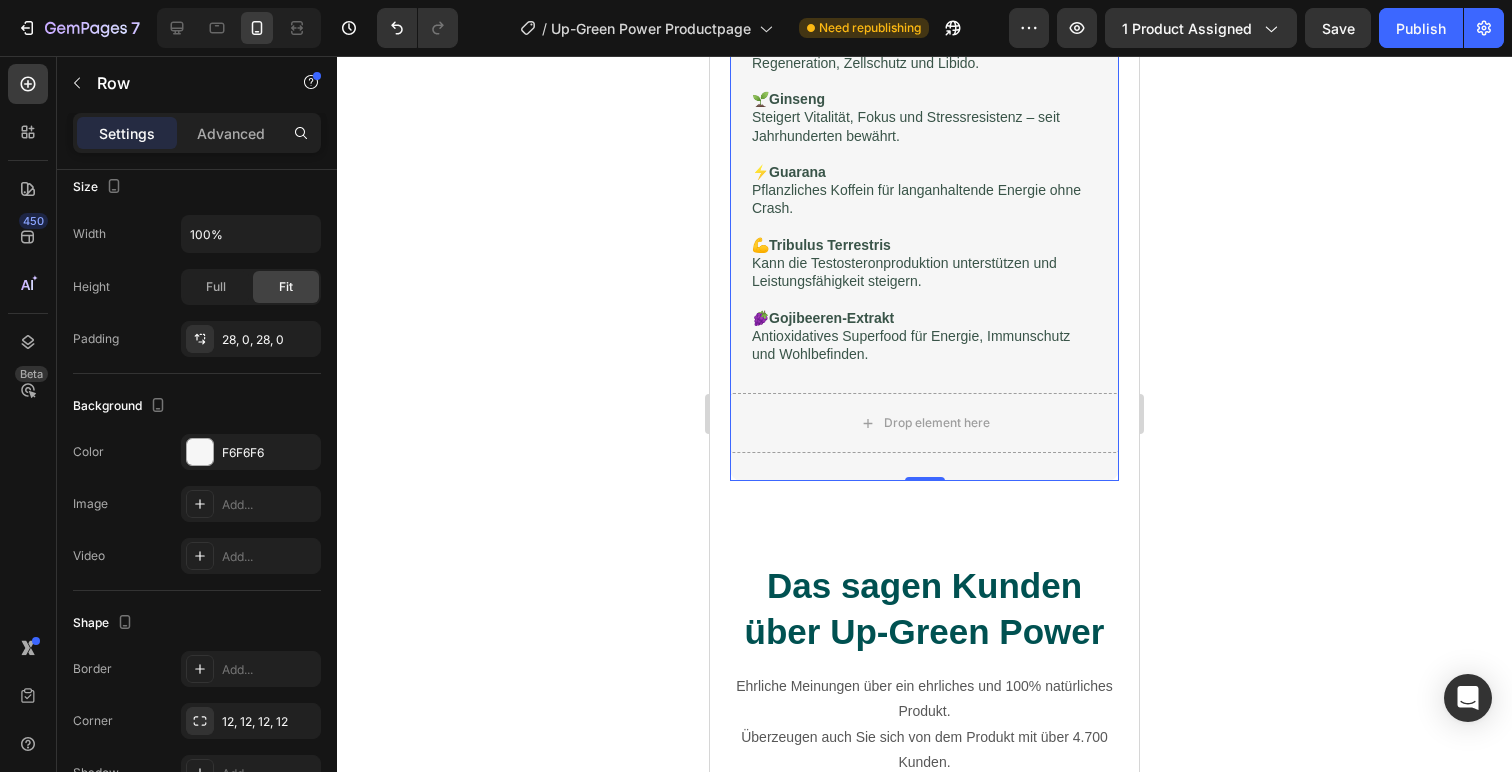 click 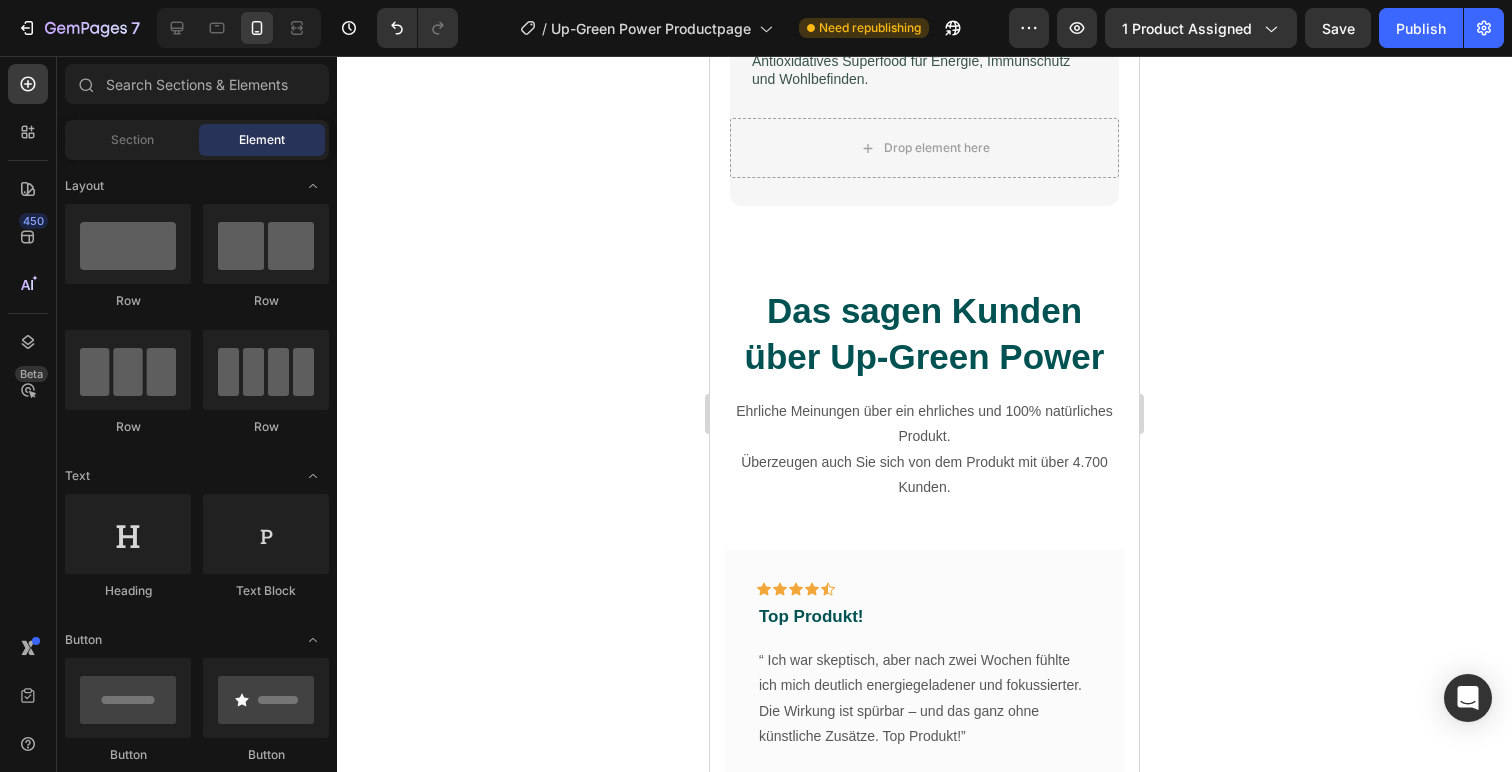 scroll, scrollTop: 1819, scrollLeft: 0, axis: vertical 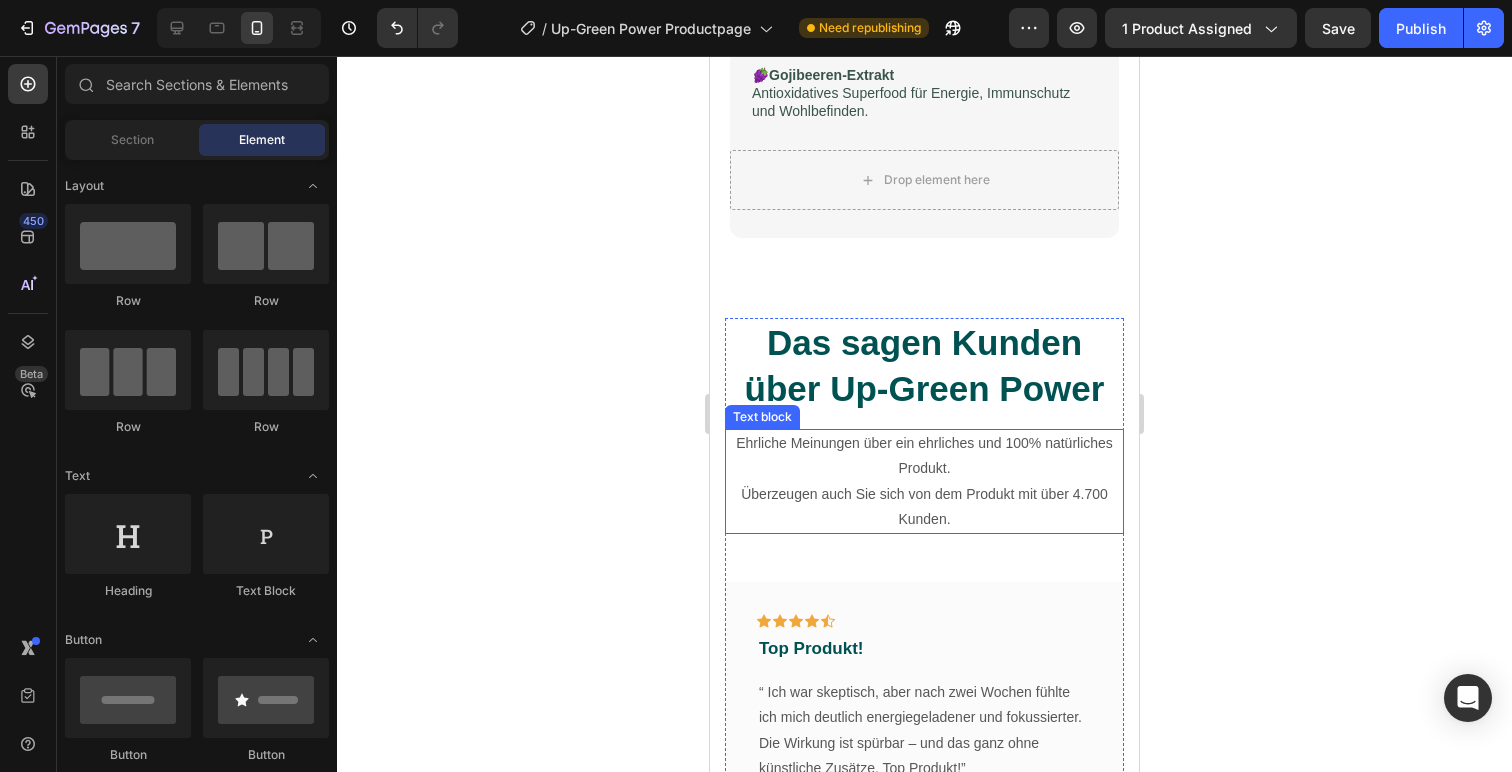 click on "Ehrliche Meinungen über ein ehrliches und 100% natürliches Produkt.  Überzeugen auch Sie sich von dem Produkt mit über 4.700 Kunden." at bounding box center (924, 481) 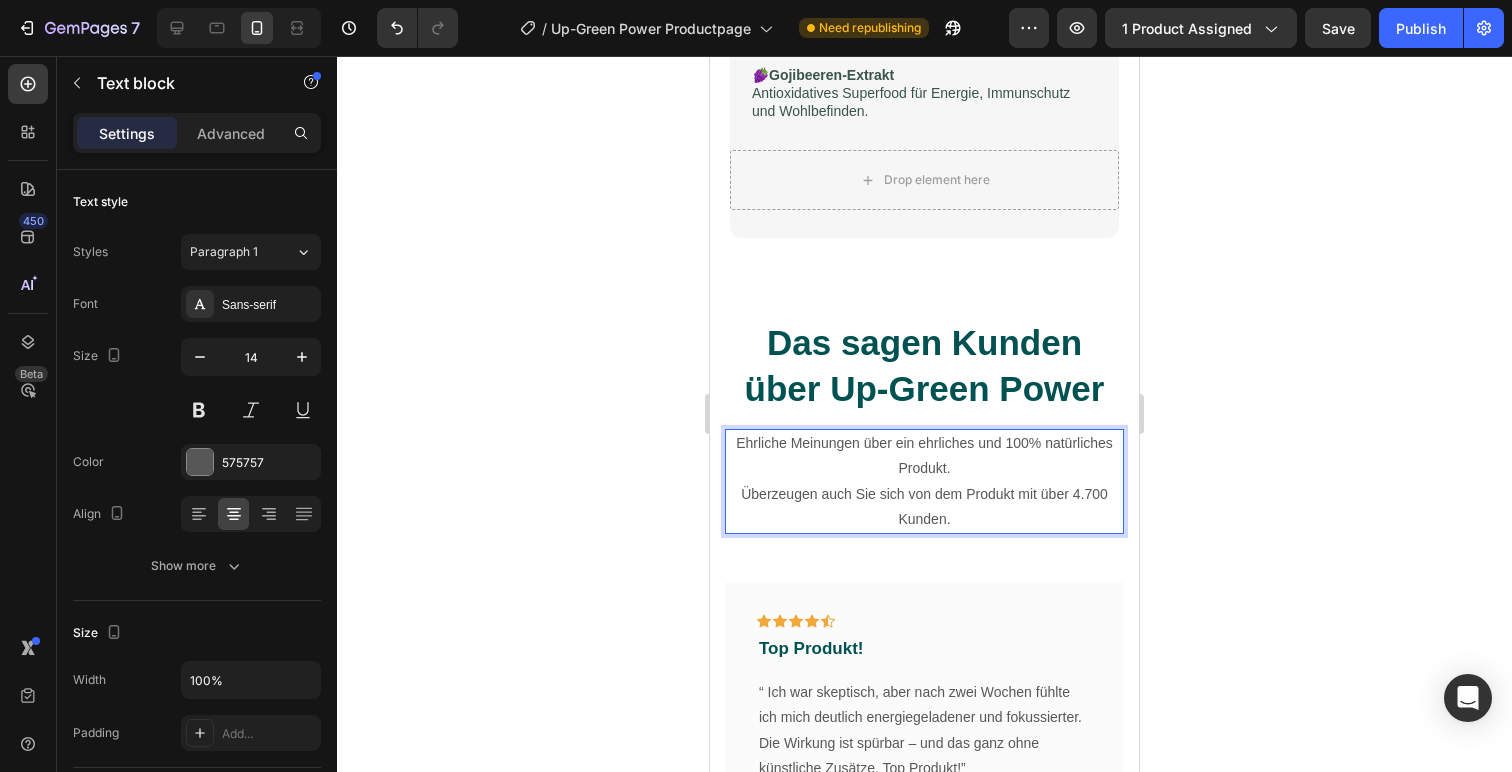 click on "Ehrliche Meinungen über ein ehrliches und 100% natürliches Produkt.  Überzeugen auch Sie sich von dem Produkt mit über 4.700 Kunden." at bounding box center (924, 481) 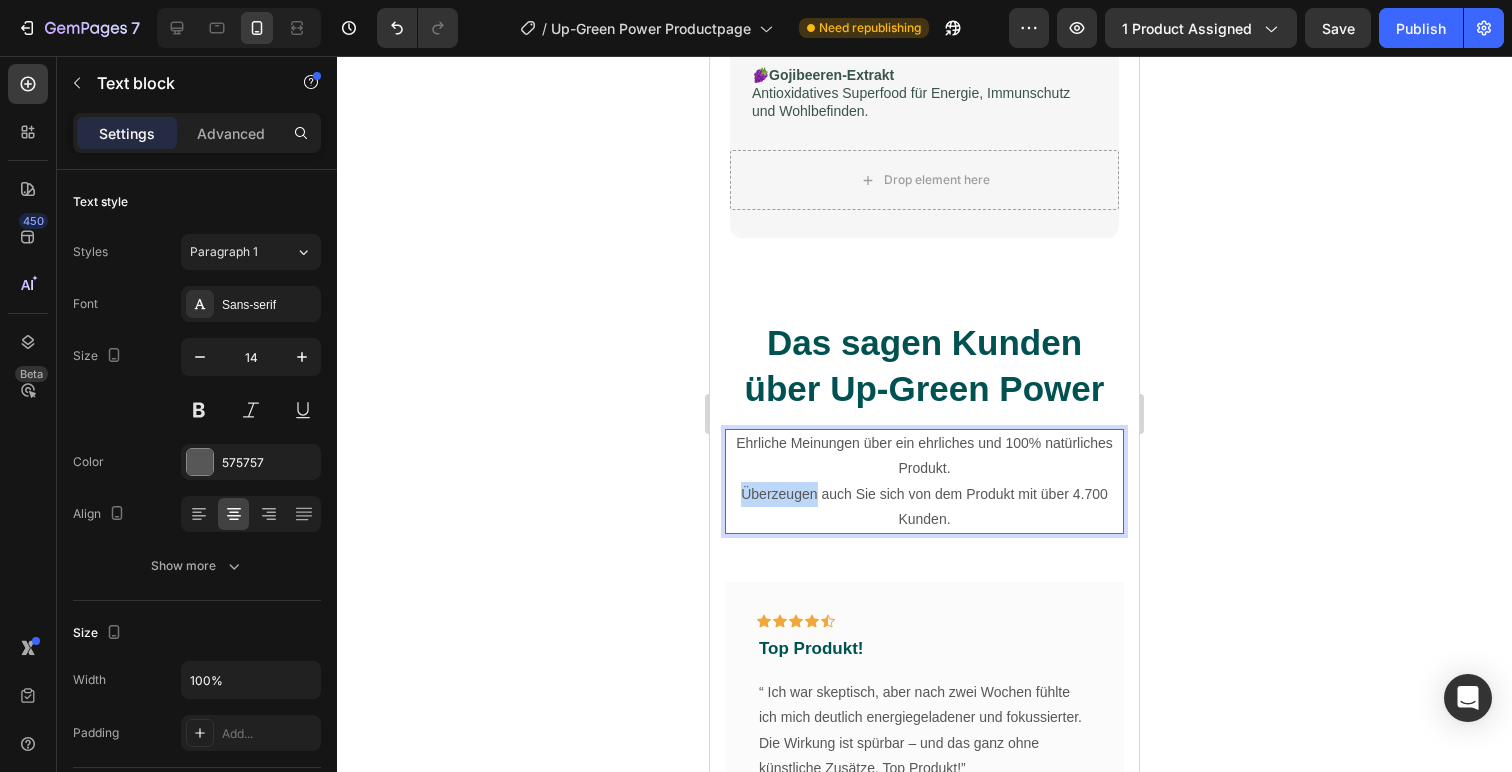 click on "Ehrliche Meinungen über ein ehrliches und 100% natürliches Produkt.  Überzeugen auch Sie sich von dem Produkt mit über 4.700 Kunden." at bounding box center (924, 481) 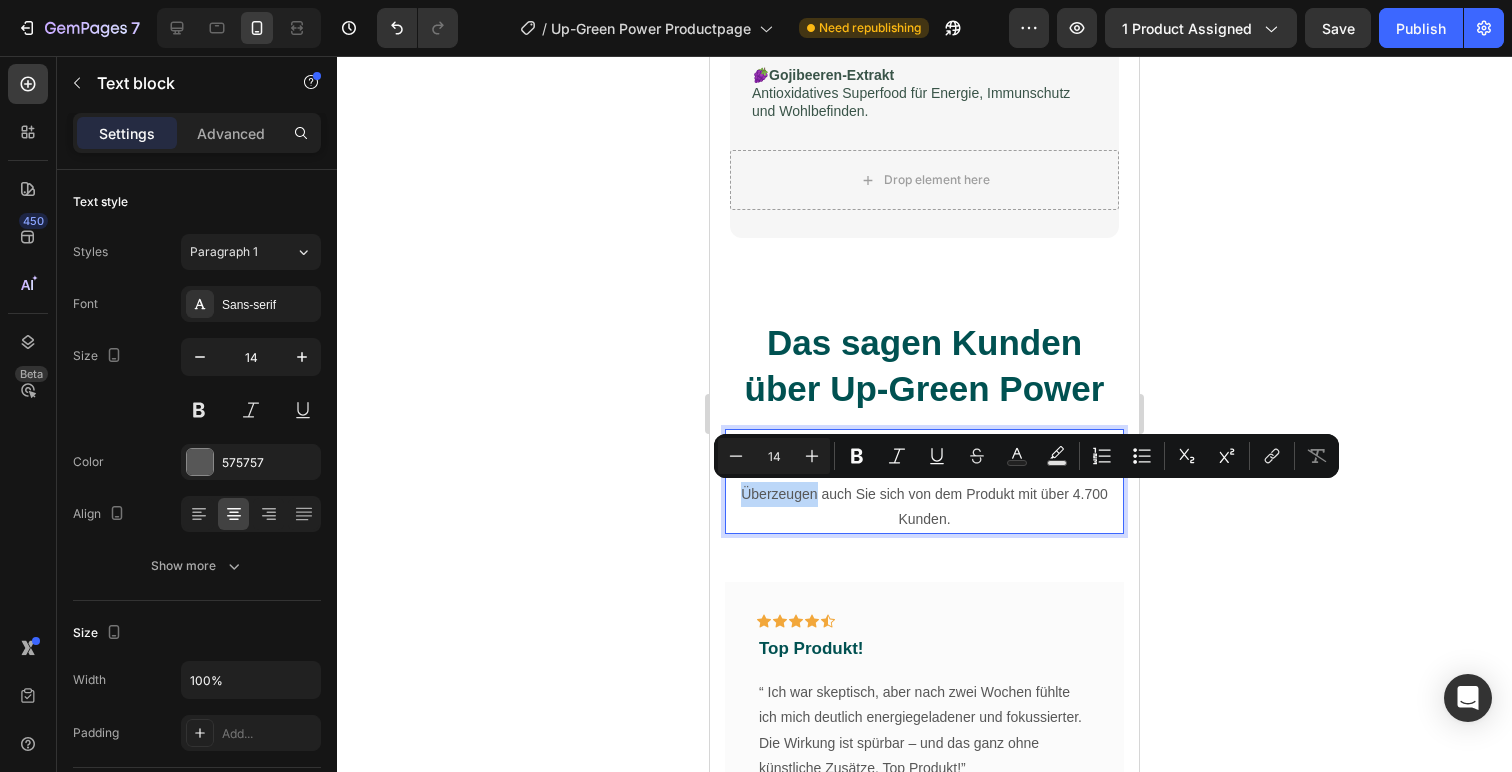 click on "Ehrliche Meinungen über ein ehrliches und 100% natürliches Produkt.  Überzeugen auch Sie sich von dem Produkt mit über 4.700 Kunden." at bounding box center [924, 481] 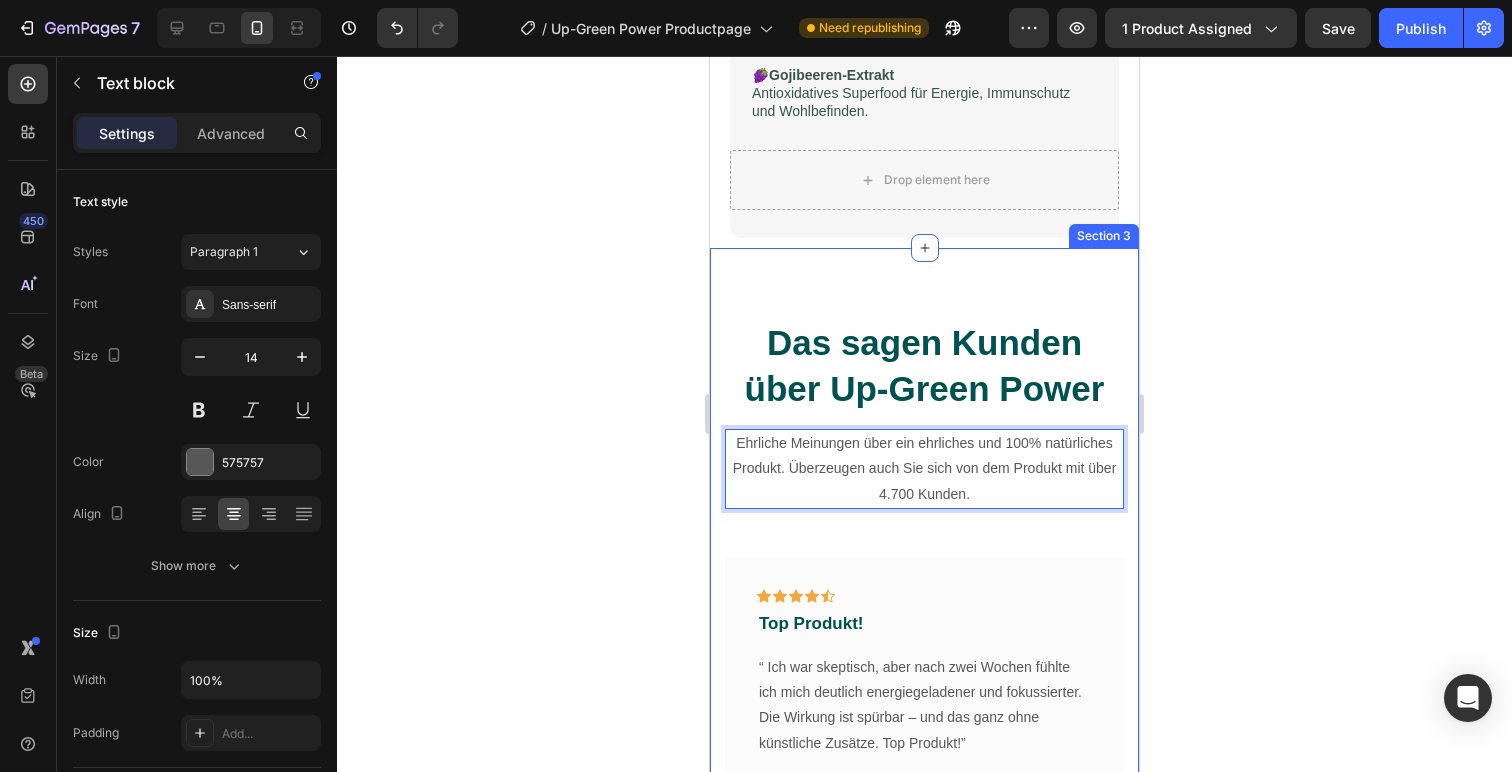 click 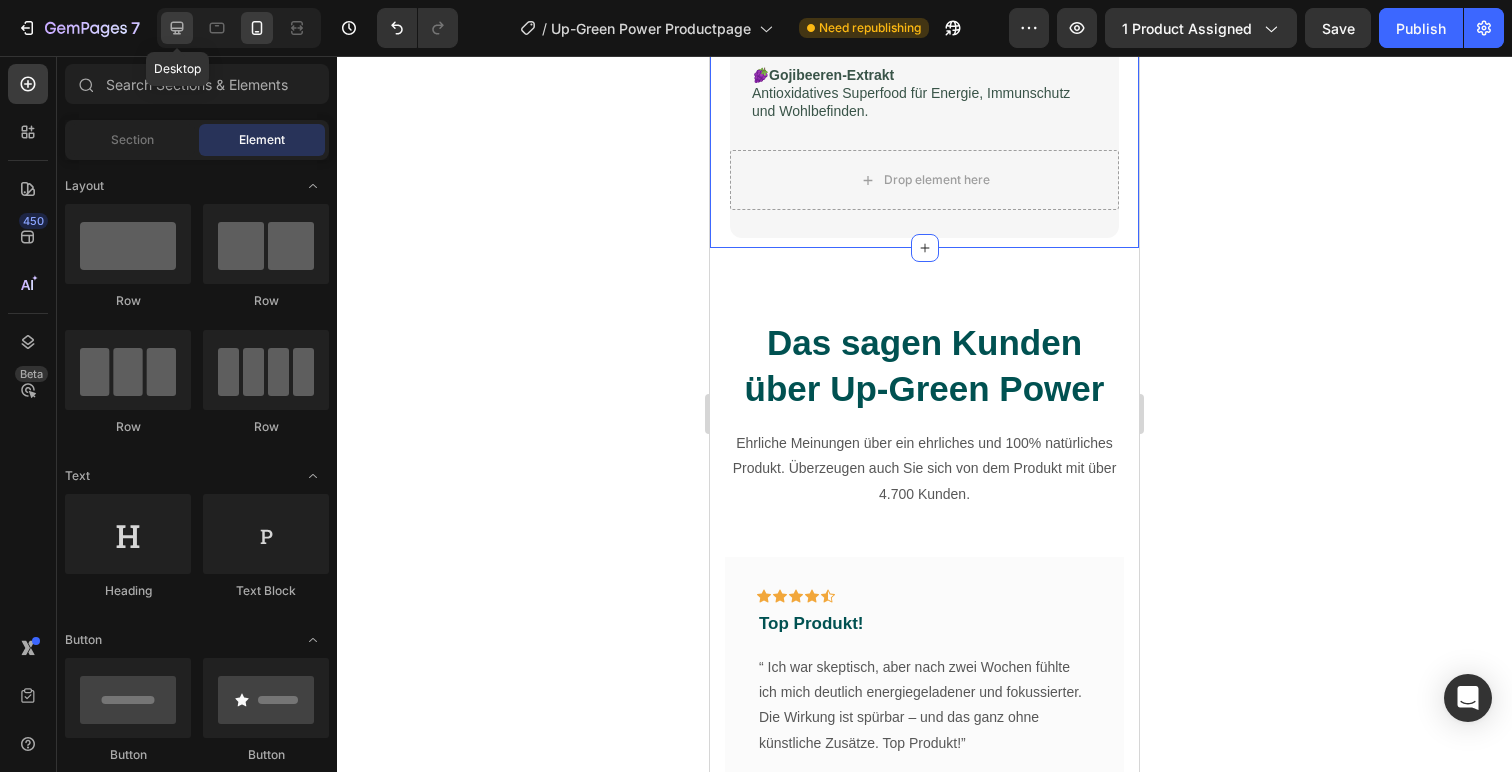 click 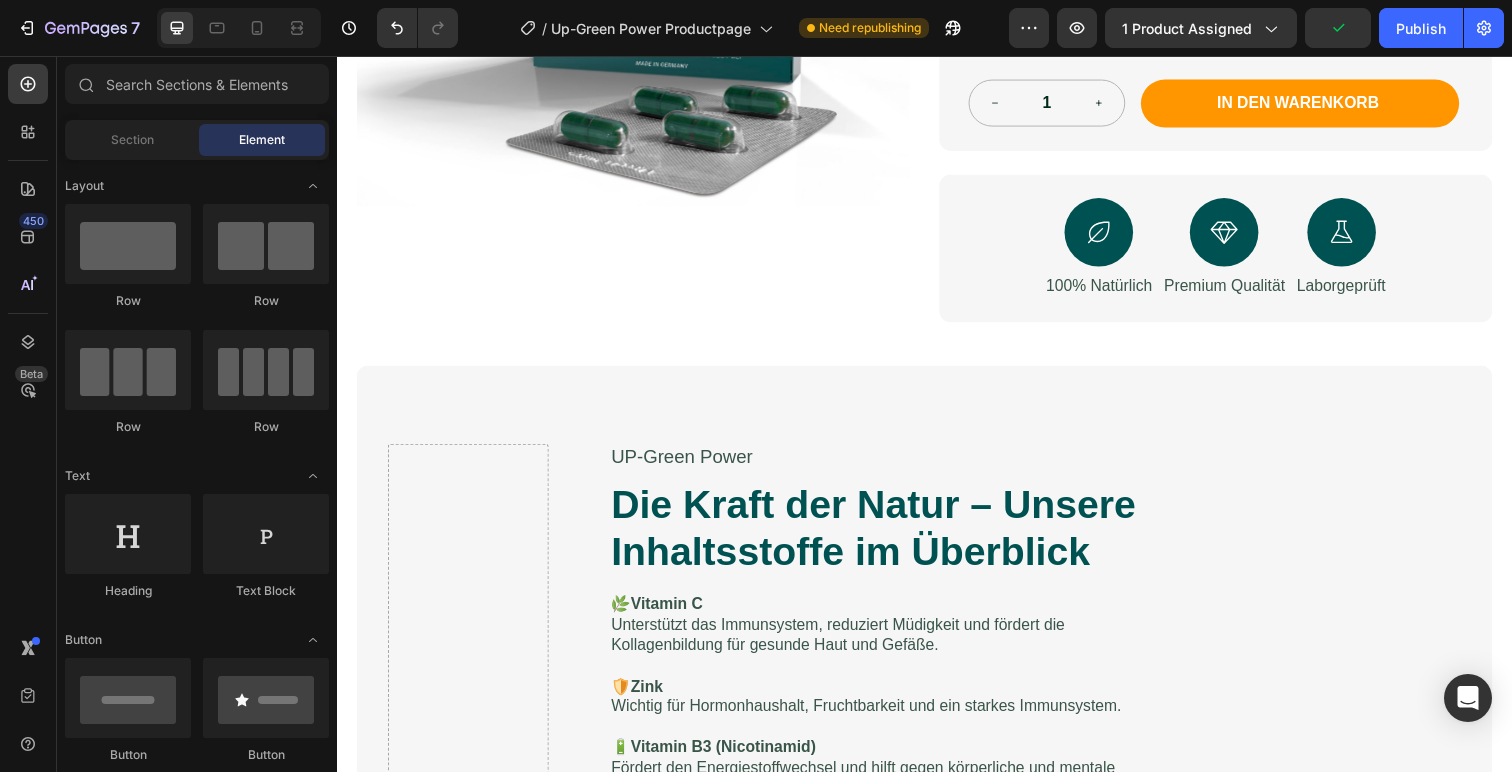 scroll, scrollTop: 475, scrollLeft: 0, axis: vertical 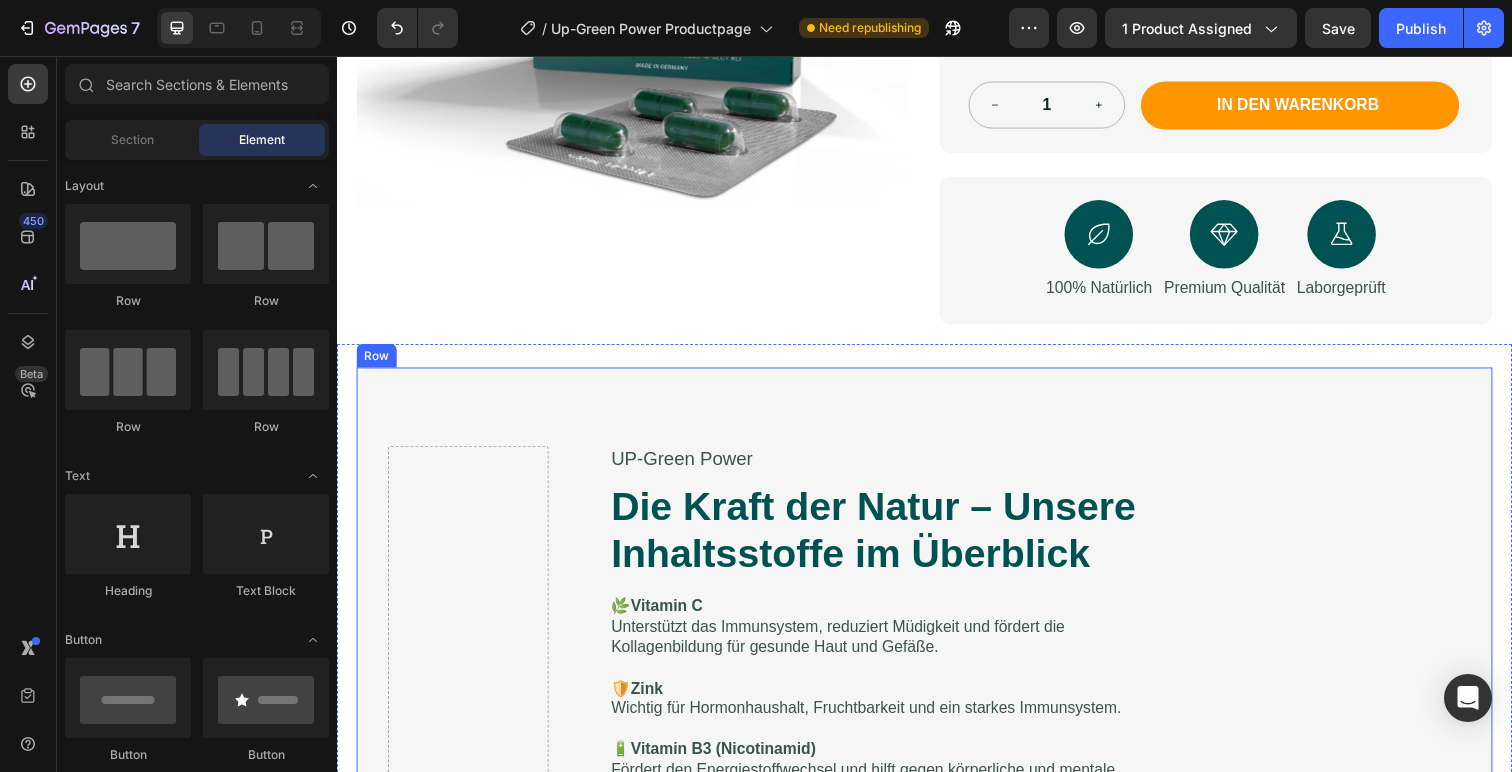 click on "Drop element here UP-Green Power Text Block Die Kraft der Natur – Unsere Inhaltsstoffe im Überblick Heading 🌿  Vitamin C   Unterstützt das Immunsystem, reduziert Müdigkeit und fördert die Kollagenbildung für gesunde Haut und Gefäße.   🛡️  Zink   Wichtig für Hormonhaushalt, Fruchtbarkeit und ein starkes Immunsystem.   🔋  Vitamin B3 (Nicotinamid) Fördert den Energiestoffwechsel und hilft gegen körperliche und mentale Erschöpfung.   🖤  Mumijo-Pulver   Natürliches Kraftpaket aus dem Gebirge für Regeneration, Zellschutz und Libido.   🌱  Ginseng   Steigert Vitalität, Fokus und Stressresistenz – seit Jahrhunderten bewährt.   ⚡  Guarana   Pflanzliches Koffein für langanhaltende Energie ohne Crash.   💪  Tribulus Terrestris   Kann die Testosteronproduktion unterstützen und Leistungsfähigkeit steigern.   🍇  Gojibeeren-Extrakt Antioxidatives Superfood für Energie, Immunschutz und Wohlbefinden. Text Block Row Row" at bounding box center [937, 813] 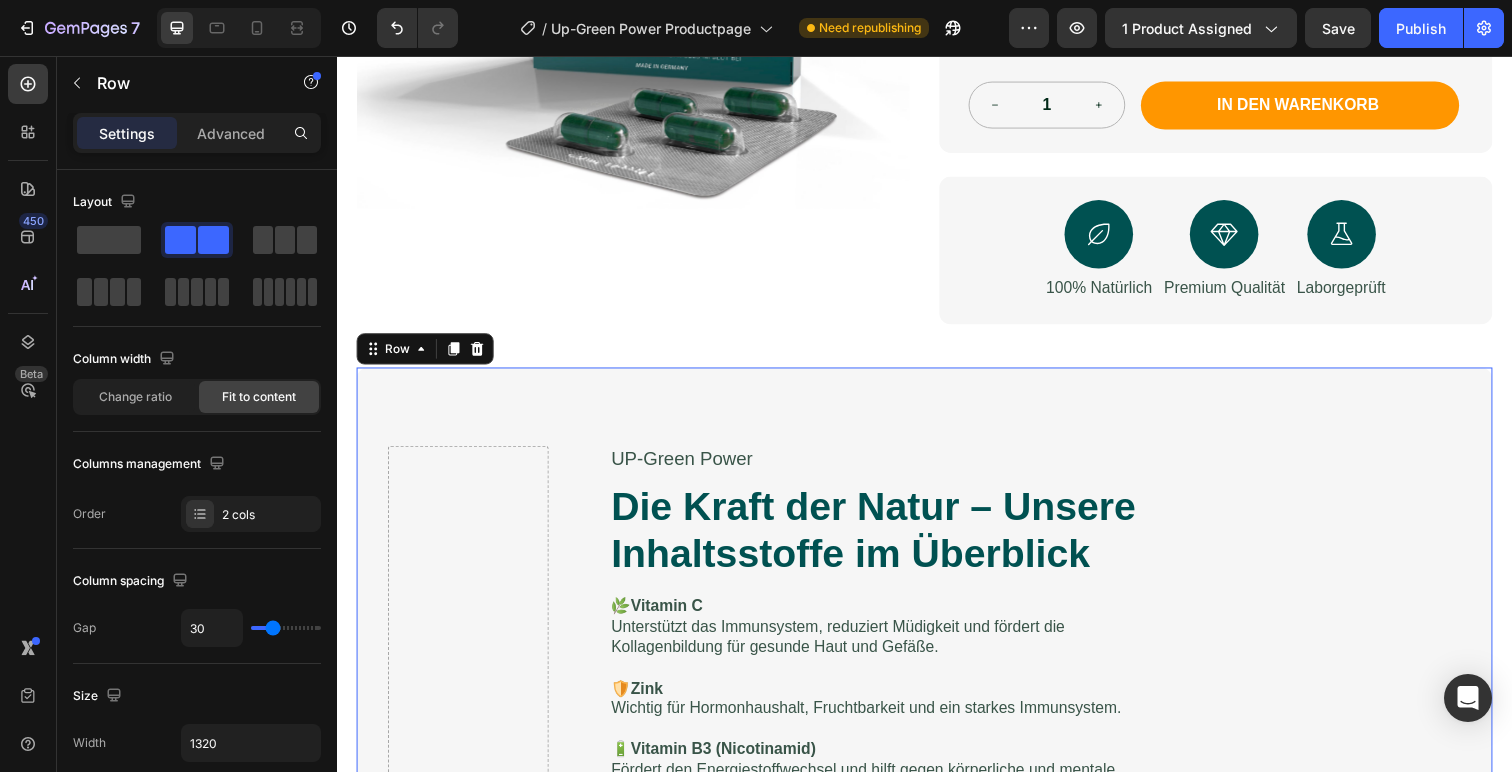 click on "Drop element here" at bounding box center (471, 813) 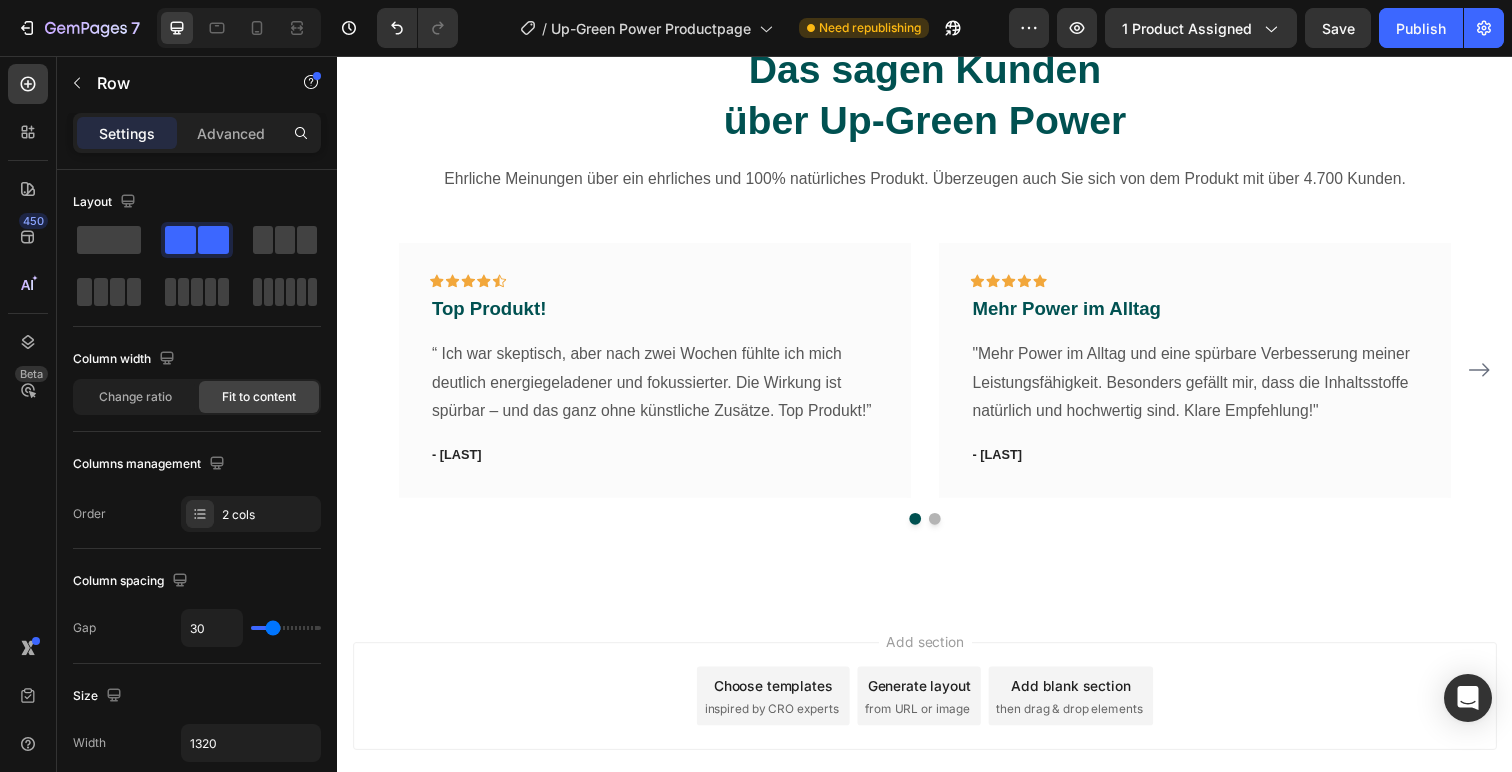 scroll, scrollTop: 1905, scrollLeft: 0, axis: vertical 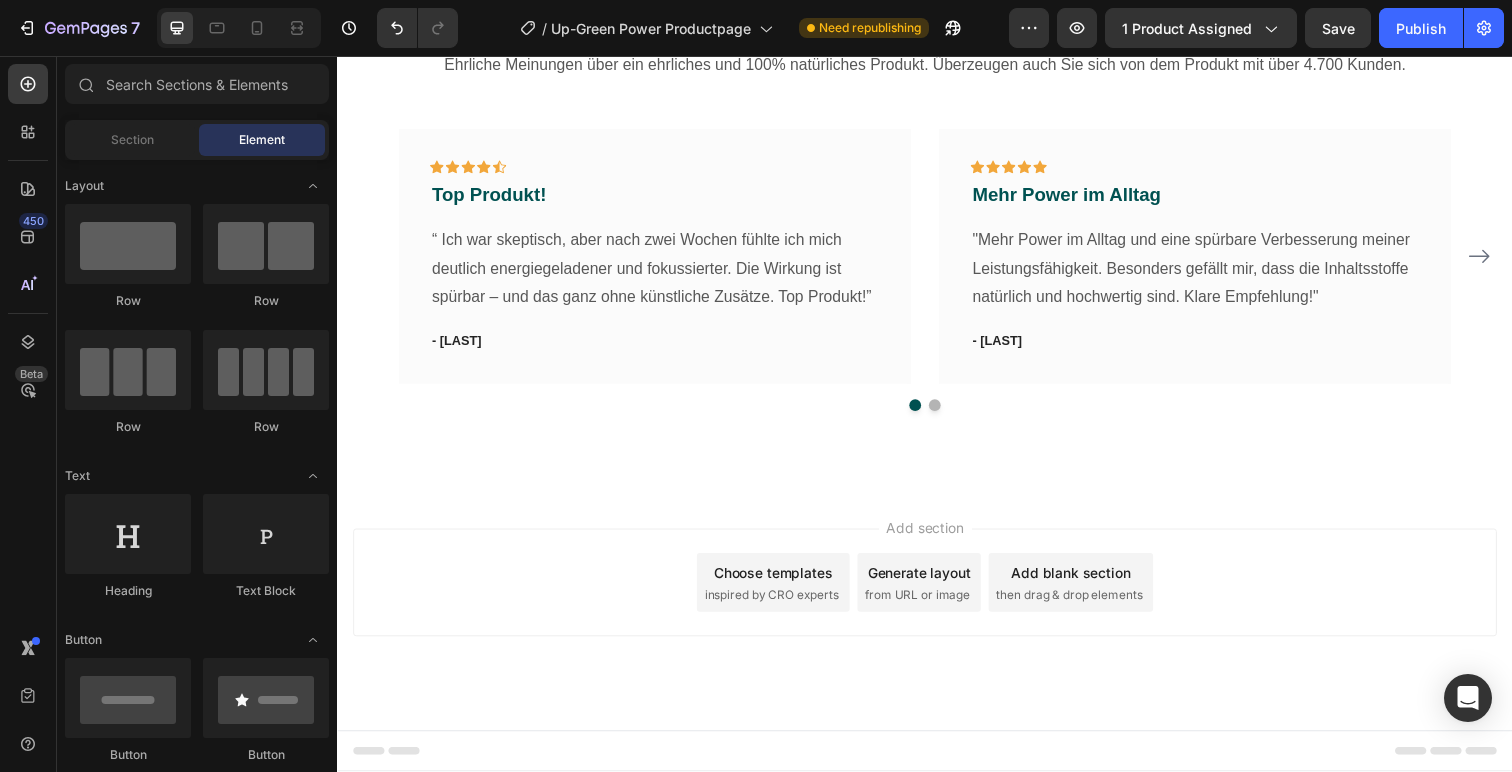 click on "inspired by CRO experts" at bounding box center (780, 607) 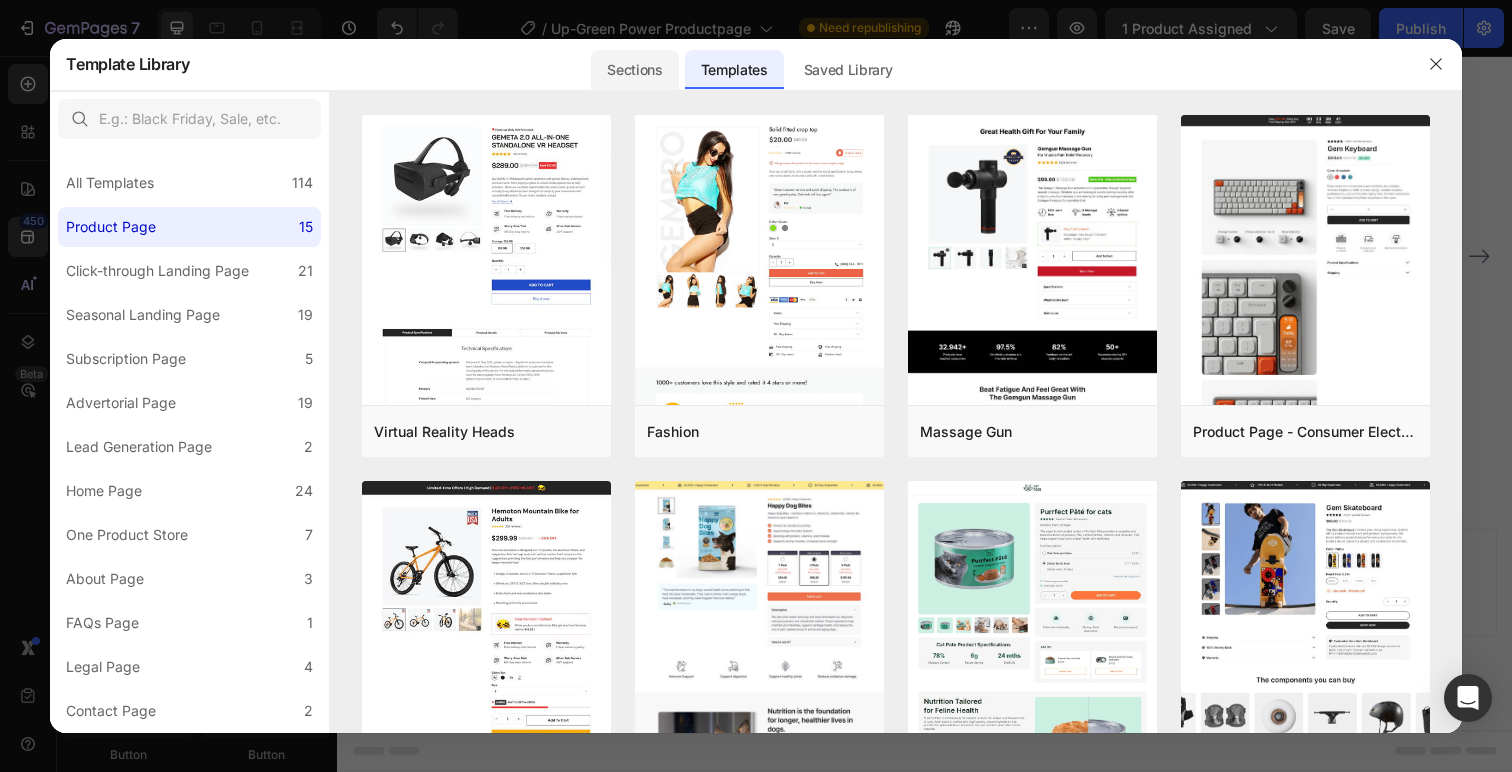 click on "Sections" 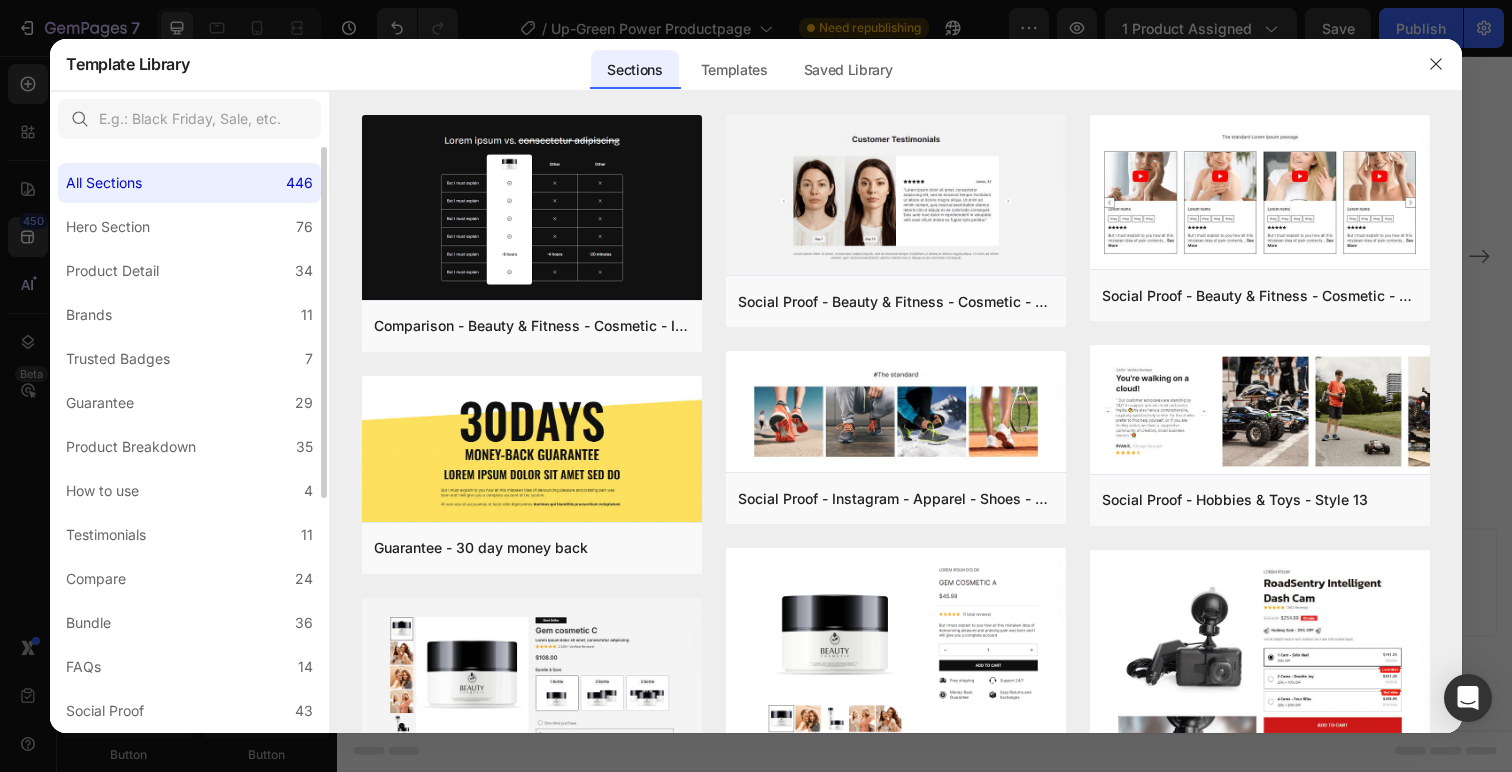 click on "All Sections 446 Hero Section 76 Product Detail 34 Brands 11 Trusted Badges 7 Guarantee 29 Product Breakdown 35 How to use 4 Testimonials 11 Compare 24 Bundle 36 FAQs 14 Social Proof 43 Brand Story 19 Product List 22 Collection 19 Blog List 3 Contact 10 Sticky Add to Cart 11 Custom Footer 15 Mobile Focused 27 Announcement Bar 7" at bounding box center [189, 637] 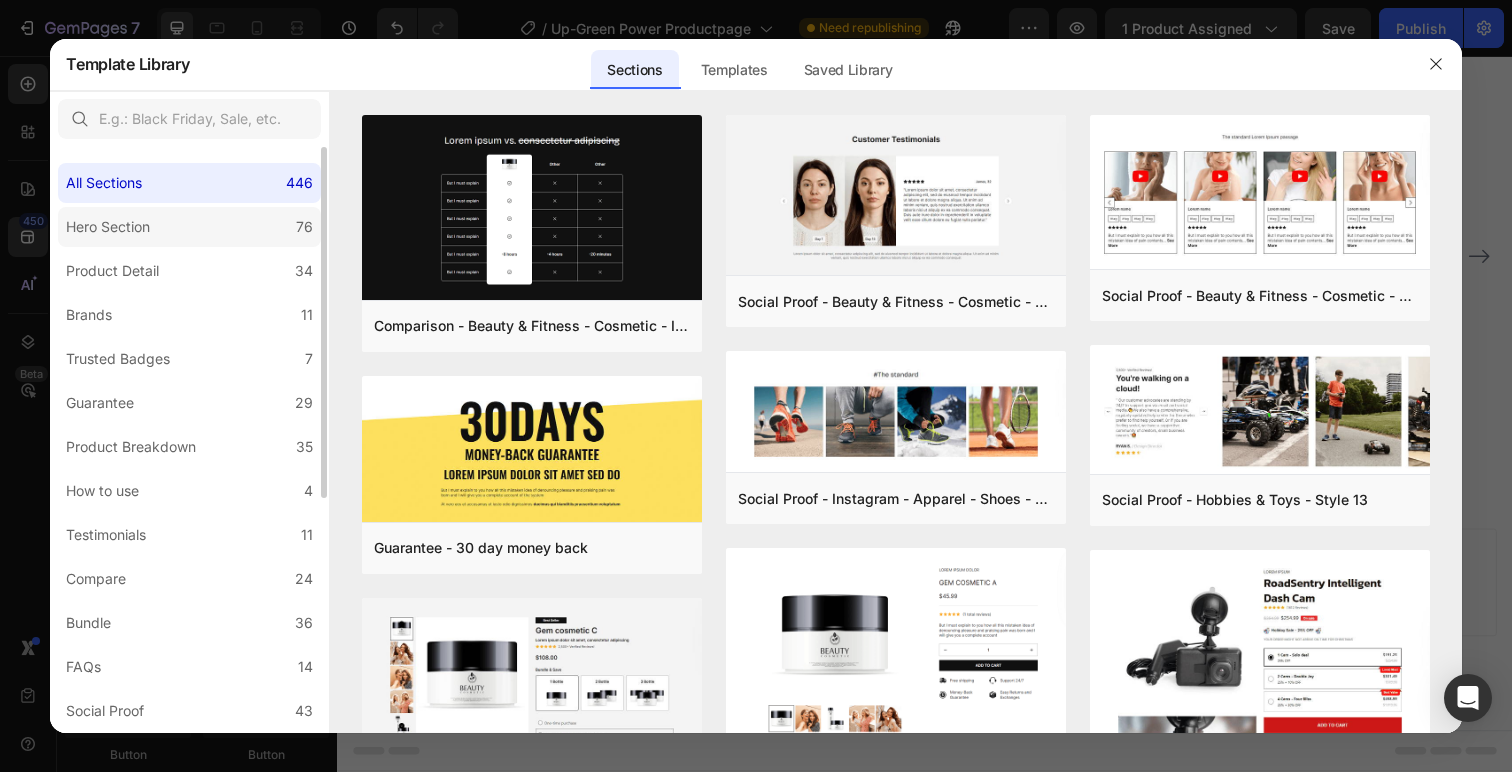 click on "Hero Section" at bounding box center (108, 227) 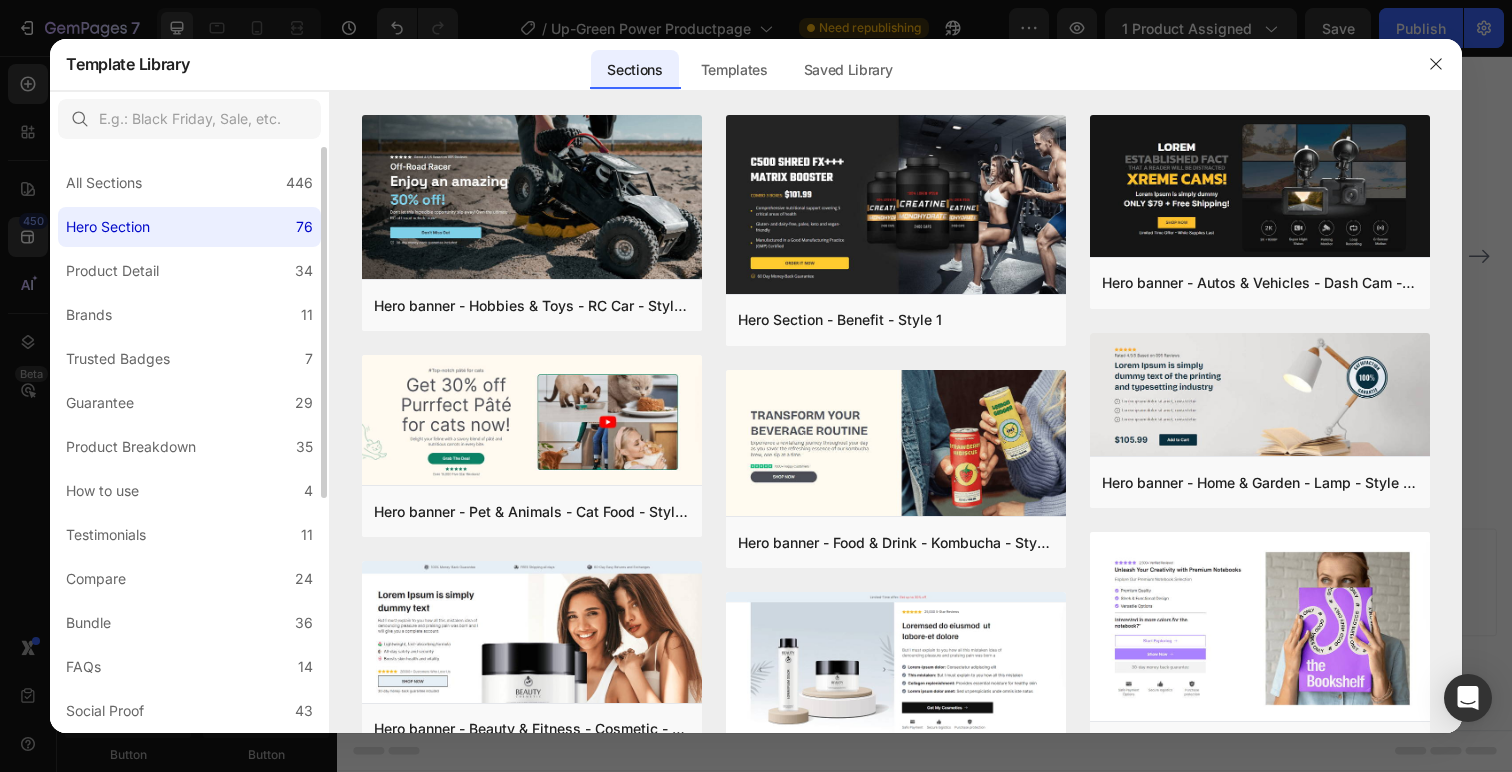 click on "All Sections 446 Hero Section 76 Product Detail 34 Brands 11 Trusted Badges 7 Guarantee 29 Product Breakdown 35 How to use 4 Testimonials 11 Compare 24 Bundle 36 FAQs 14 Social Proof 43 Brand Story 19 Product List 22 Collection 19 Blog List 3 Contact 10 Sticky Add to Cart 11 Custom Footer 15 Mobile Focused 27 Announcement Bar 7" at bounding box center (189, 637) 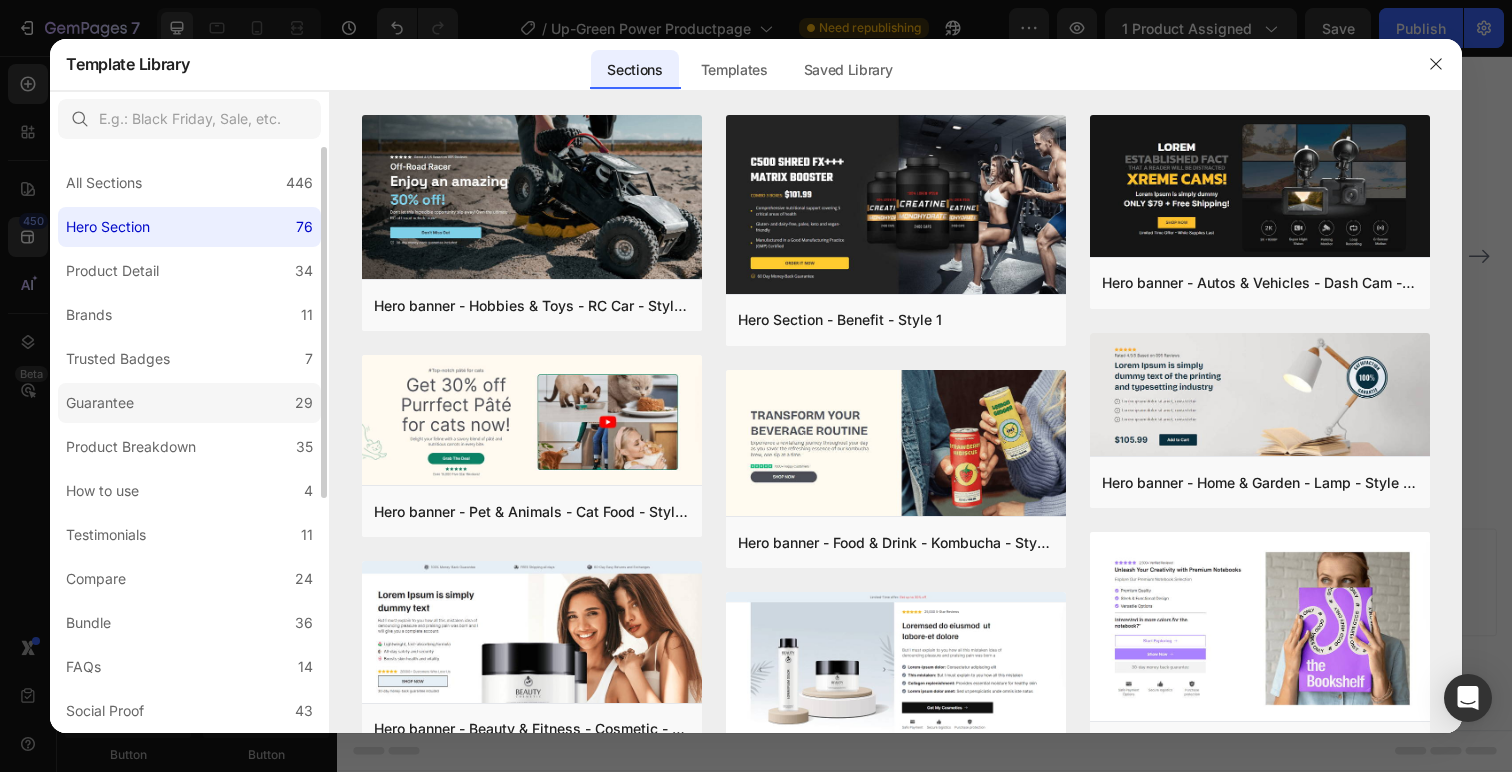 click on "Guarantee" at bounding box center (104, 403) 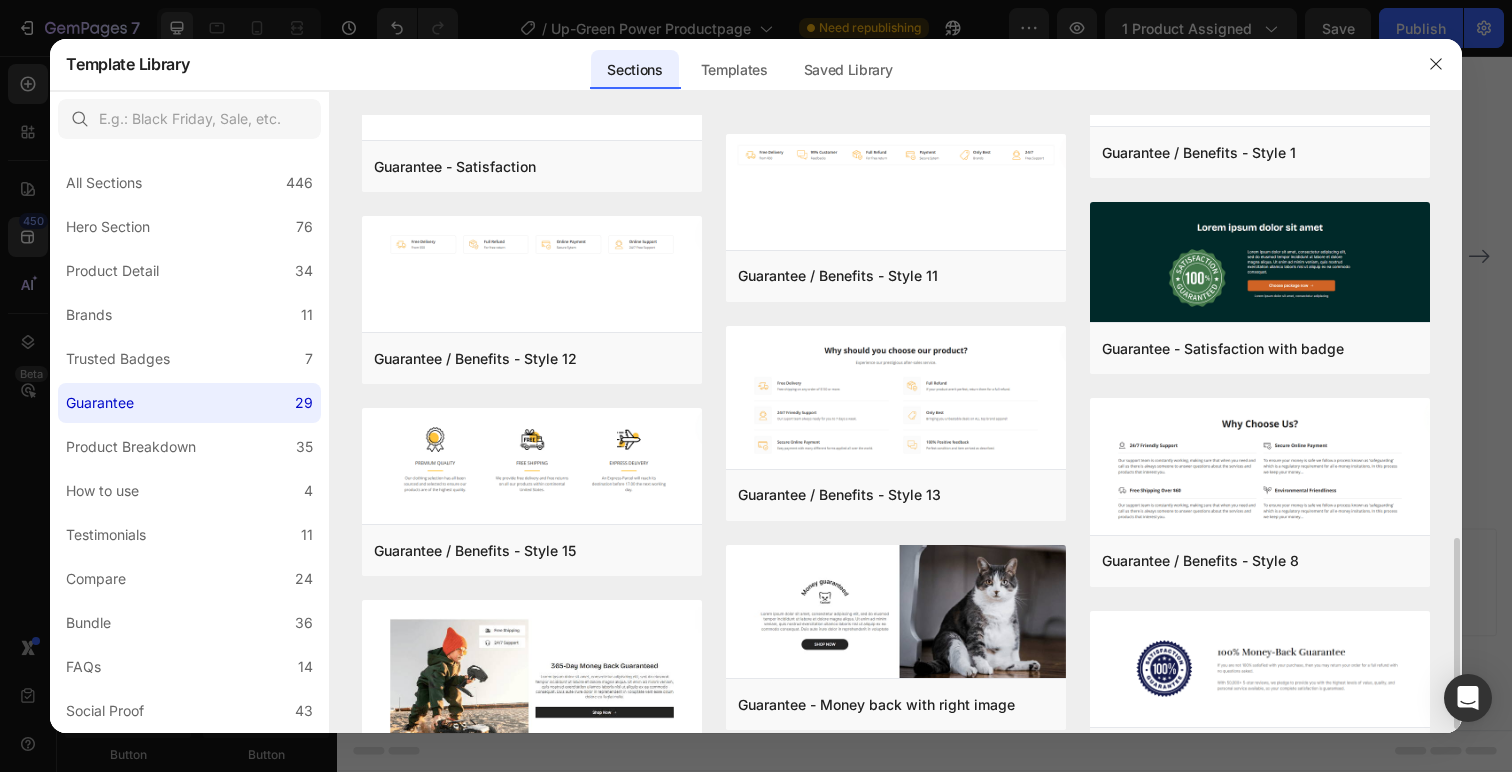 scroll, scrollTop: 1387, scrollLeft: 0, axis: vertical 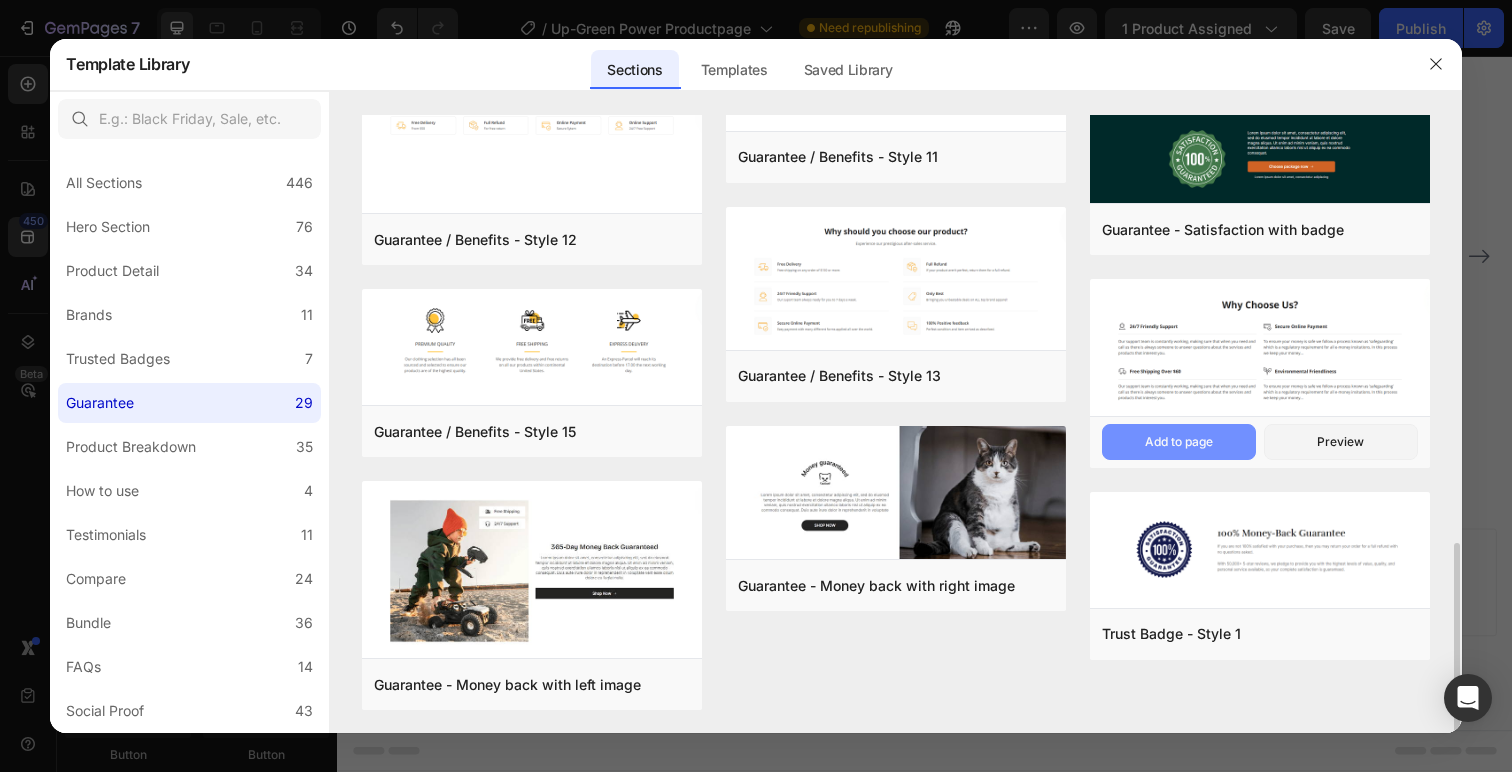 click on "Add to page" at bounding box center [1179, 442] 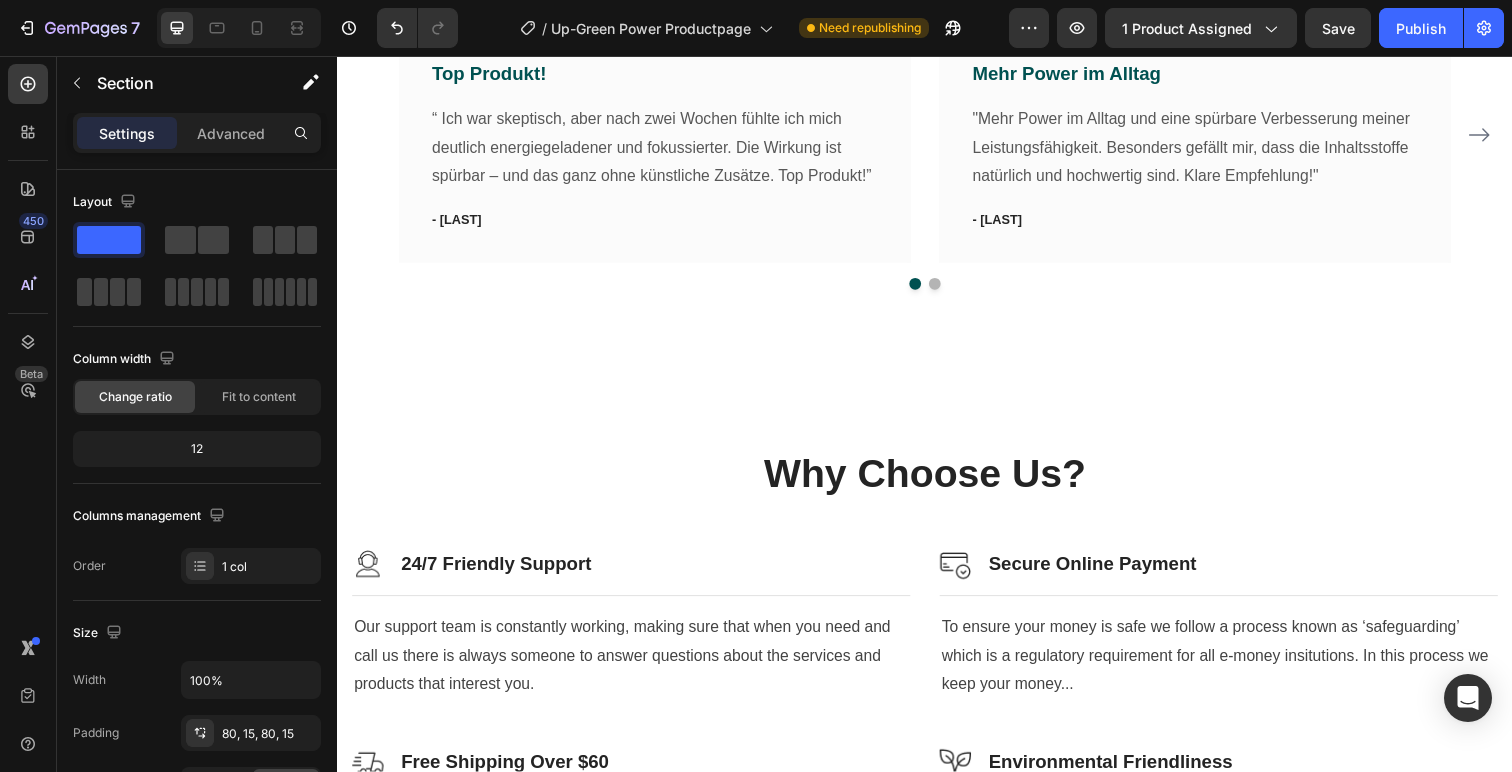 scroll, scrollTop: 2018, scrollLeft: 0, axis: vertical 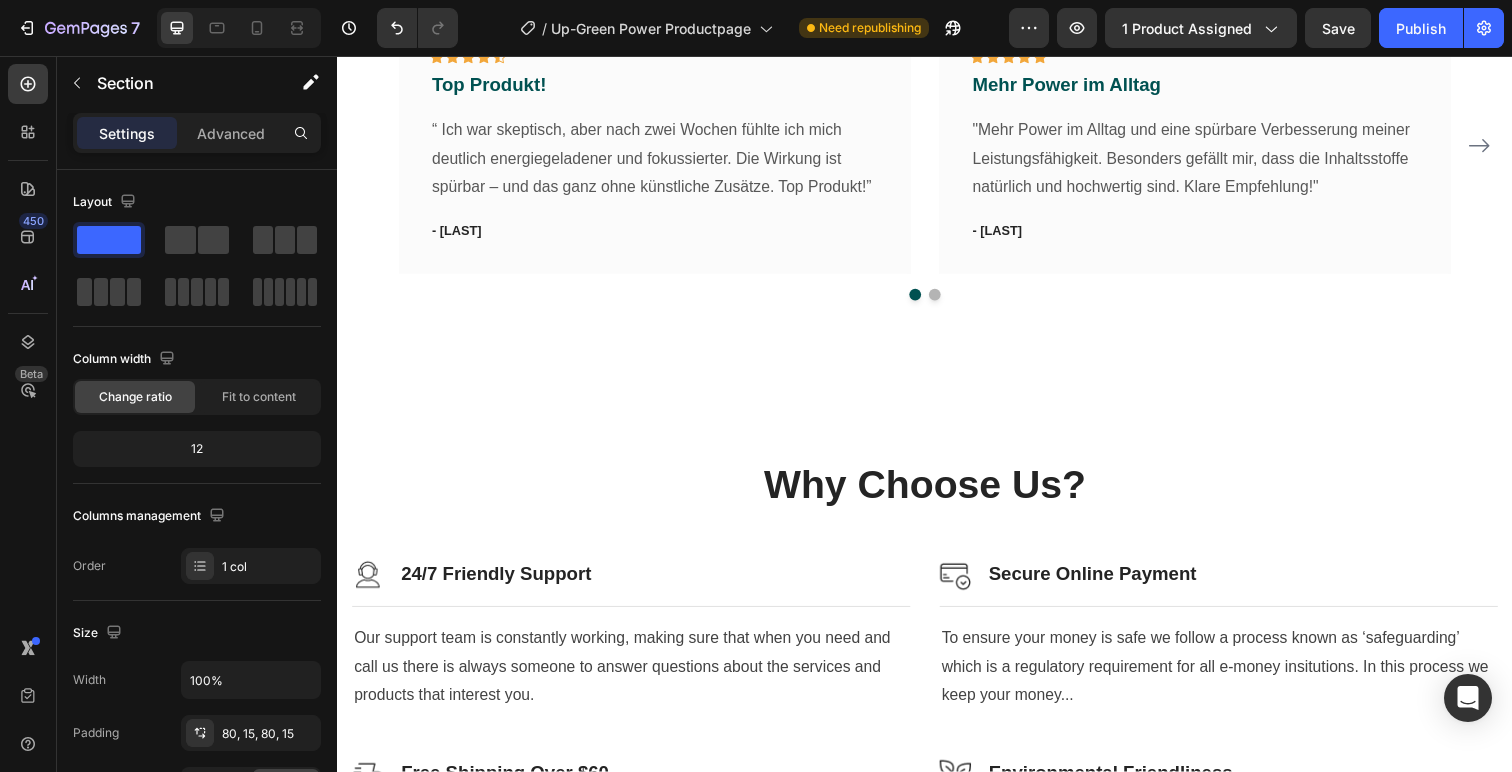 click on "Das sagen Kunden  über Up-Green Power Heading Ehrliche Meinungen über ein ehrliches und 100% natürliches Produkt. Überzeugen auch Sie sich von dem Produkt mit über 4.700 Kunden. Text block
Icon
Icon
Icon
Icon
Icon Row Top Produkt! Text block “ Ich war skeptisch, aber nach zwei Wochen fühlte ich mich deutlich energiegeladener und fokussierter. Die Wirkung ist spürbar – und das ganz ohne künstliche Zusätze. Top Produkt!” Text block - [LAST] Text block Row
Icon
Icon
Icon
Icon
Icon Row Mehr Power im Alltag Text block "Mehr Power im Alltag und eine spürbare Verbesserung meiner Leistungsfähigkeit. Besonders gefällt mir, dass die Inhaltsstoffe natürlich und hochwertig sind. Klare Empfehlung!" Text block - [LAST] Text block Row
Icon
Icon
Icon
Icon Icon" at bounding box center [937, 59] 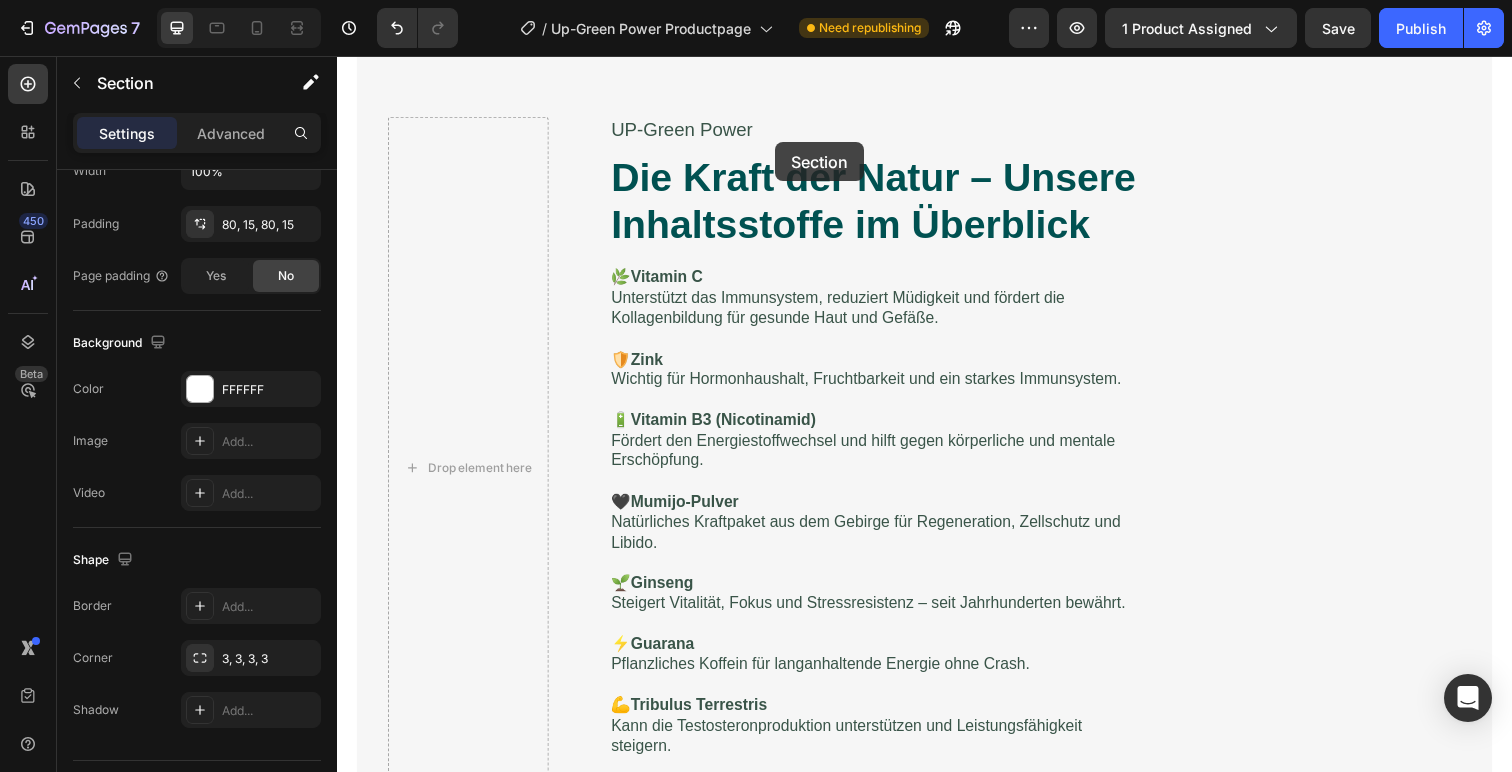scroll, scrollTop: 711, scrollLeft: 0, axis: vertical 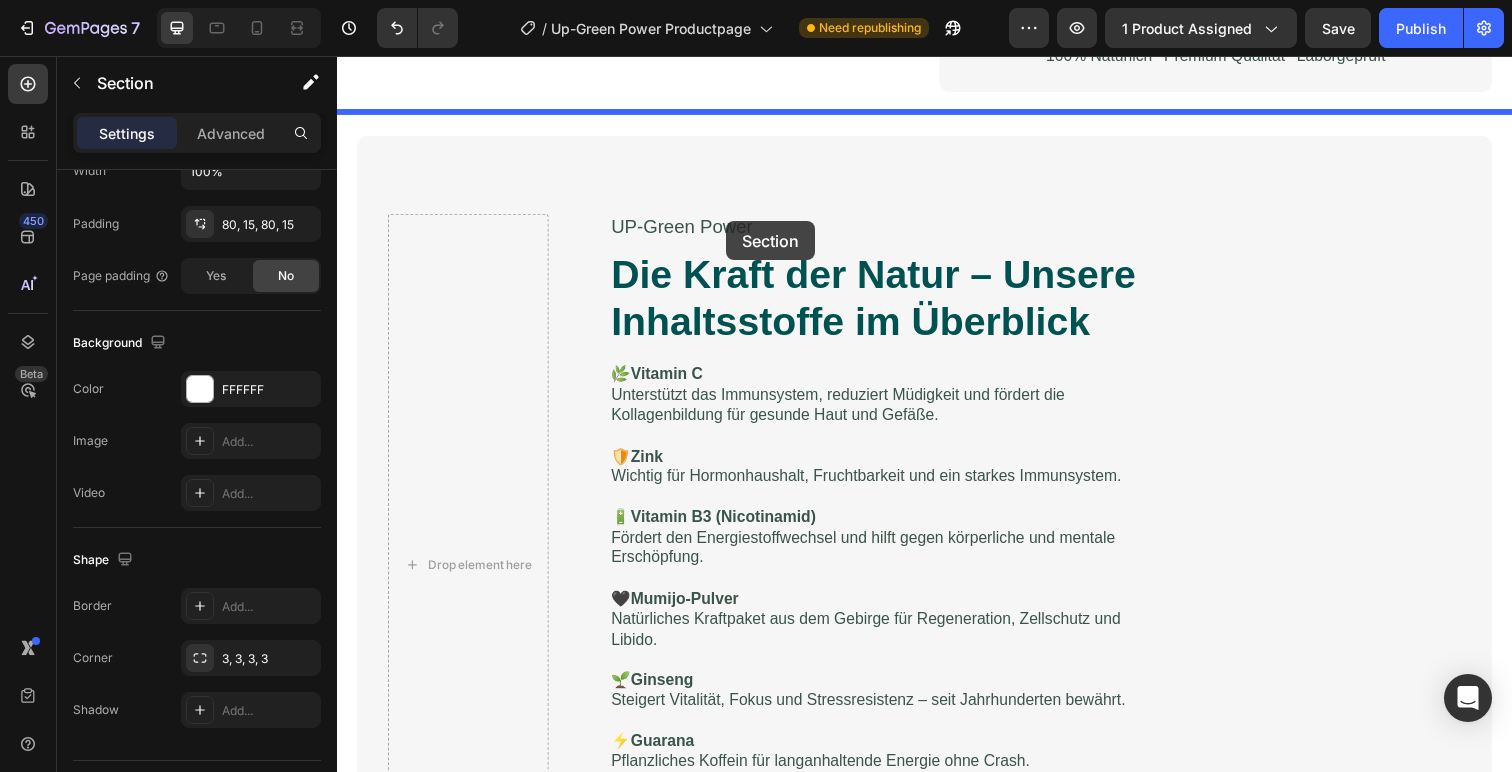 drag, startPoint x: 631, startPoint y: 385, endPoint x: 734, endPoint y: 225, distance: 190.28662 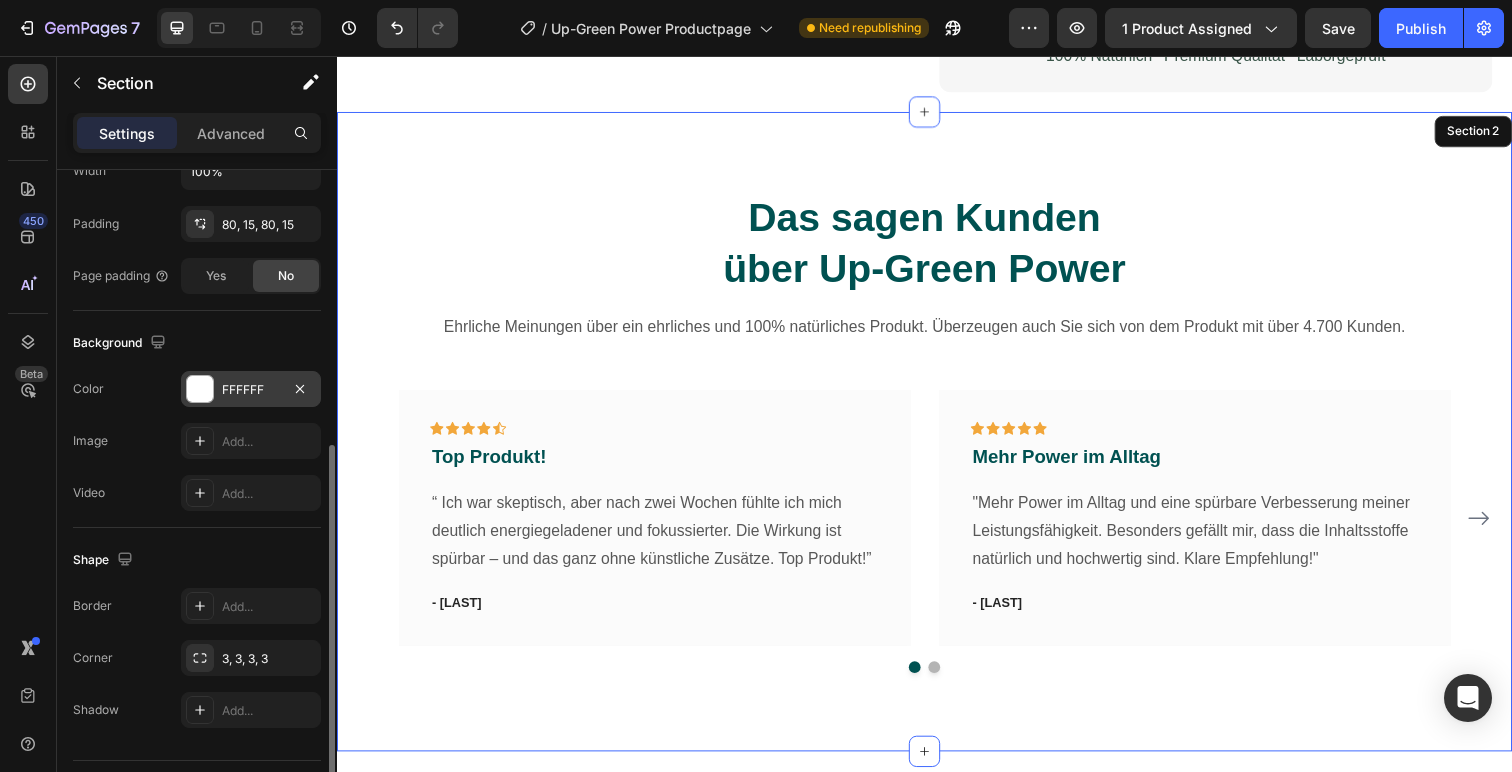 click at bounding box center [200, 389] 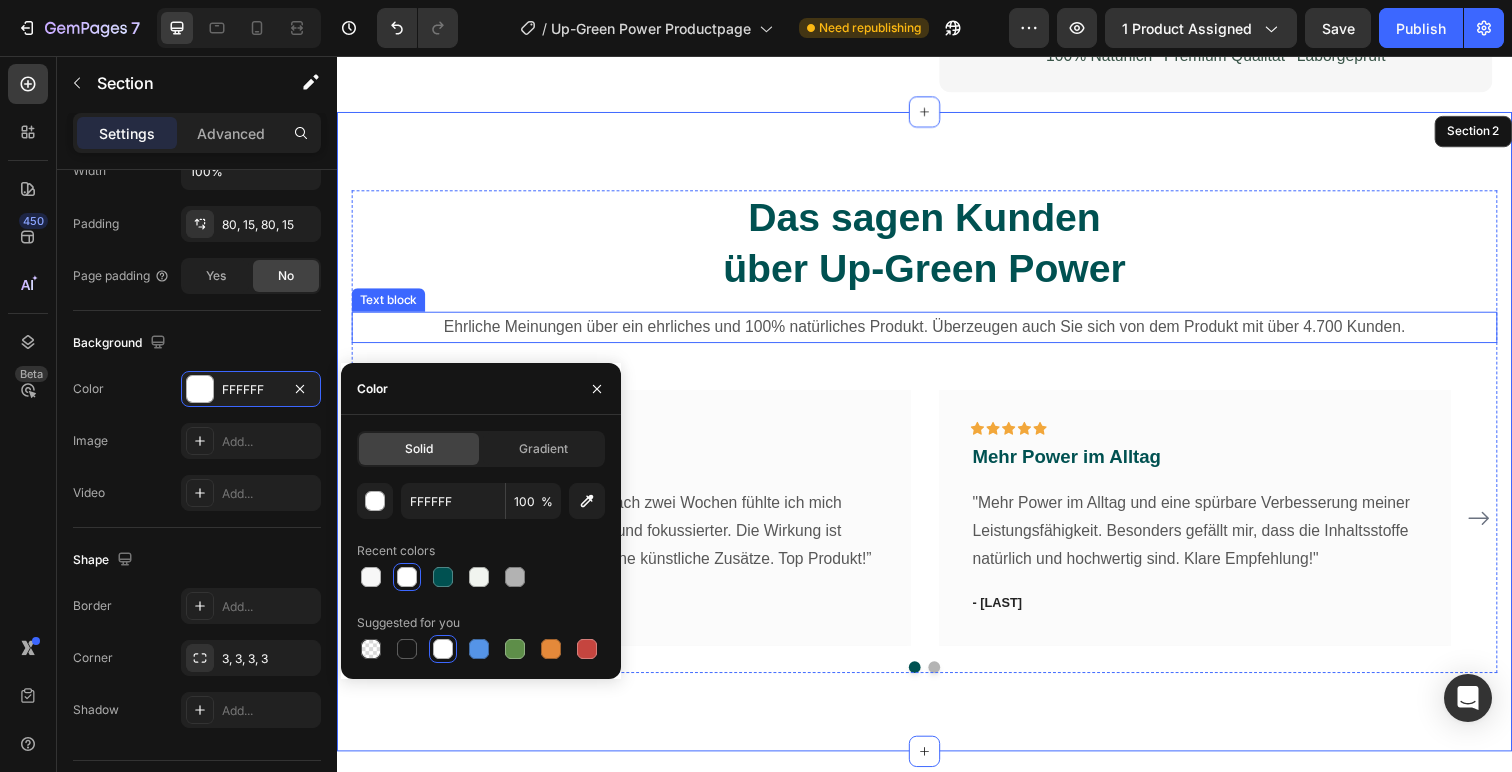 click on "Ehrliche Meinungen über ein ehrliches und 100% natürliches Produkt. Überzeugen auch Sie sich von dem Produkt mit über 4.700 Kunden." at bounding box center (937, 334) 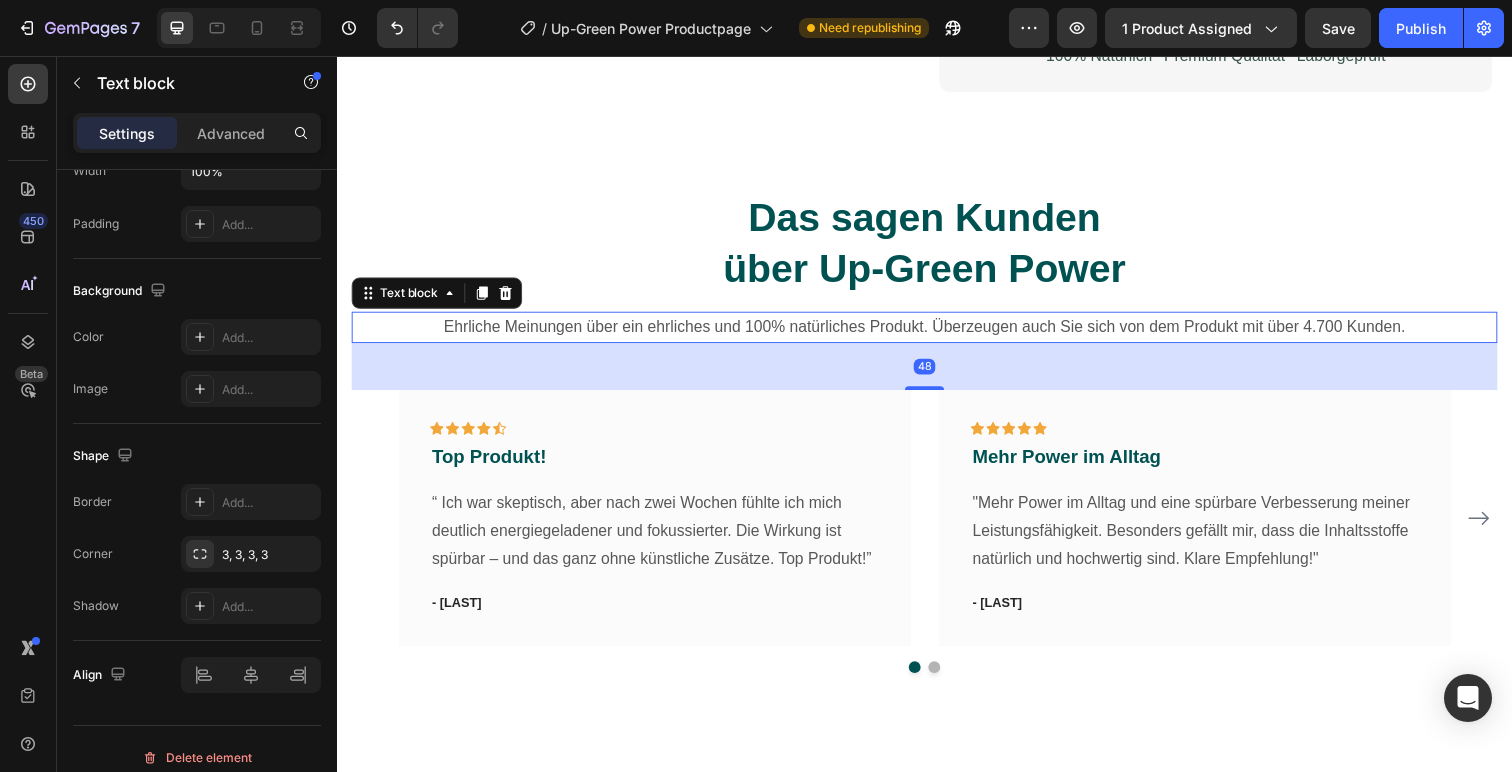scroll, scrollTop: 0, scrollLeft: 0, axis: both 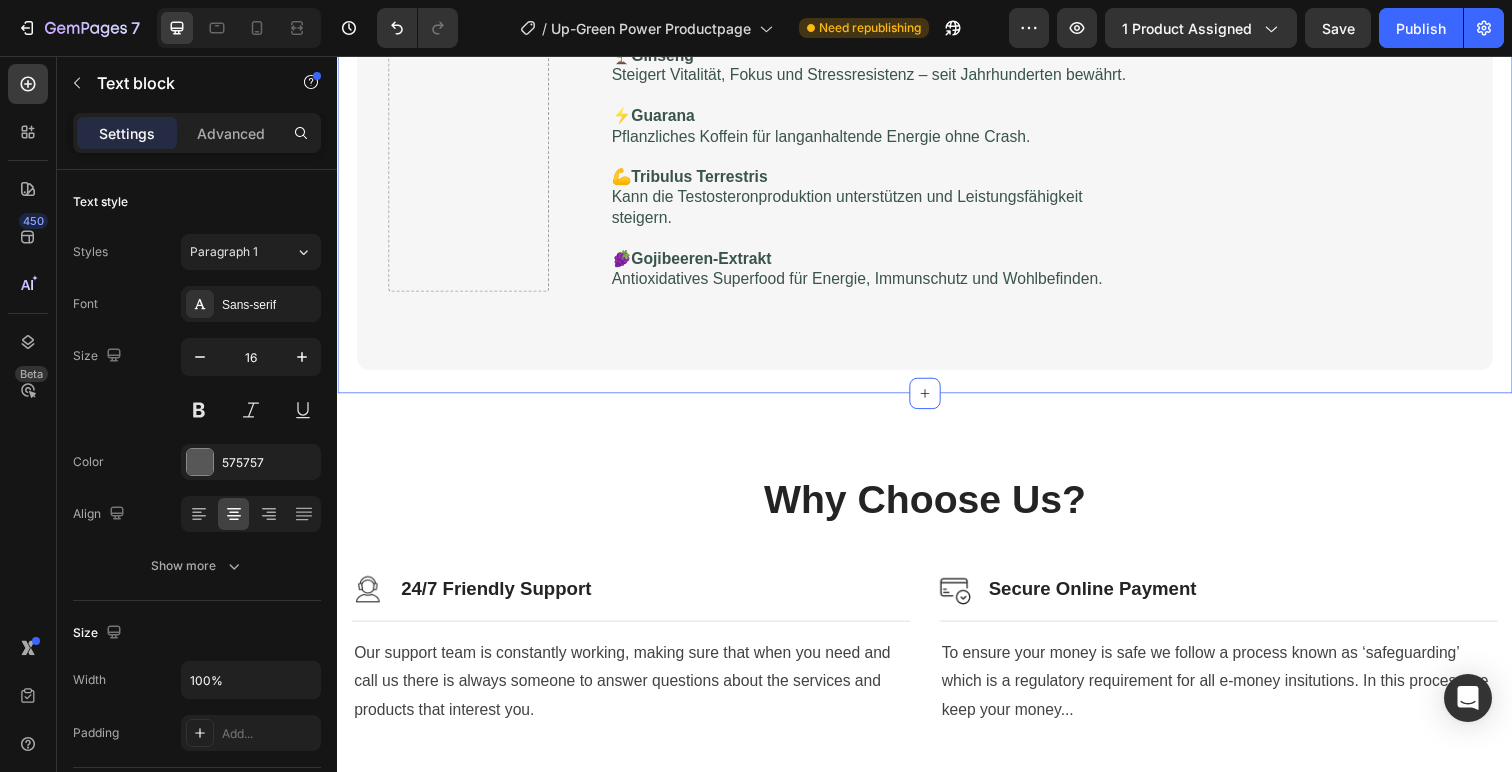 click on "Drop element here UP-Green Power Text Block Die Kraft der Natur – Unsere Inhaltsstoffe im Überblick Heading 🌿  Vitamin C   Unterstützt das Immunsystem, reduziert Müdigkeit und fördert die Kollagenbildung für gesunde Haut und Gefäße.   🛡️  Zink   Wichtig für Hormonhaushalt, Fruchtbarkeit und ein starkes Immunsystem.   🔋  Vitamin B3 (Nicotinamid) Fördert den Energiestoffwechsel und hilft gegen körperliche und mentale Erschöpfung.   🖤  Mumijo-Pulver   Natürliches Kraftpaket aus dem Gebirge für Regeneration, Zellschutz und Libido.   🌱  Ginseng   Steigert Vitalität, Fokus und Stressresistenz – seit Jahrhunderten bewährt.   ⚡  Guarana   Pflanzliches Koffein für langanhaltende Energie ohne Crash.   💪  Tribulus Terrestris   Kann die Testosteronproduktion unterstützen und Leistungsfähigkeit steigern.   🍇  Gojibeeren-Extrakt Antioxidatives Superfood für Energie, Immunschutz und Wohlbefinden. Text Block Row Row Section 3" at bounding box center [937, -62] 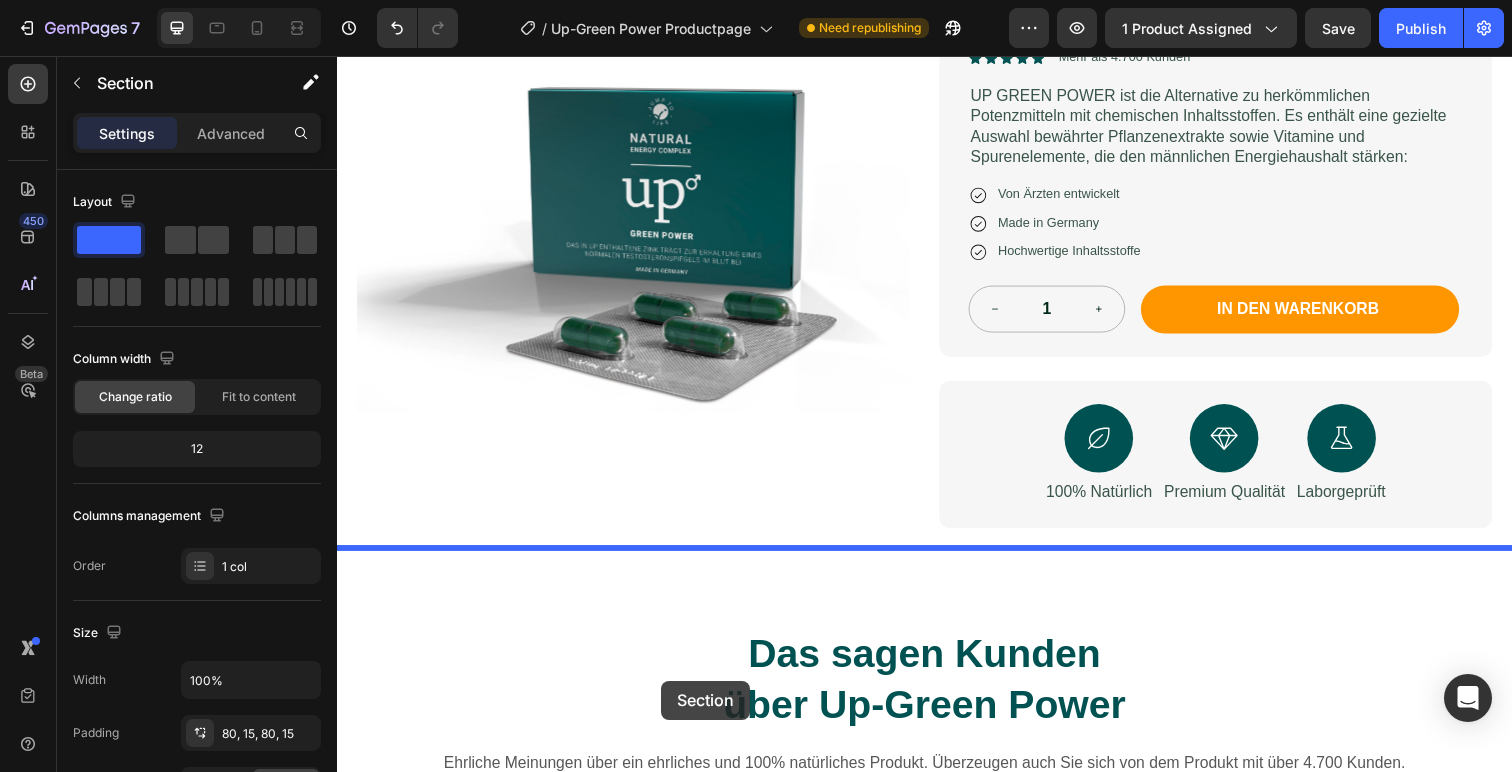 scroll, scrollTop: 300, scrollLeft: 0, axis: vertical 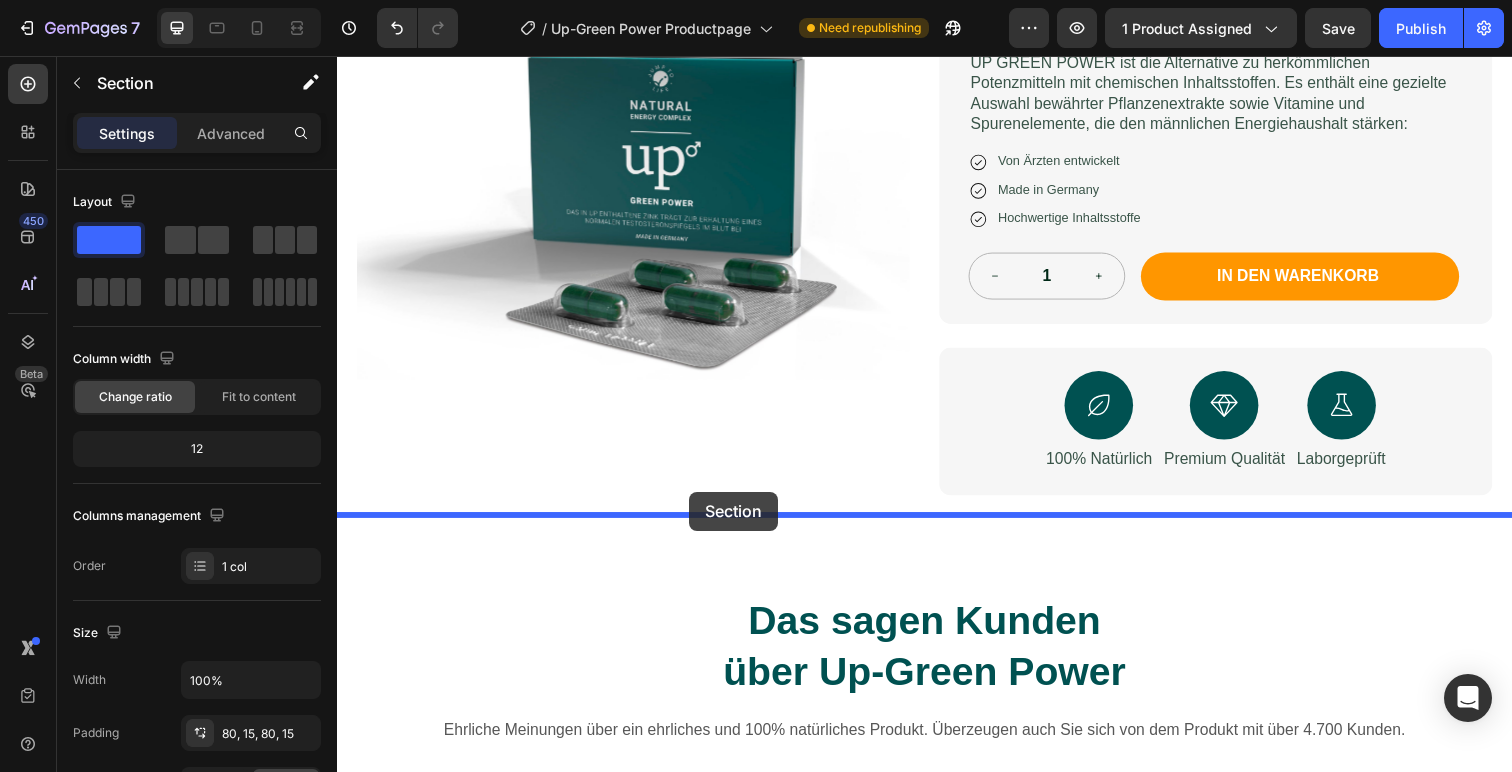 drag, startPoint x: 621, startPoint y: 398, endPoint x: 696, endPoint y: 518, distance: 141.50972 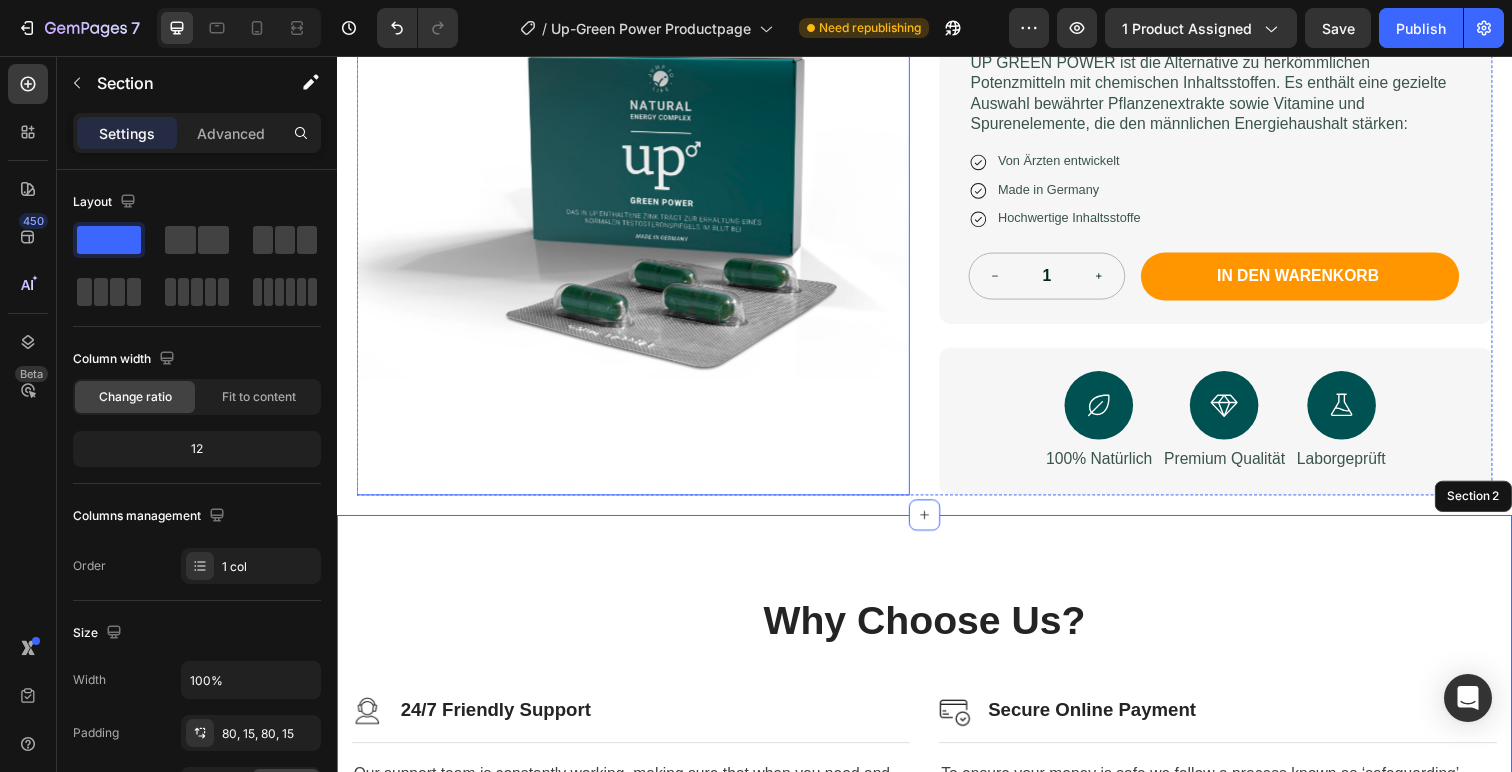 click at bounding box center [639, 222] 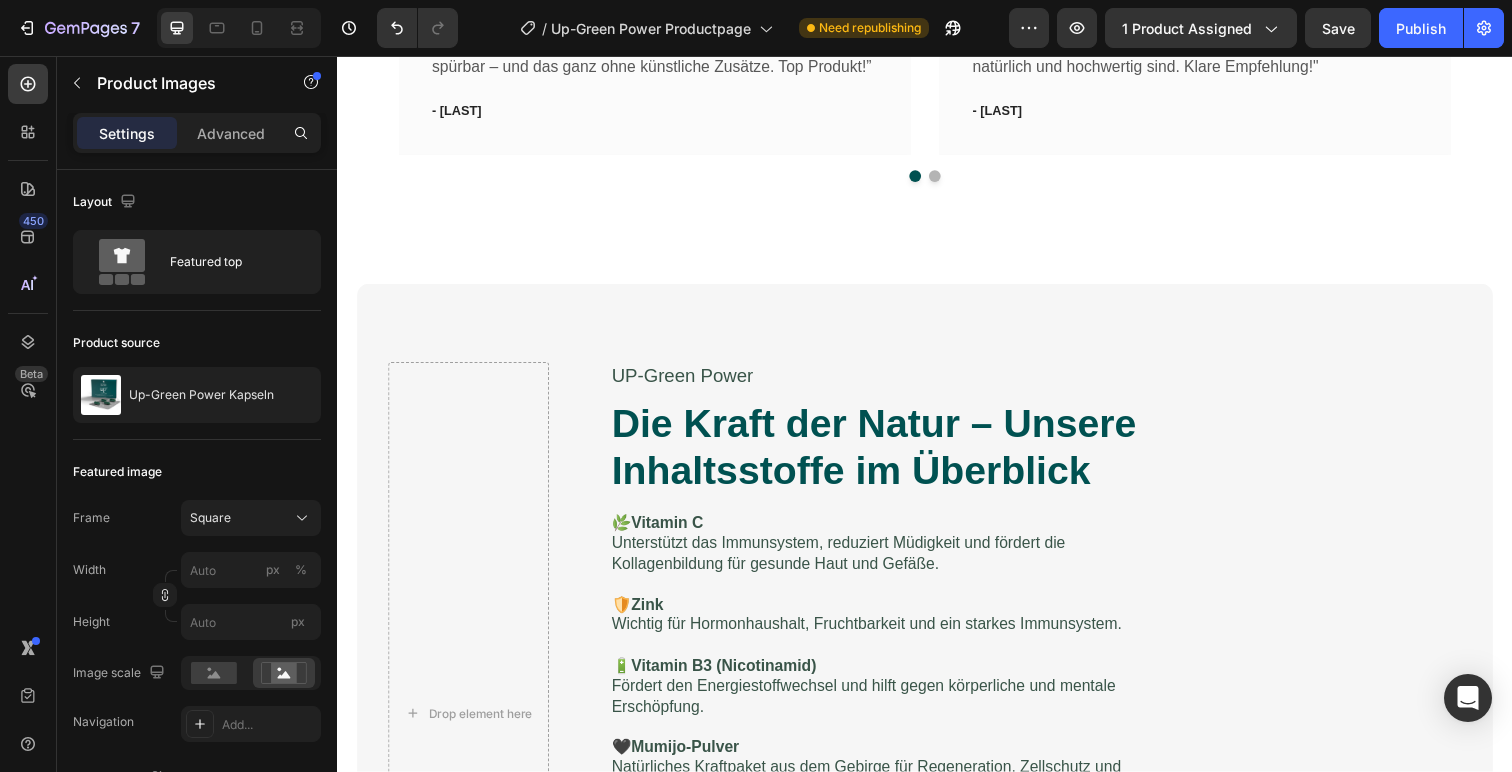 scroll, scrollTop: 1838, scrollLeft: 0, axis: vertical 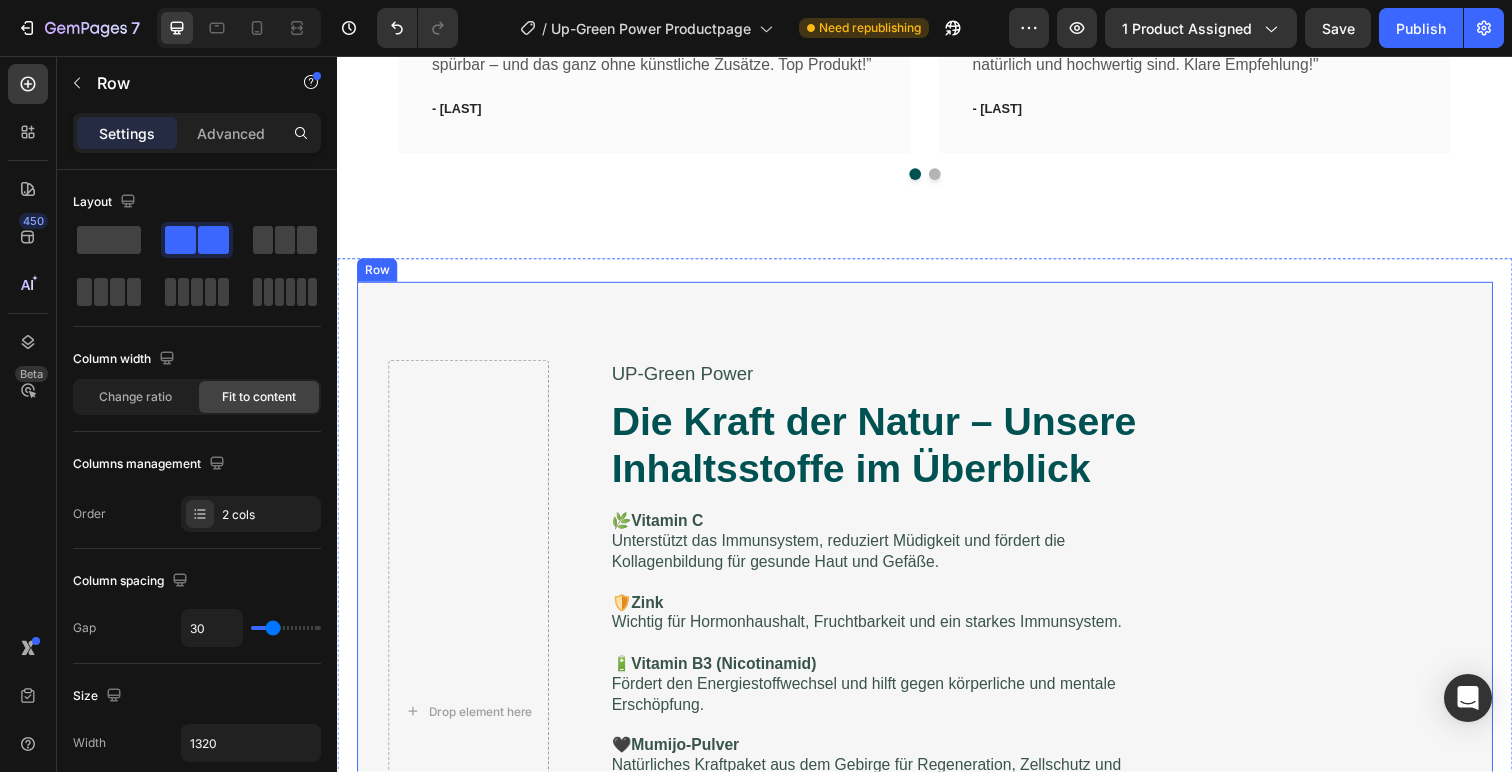 click on "Drop element here UP-Green Power Text Block Die Kraft der Natur – Unsere Inhaltsstoffe im Überblick Heading 🌿  Vitamin C   Unterstützt das Immunsystem, reduziert Müdigkeit und fördert die Kollagenbildung für gesunde Haut und Gefäße.   🛡️  Zink   Wichtig für Hormonhaushalt, Fruchtbarkeit und ein starkes Immunsystem.   🔋  Vitamin B3 (Nicotinamid) Fördert den Energiestoffwechsel und hilft gegen körperliche und mentale Erschöpfung.   🖤  Mumijo-Pulver   Natürliches Kraftpaket aus dem Gebirge für Regeneration, Zellschutz und Libido.   🌱  Ginseng   Steigert Vitalität, Fokus und Stressresistenz – seit Jahrhunderten bewährt.   ⚡  Guarana   Pflanzliches Koffein für langanhaltende Energie ohne Crash.   💪  Tribulus Terrestris   Kann die Testosteronproduktion unterstützen und Leistungsfähigkeit steigern.   🍇  Gojibeeren-Extrakt Antioxidatives Superfood für Energie, Immunschutz und Wohlbefinden. Text Block Row Row" at bounding box center (937, 726) 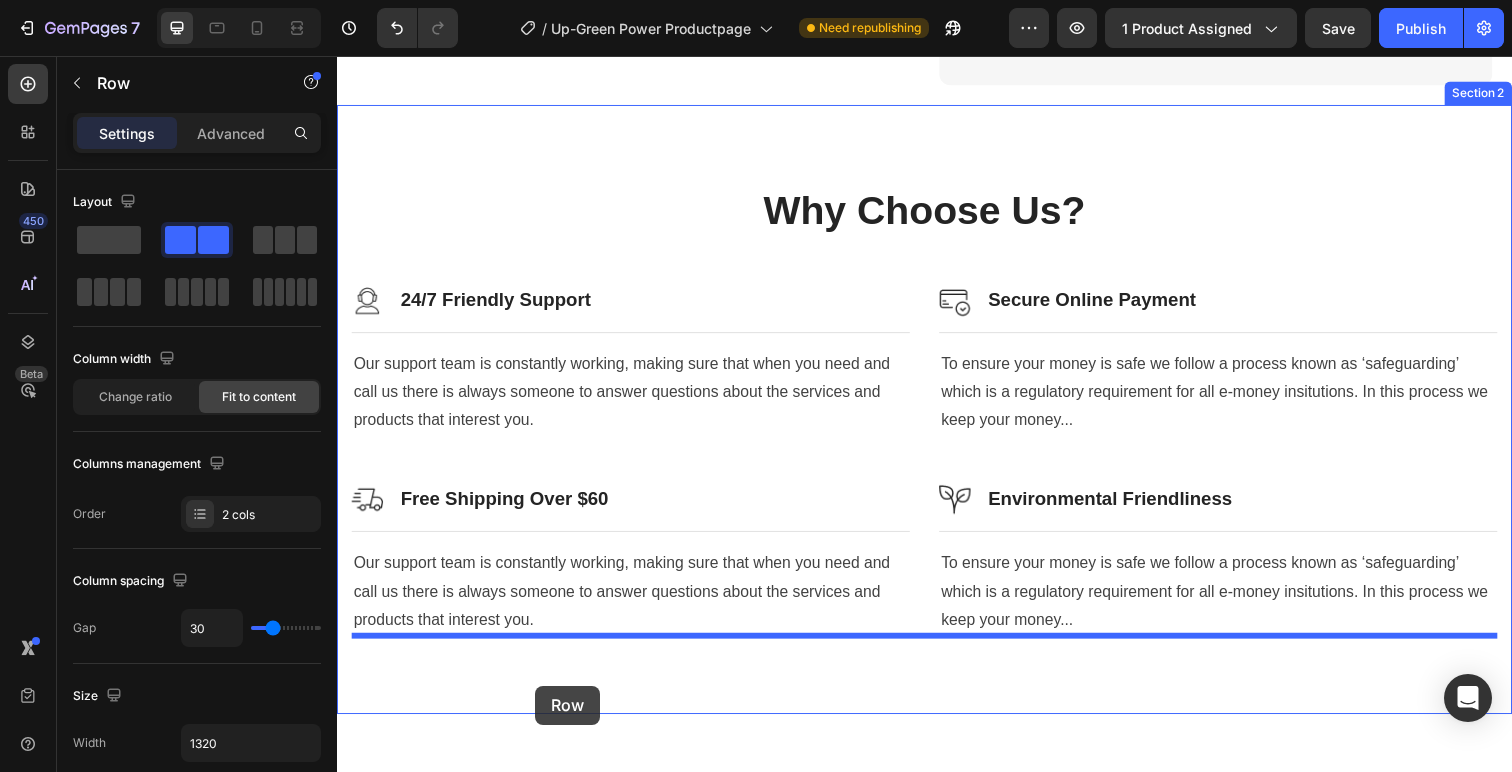 scroll, scrollTop: 764, scrollLeft: 0, axis: vertical 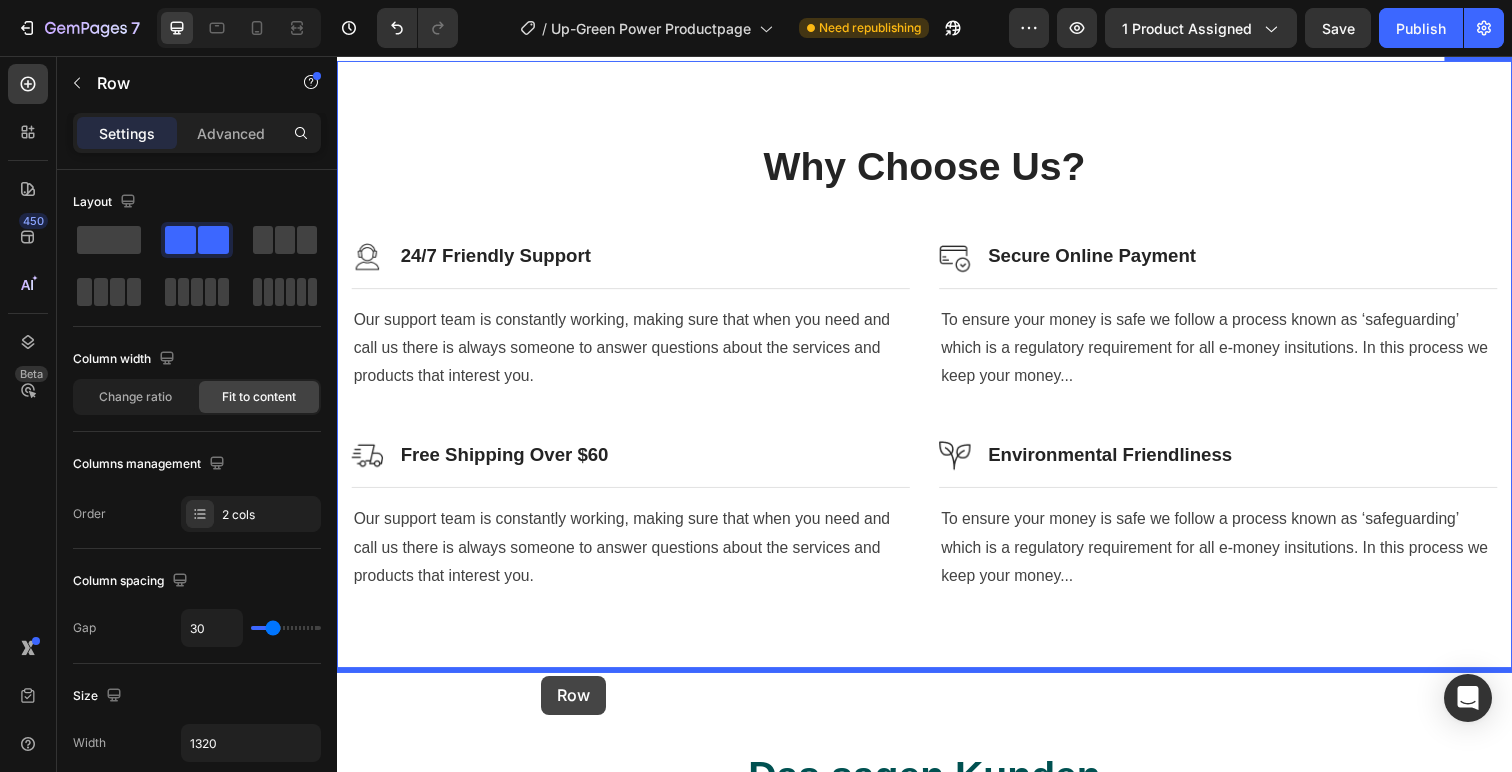 drag, startPoint x: 439, startPoint y: 302, endPoint x: 545, endPoint y: 689, distance: 401.25427 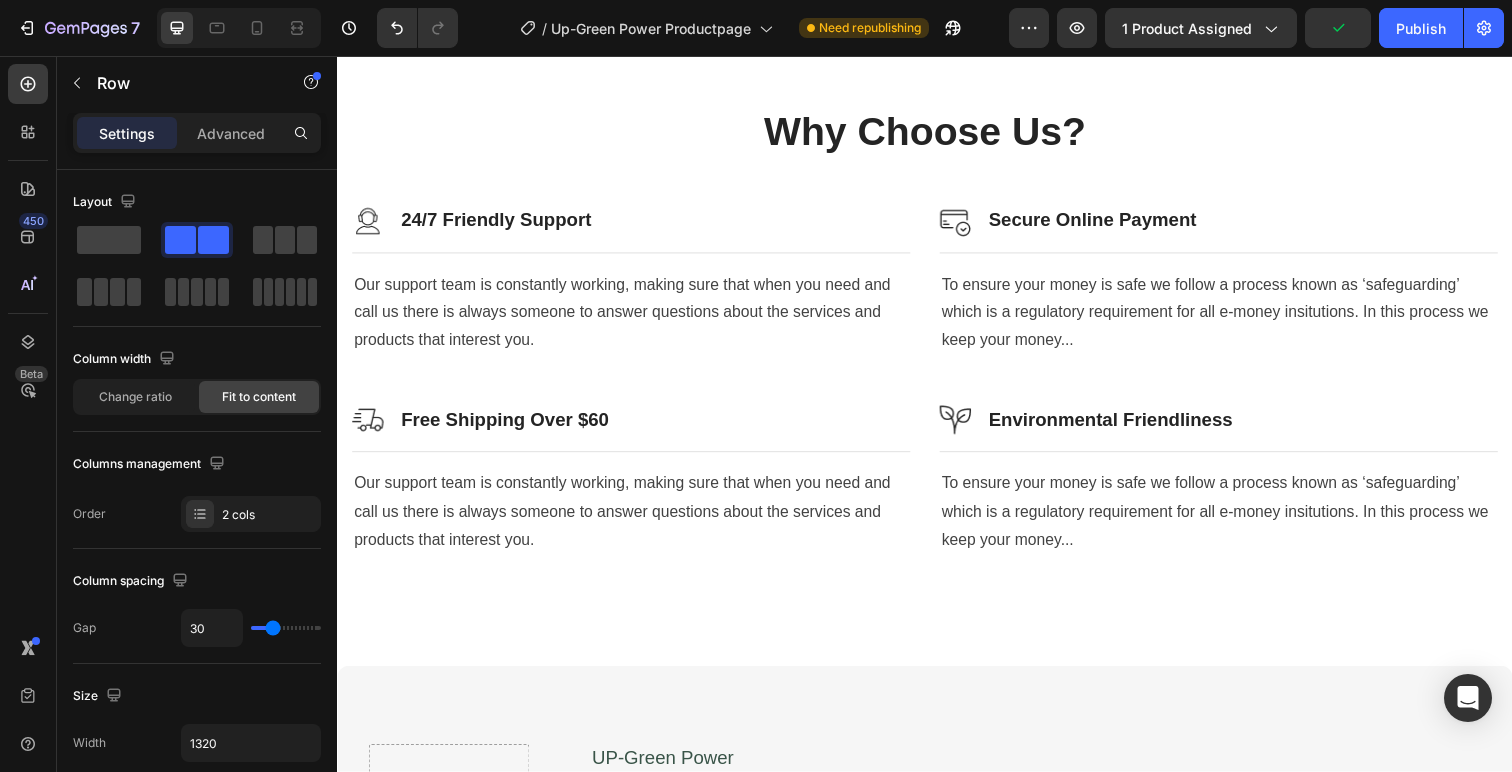 scroll, scrollTop: 992, scrollLeft: 0, axis: vertical 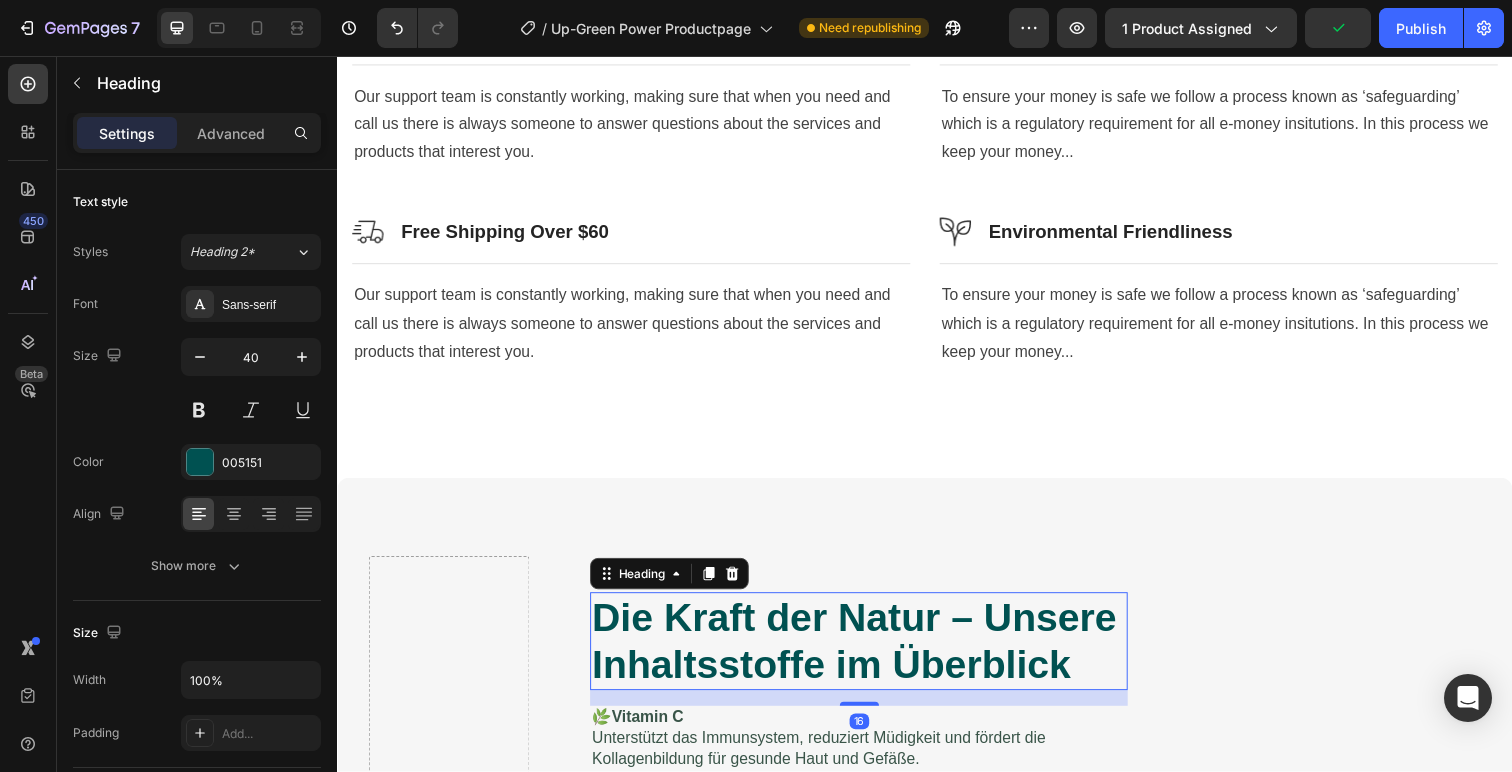 click on "Die Kraft der Natur – Unsere Inhaltsstoffe im Überblick" at bounding box center (869, 654) 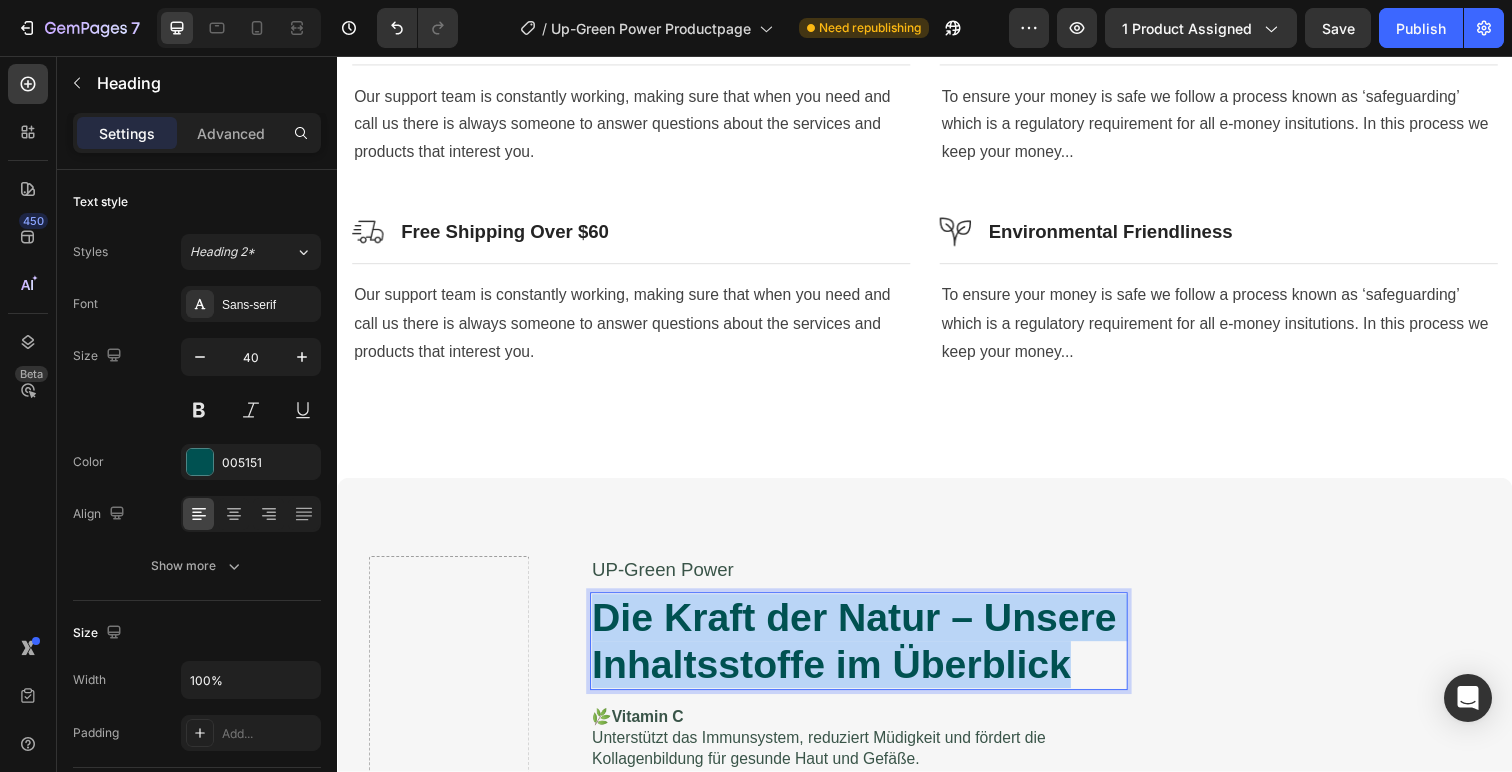 click on "Die Kraft der Natur – Unsere Inhaltsstoffe im Überblick" at bounding box center (869, 654) 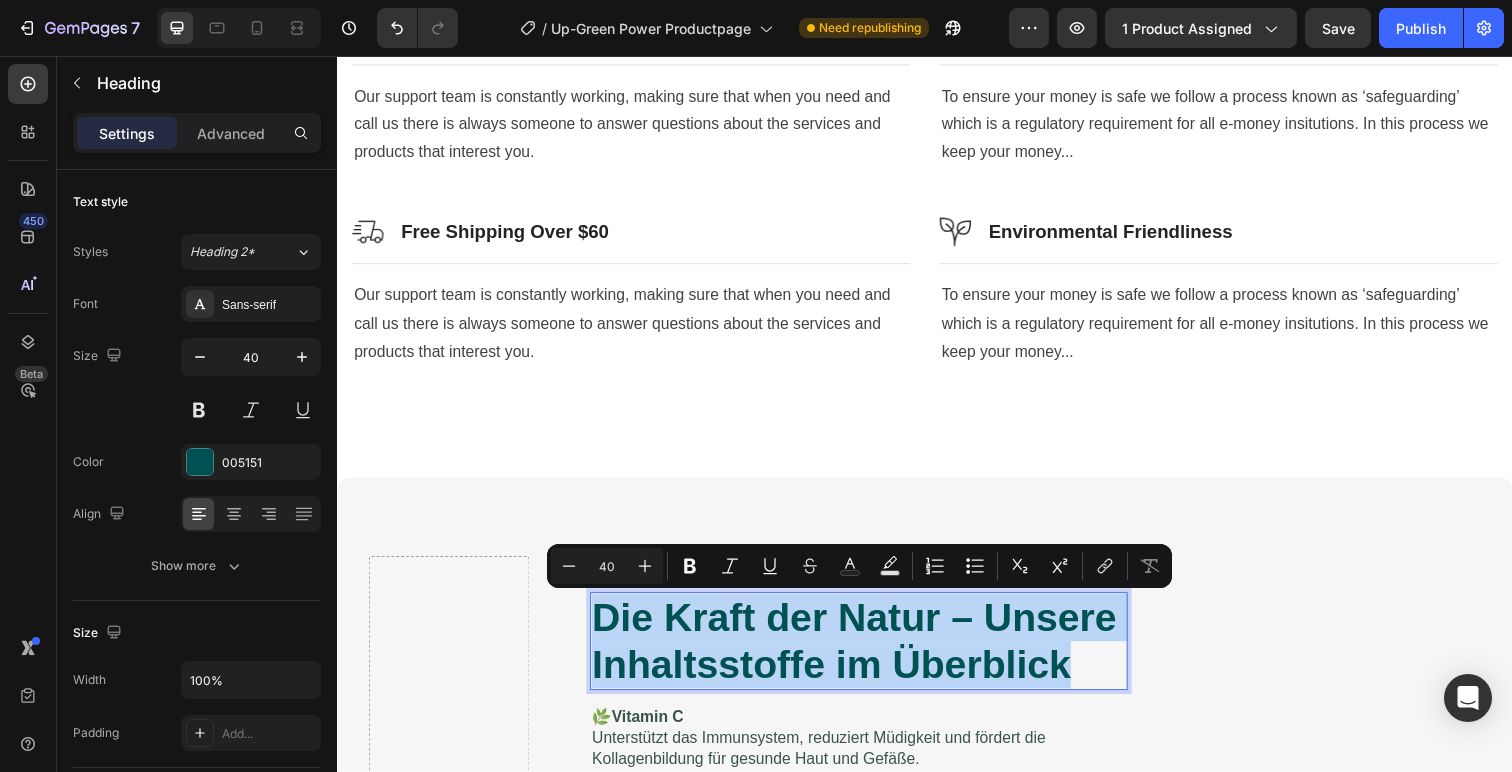 copy on "Die Kraft der Natur – Unsere Inhaltsstoffe im Überblick" 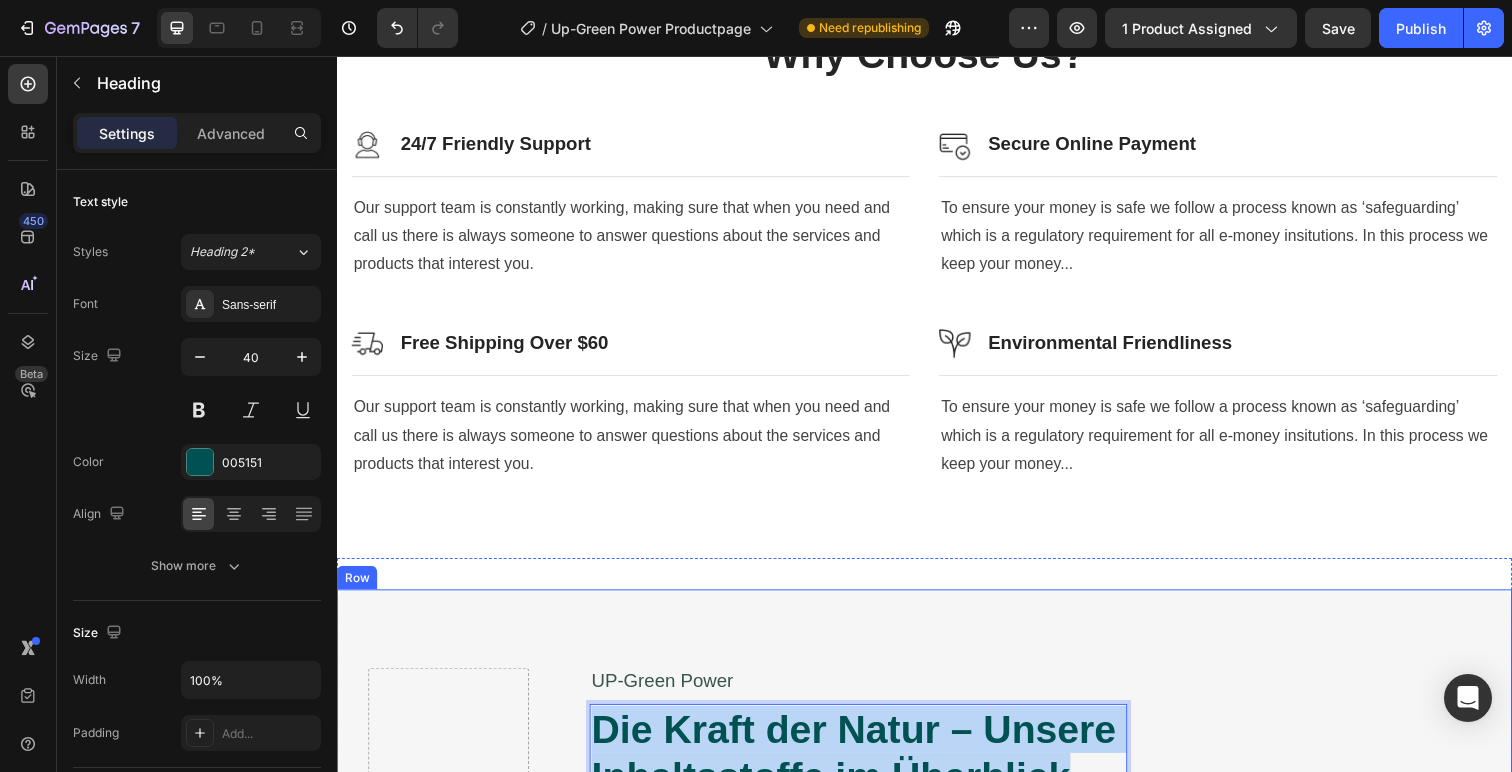 type on "16" 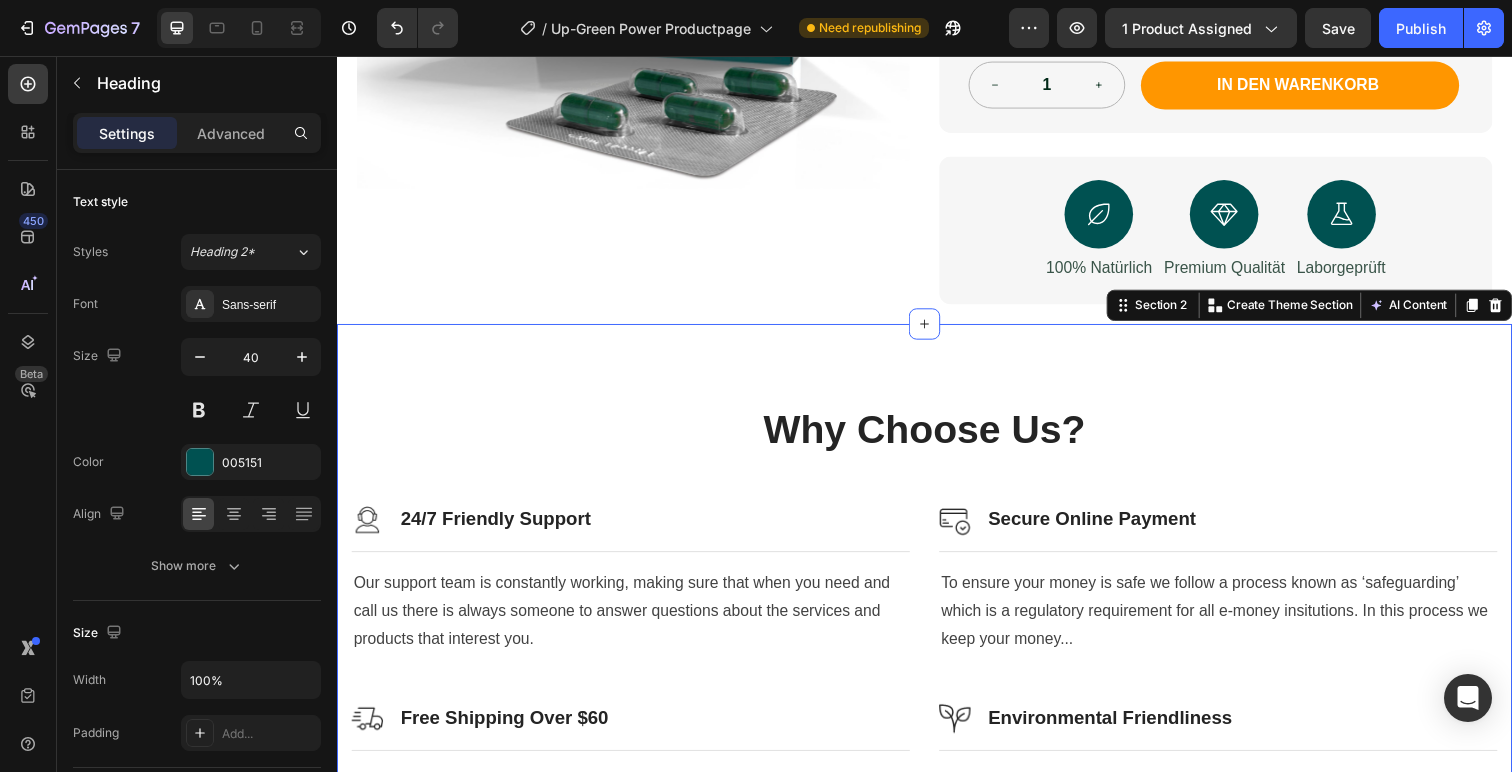 click on "Why Choose Us? Heading Row Image 24/7 Friendly Support Heading Row                Title Line Our support team is constantly working, making sure that when you need and call us there is always someone to answer questions about the services and products that interest you. Text block Image Secure Online Payment Heading Row                Title Line To ensure your money is safe we follow a process known as ‘safeguarding’ which is a regulatory requirement for all e-money insitutions. In this process we keep your money... Text block Row Image Free Shipping Over $60 Heading Row                Title Line Our support team is constantly working, making sure that when you need and call us there is always someone to answer questions about the services and products that interest you. Text block Image Environmental Friendliness Heading Row                Title Line Text block Row Section 2   You can create reusable sections Create Theme Section AI Content Write with GemAI What would you like to describe here? Product" at bounding box center [937, 641] 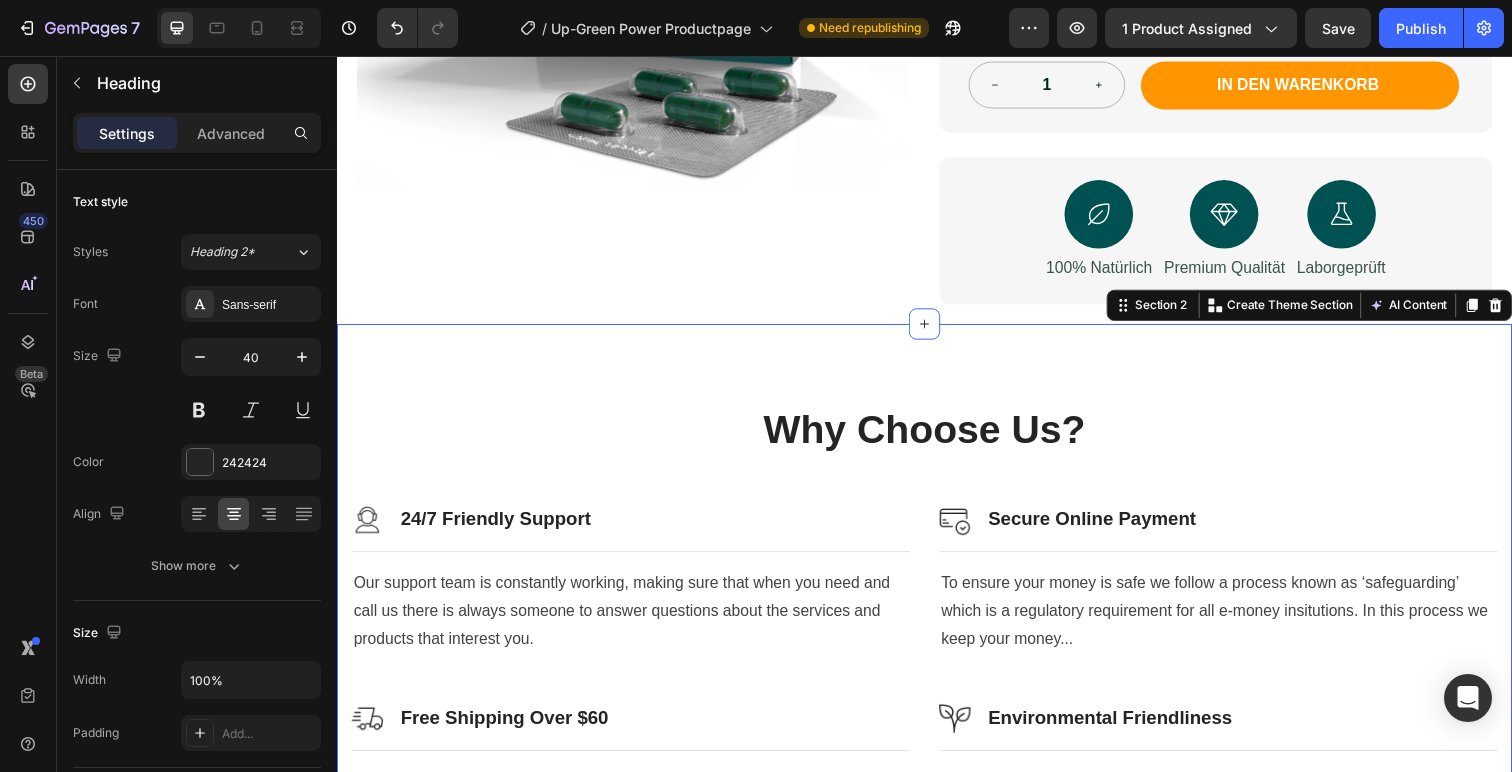 click on "Why Choose Us?" at bounding box center (937, 438) 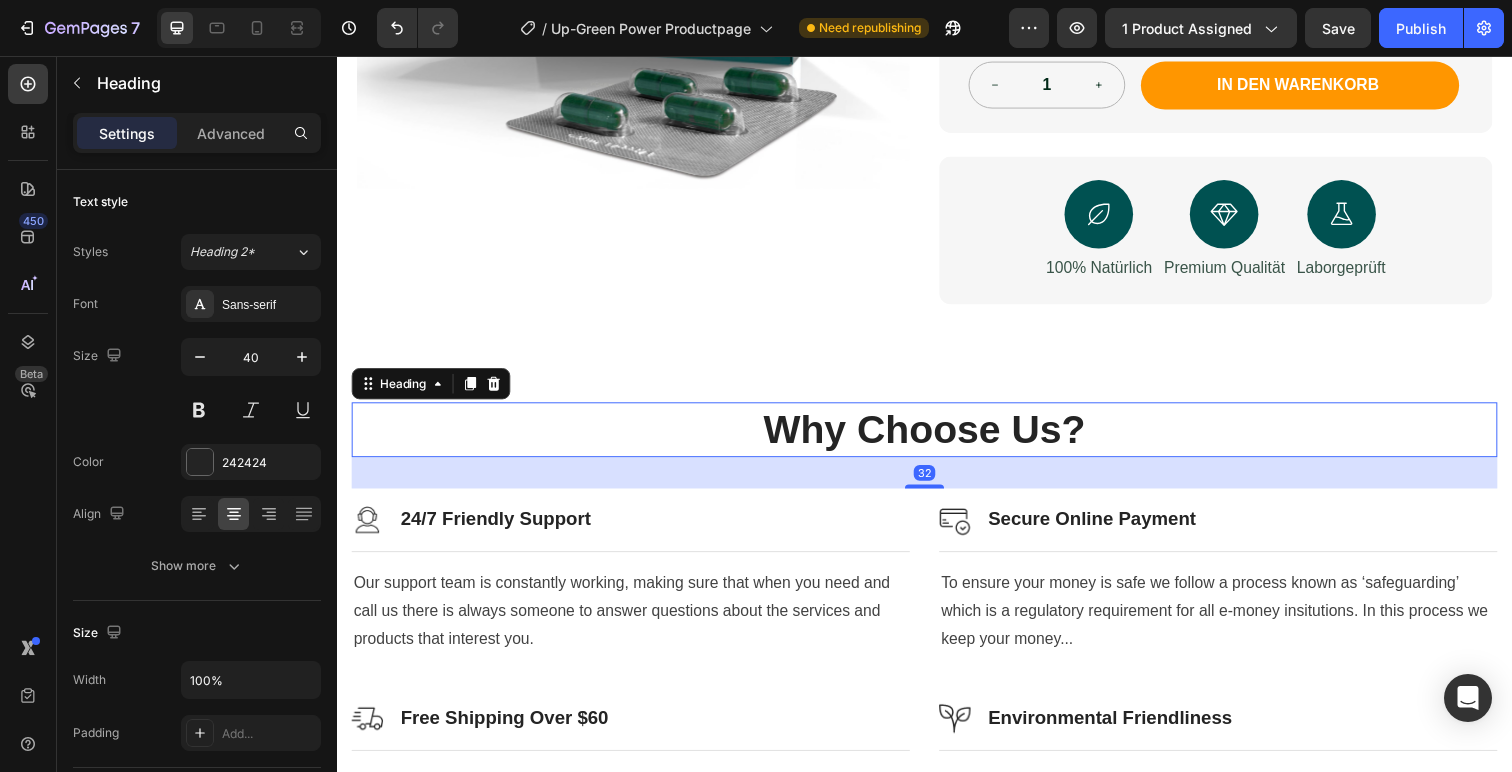 click on "Why Choose Us?" at bounding box center [937, 438] 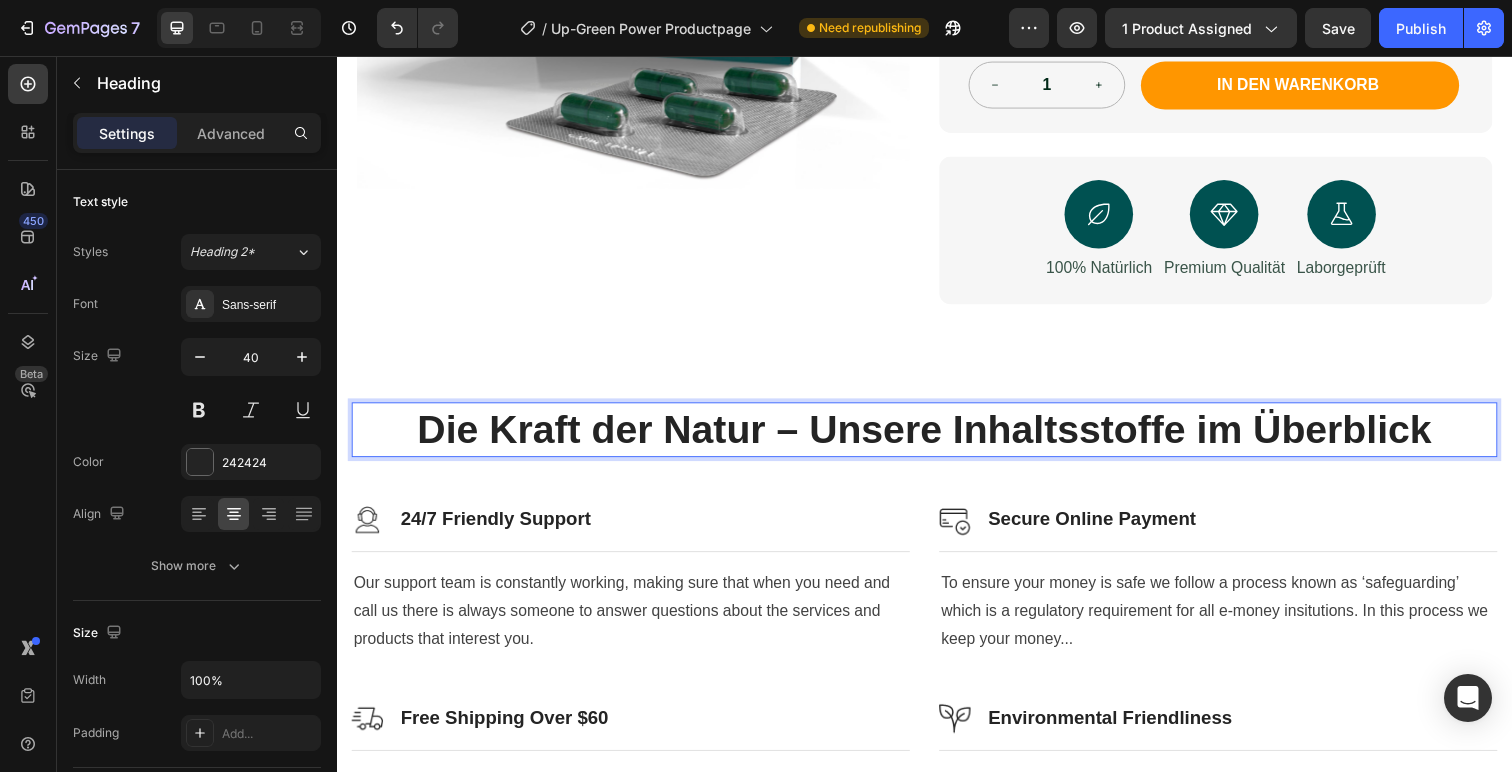 click on "Die Kraft der Natur – Unsere Inhaltsstoffe im Überblick" at bounding box center [937, 438] 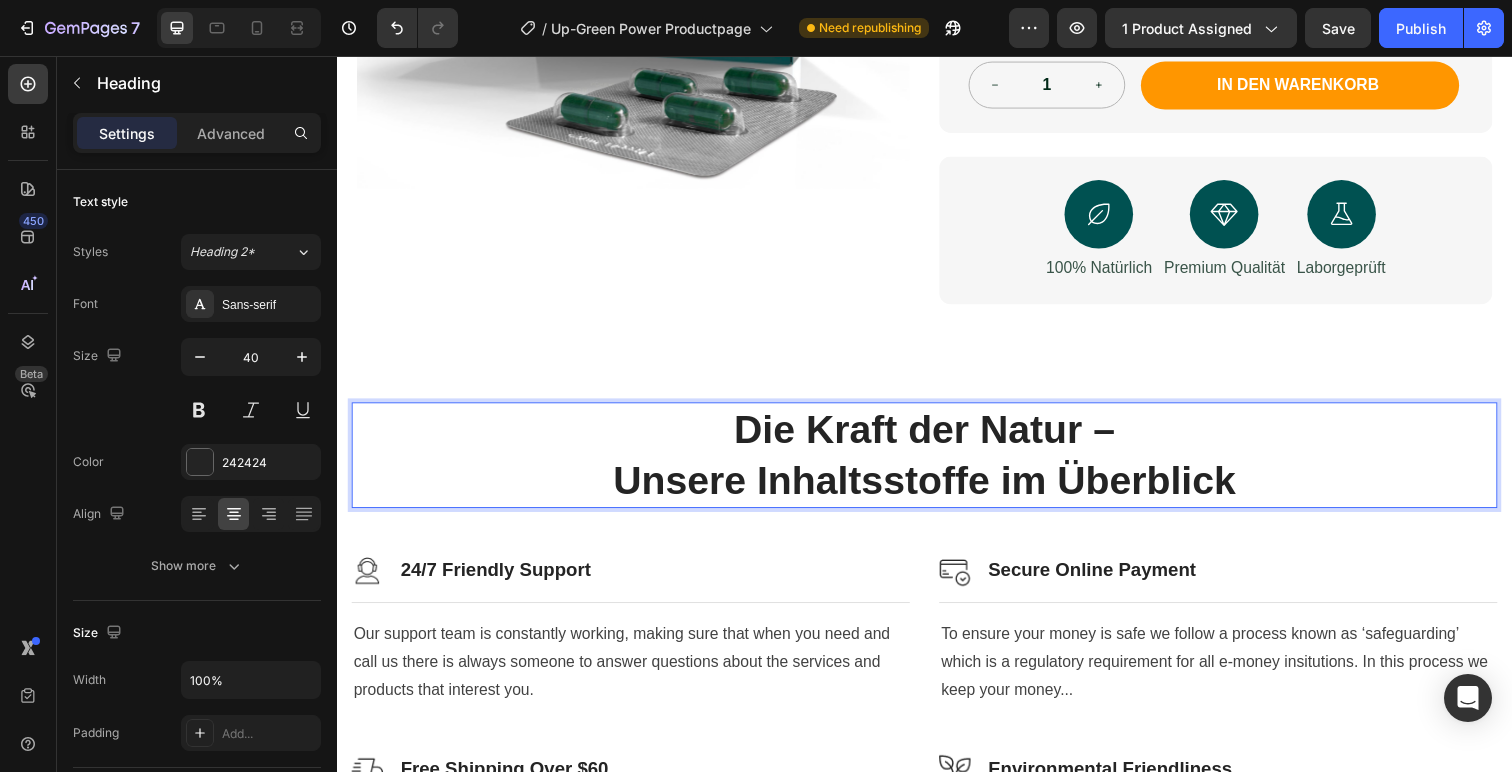 click on "Die Kraft der Natur –  Unsere Inhaltsstoffe im Überblick" at bounding box center (937, 464) 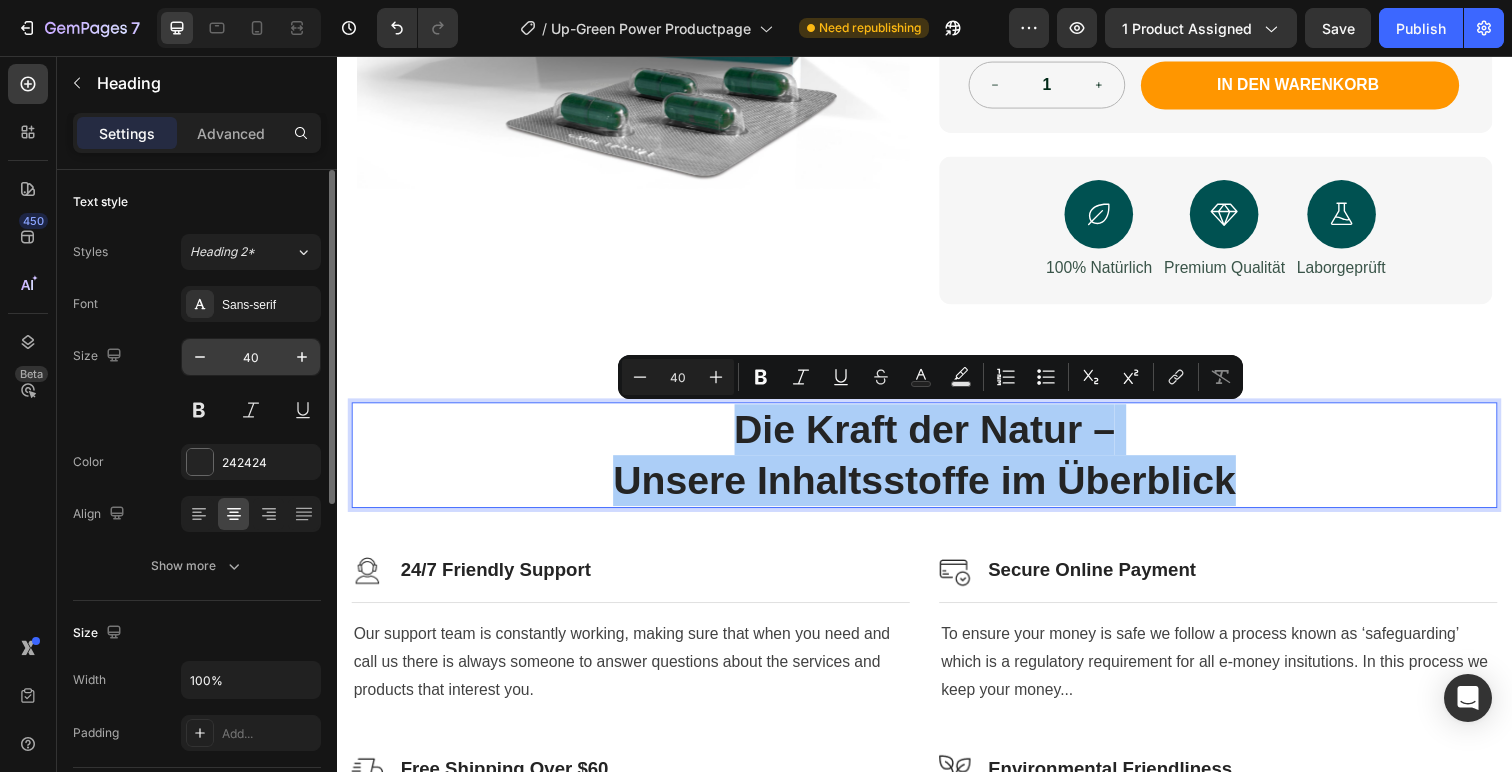 click on "40" at bounding box center (251, 357) 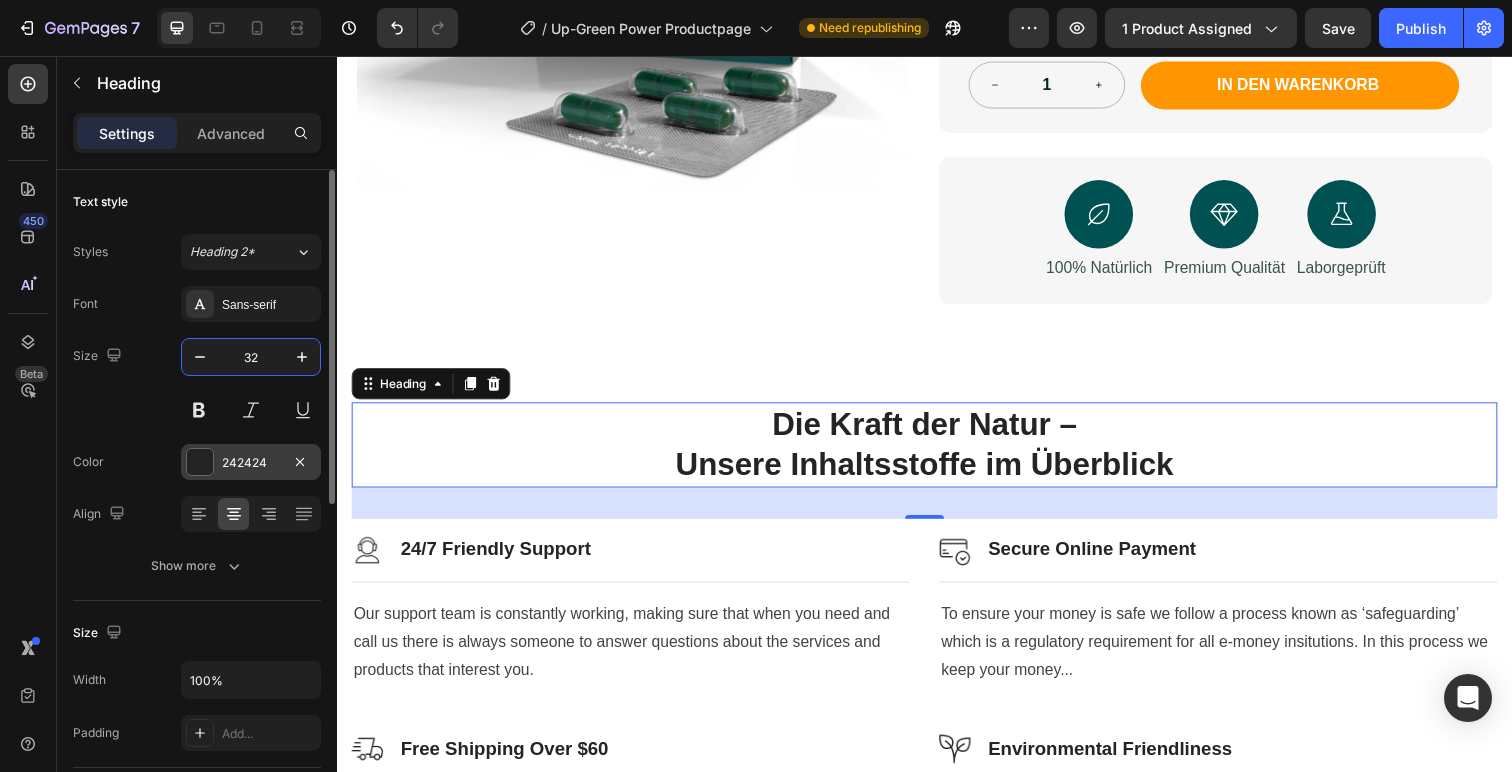 type on "32" 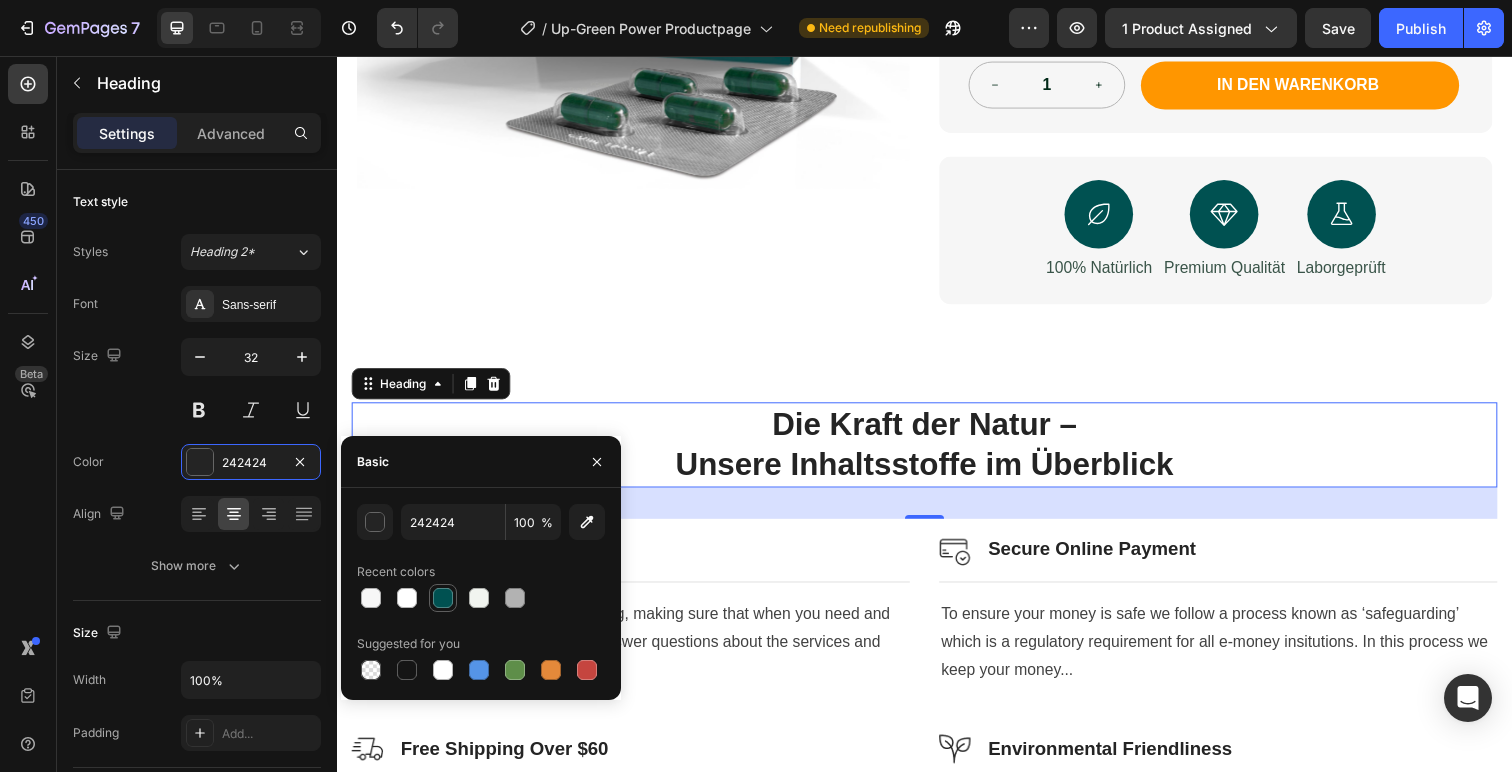 click at bounding box center (443, 598) 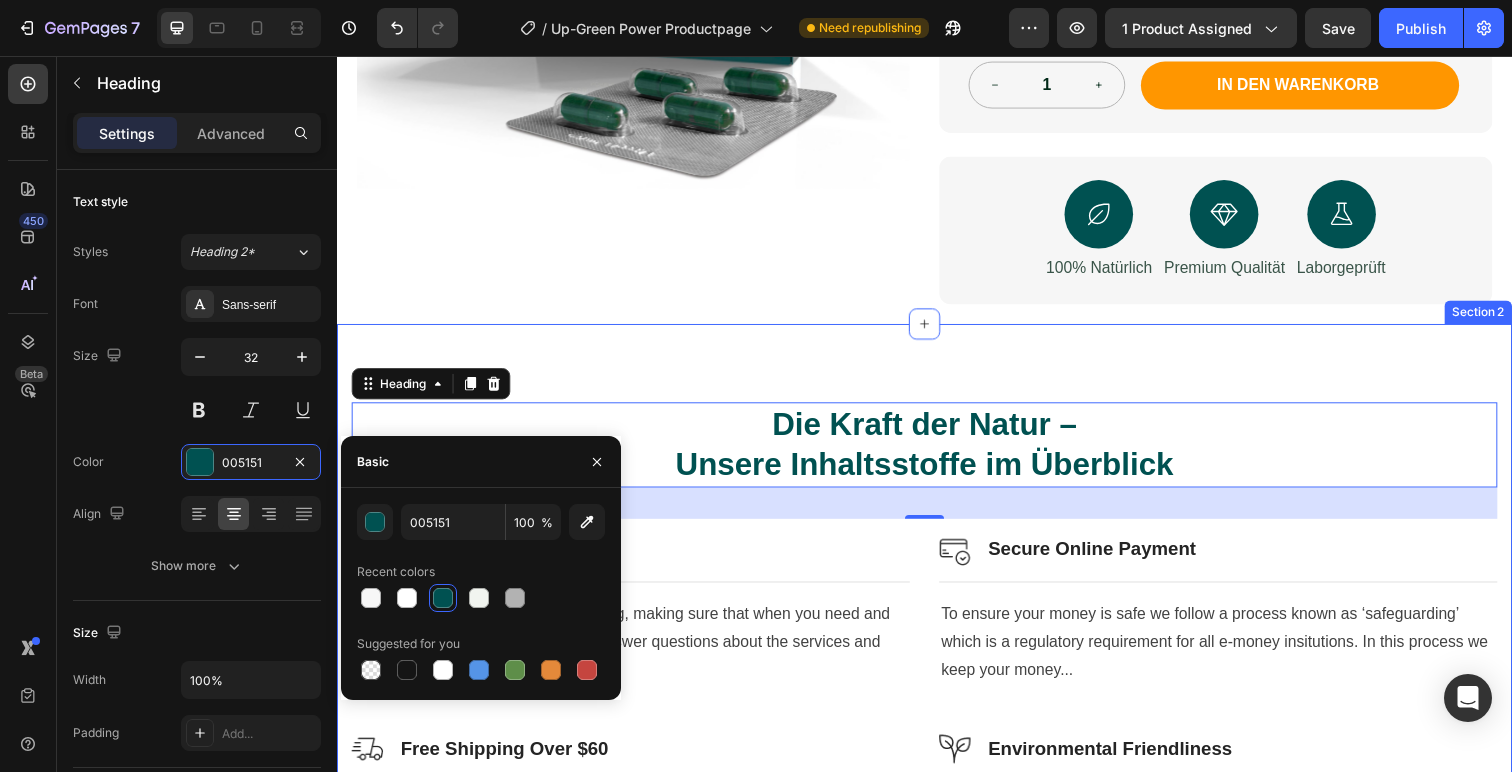 click on "Die Kraft der Natur –  Unsere Inhaltsstoffe im Überblick Heading   32 Row Image 24/7 Friendly Support Heading Row                Title Line Our support team is constantly working, making sure that when you need and call us there is always someone to answer questions about the services and products that interest you. Text block Image Secure Online Payment Heading Row                Title Line To ensure your money is safe we follow a process known as ‘safeguarding’ which is a regulatory requirement for all e-money insitutions. In this process we keep your money... Text block Row Image Free Shipping Over $60 Heading Row                Title Line Our support team is constantly working, making sure that when you need and call us there is always someone to answer questions about the services and products that interest you. Text block Image Environmental Friendliness Heading Row                Title Line Text block Row Section 2" at bounding box center [937, 657] 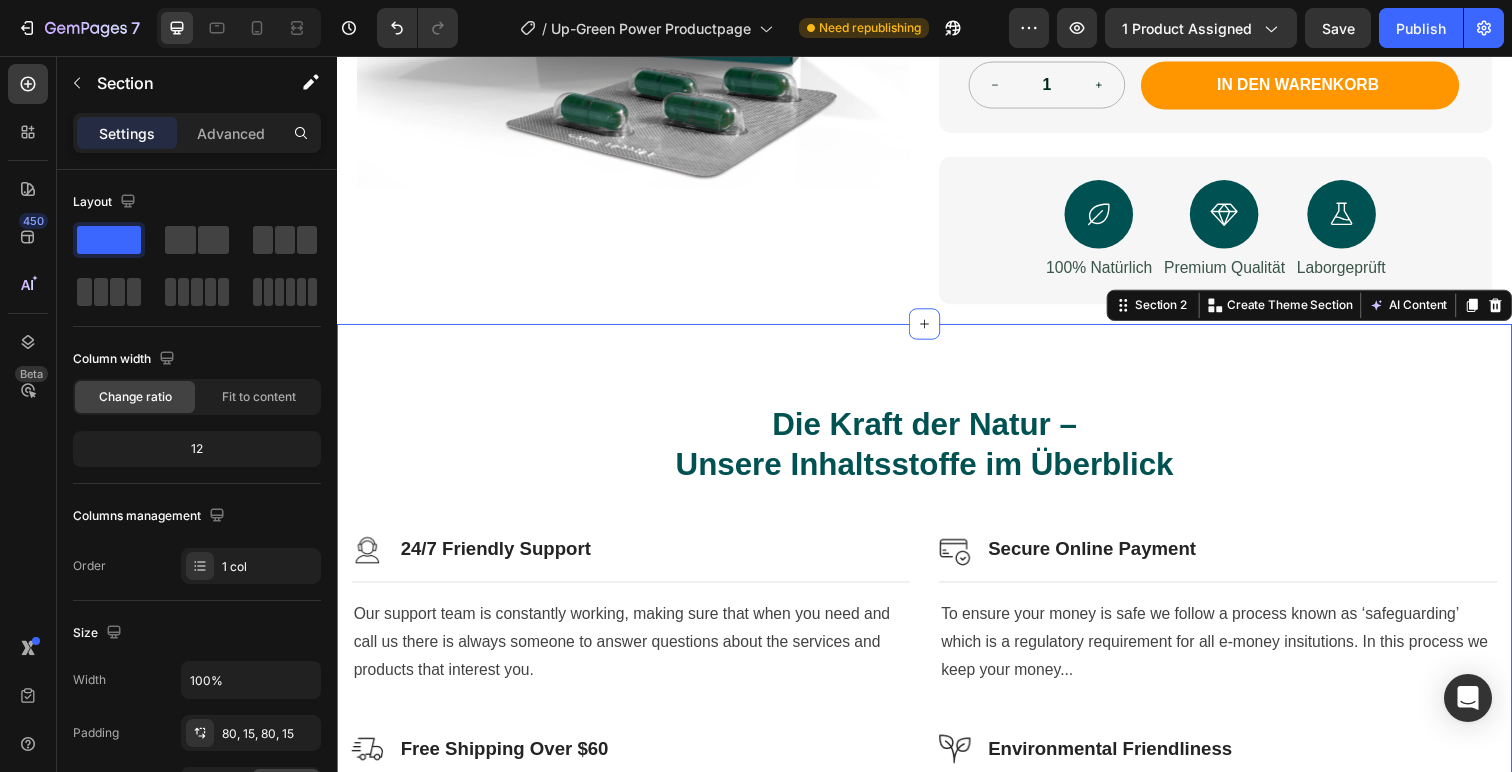 click on "Die Kraft der Natur –  Unsere Inhaltsstoffe im Überblick" at bounding box center [937, 453] 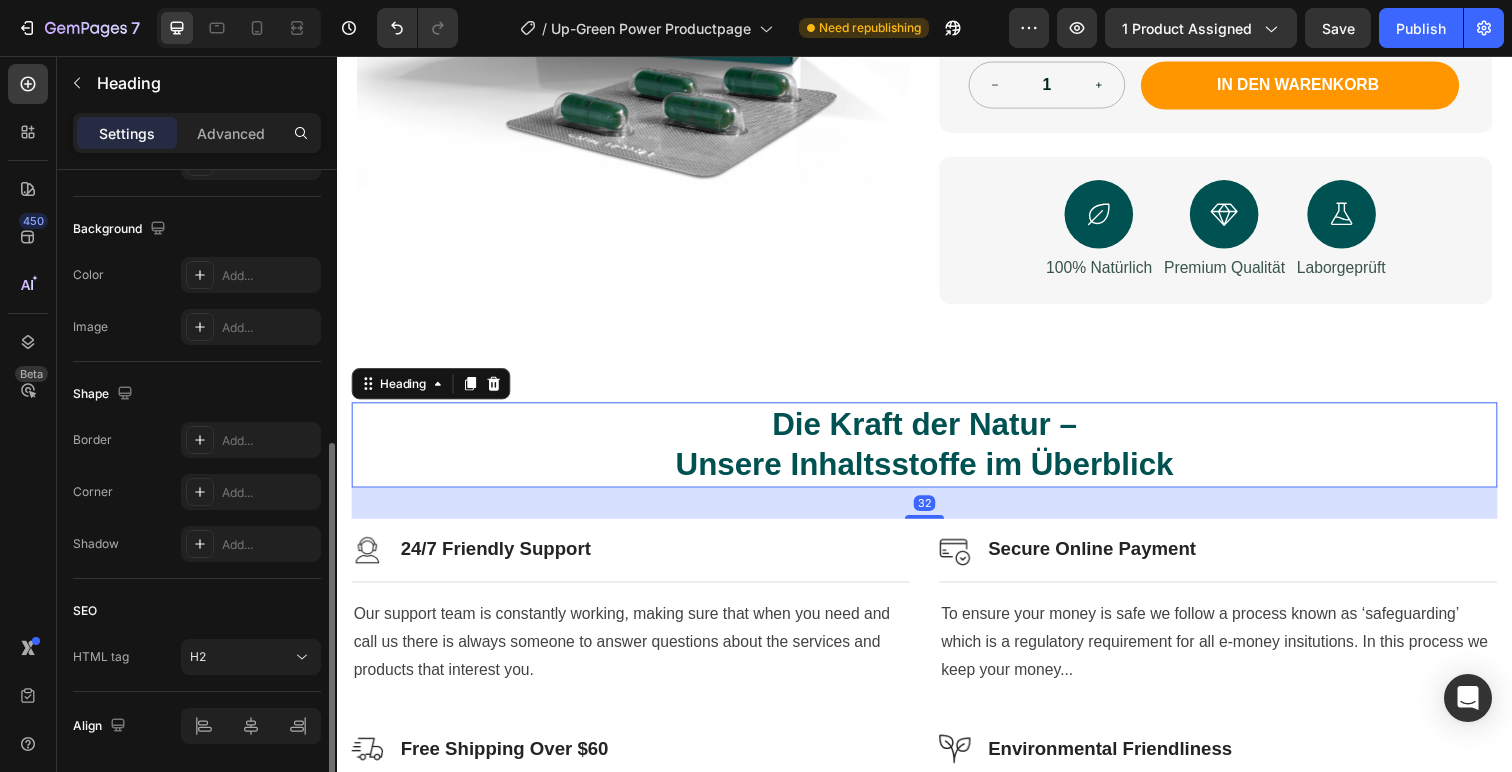 scroll, scrollTop: 639, scrollLeft: 0, axis: vertical 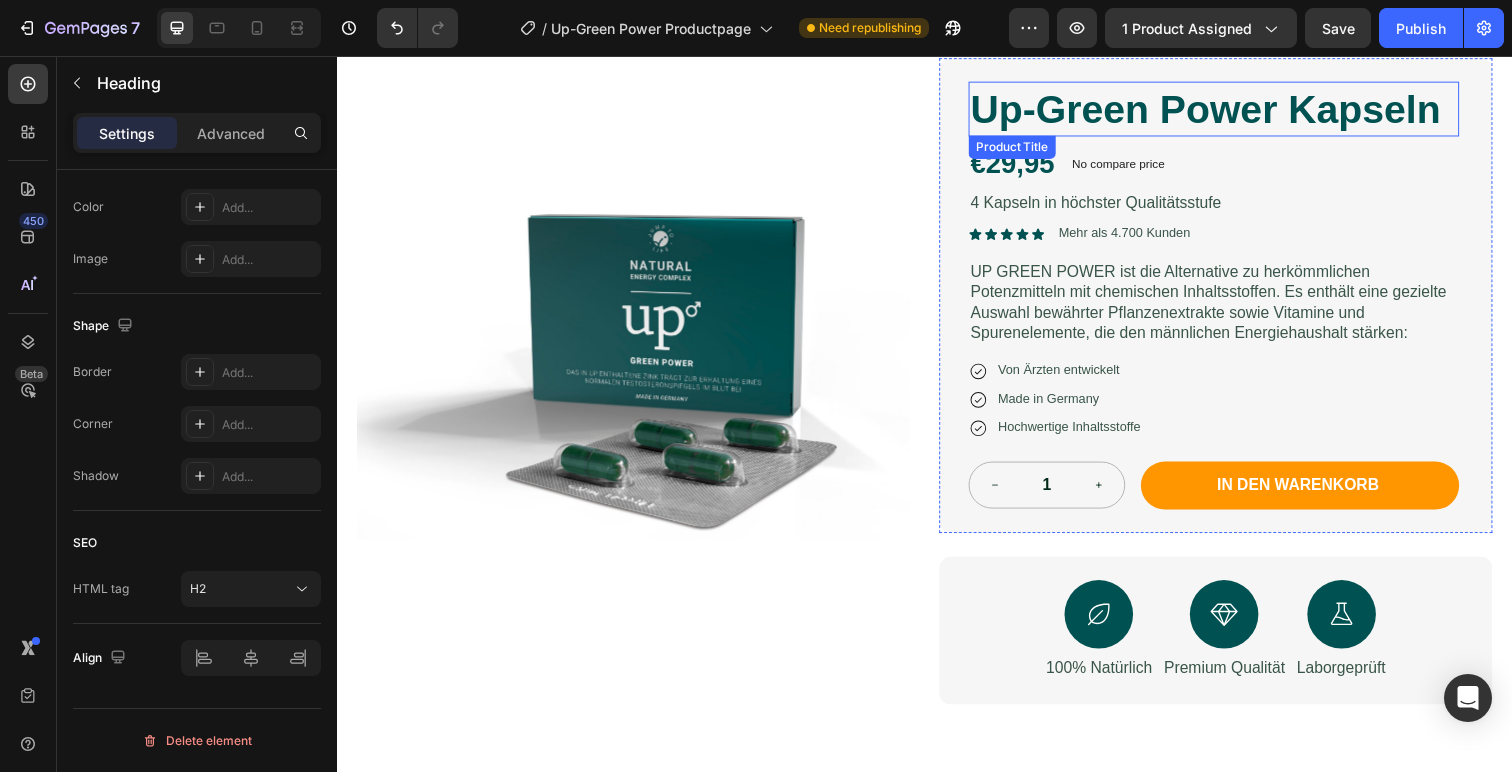 click on "Up-Green Power Kapseln" at bounding box center (1232, 111) 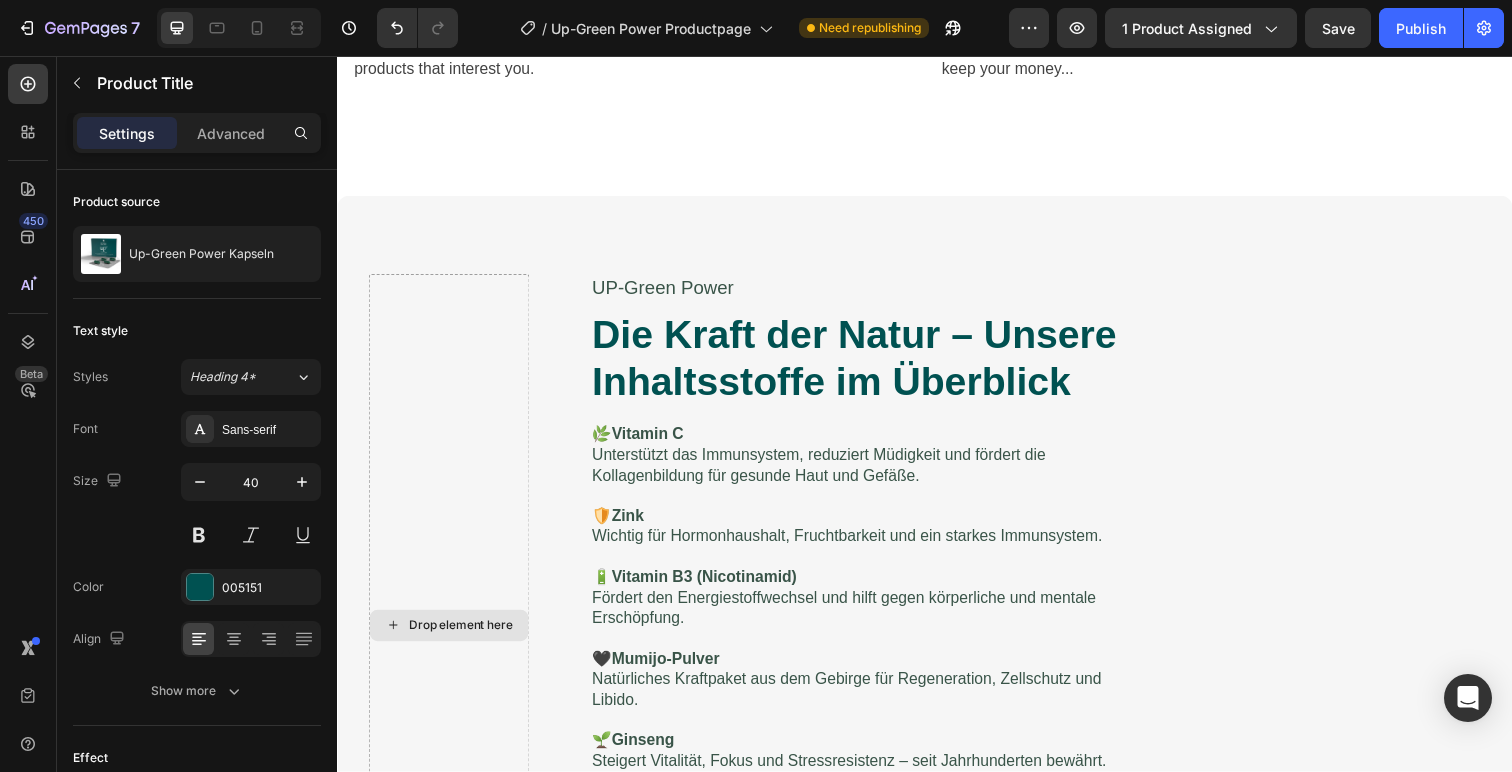 scroll, scrollTop: 1288, scrollLeft: 0, axis: vertical 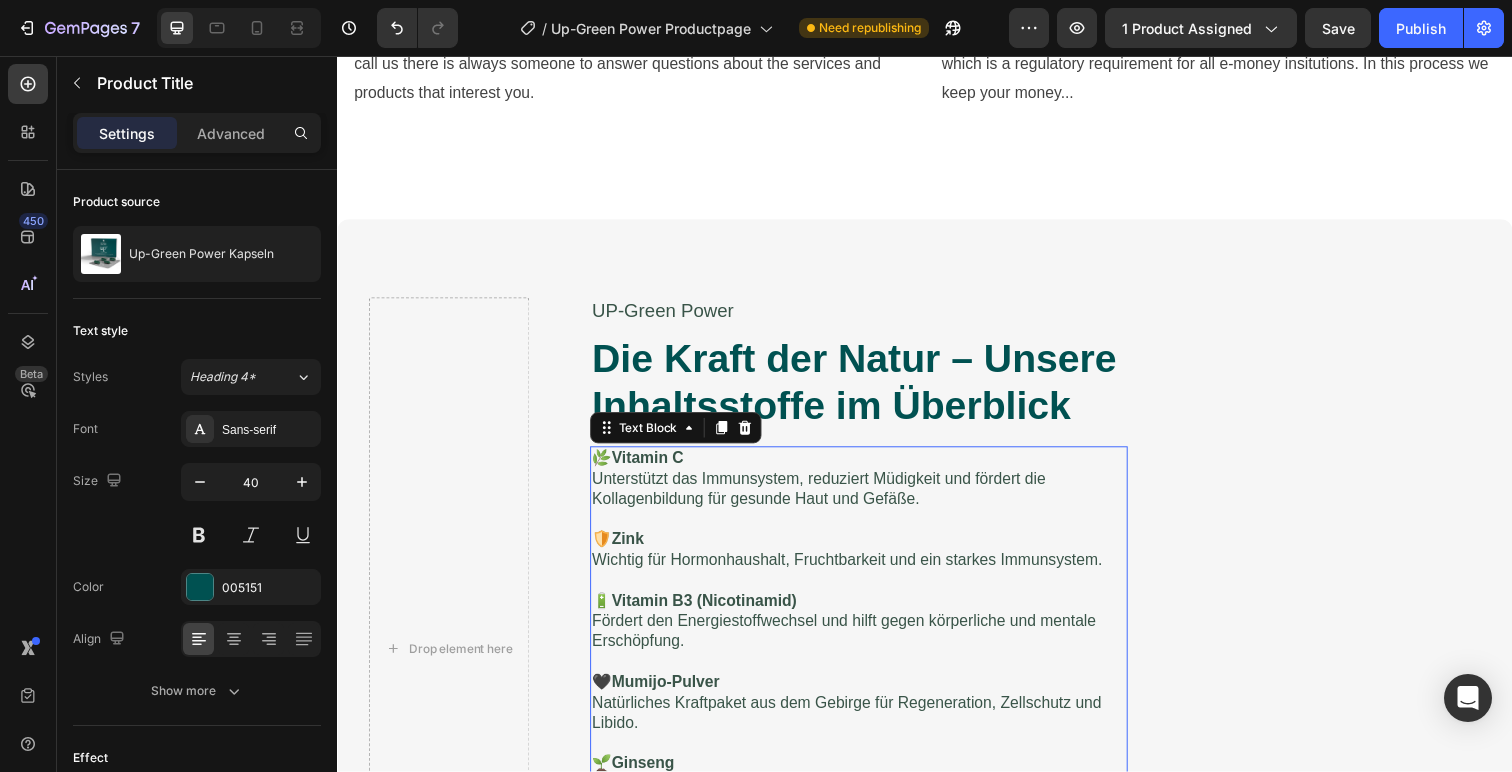 click on "🌿  Vitamin C   Unterstützt das Immunsystem, reduziert Müdigkeit und fördert die Kollagenbildung für gesunde Haut und Gefäße." at bounding box center (869, 488) 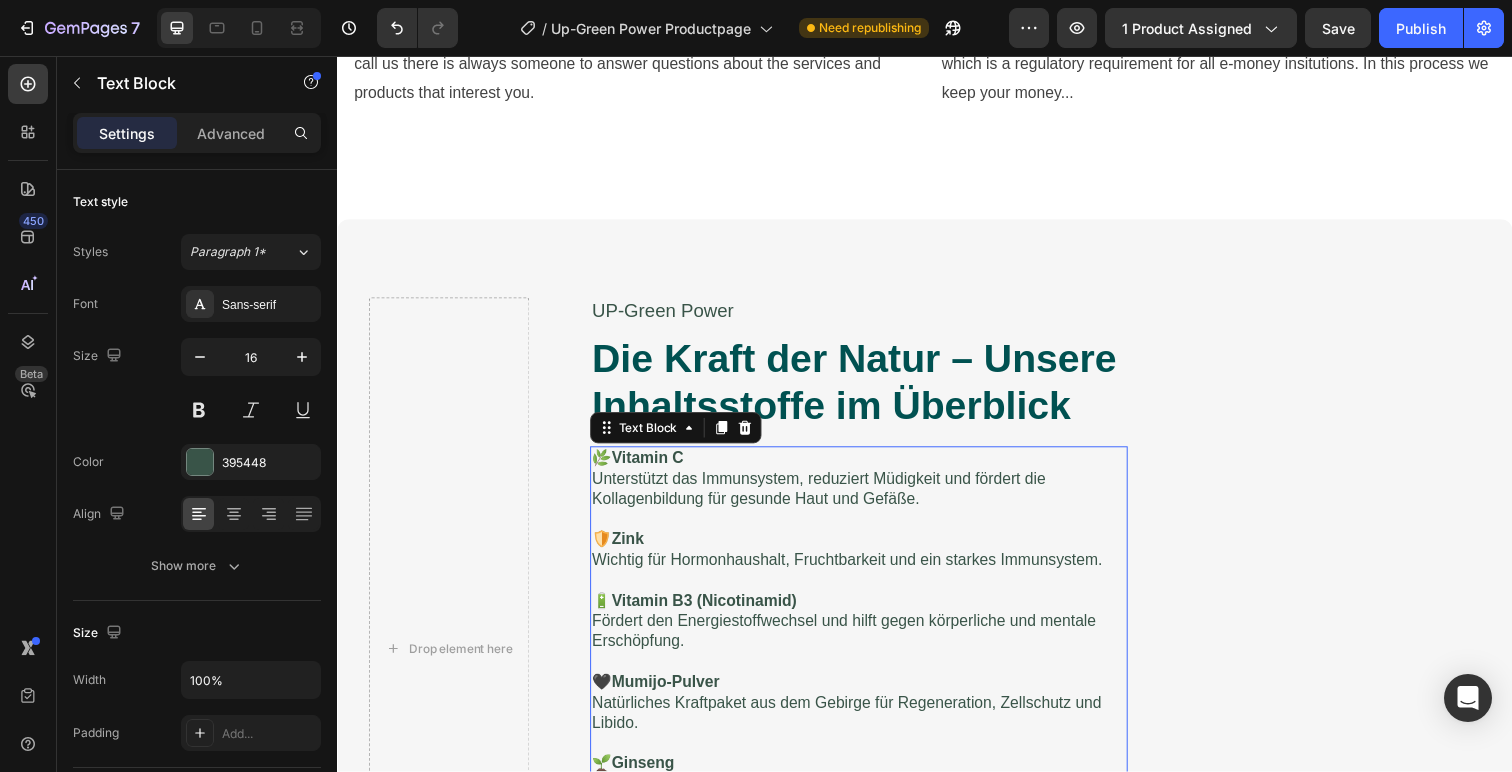 click on "🌿  Vitamin C   Unterstützt das Immunsystem, reduziert Müdigkeit und fördert die Kollagenbildung für gesunde Haut und Gefäße." at bounding box center [869, 488] 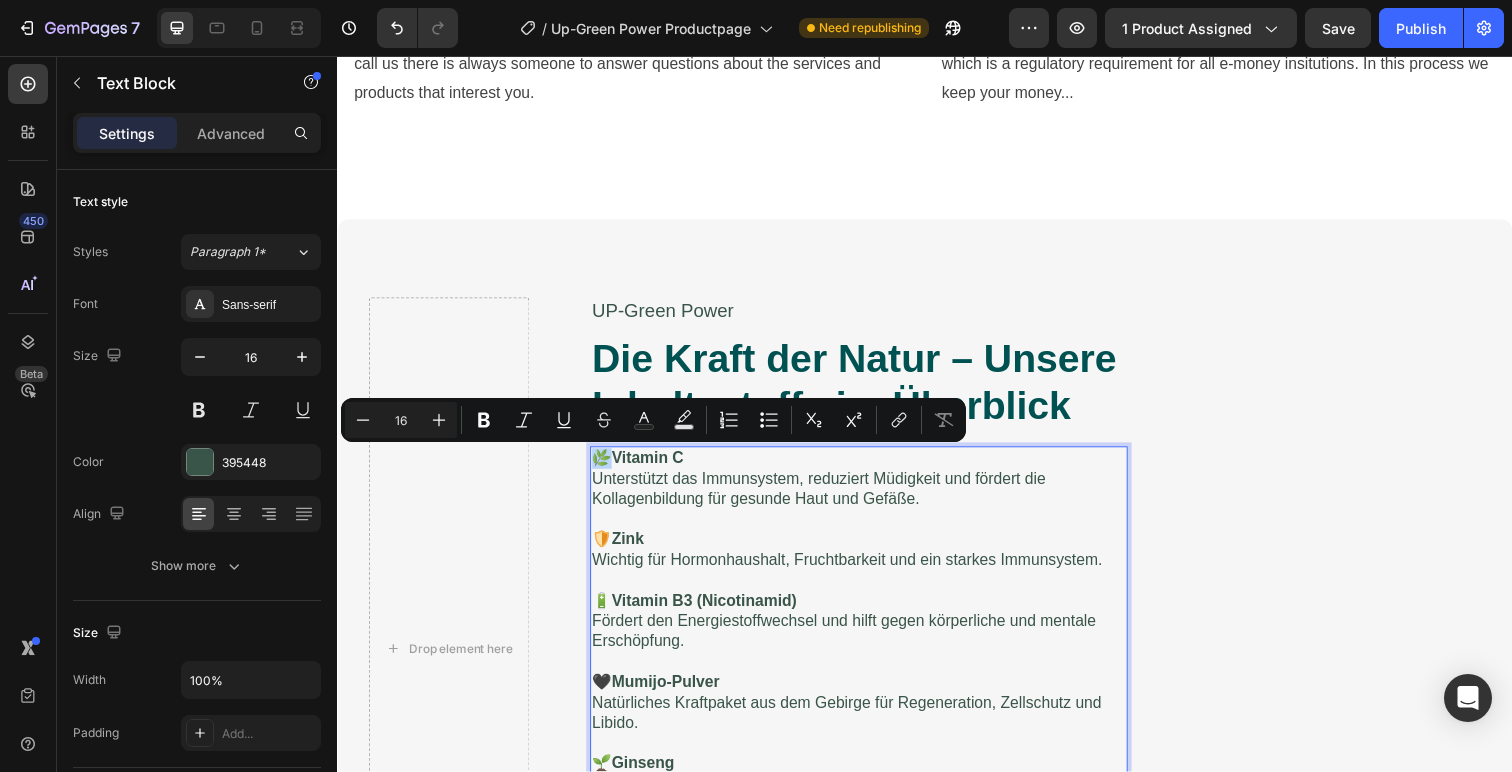 copy on "🌿" 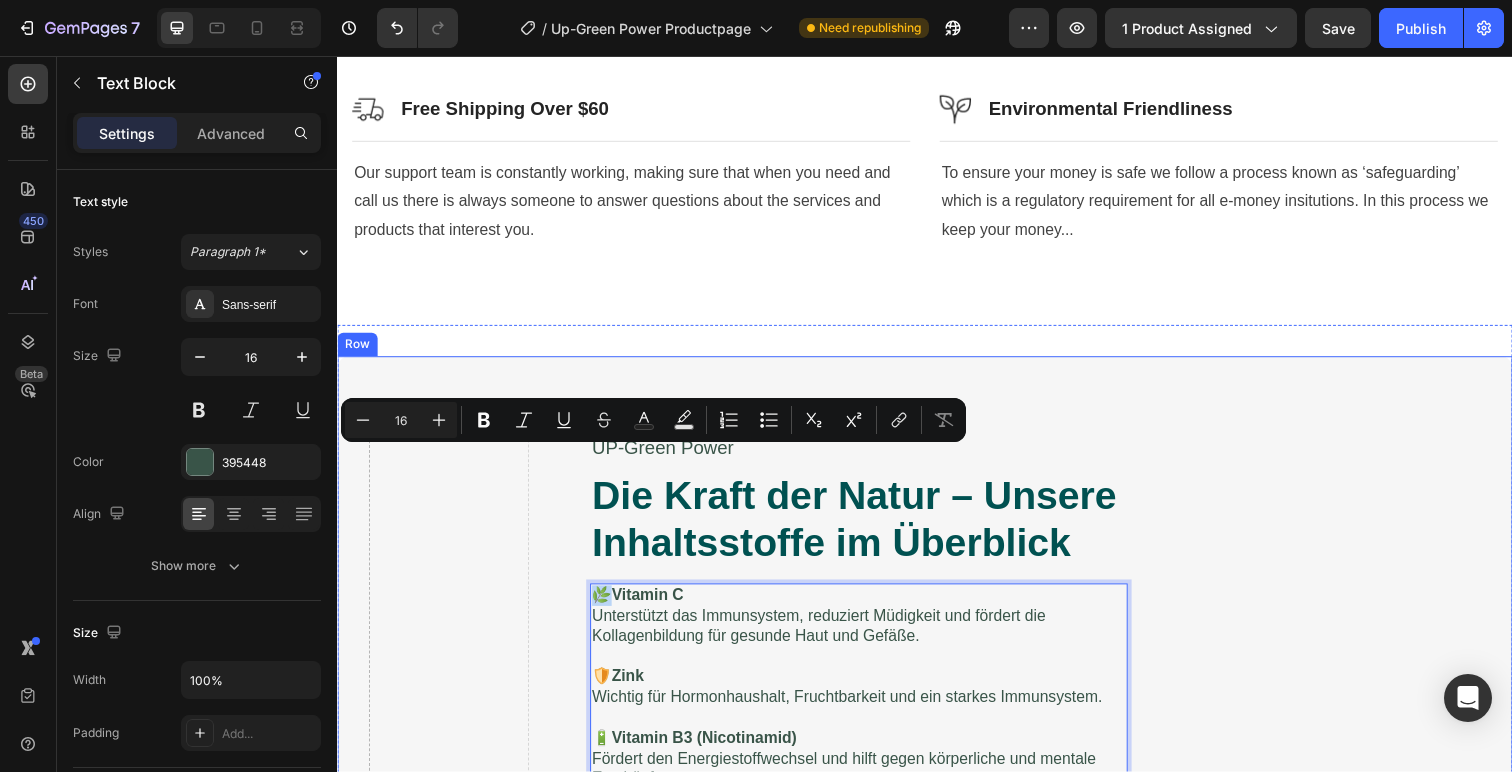 scroll, scrollTop: 535, scrollLeft: 0, axis: vertical 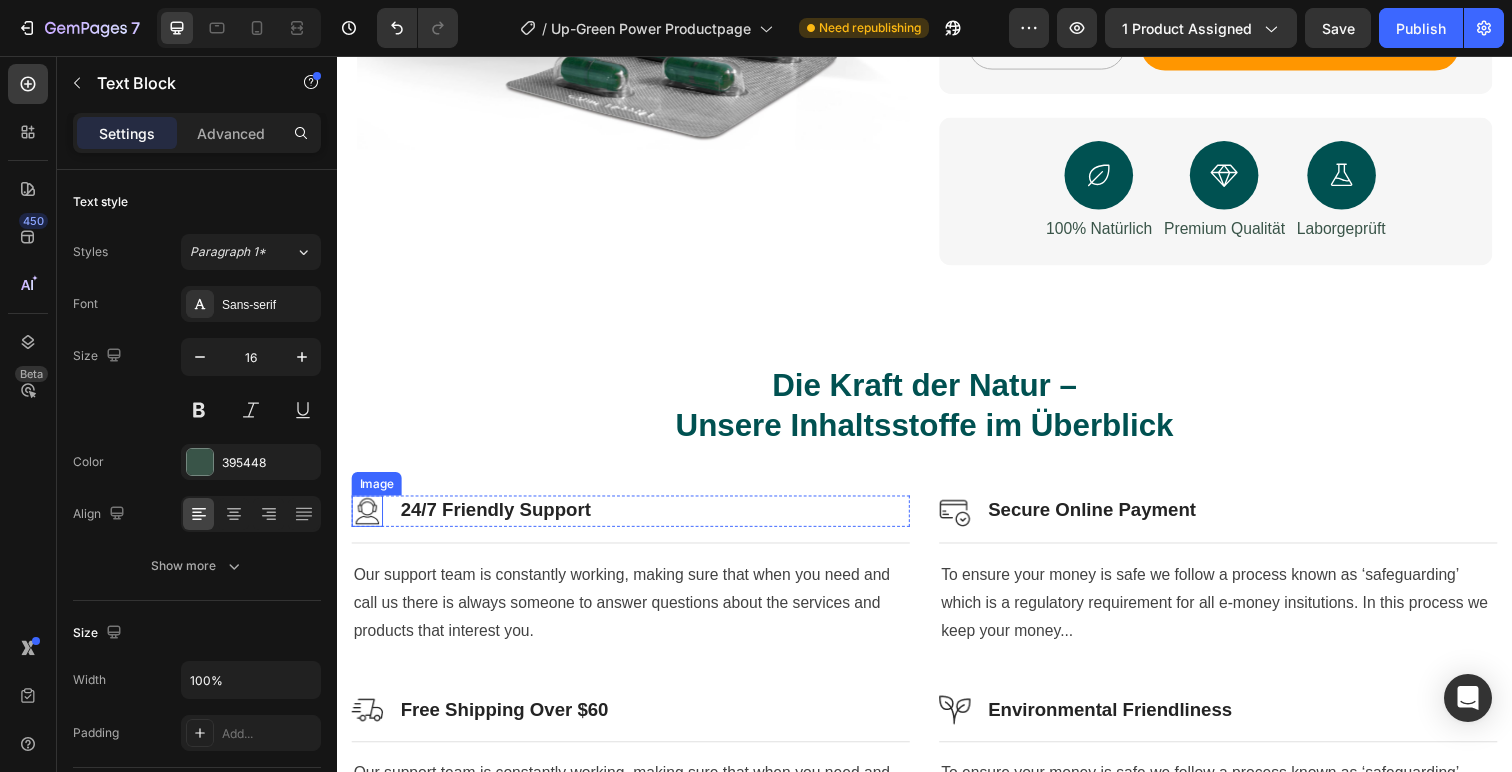 click at bounding box center [368, 521] 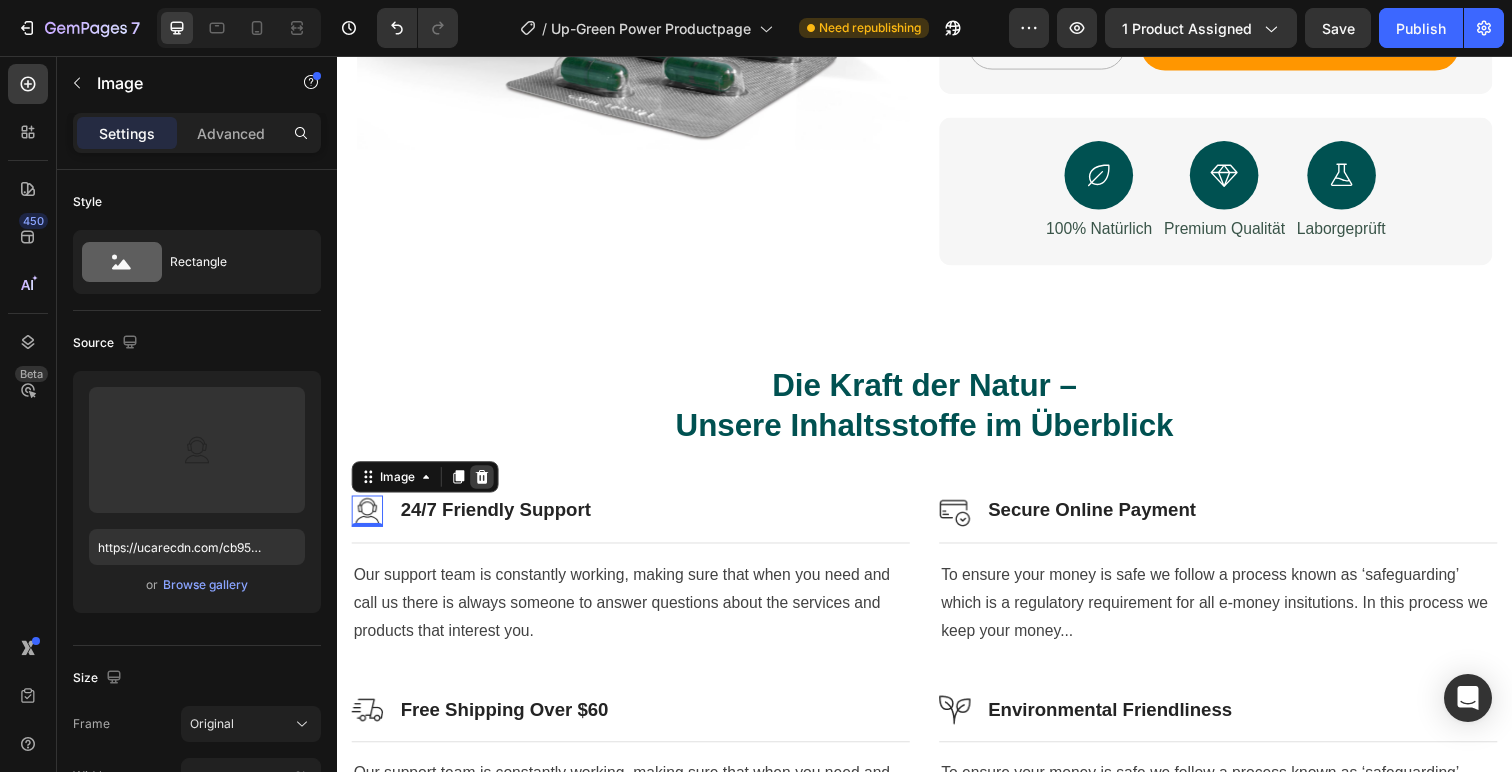 click 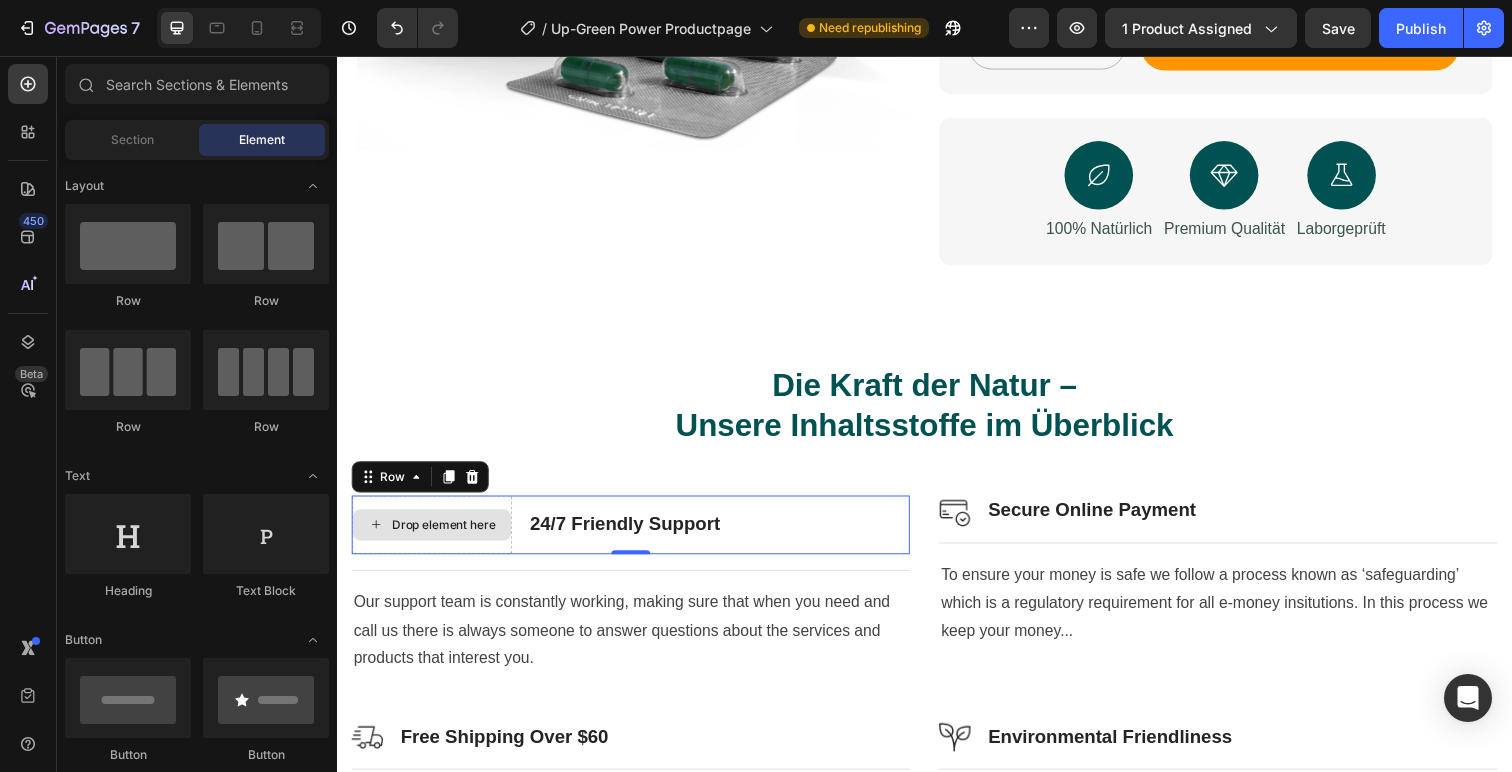 click on "Drop element here" at bounding box center (434, 535) 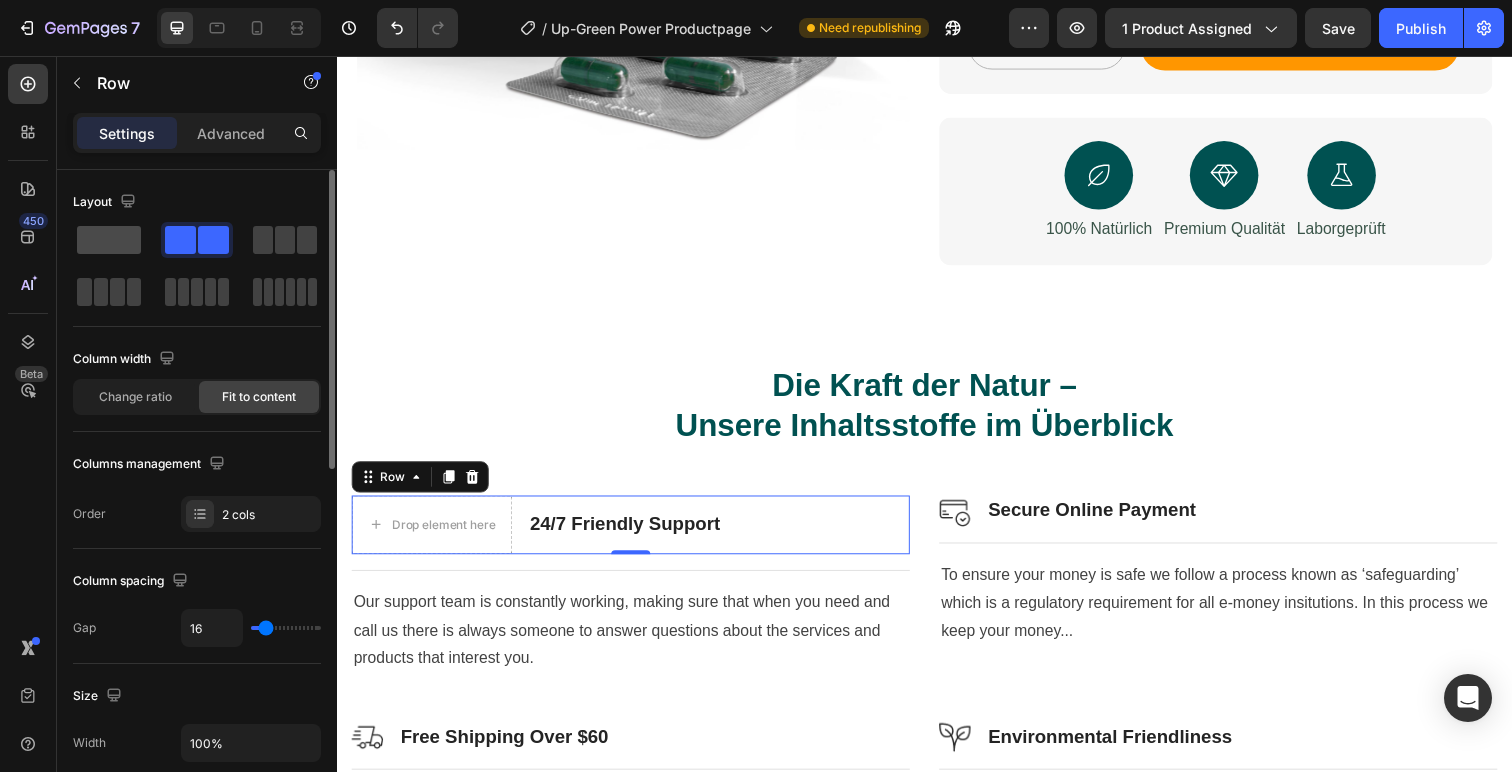 click 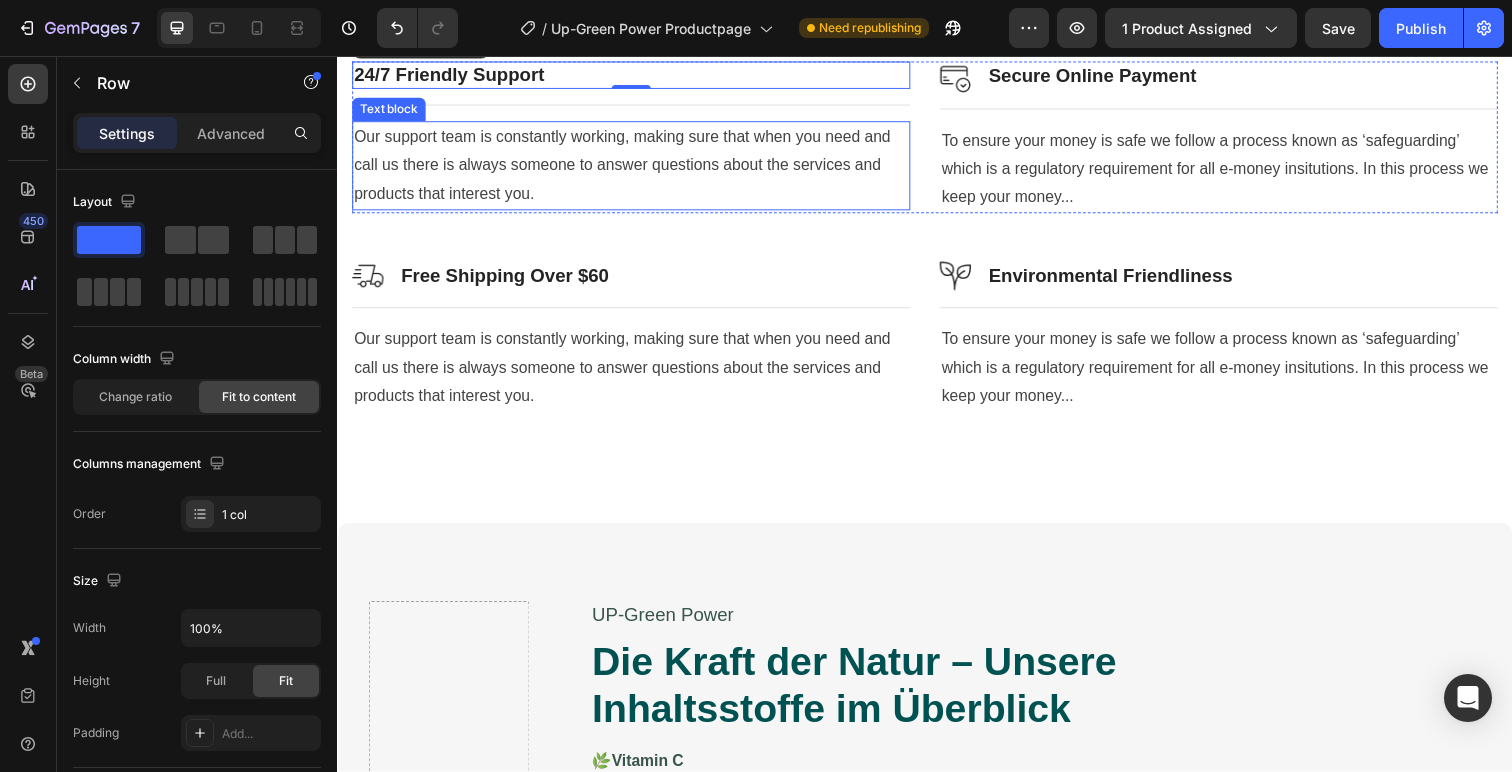 scroll, scrollTop: 1351, scrollLeft: 0, axis: vertical 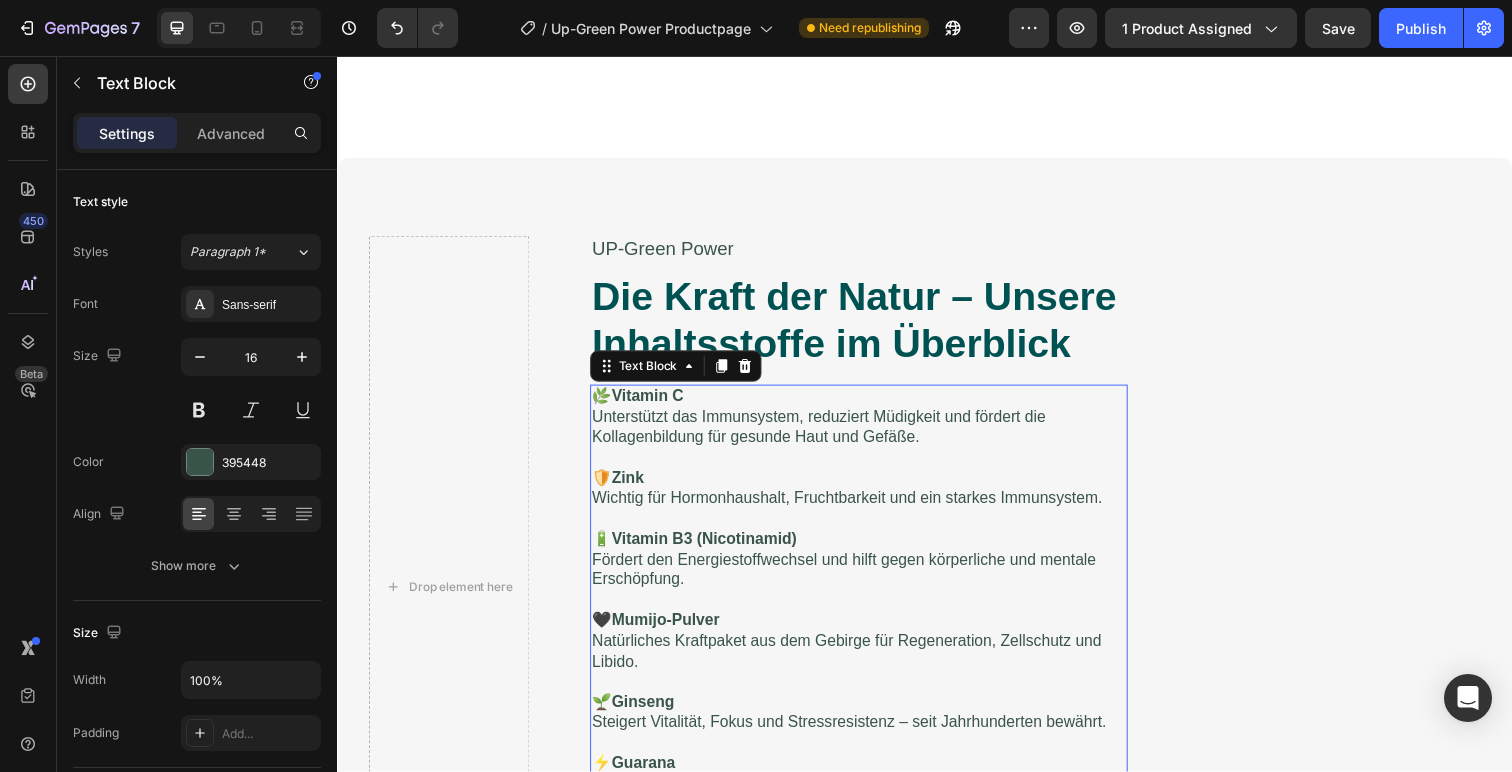 click on "Vitamin C" at bounding box center [654, 403] 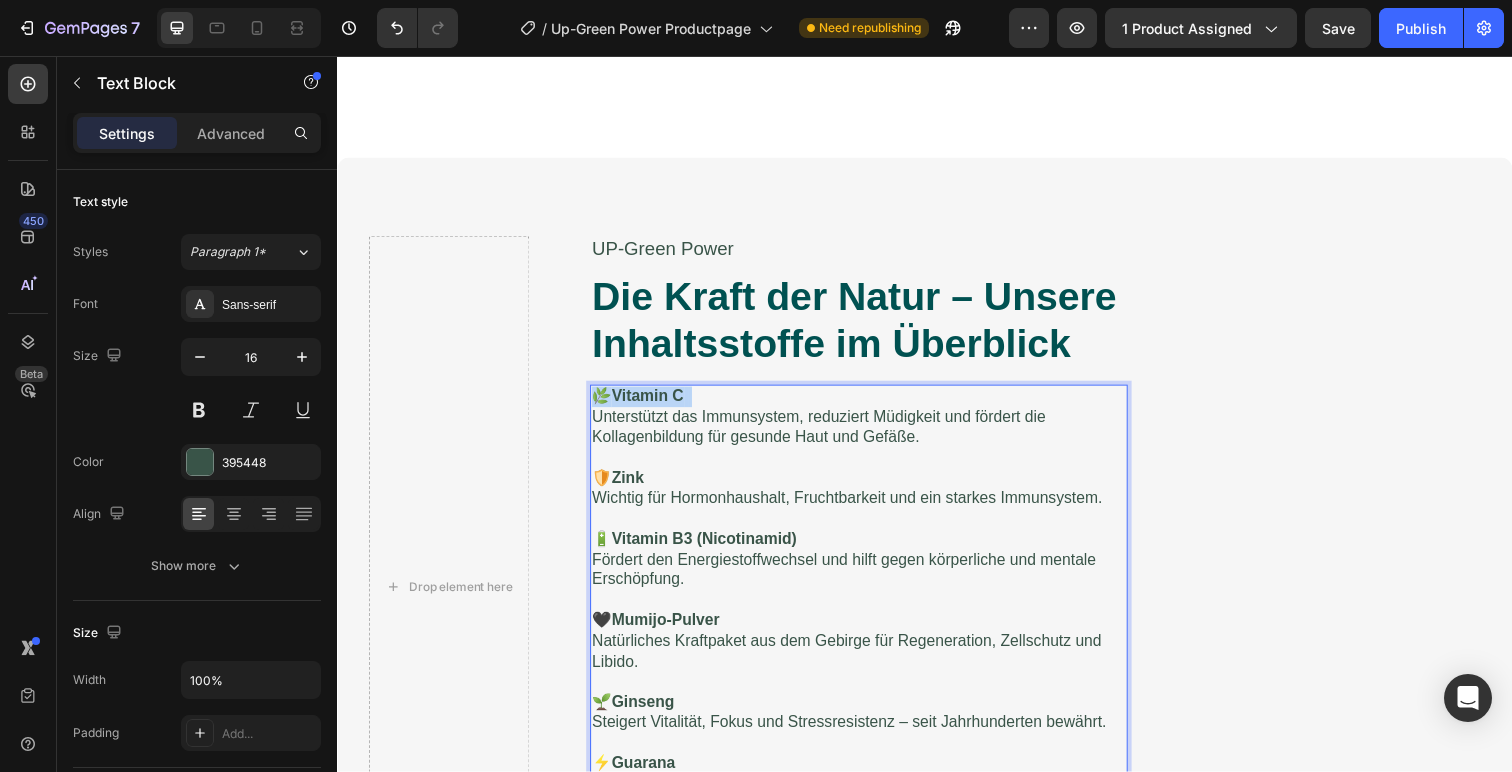 click on "Vitamin C" at bounding box center (654, 403) 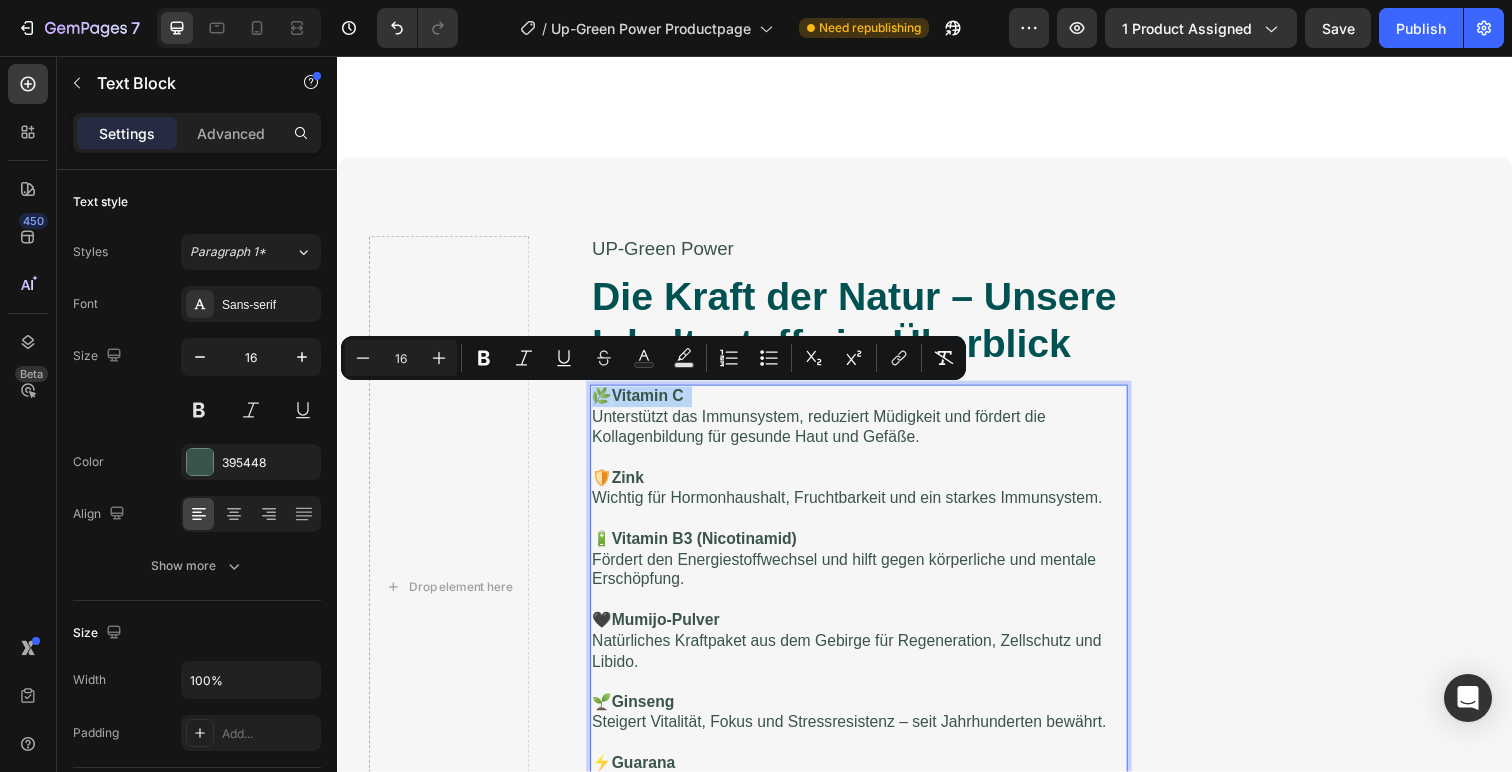 copy on "🌿  Vitamin C" 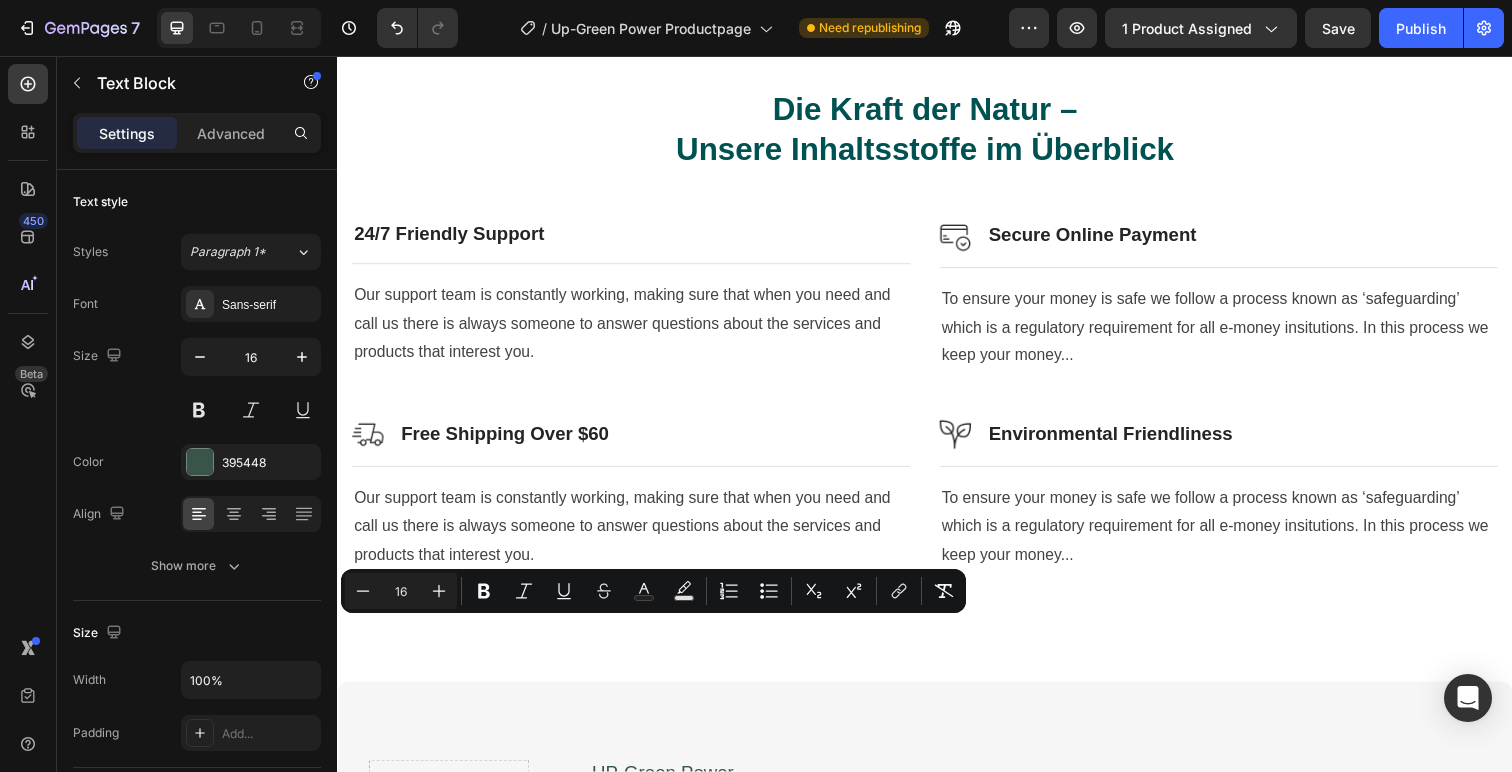scroll, scrollTop: 591, scrollLeft: 0, axis: vertical 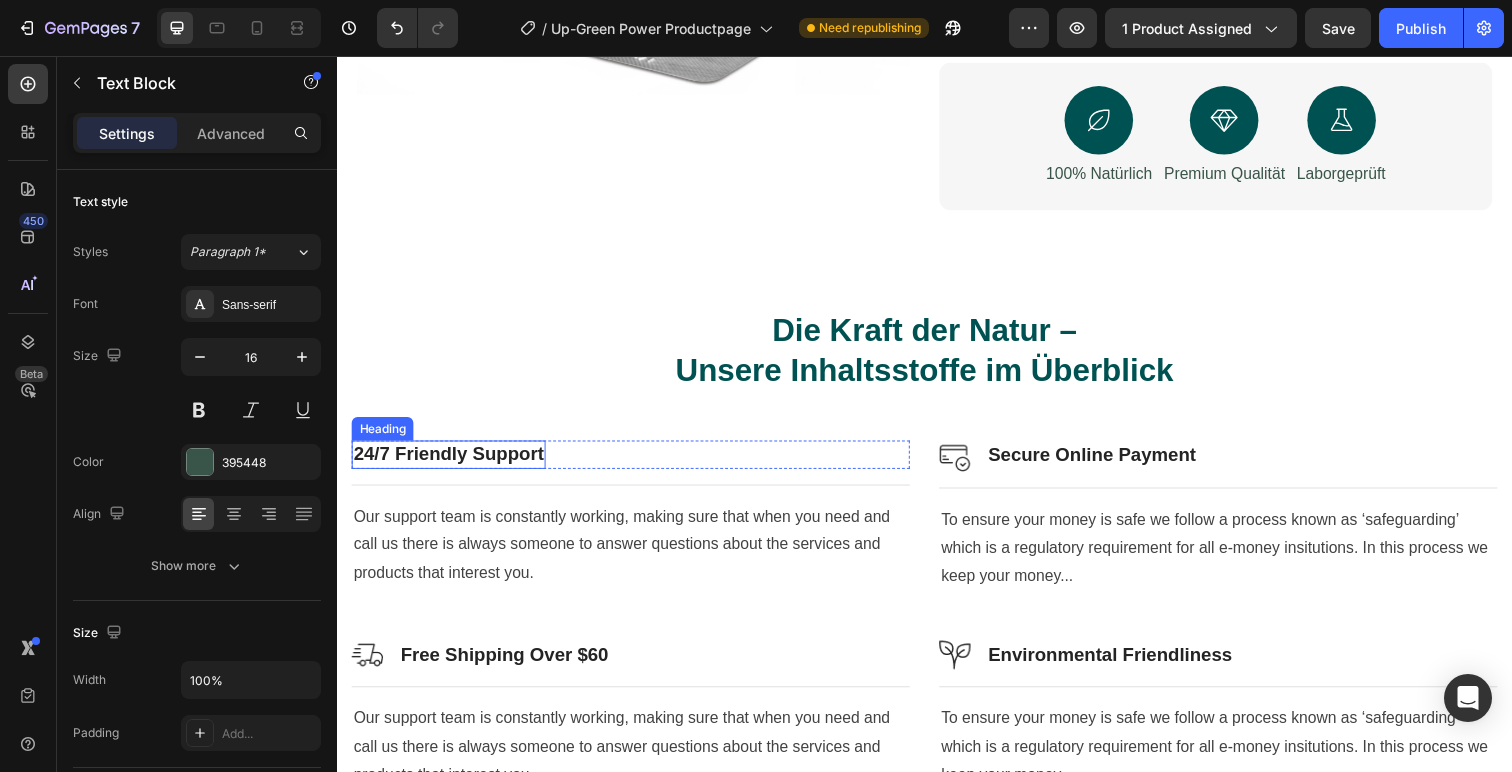 click on "24/7 Friendly Support" at bounding box center [451, 463] 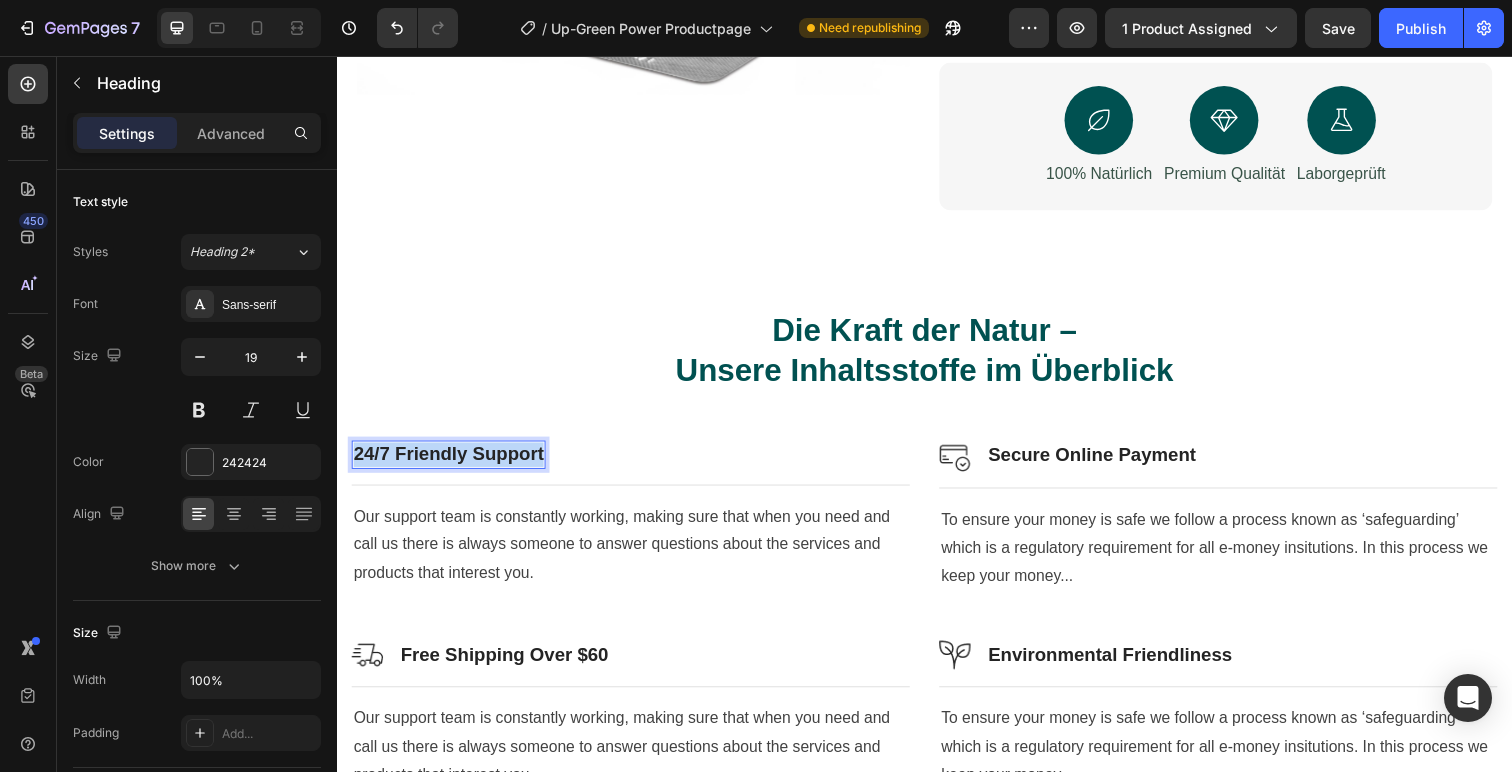 click on "24/7 Friendly Support" at bounding box center [451, 463] 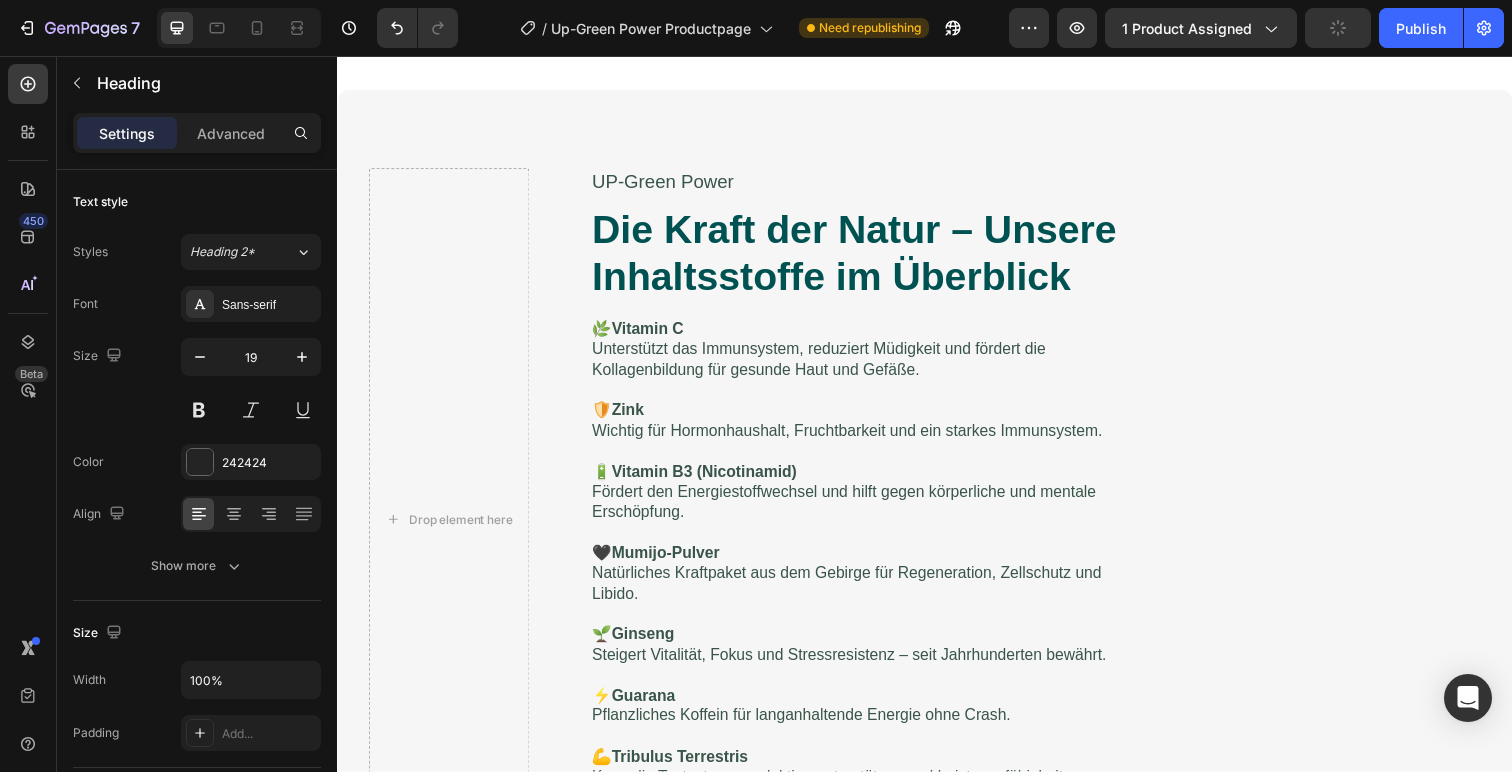 scroll, scrollTop: 1440, scrollLeft: 0, axis: vertical 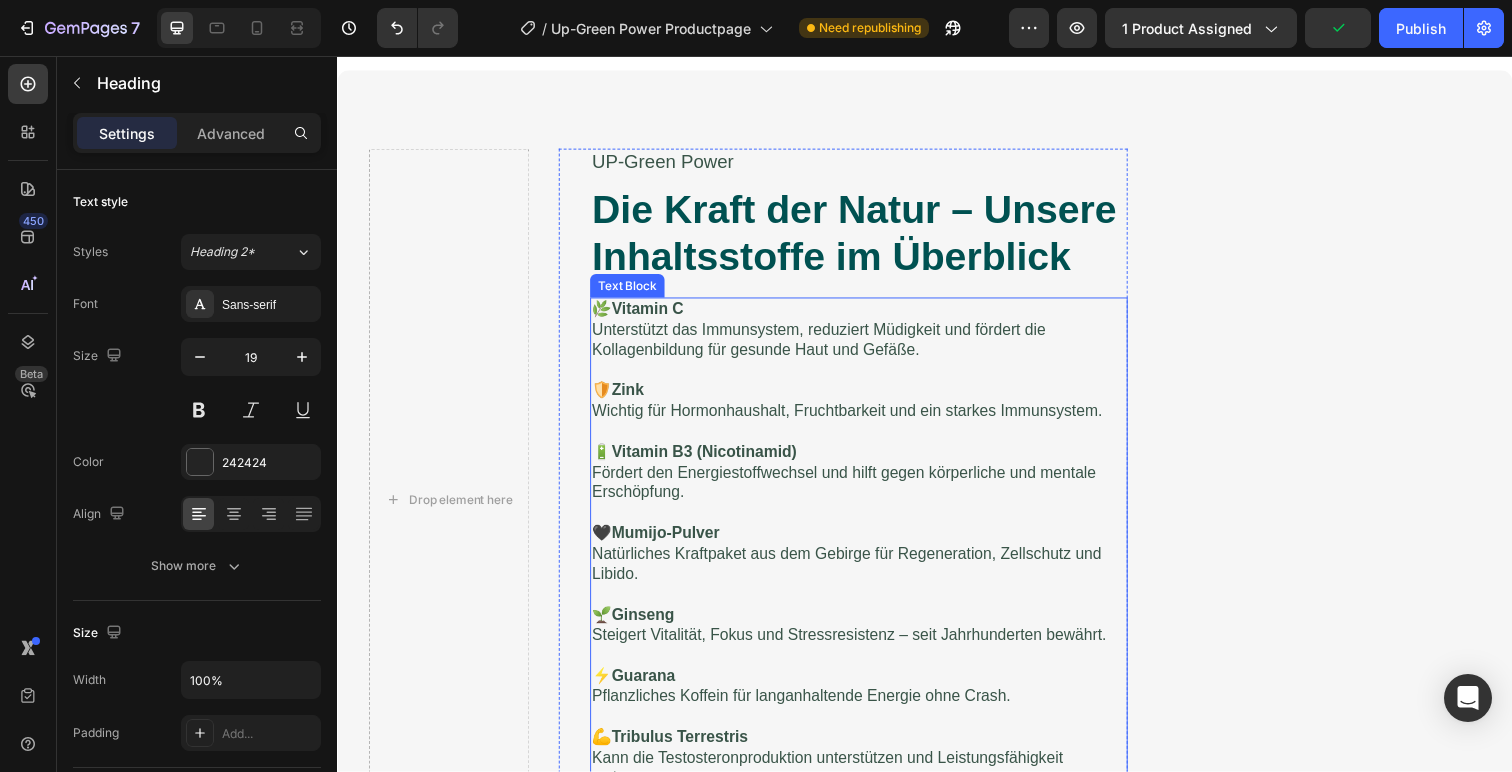 click on "🌿  Vitamin C   Unterstützt das Immunsystem, reduziert Müdigkeit und fördert die Kollagenbildung für gesunde Haut und Gefäße." at bounding box center (869, 336) 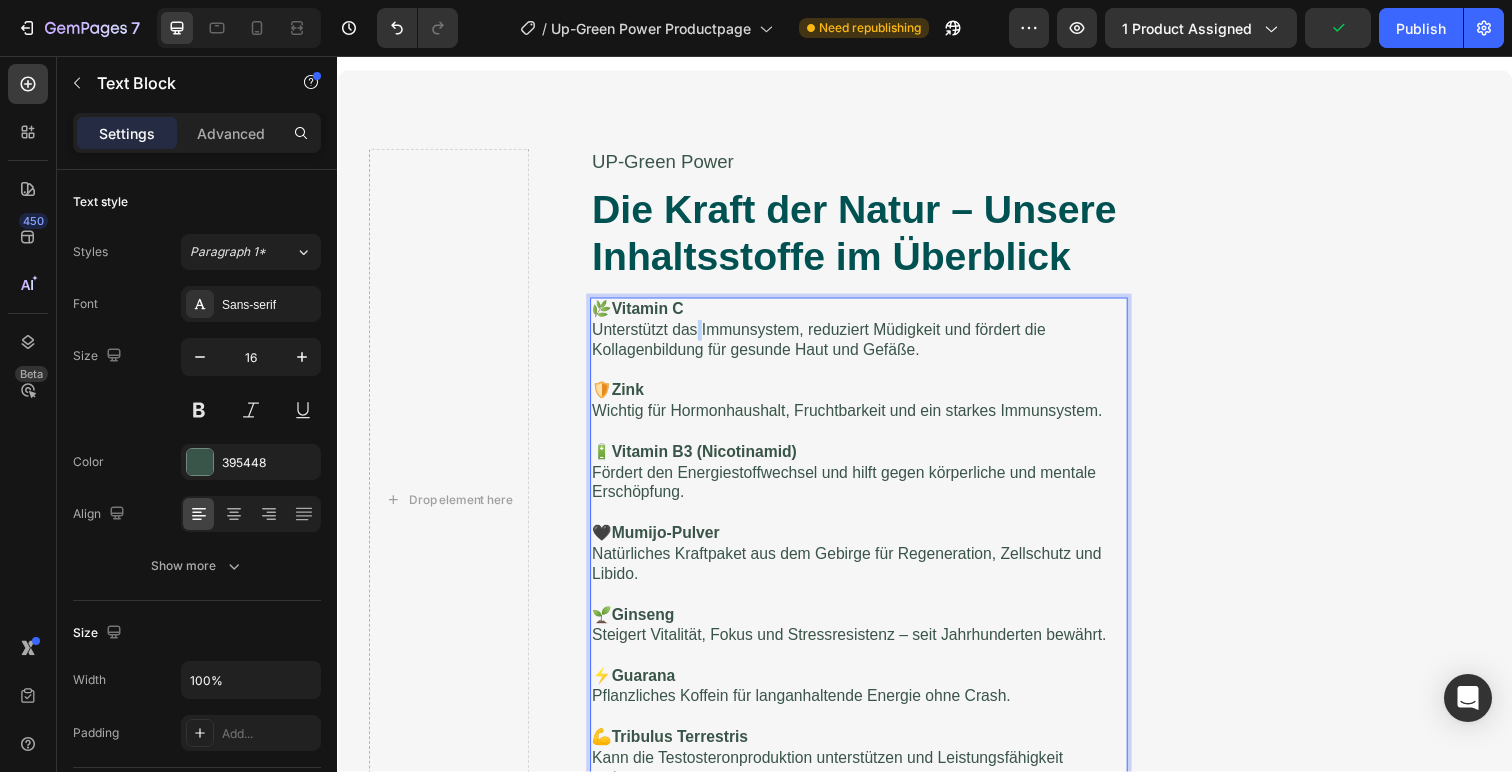click on "🌿  Vitamin C   Unterstützt das Immunsystem, reduziert Müdigkeit und fördert die Kollagenbildung für gesunde Haut und Gefäße." at bounding box center [869, 336] 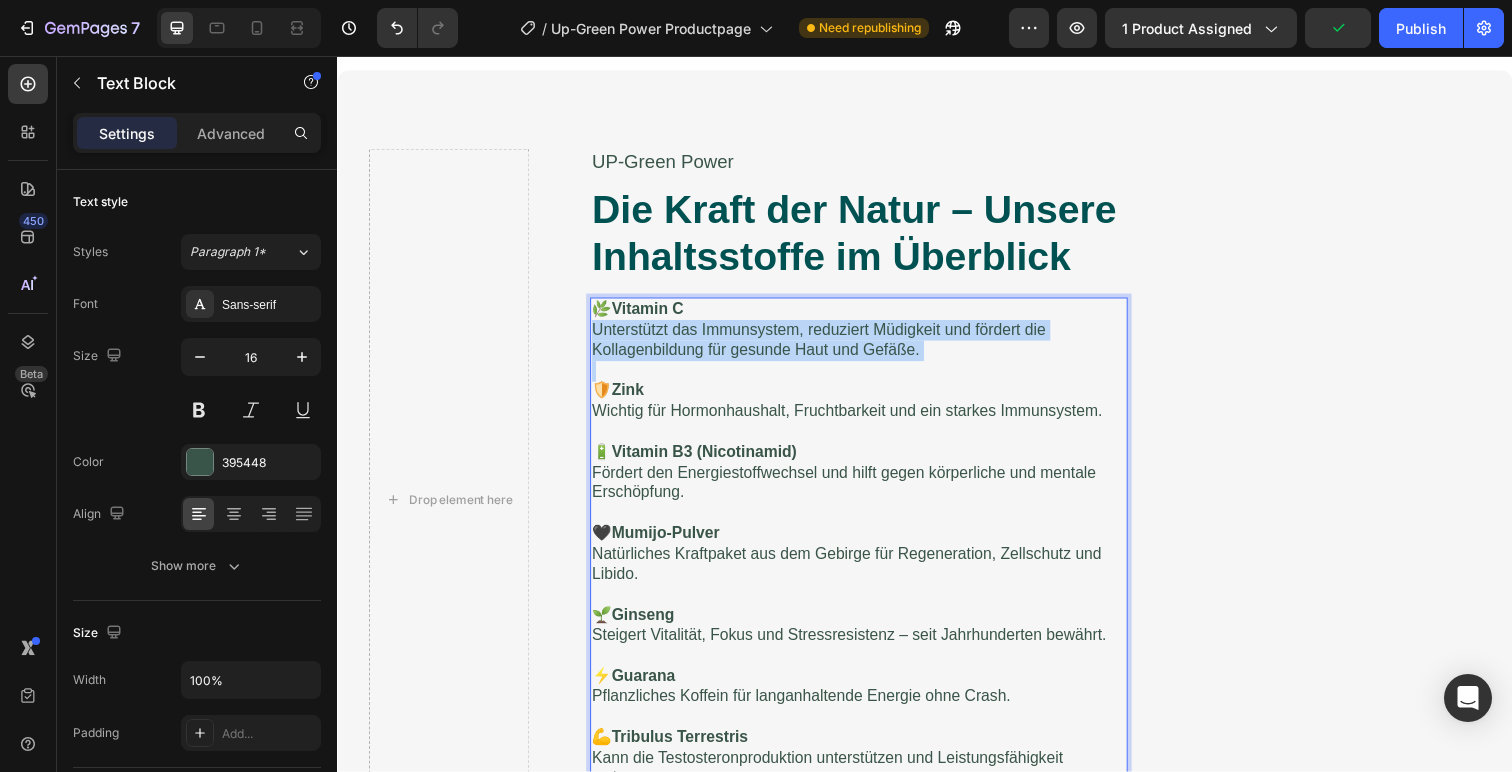 click on "🌿  Vitamin C   Unterstützt das Immunsystem, reduziert Müdigkeit und fördert die Kollagenbildung für gesunde Haut und Gefäße." at bounding box center (869, 336) 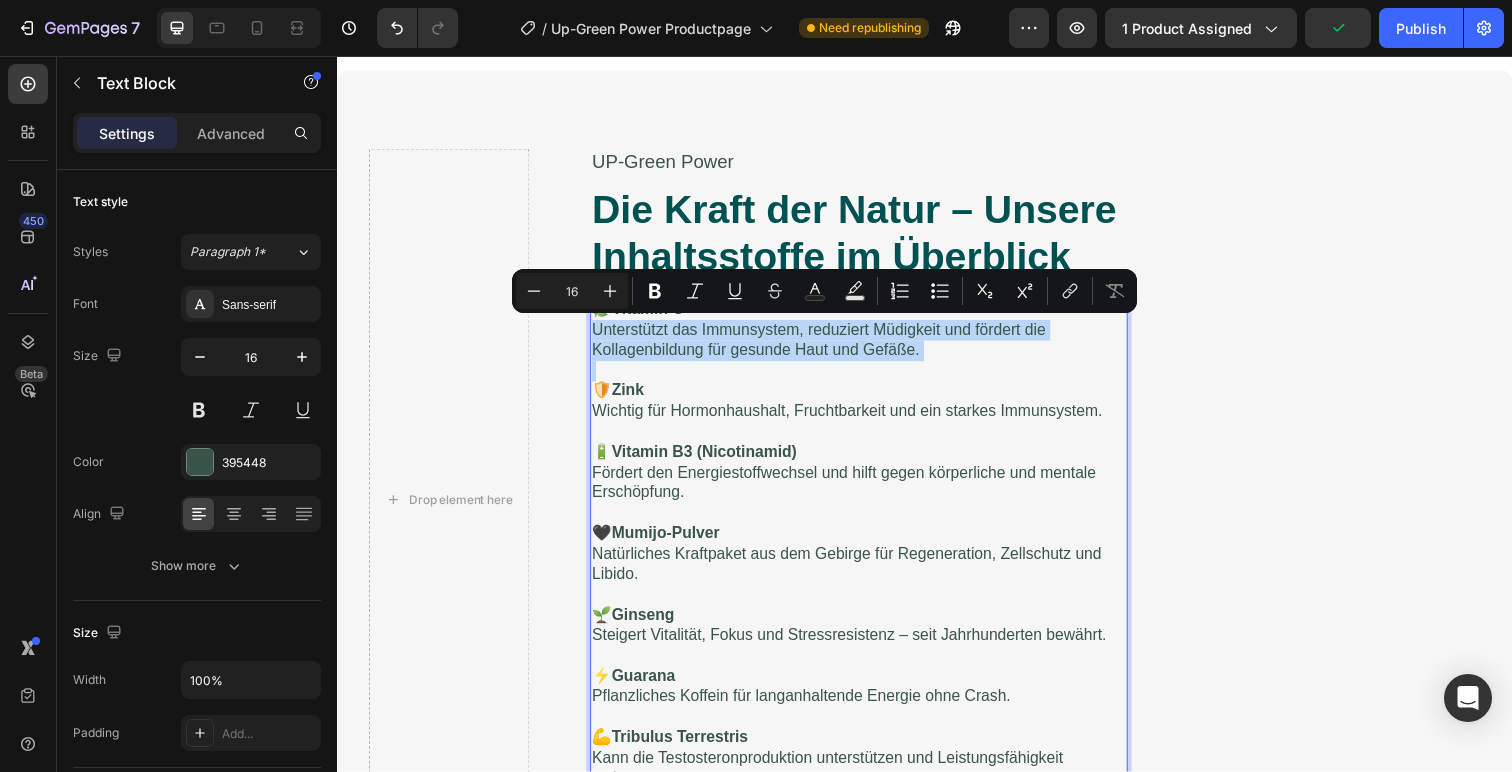 copy on "Unterstützt das Immunsystem, reduziert Müdigkeit und fördert die Kollagenbildung für gesunde Haut und Gefäße." 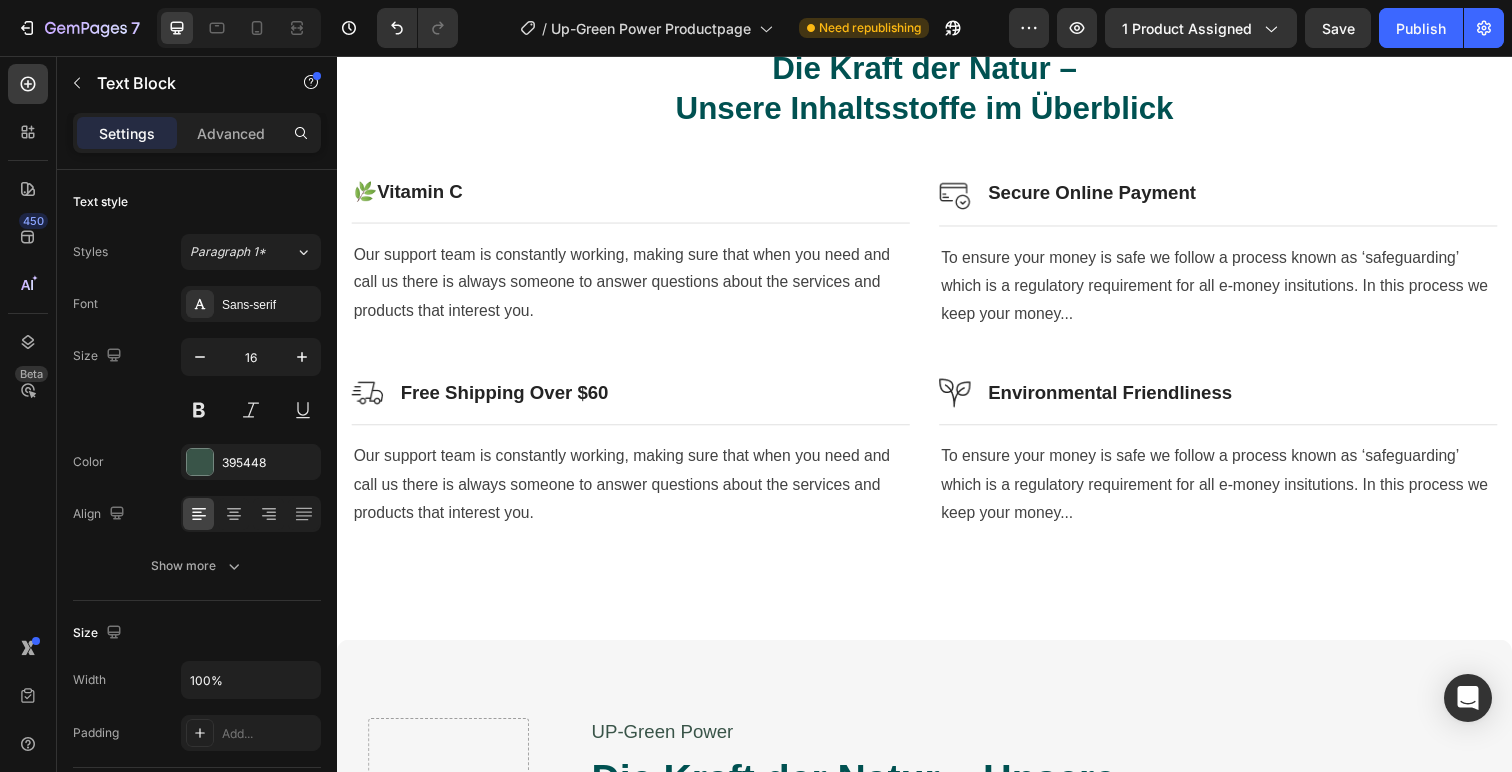 scroll, scrollTop: 630, scrollLeft: 0, axis: vertical 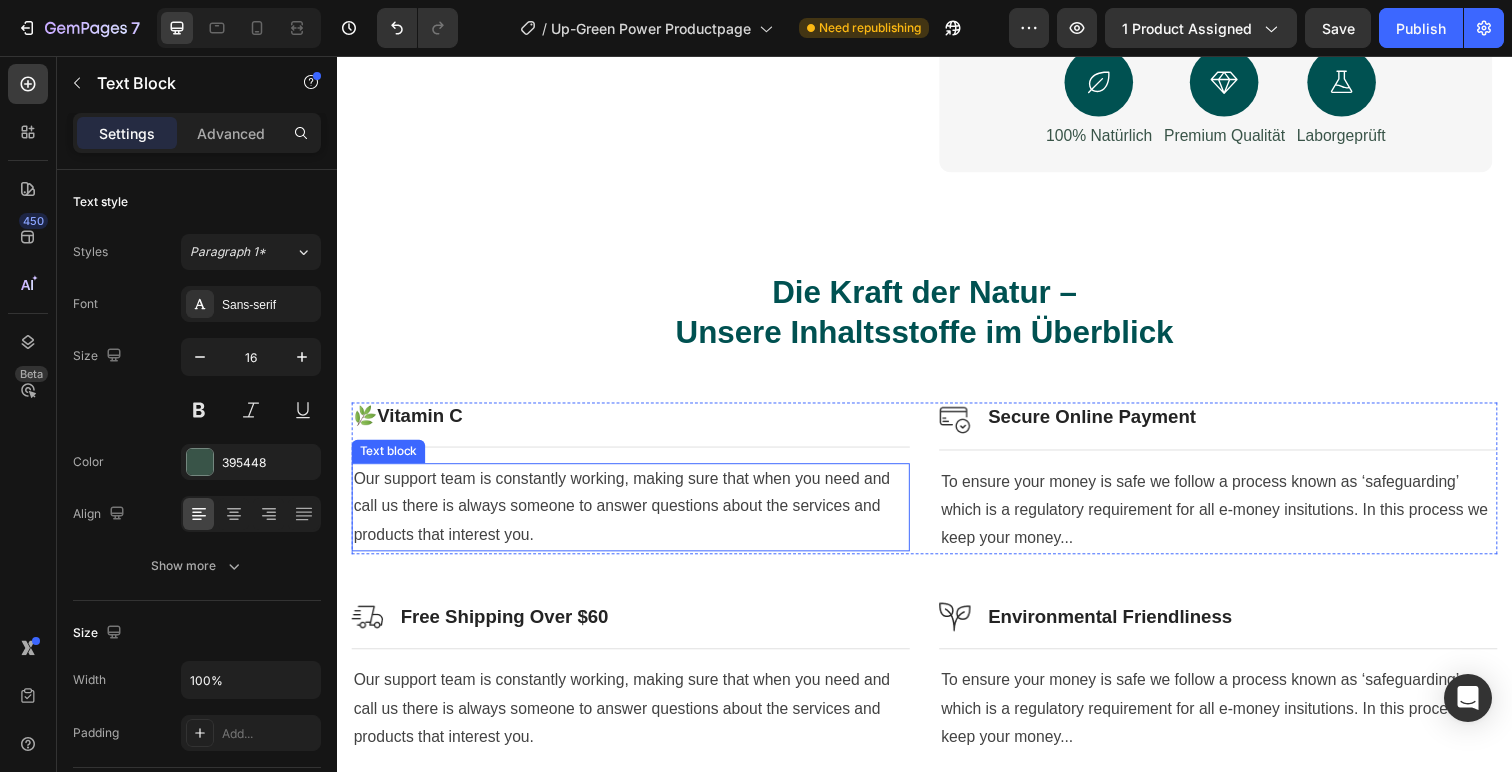 click on "Our support team is constantly working, making sure that when you need and call us there is always someone to answer questions about the services and products that interest you." at bounding box center (637, 517) 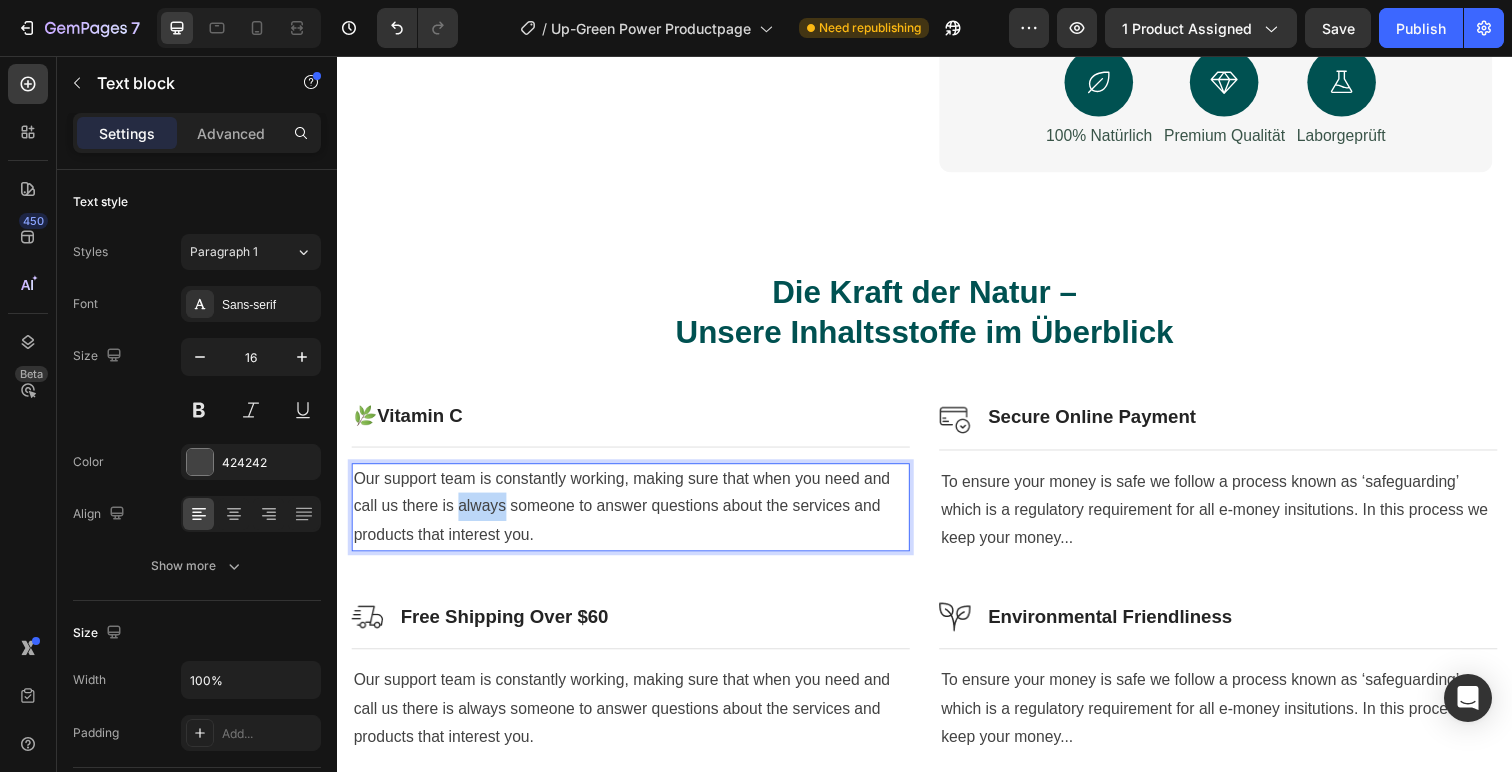 click on "Our support team is constantly working, making sure that when you need and call us there is always someone to answer questions about the services and products that interest you." at bounding box center [637, 517] 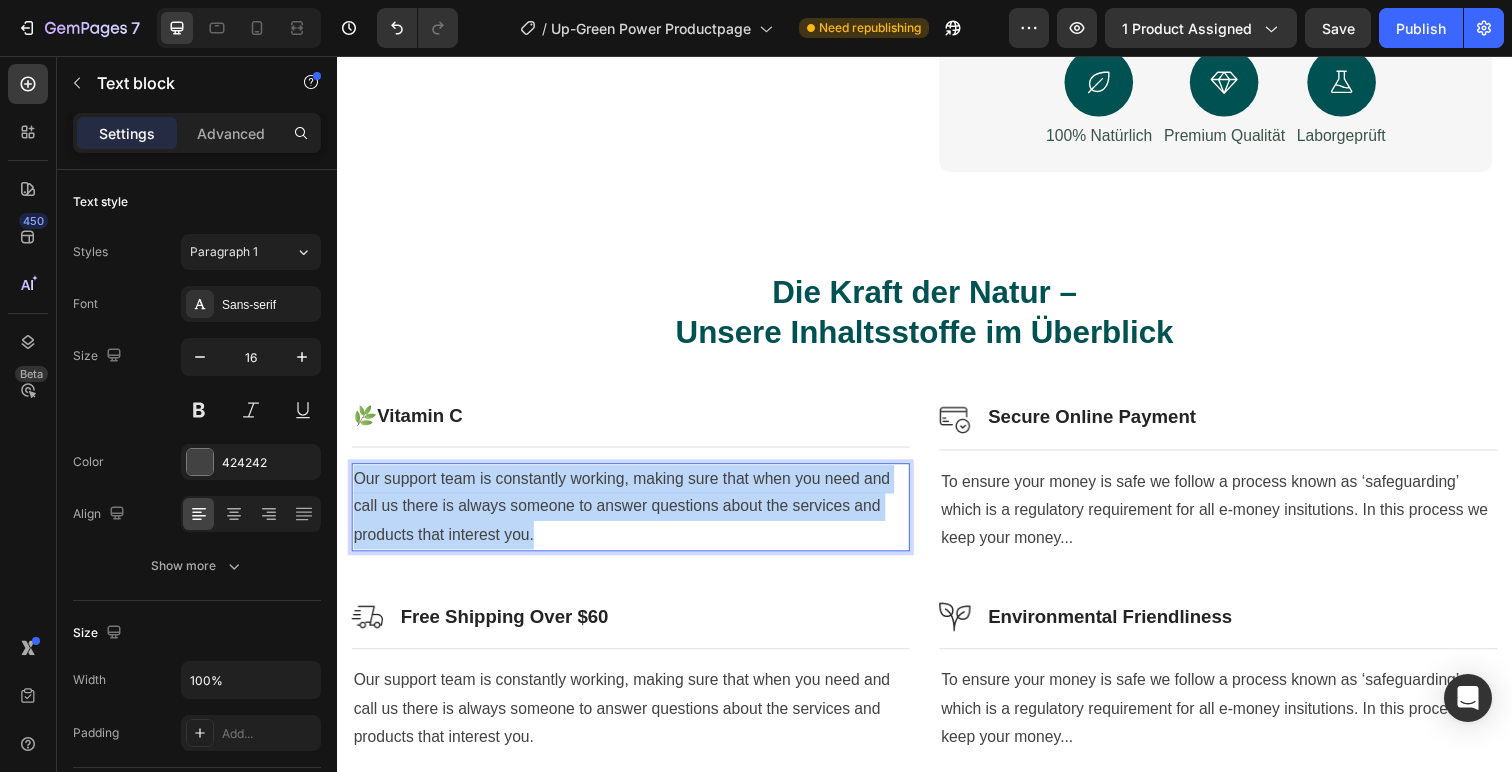 click on "Our support team is constantly working, making sure that when you need and call us there is always someone to answer questions about the services and products that interest you." at bounding box center (637, 517) 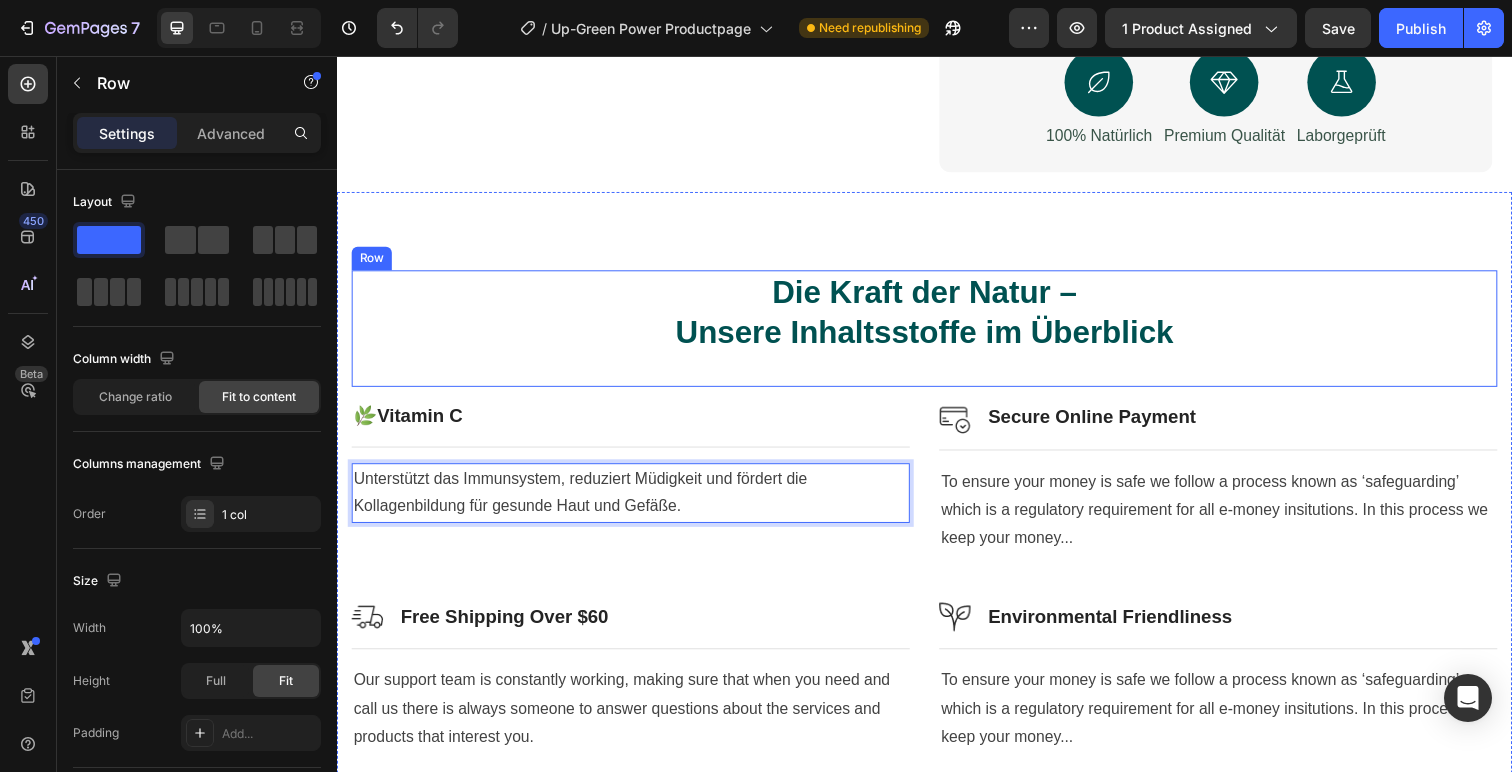 click on "🌿  Vitamin C   Heading Row" at bounding box center (637, 424) 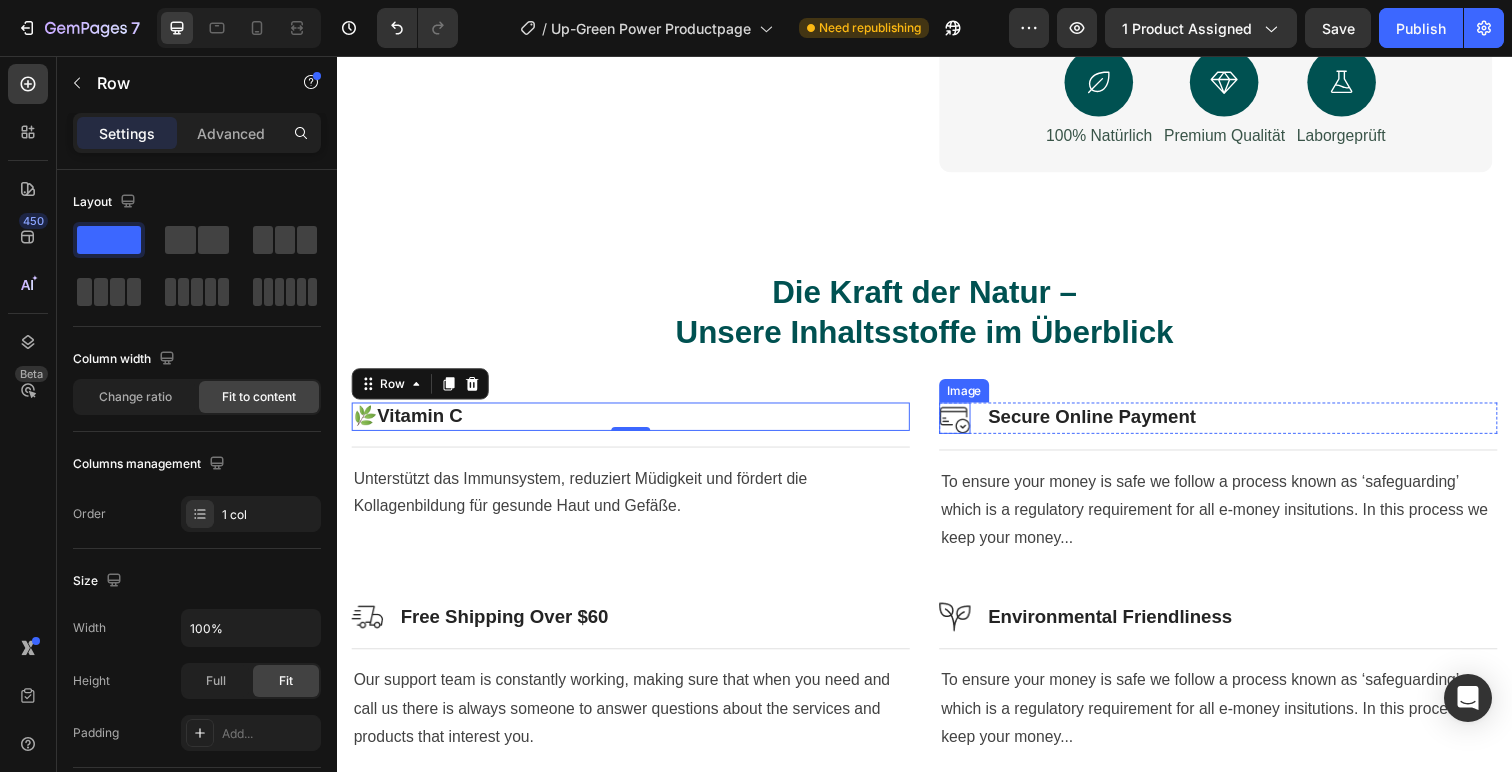 click at bounding box center (968, 426) 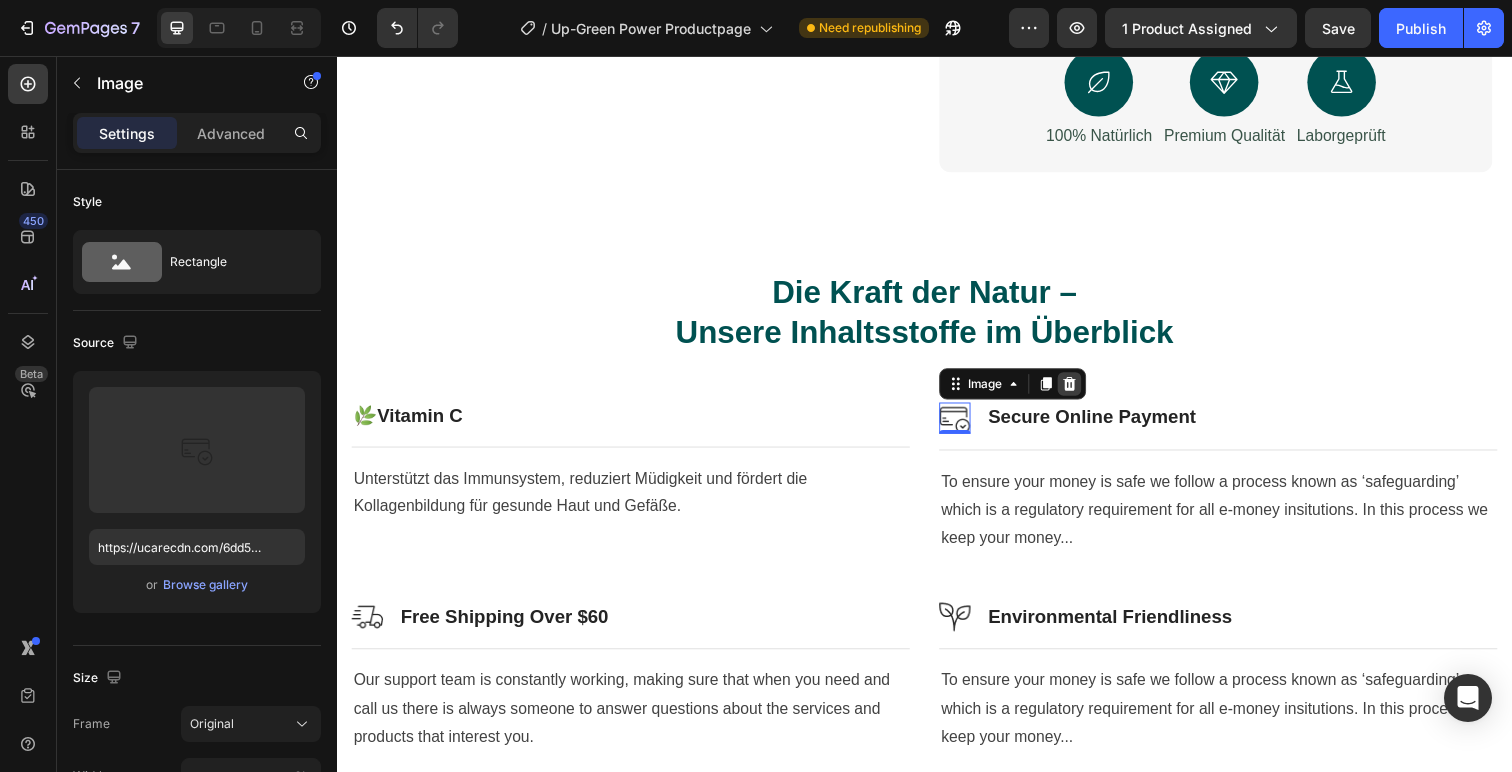 click 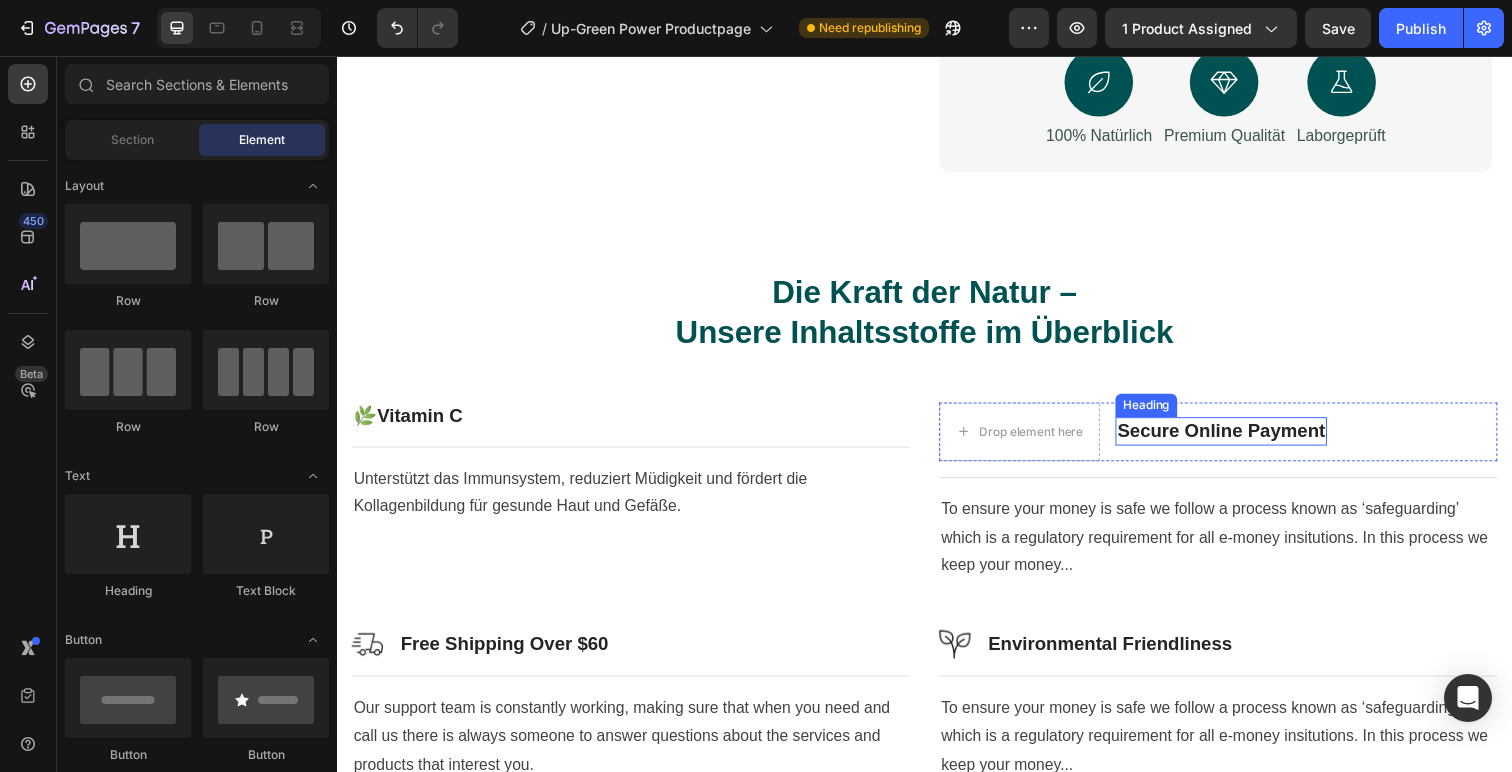 click on "Secure Online Payment" at bounding box center (1240, 439) 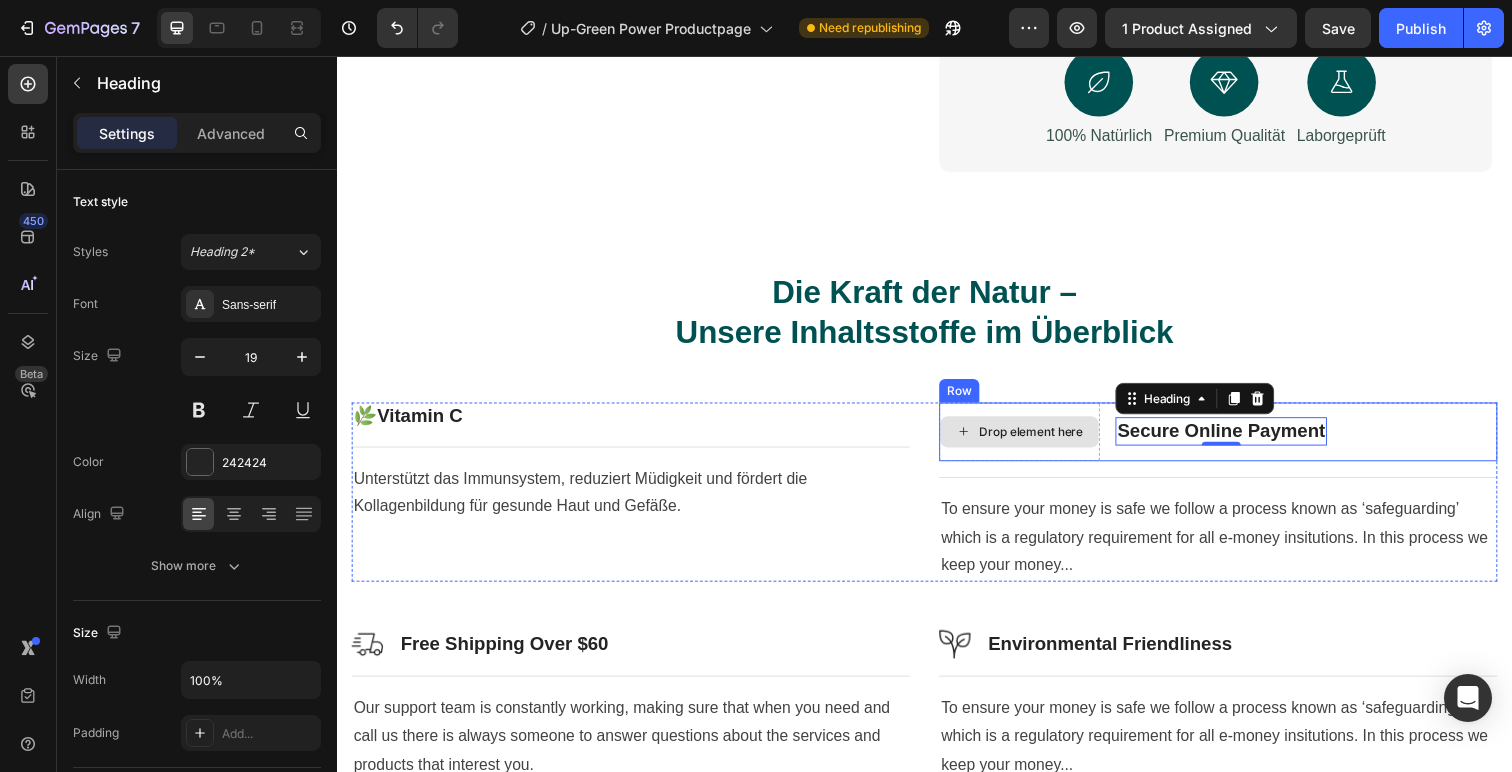 click on "Drop element here" at bounding box center [1034, 440] 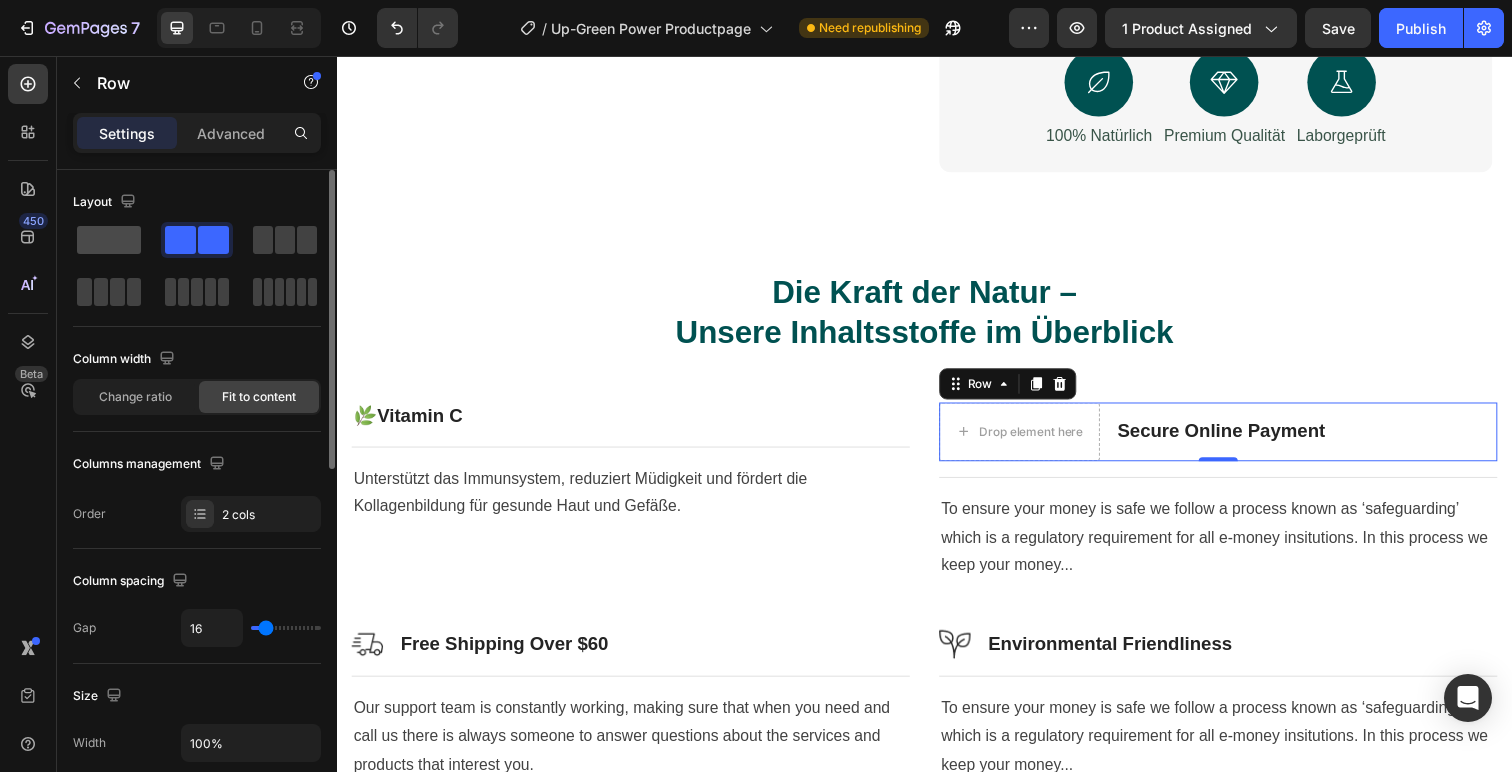 click 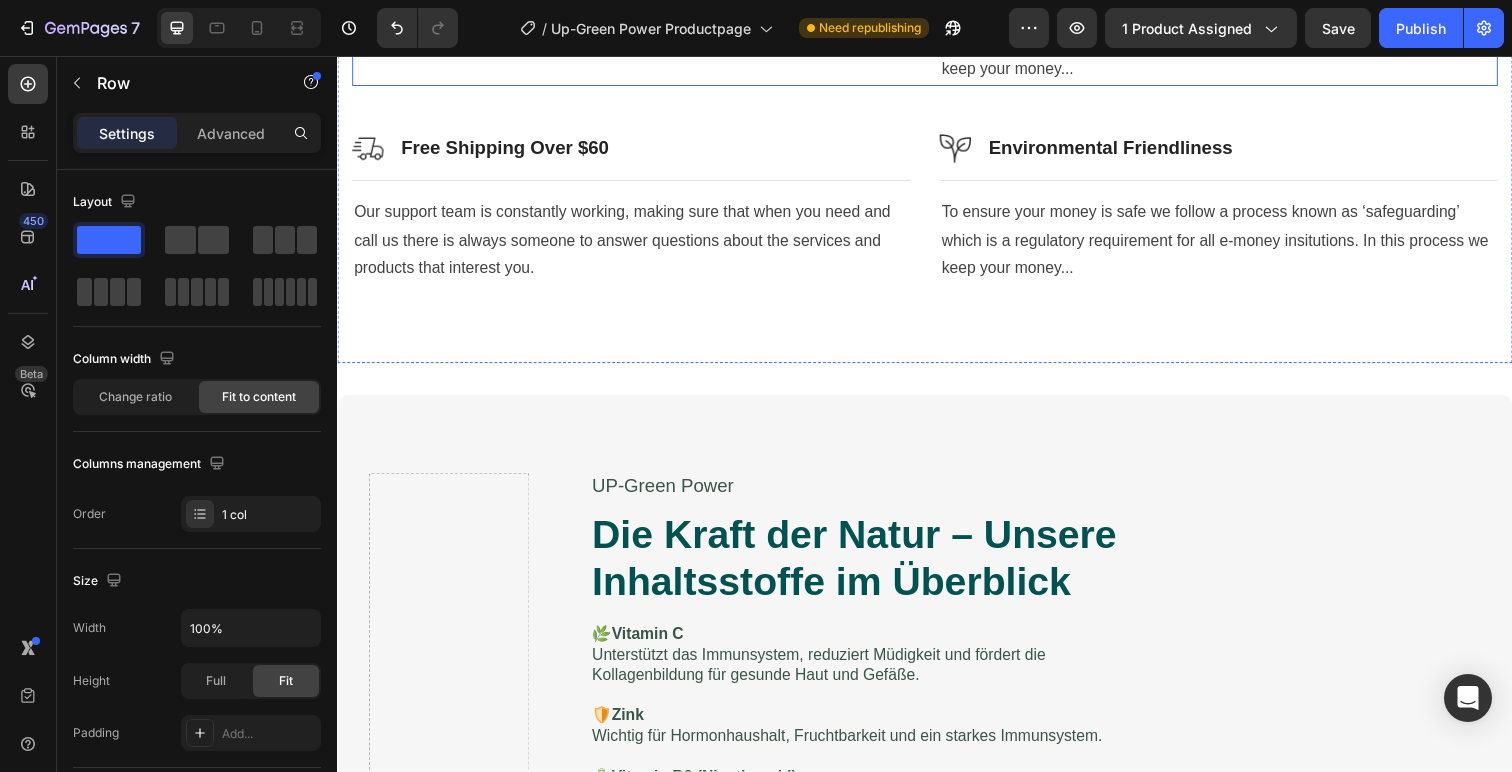scroll, scrollTop: 1279, scrollLeft: 0, axis: vertical 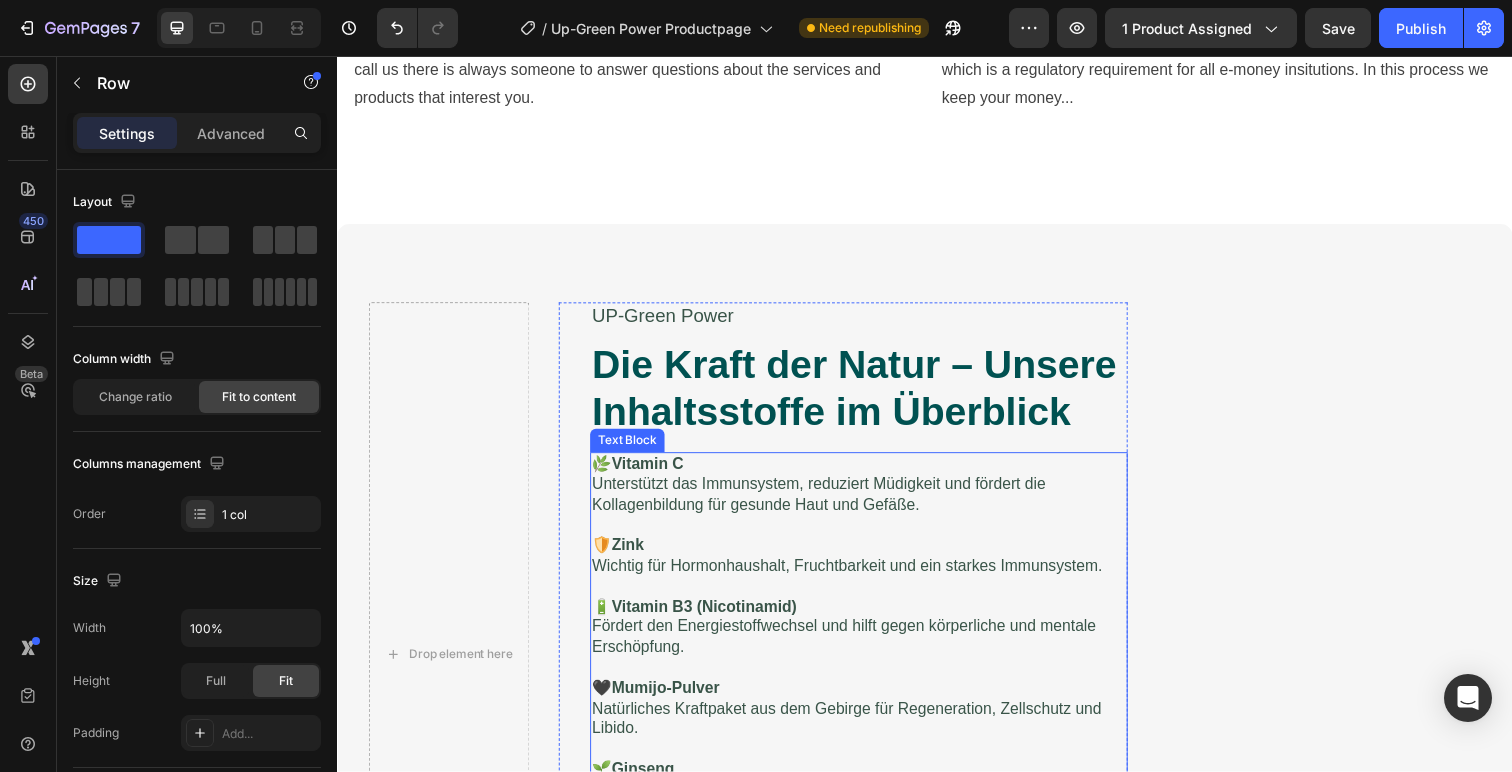 click on "🛡️  Zink   Wichtig für Hormonhaushalt, Fruchtbarkeit und ein starkes Immunsystem." at bounding box center [869, 567] 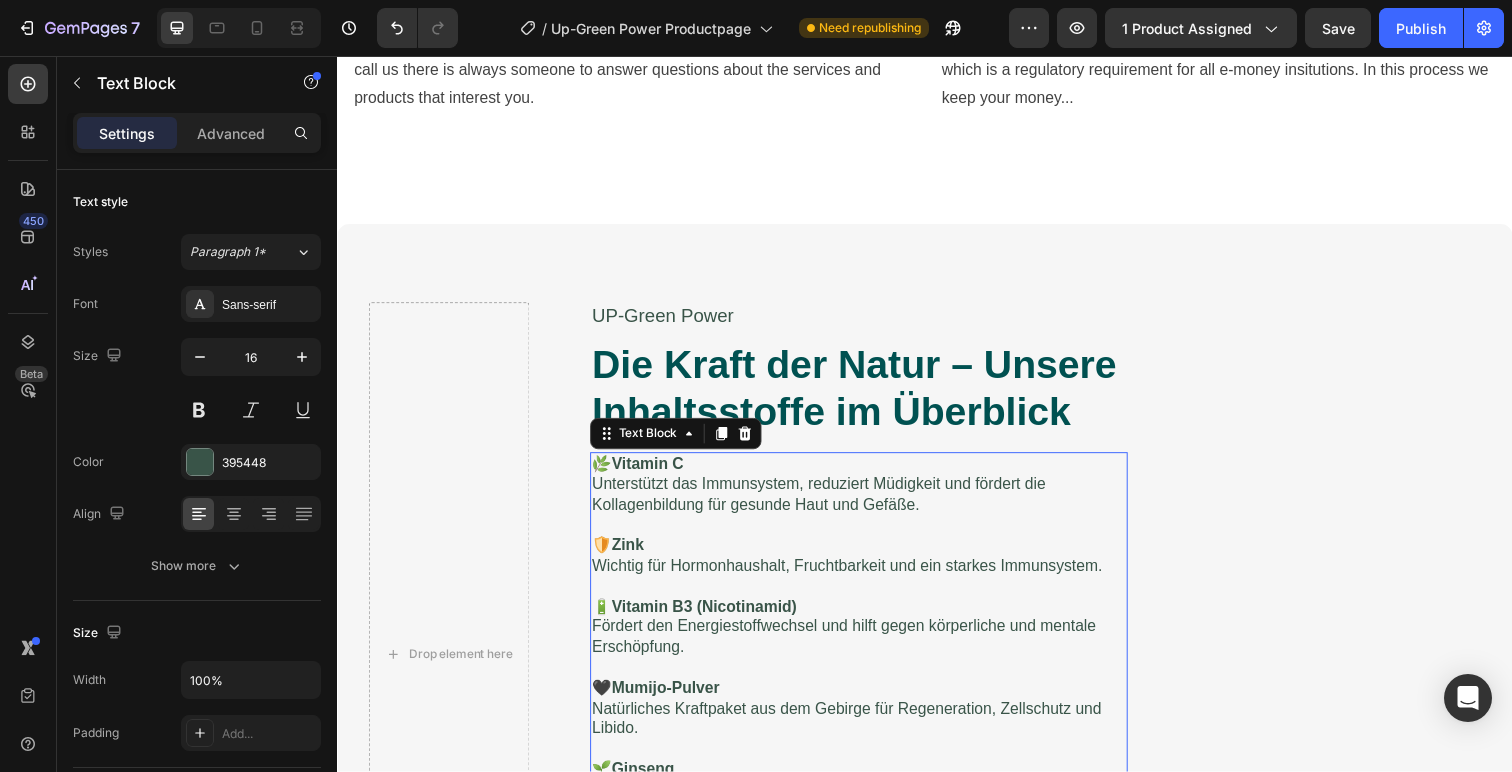 click on "🛡️  Zink   Wichtig für Hormonhaushalt, Fruchtbarkeit und ein starkes Immunsystem." at bounding box center [869, 567] 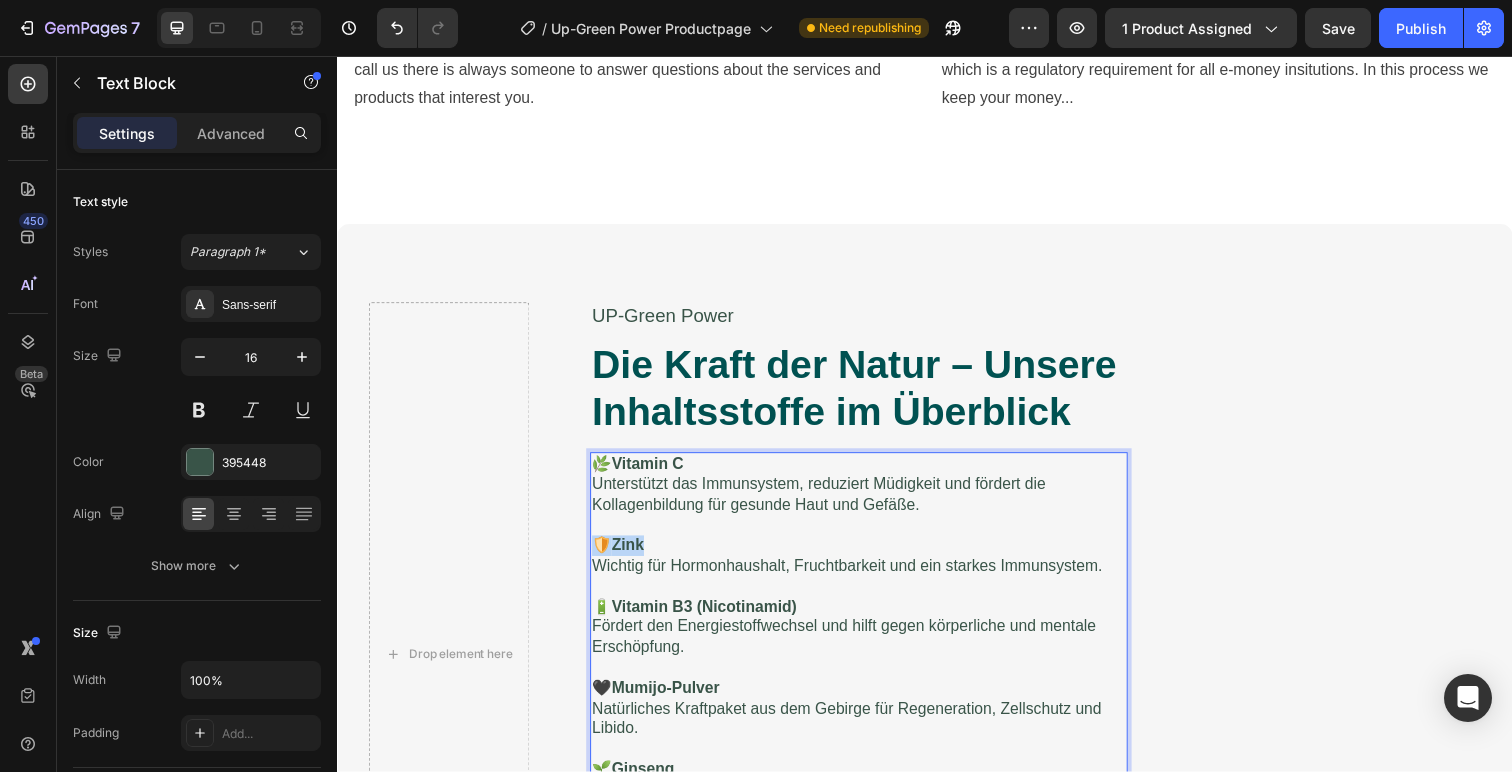 drag, startPoint x: 648, startPoint y: 556, endPoint x: 604, endPoint y: 556, distance: 44 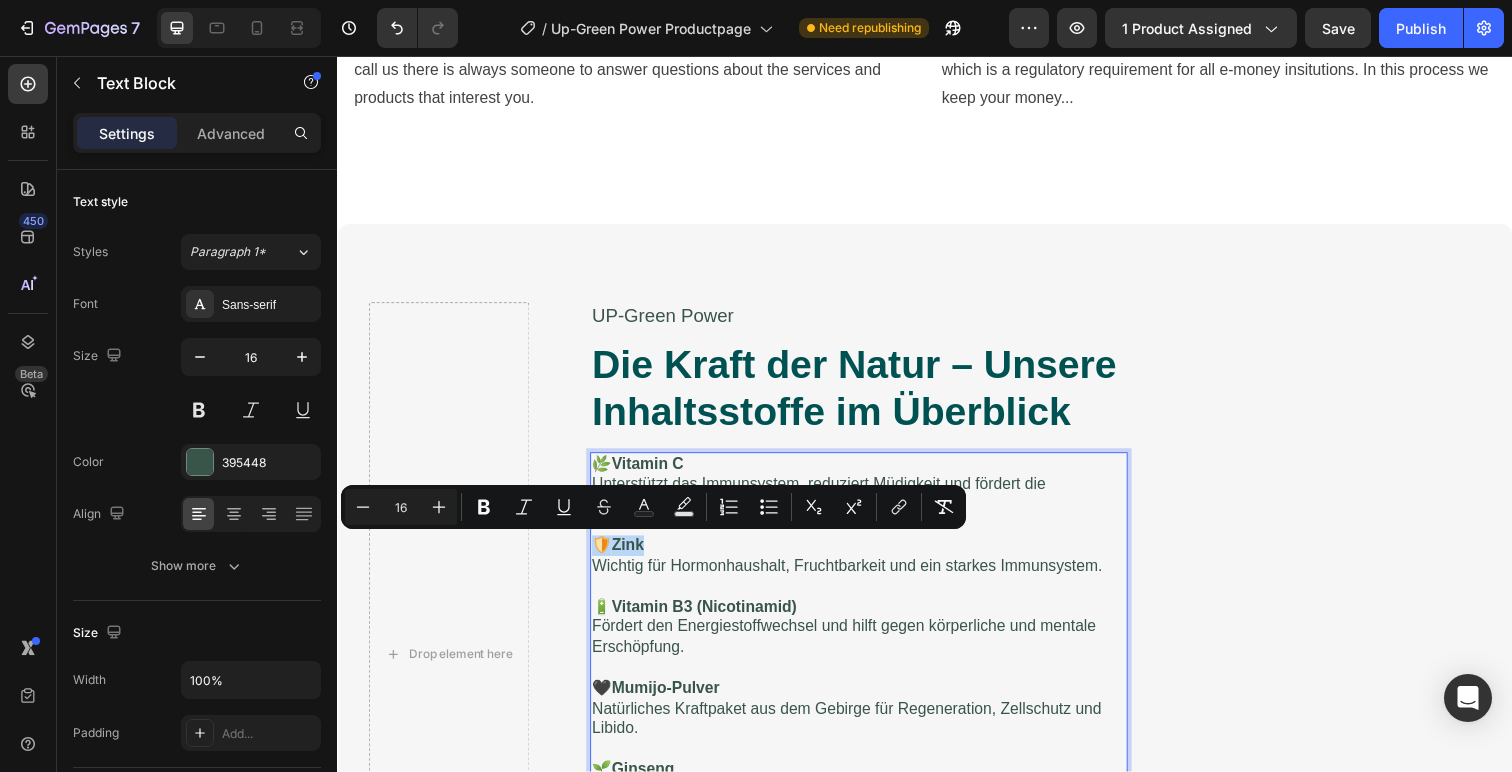 copy on "🛡️  Zink" 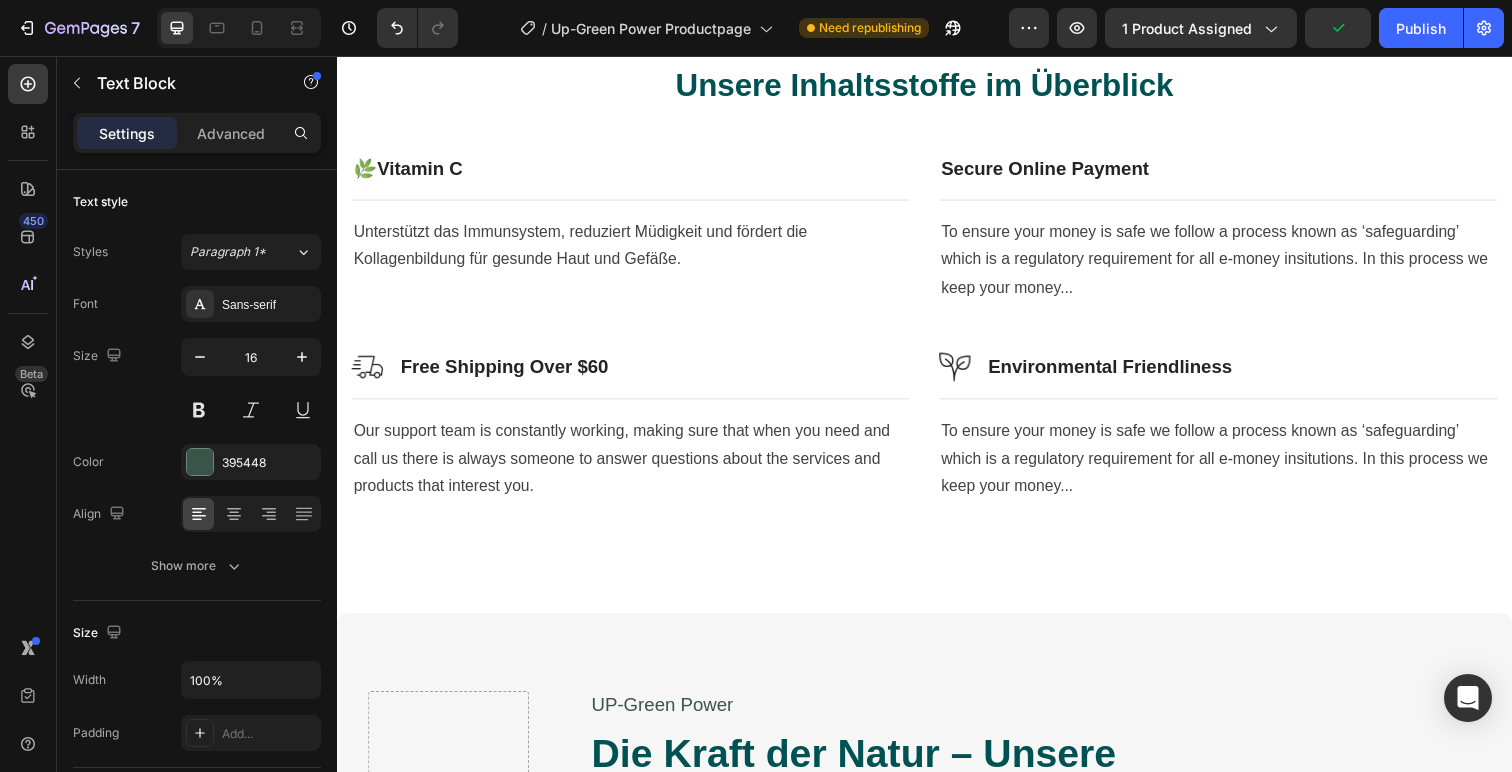 scroll, scrollTop: 708, scrollLeft: 0, axis: vertical 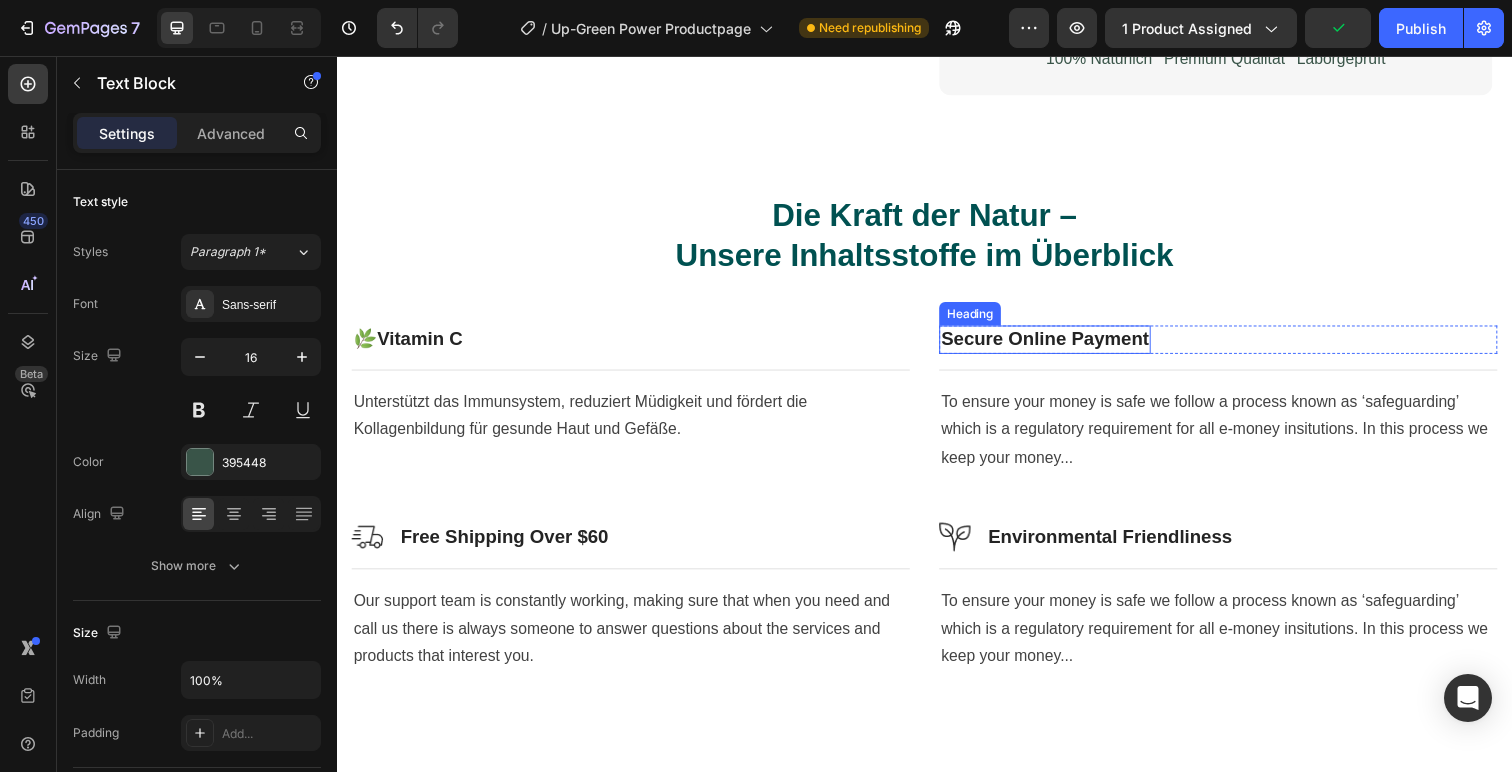click on "Secure Online Payment" at bounding box center [1060, 346] 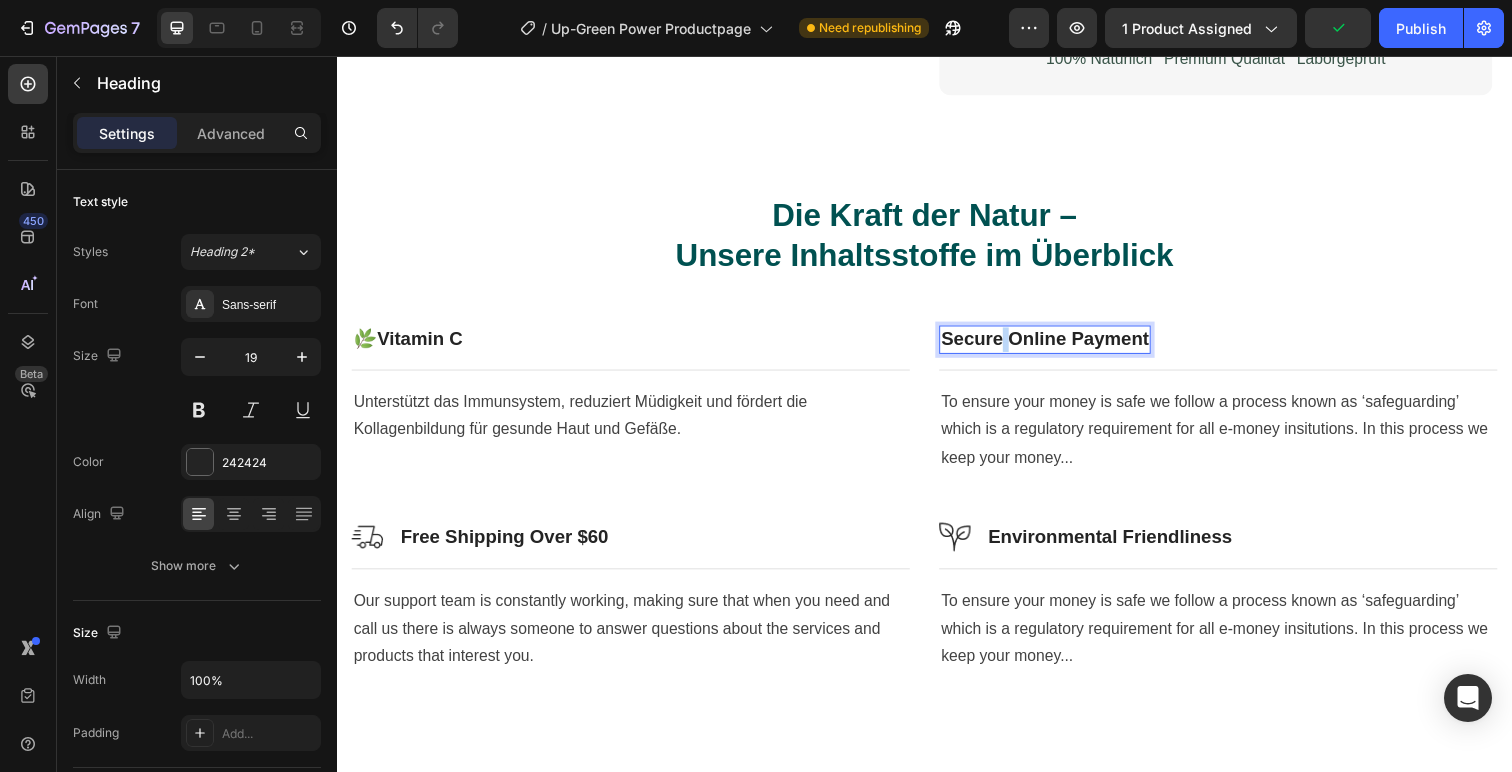 click on "Secure Online Payment" at bounding box center (1060, 346) 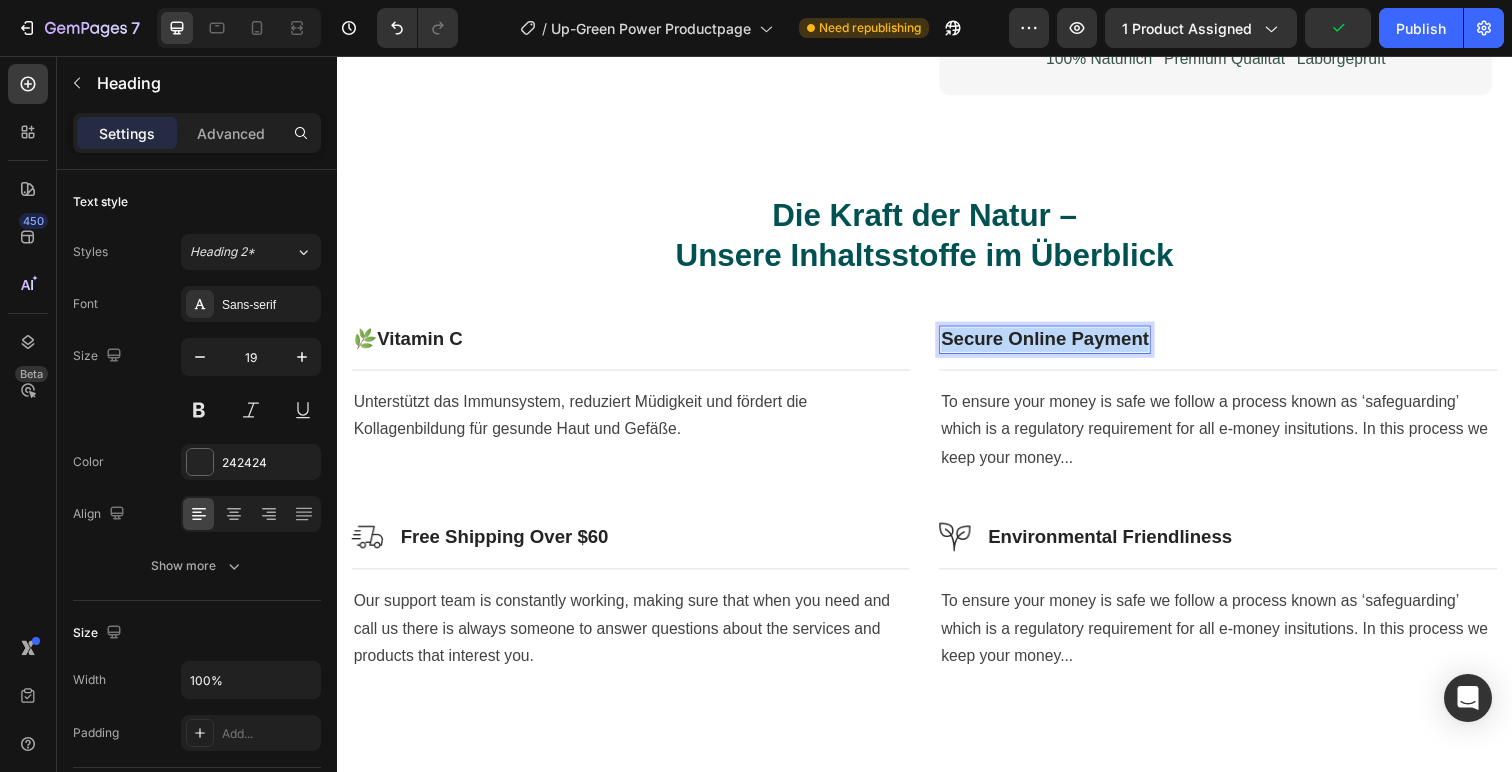 click on "Secure Online Payment" at bounding box center (1060, 346) 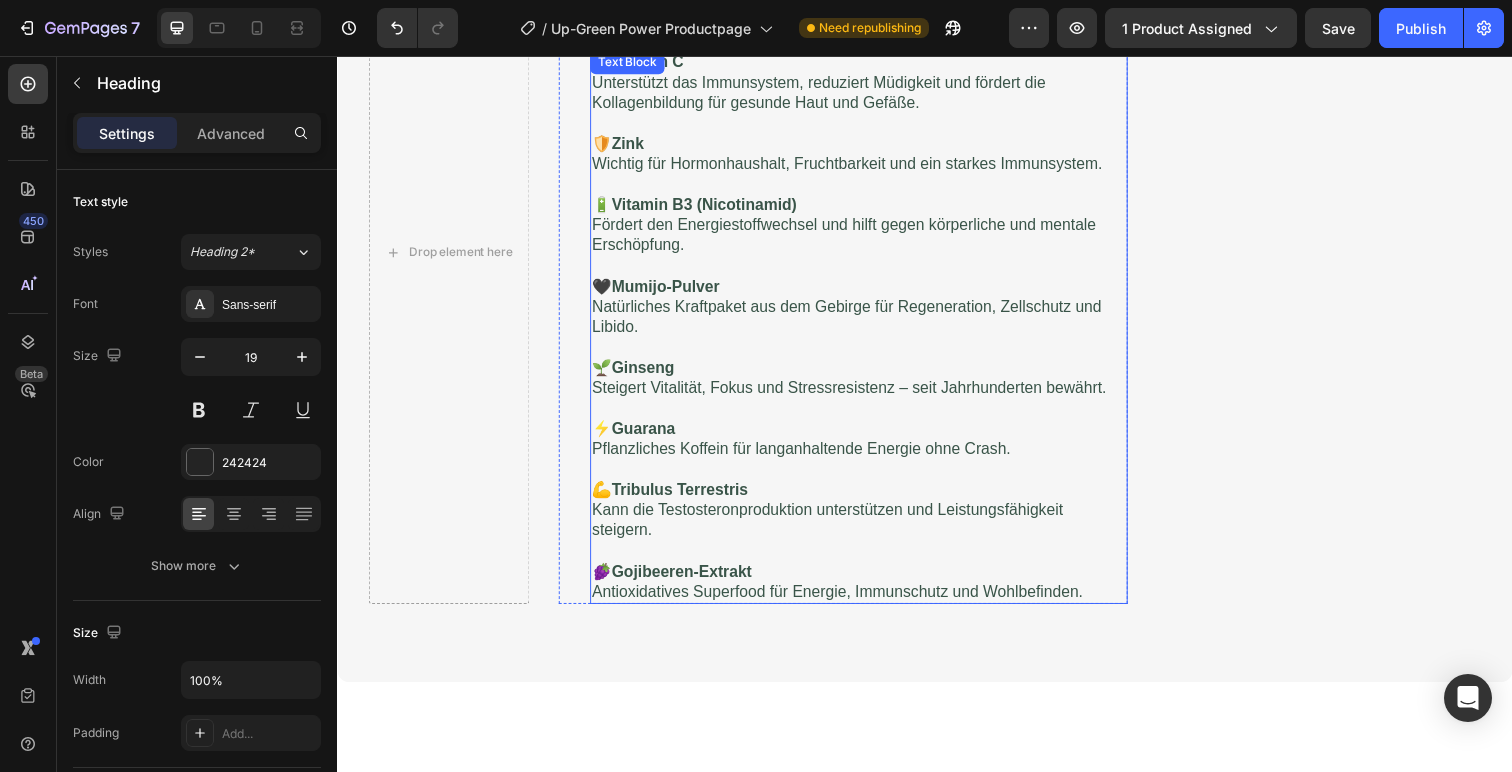 scroll, scrollTop: 1606, scrollLeft: 0, axis: vertical 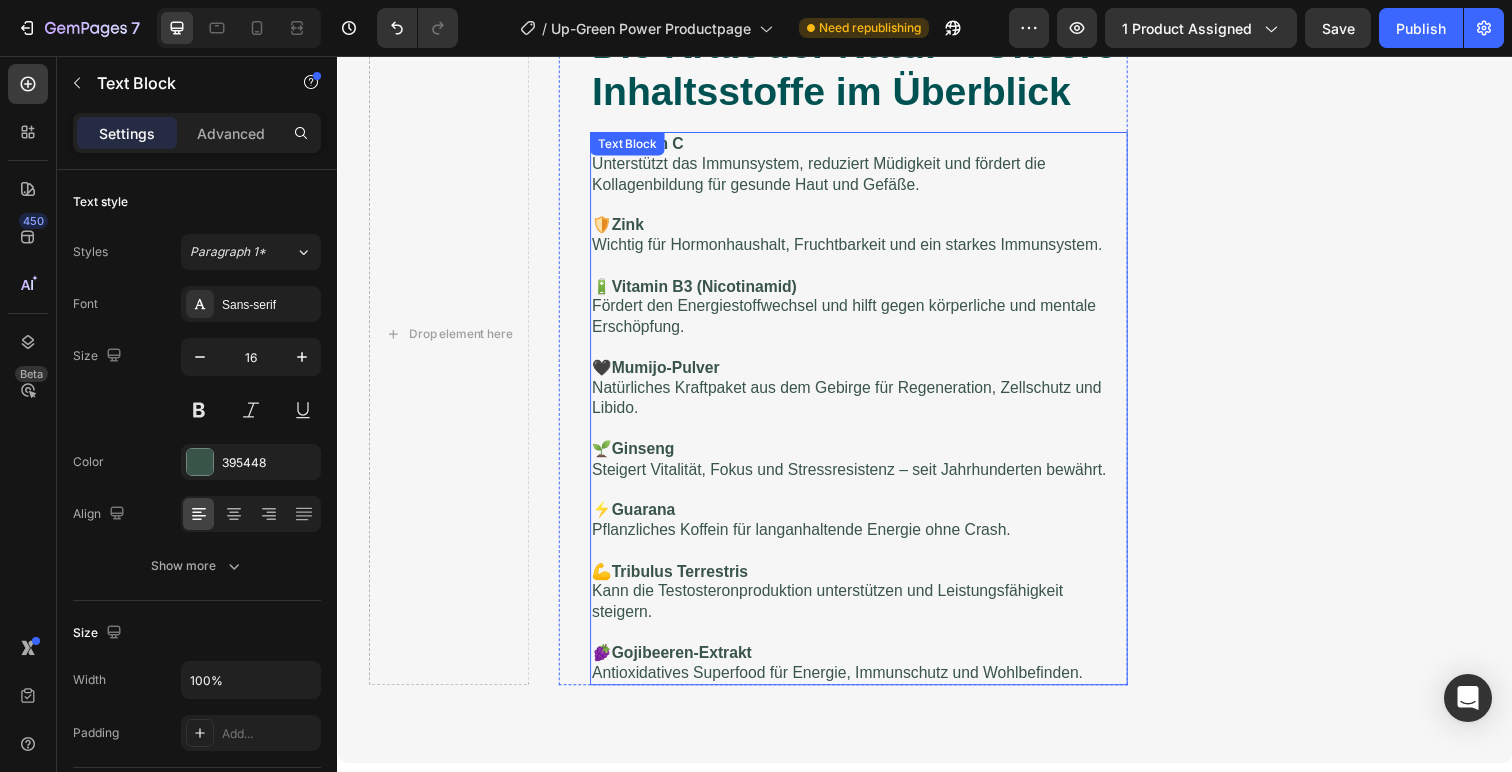 click on "🛡️  Zink   Wichtig für Hormonhaushalt, Fruchtbarkeit und ein starkes Immunsystem." at bounding box center (869, 240) 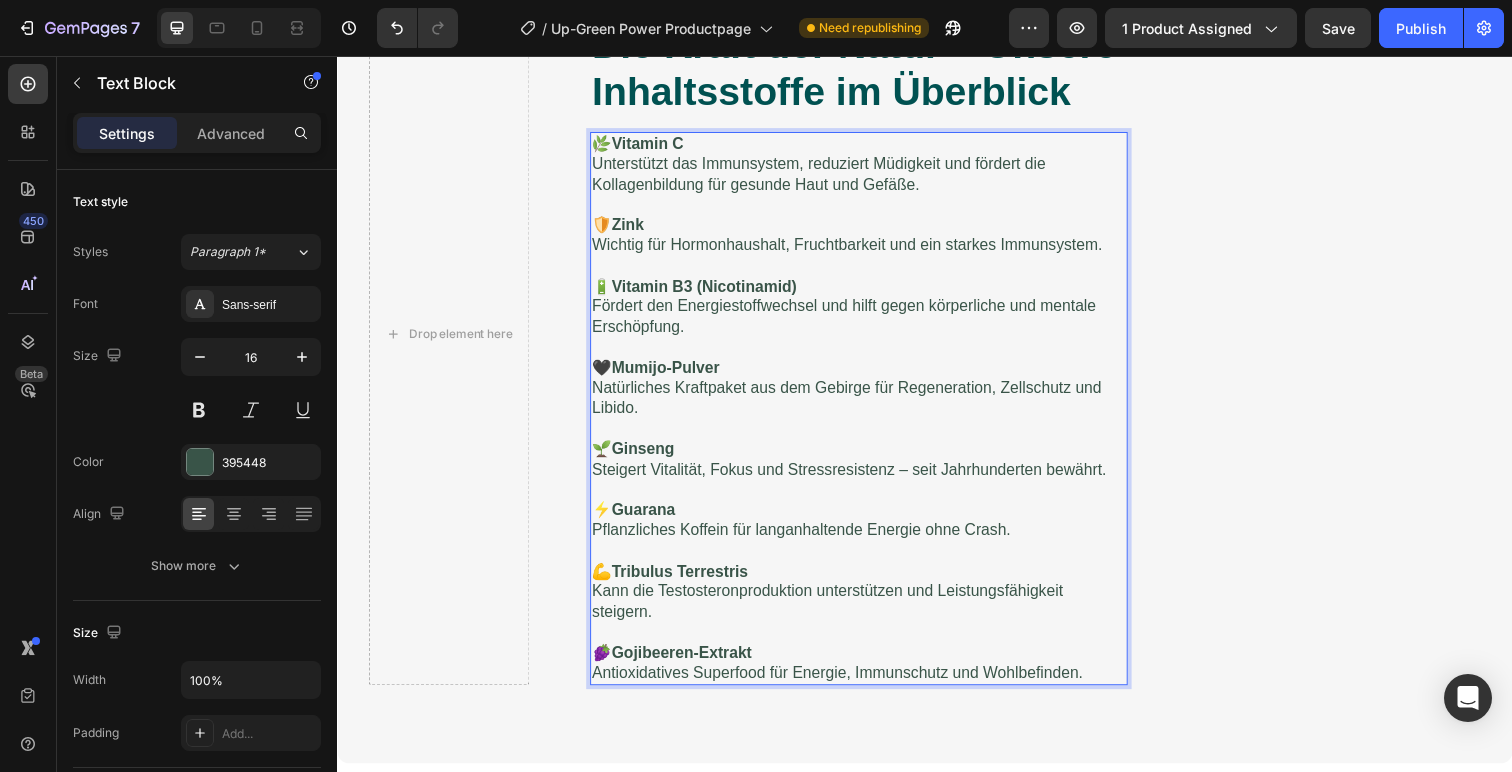 click on "🛡️  Zink   Wichtig für Hormonhaushalt, Fruchtbarkeit und ein starkes Immunsystem." at bounding box center [869, 240] 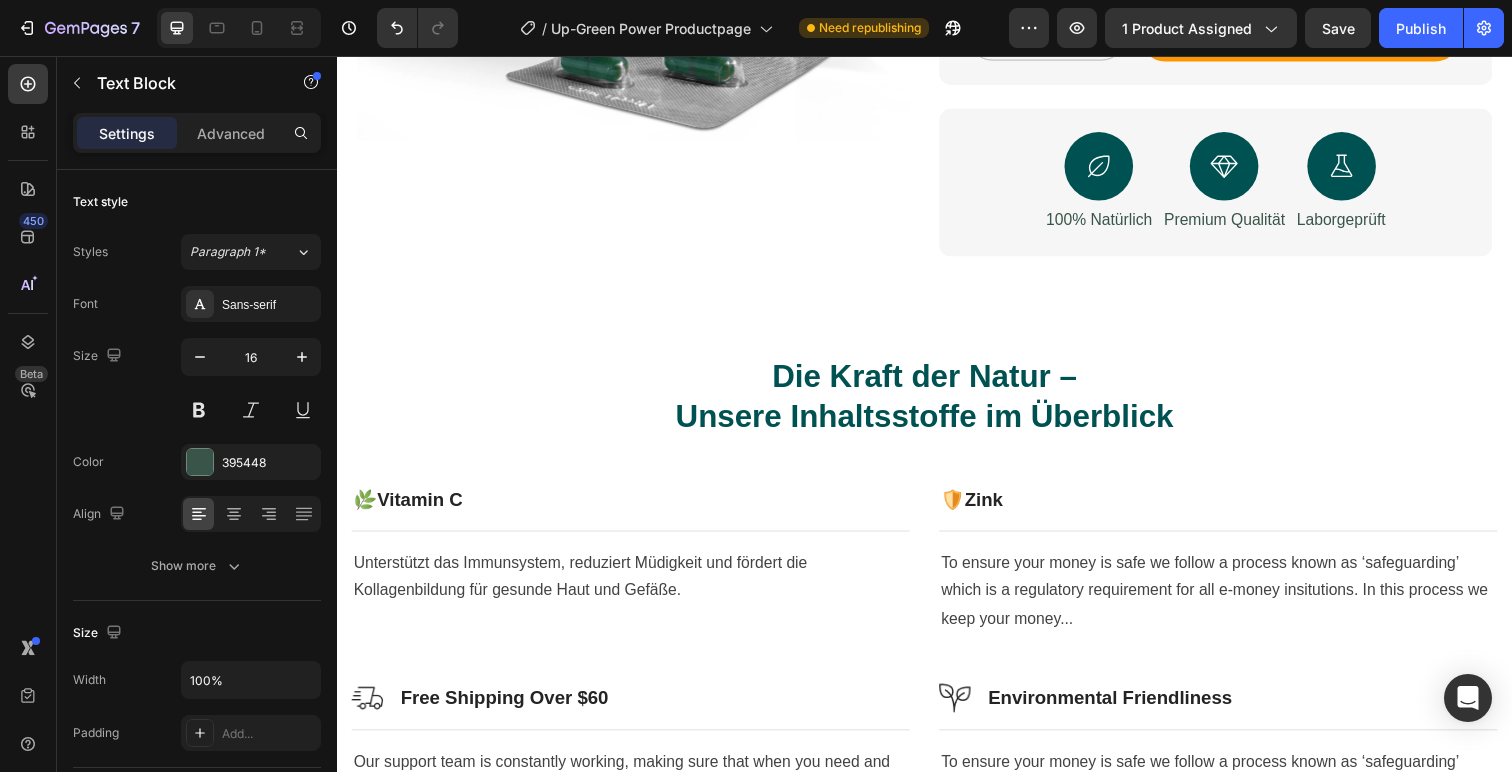 scroll, scrollTop: 522, scrollLeft: 0, axis: vertical 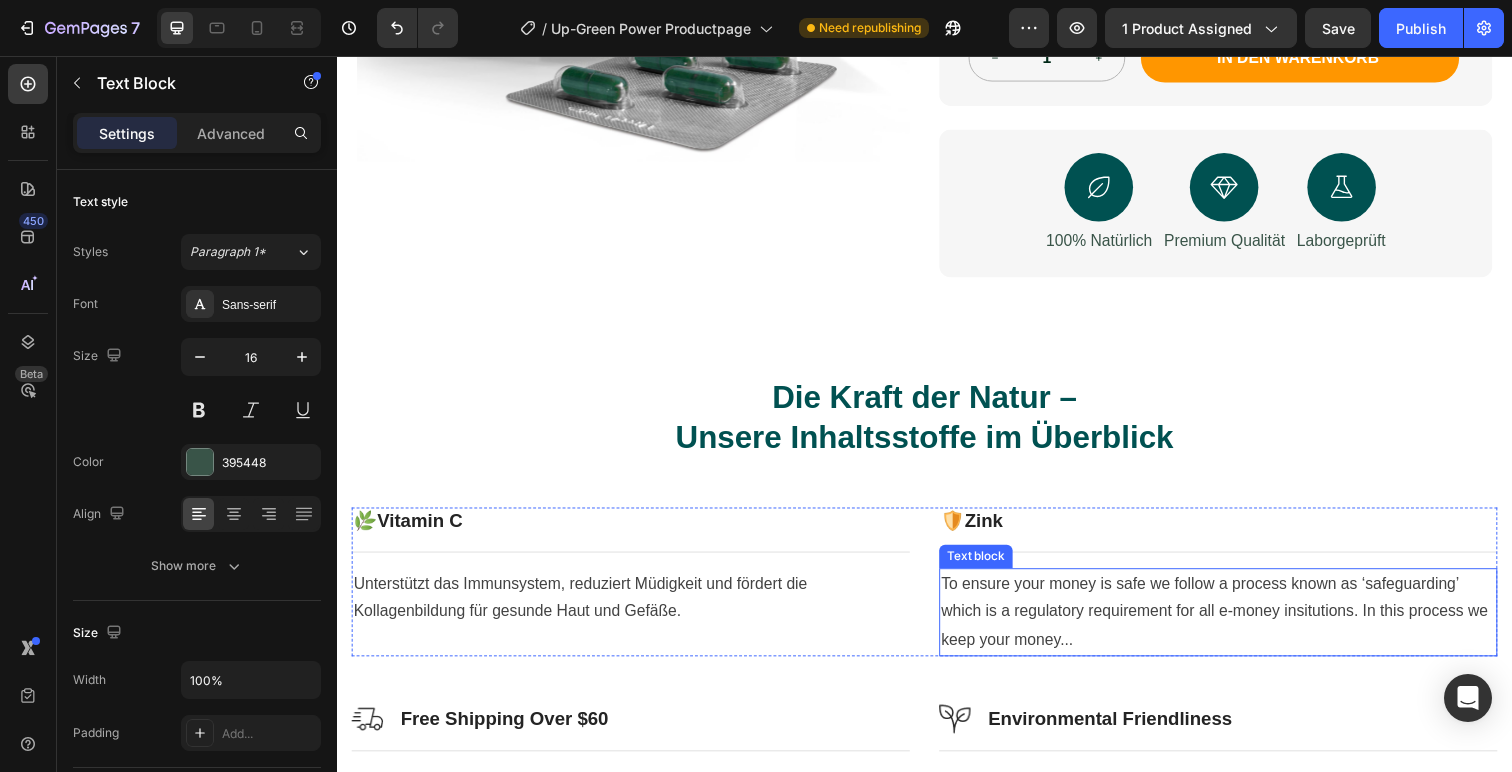 click on "To ensure your money is safe we follow a process known as ‘safeguarding’ which is a regulatory requirement for all e-money insitutions. In this process we keep your money..." at bounding box center (1237, 625) 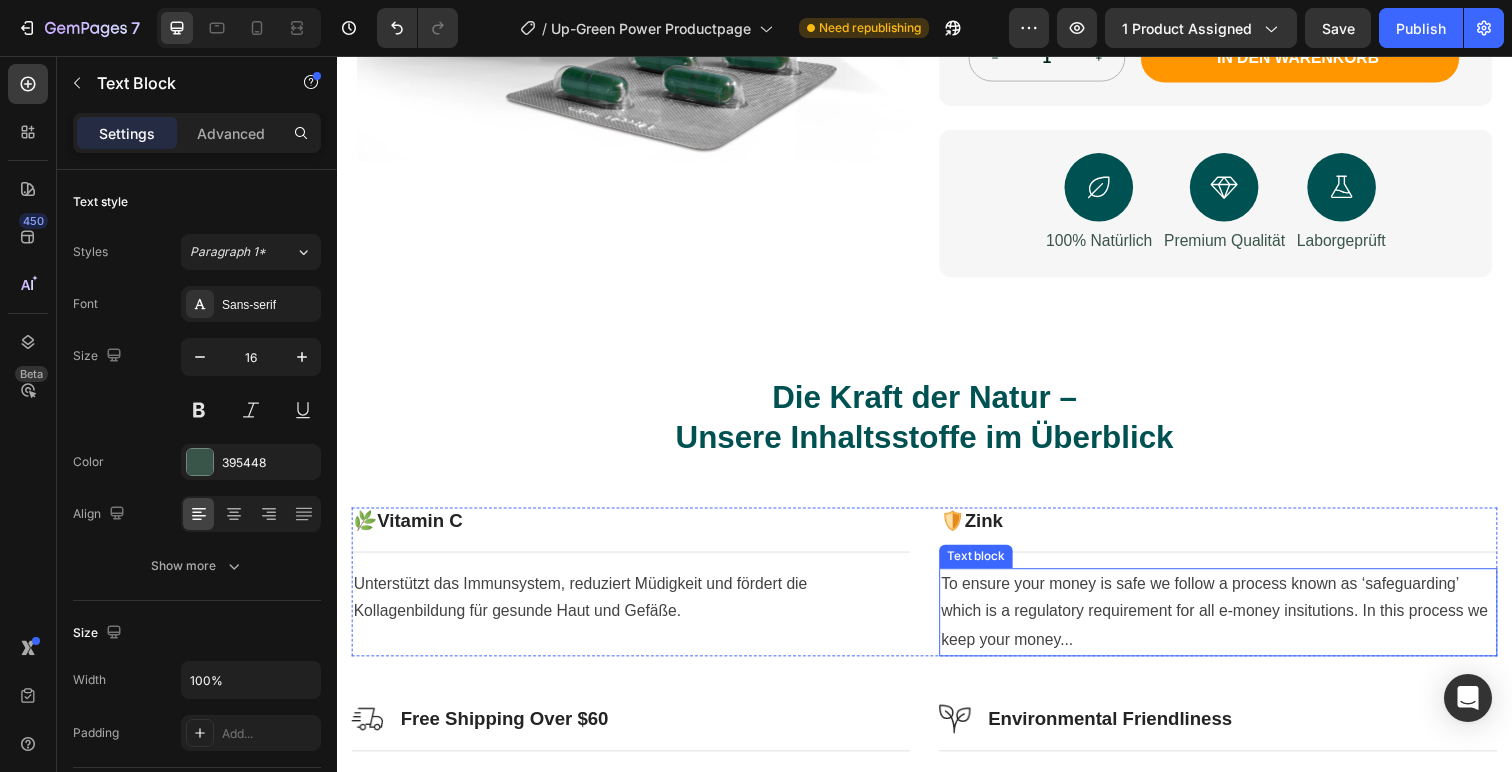 click on "To ensure your money is safe we follow a process known as ‘safeguarding’ which is a regulatory requirement for all e-money insitutions. In this process we keep your money..." at bounding box center [1237, 625] 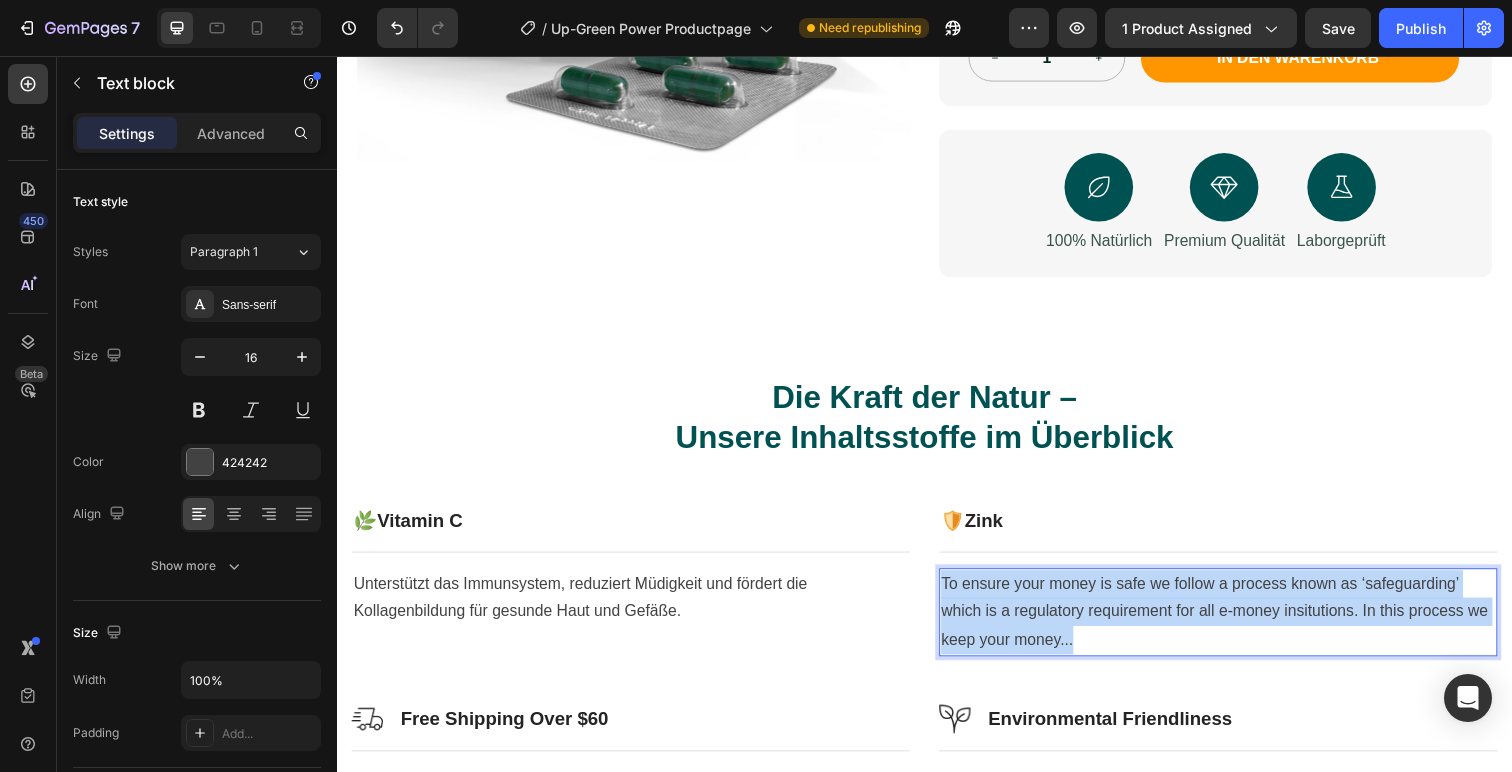 click on "To ensure your money is safe we follow a process known as ‘safeguarding’ which is a regulatory requirement for all e-money insitutions. In this process we keep your money..." at bounding box center [1237, 625] 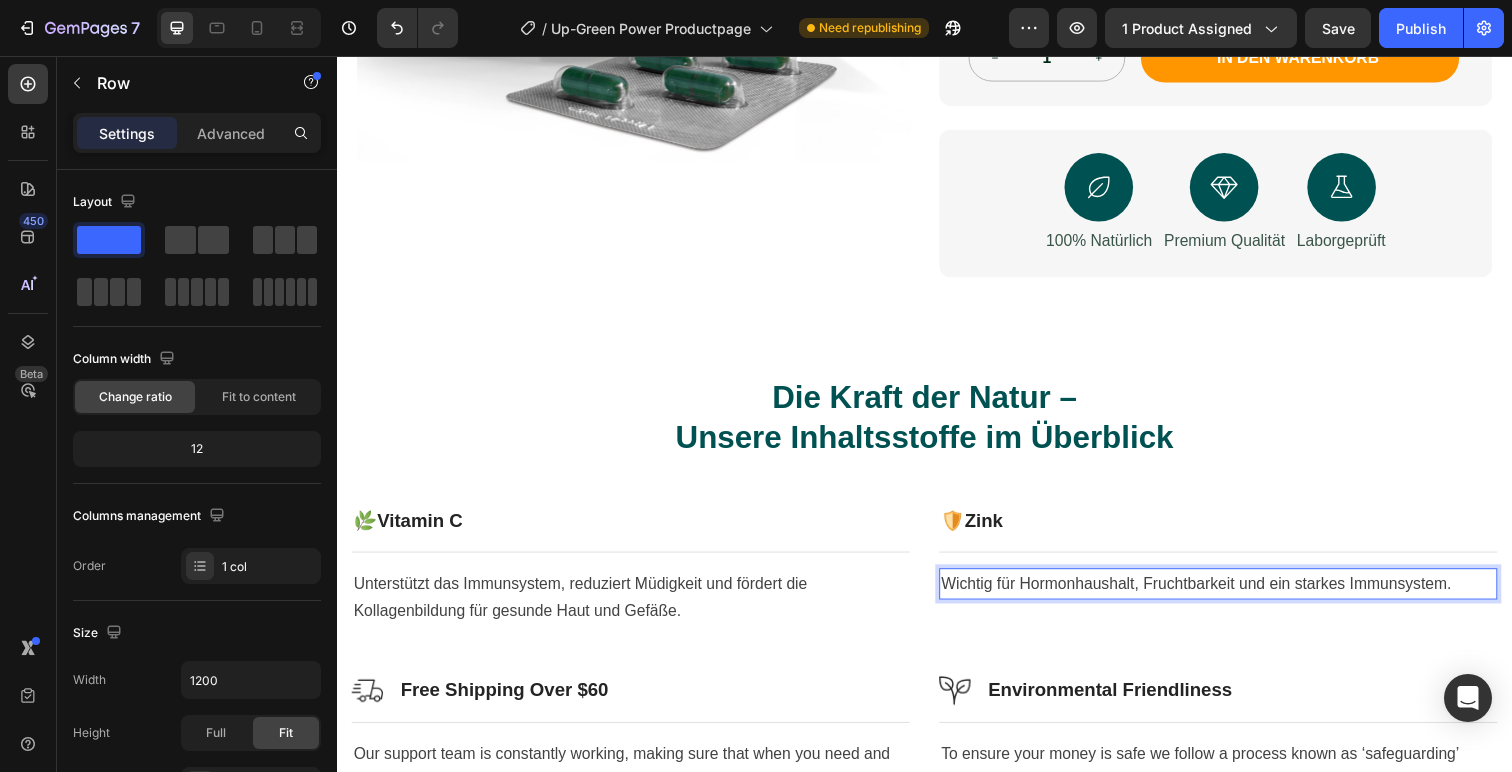 click on "Die Kraft der Natur –  Unsere Inhaltsstoffe im Überblick Heading" at bounding box center (937, 442) 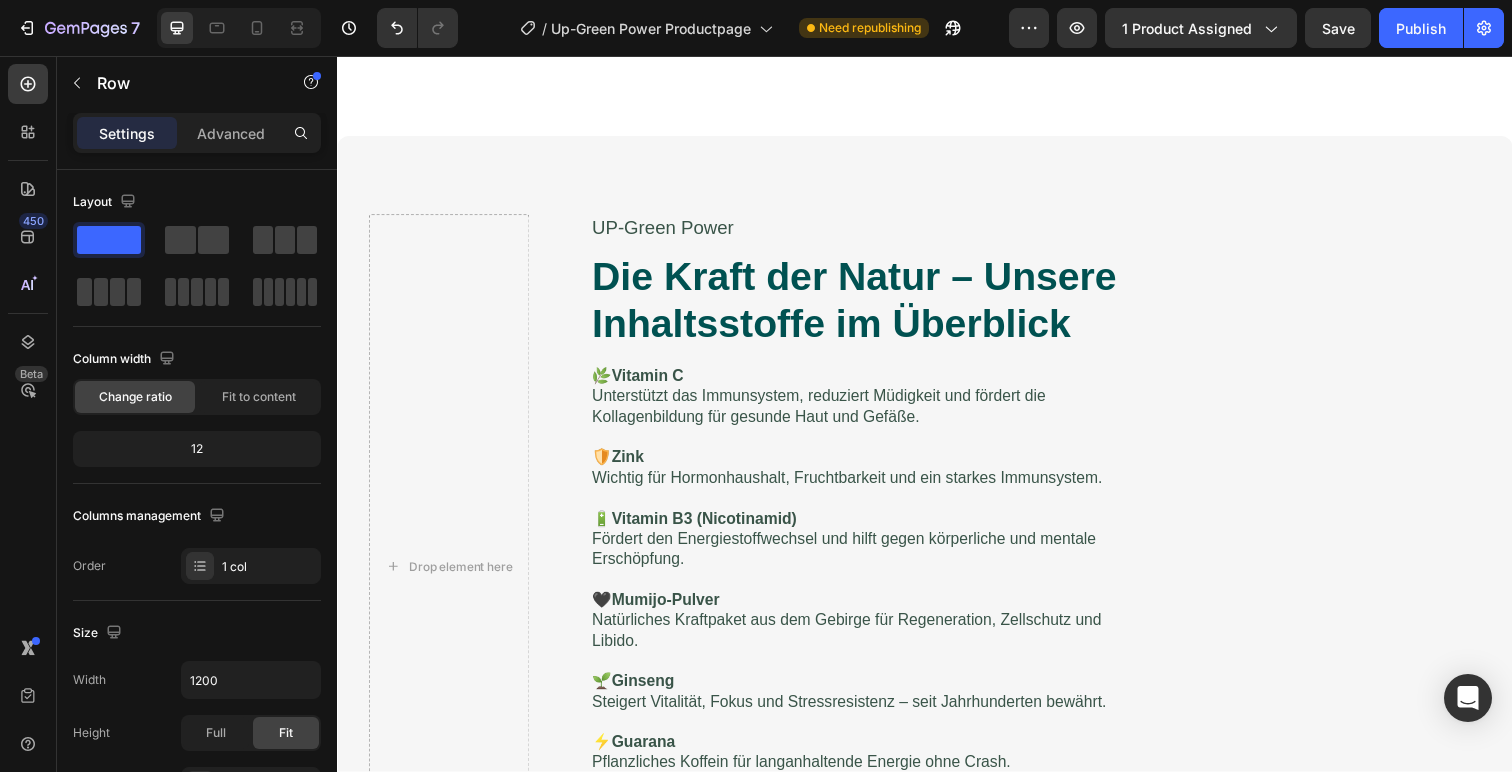 scroll, scrollTop: 1415, scrollLeft: 0, axis: vertical 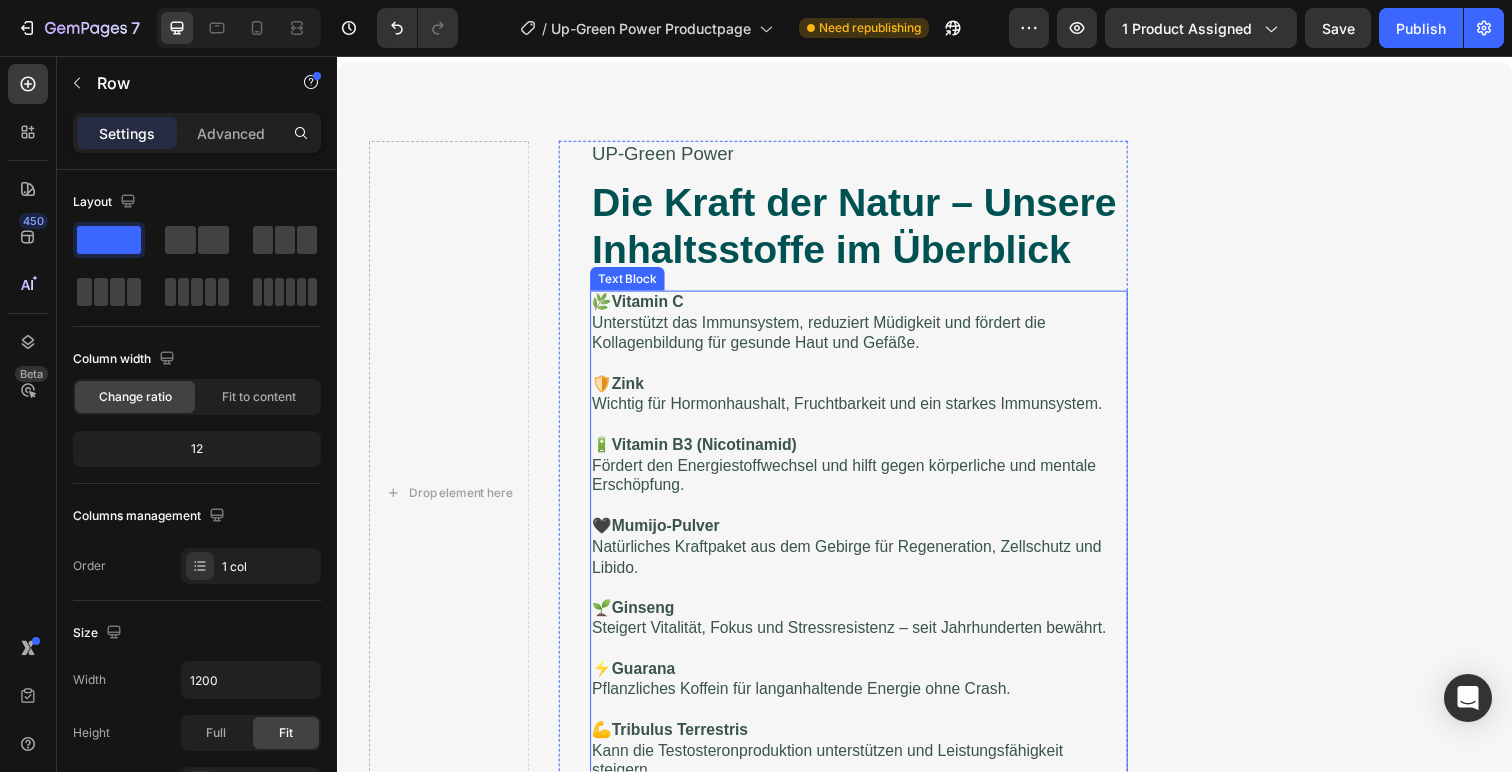 click on "Vitamin B3 (Nicotinamid)" at bounding box center [711, 453] 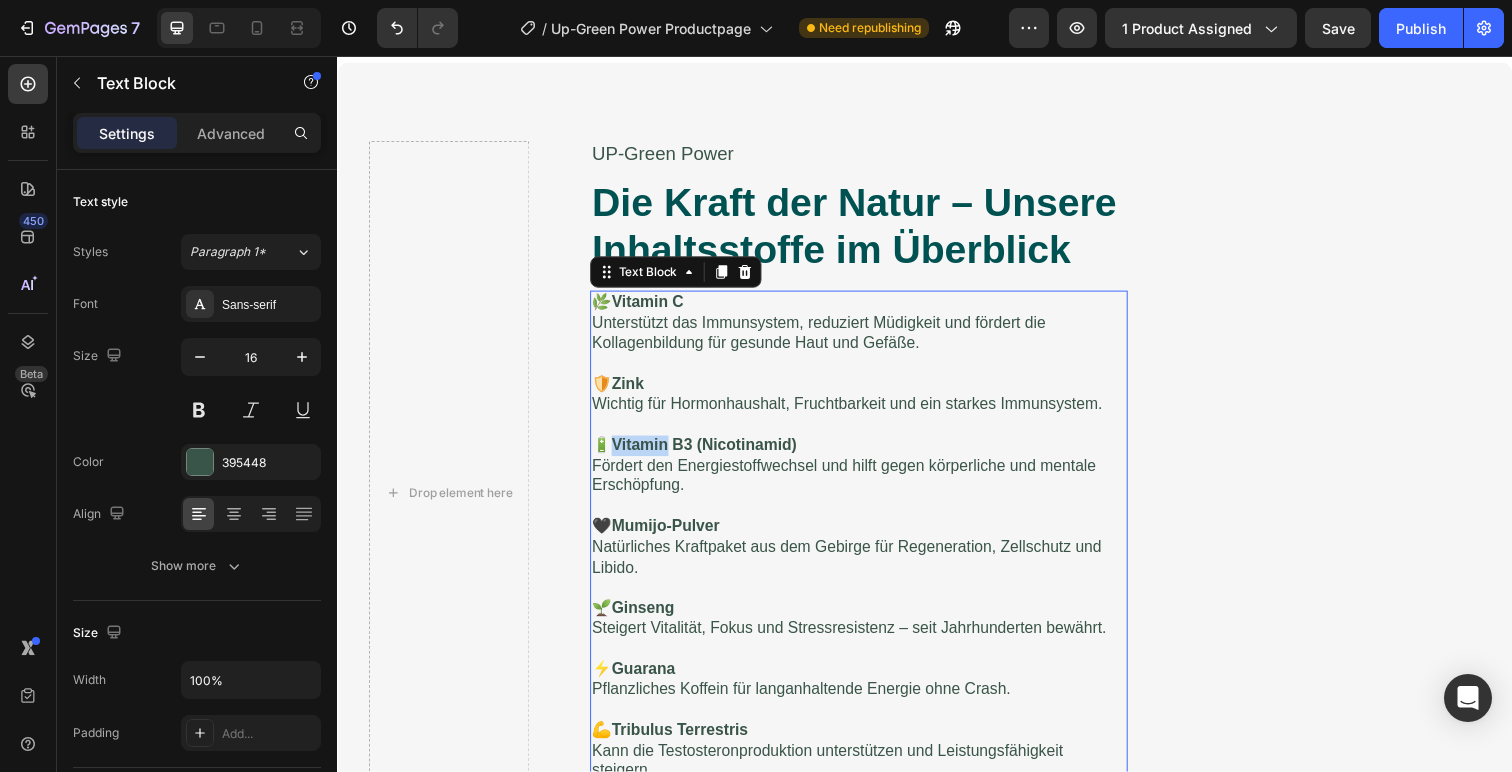 click on "Vitamin B3 (Nicotinamid)" at bounding box center [711, 453] 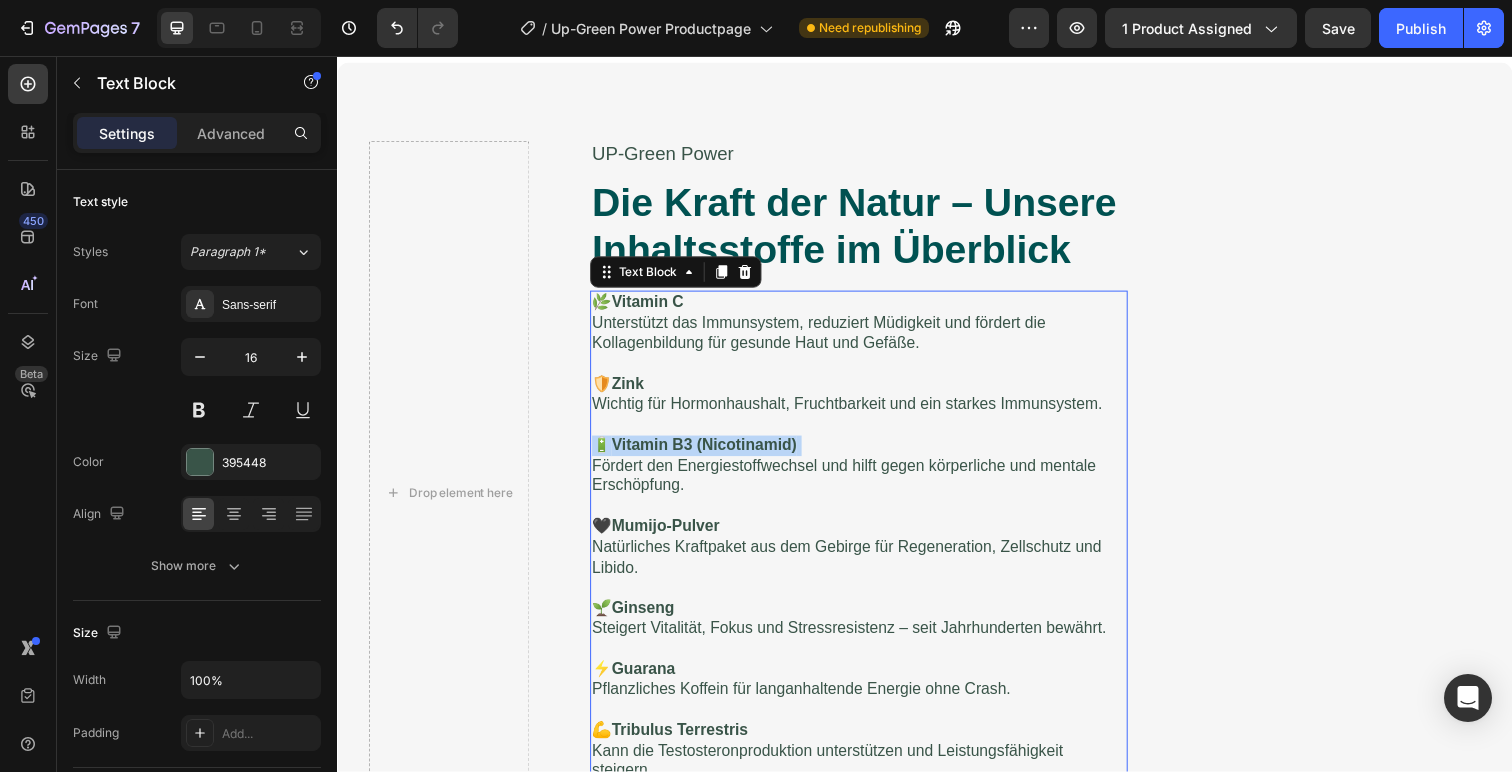 click on "Vitamin B3 (Nicotinamid)" at bounding box center [711, 453] 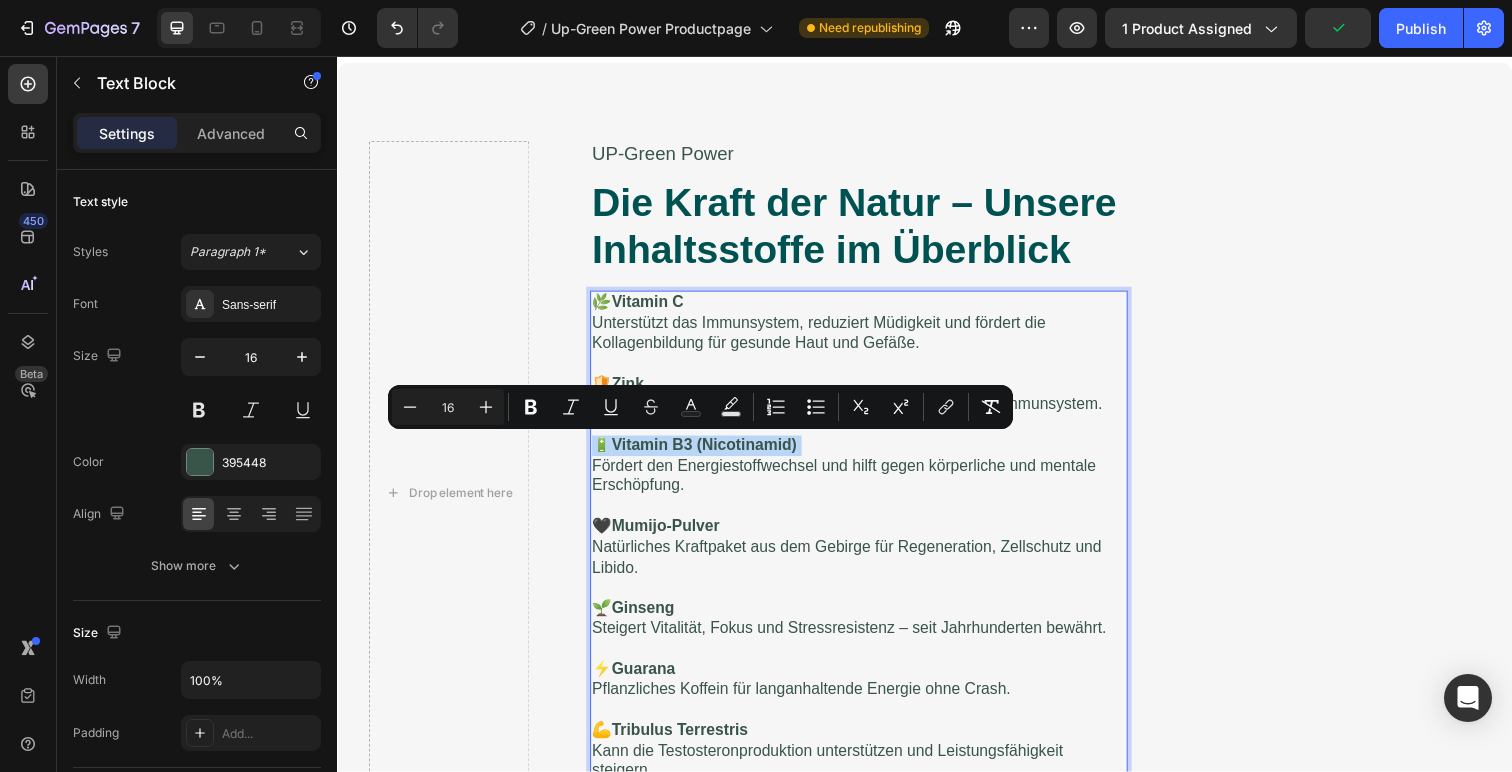 copy on "🔋  Vitamin B3 (Nicotinamid)" 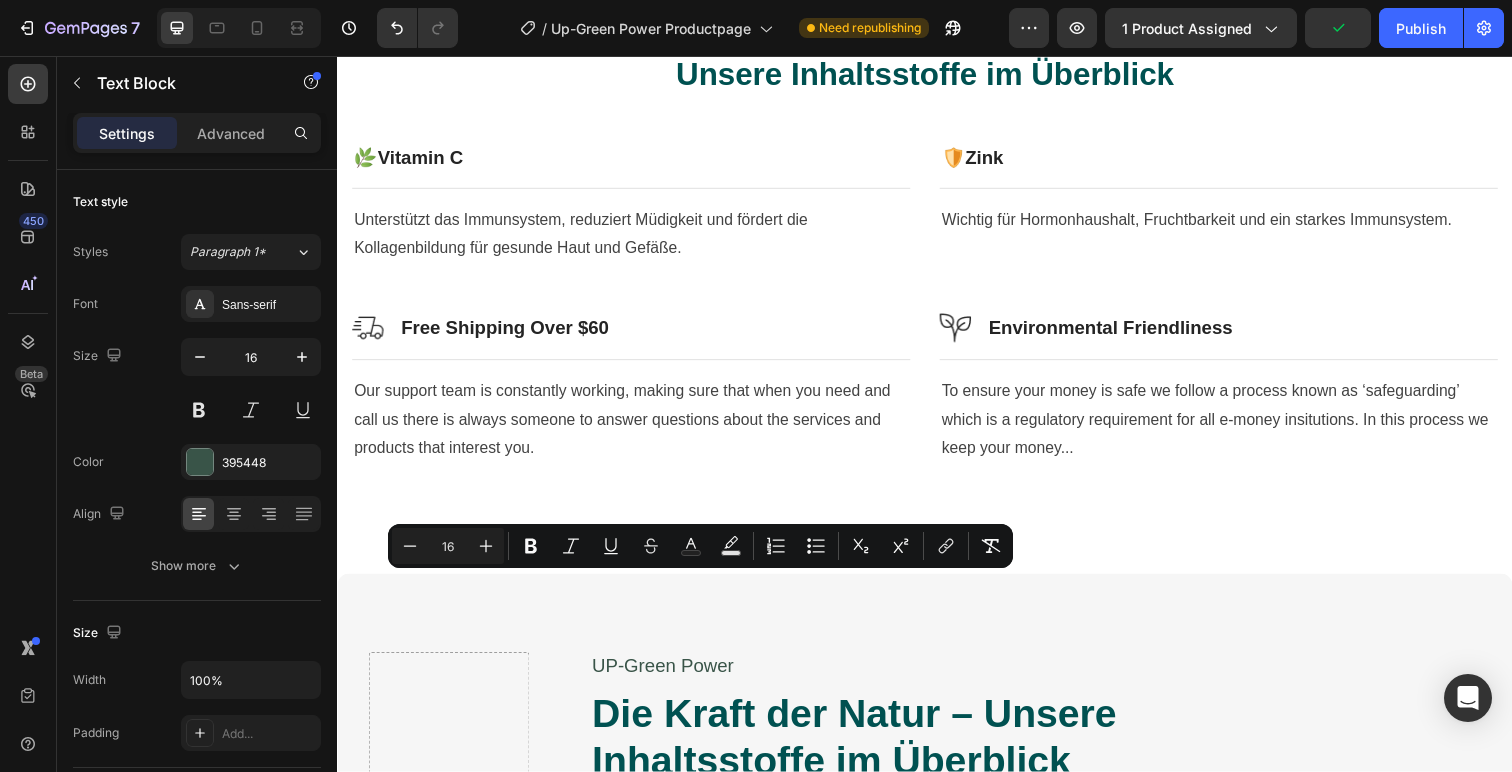scroll, scrollTop: 526, scrollLeft: 0, axis: vertical 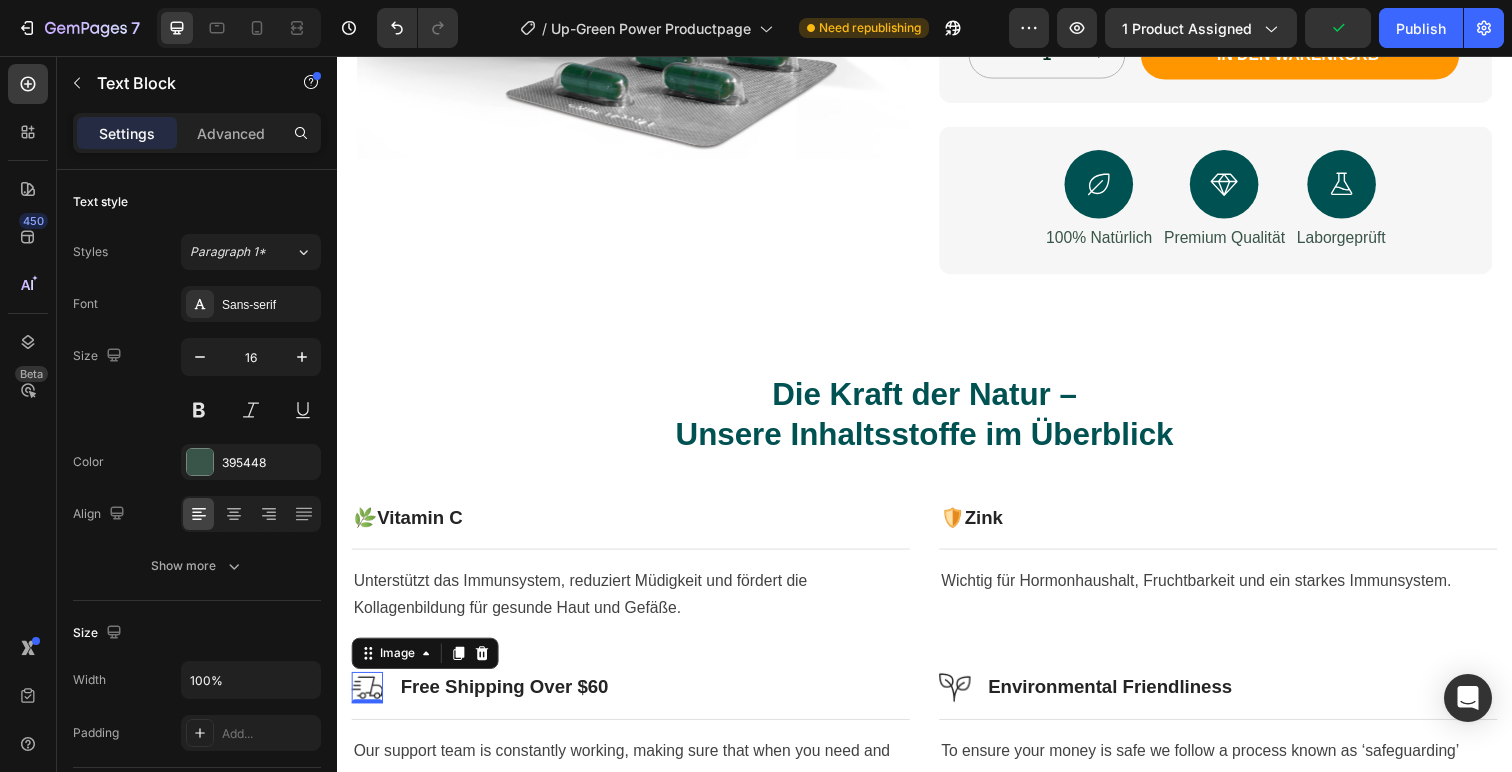 click at bounding box center [368, 701] 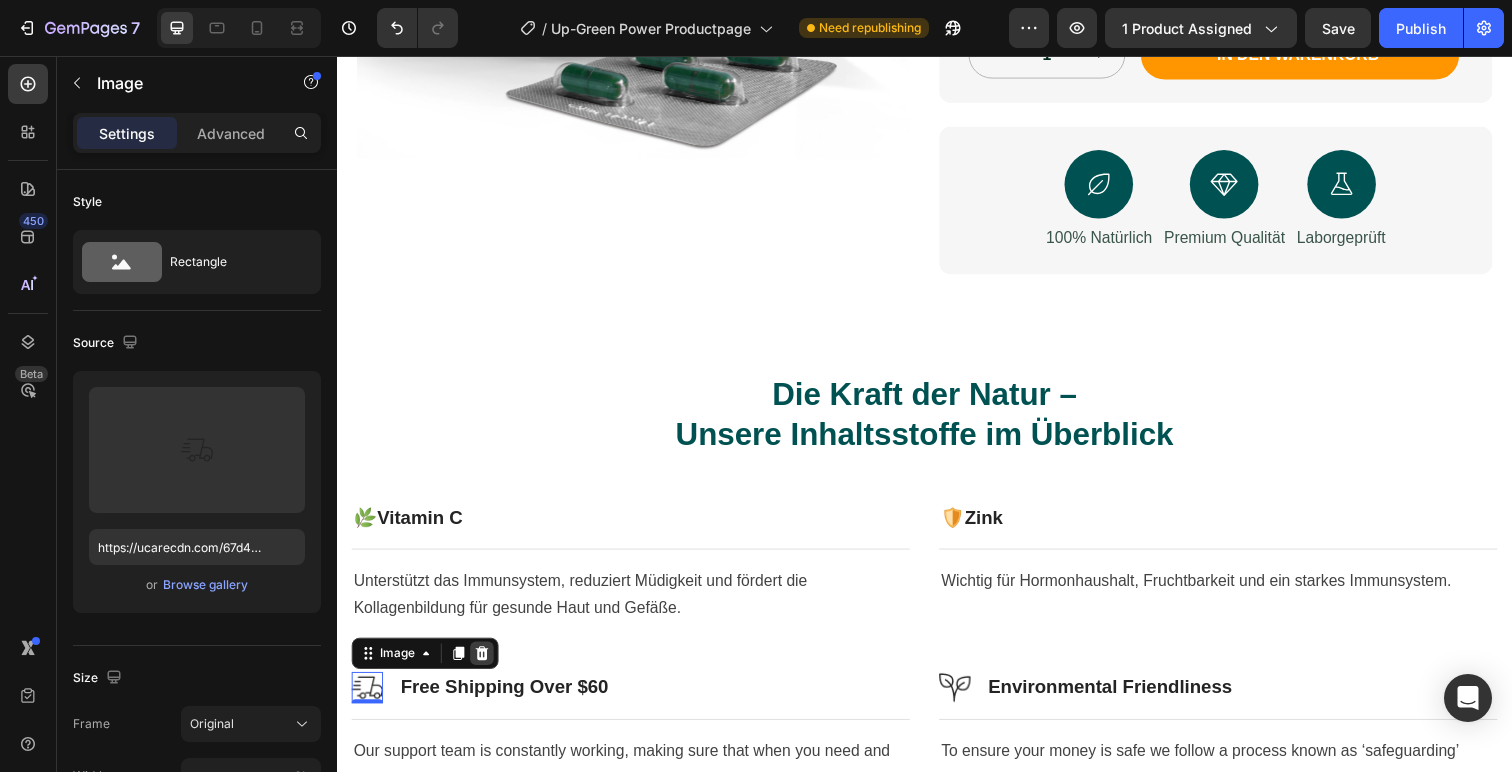click 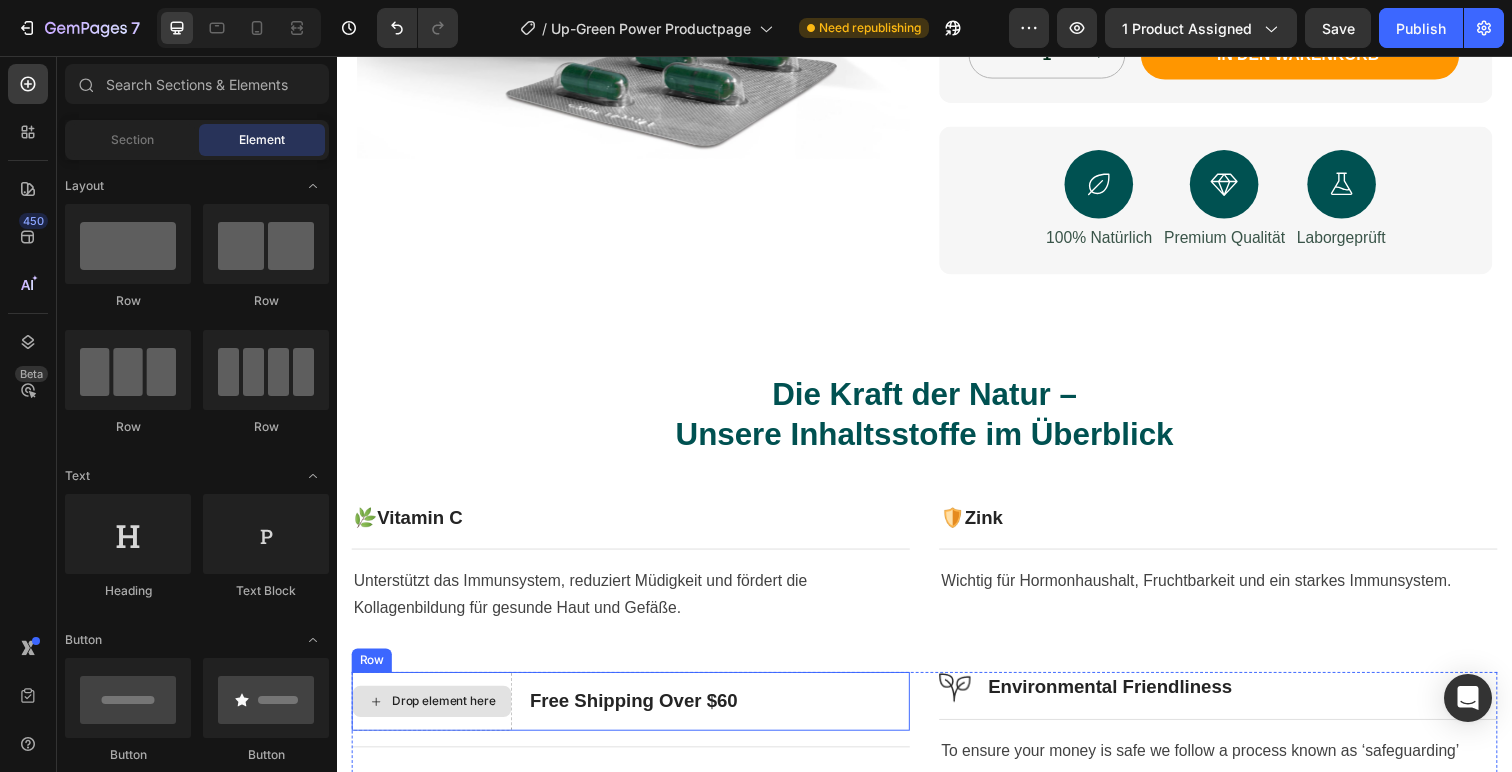 click on "Drop element here" at bounding box center [446, 715] 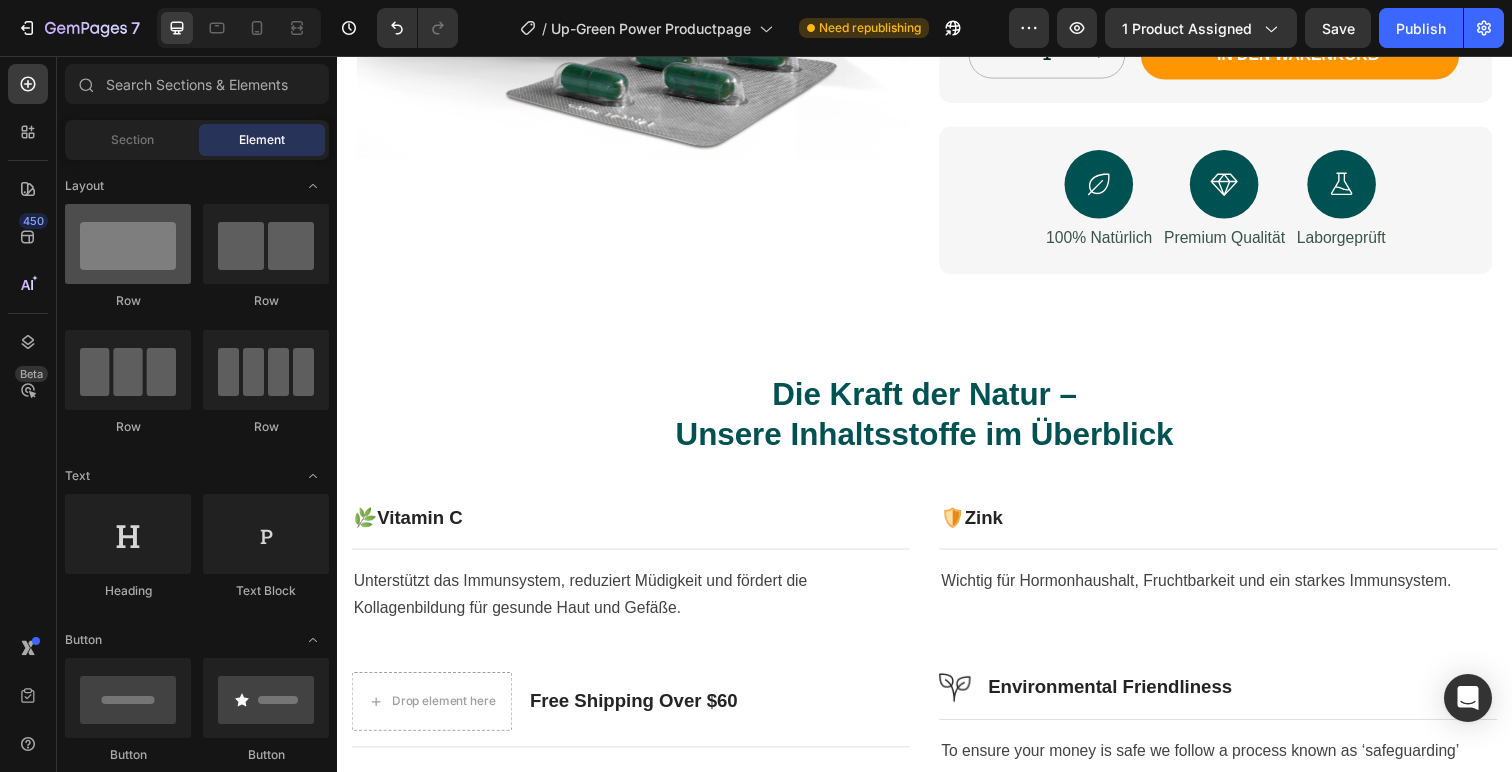 click at bounding box center (128, 244) 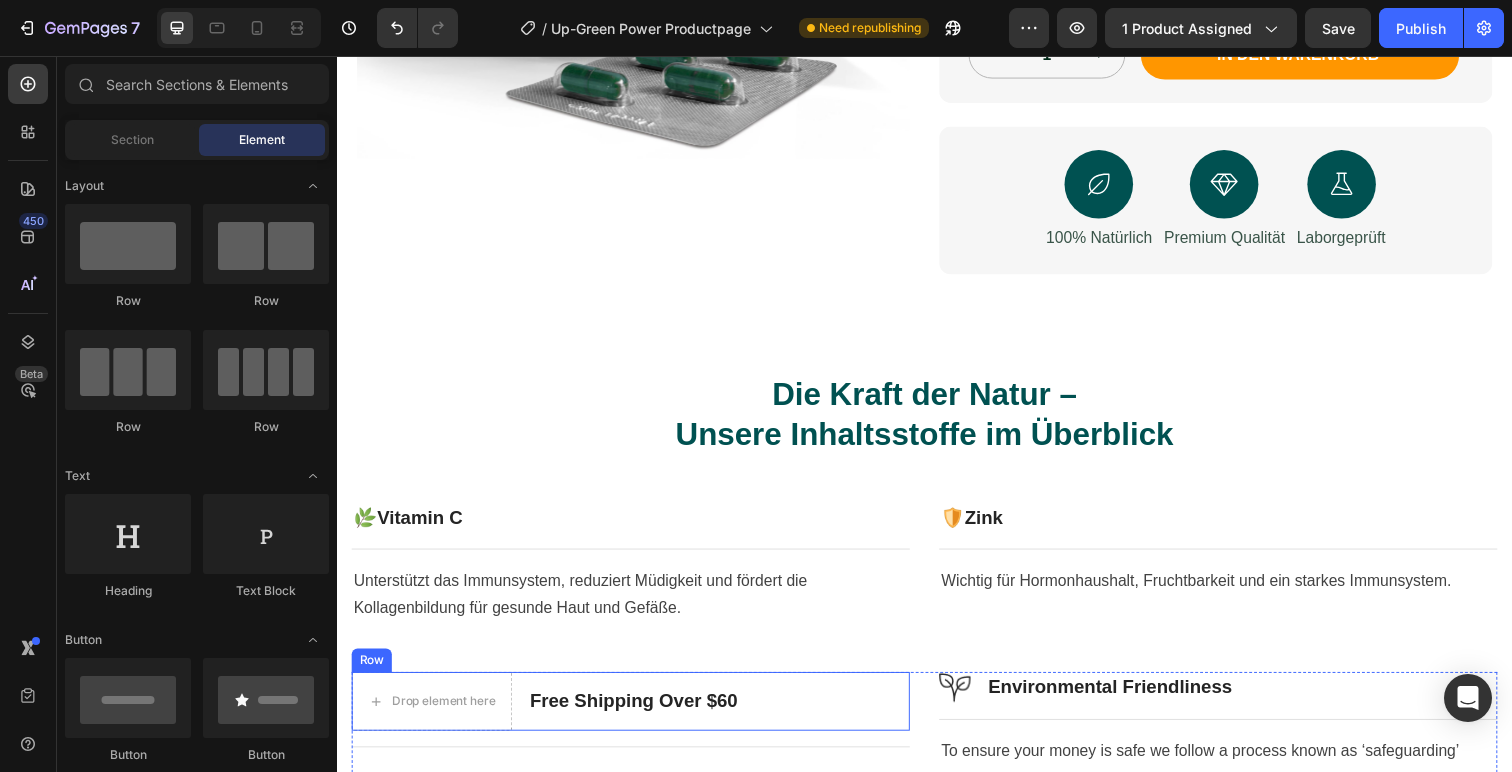click on "Free Shipping Over $60 Heading" at bounding box center [640, 715] 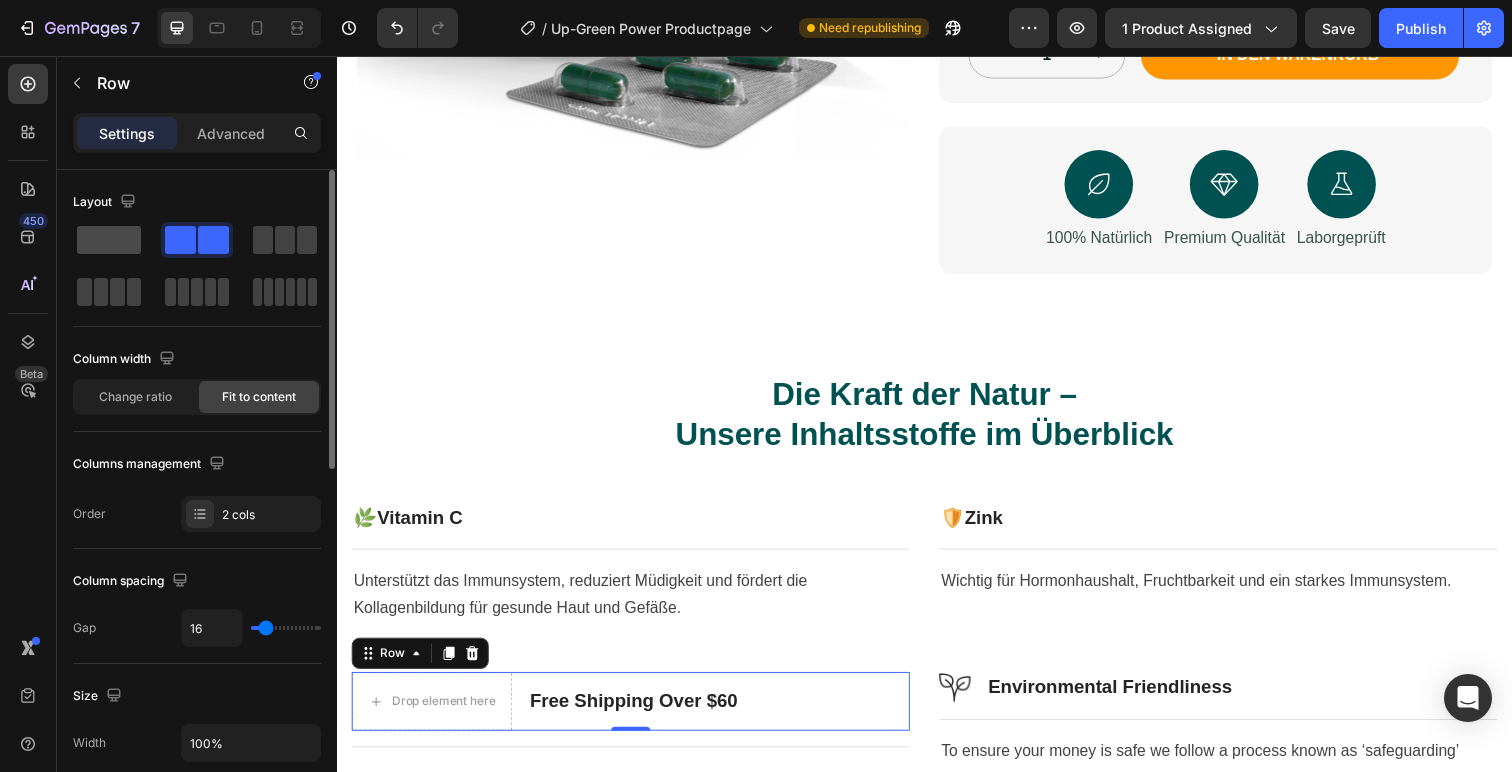 click 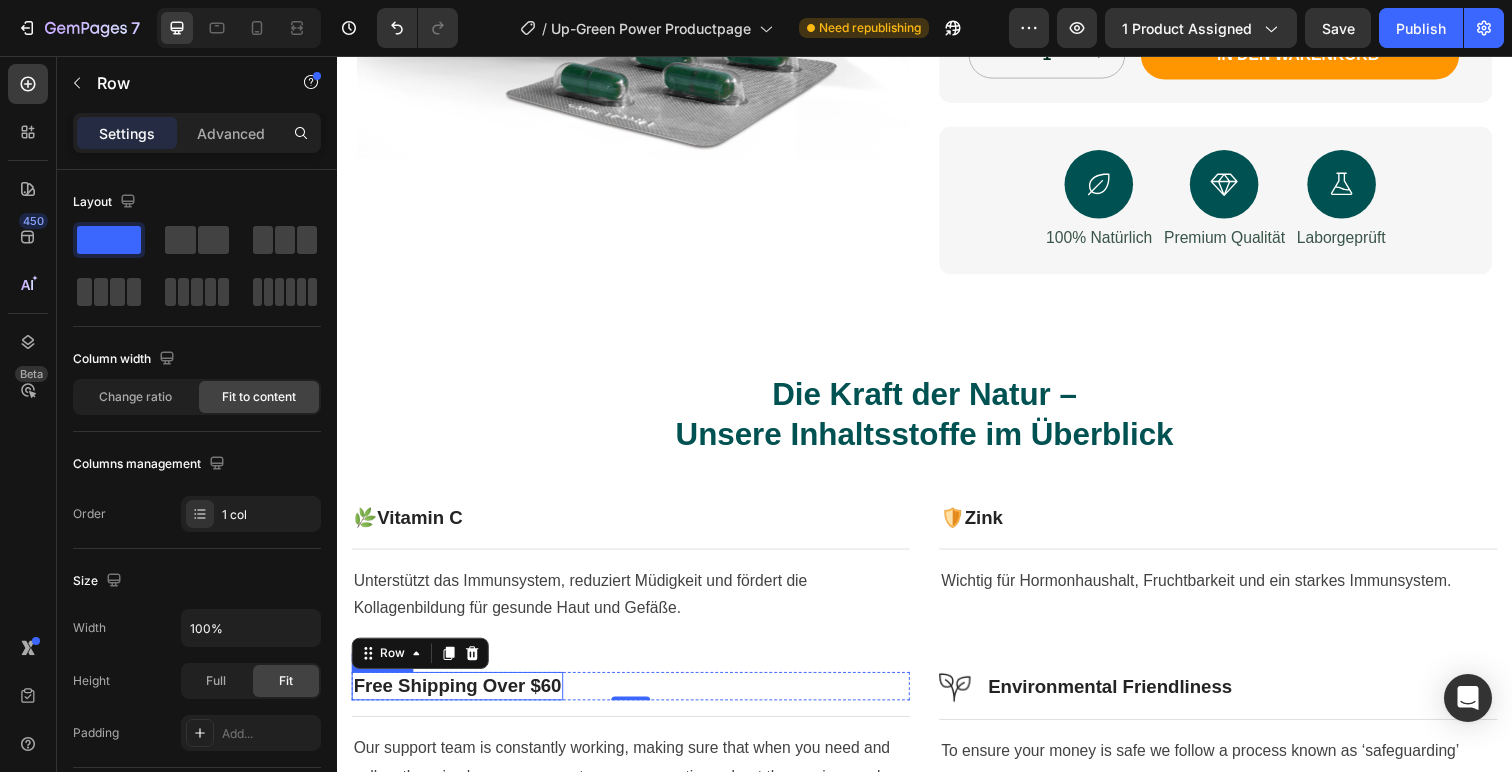 click on "Free Shipping Over $60" at bounding box center (460, 699) 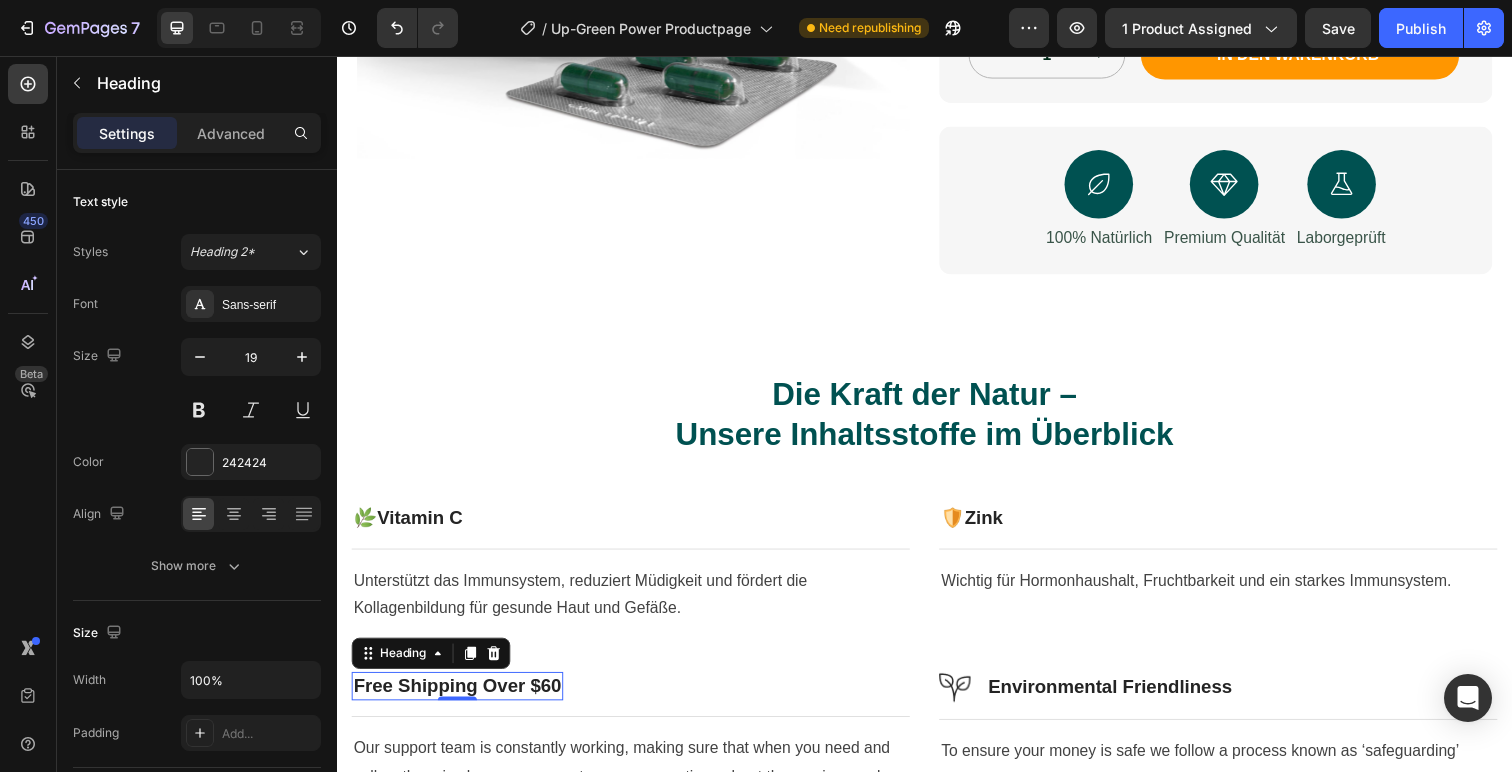 click on "Free Shipping Over $60" at bounding box center (460, 699) 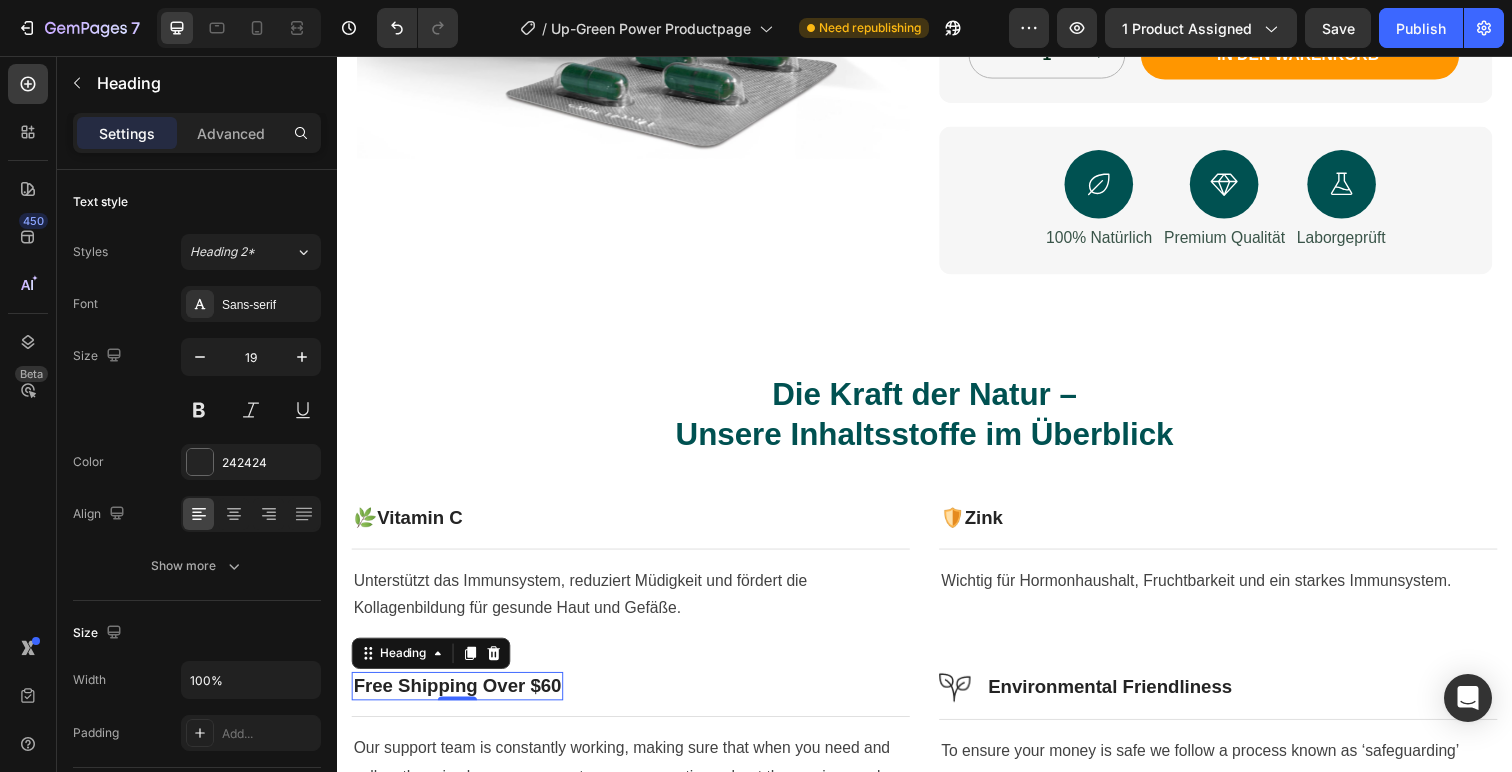 click on "Free Shipping Over $60" at bounding box center [460, 699] 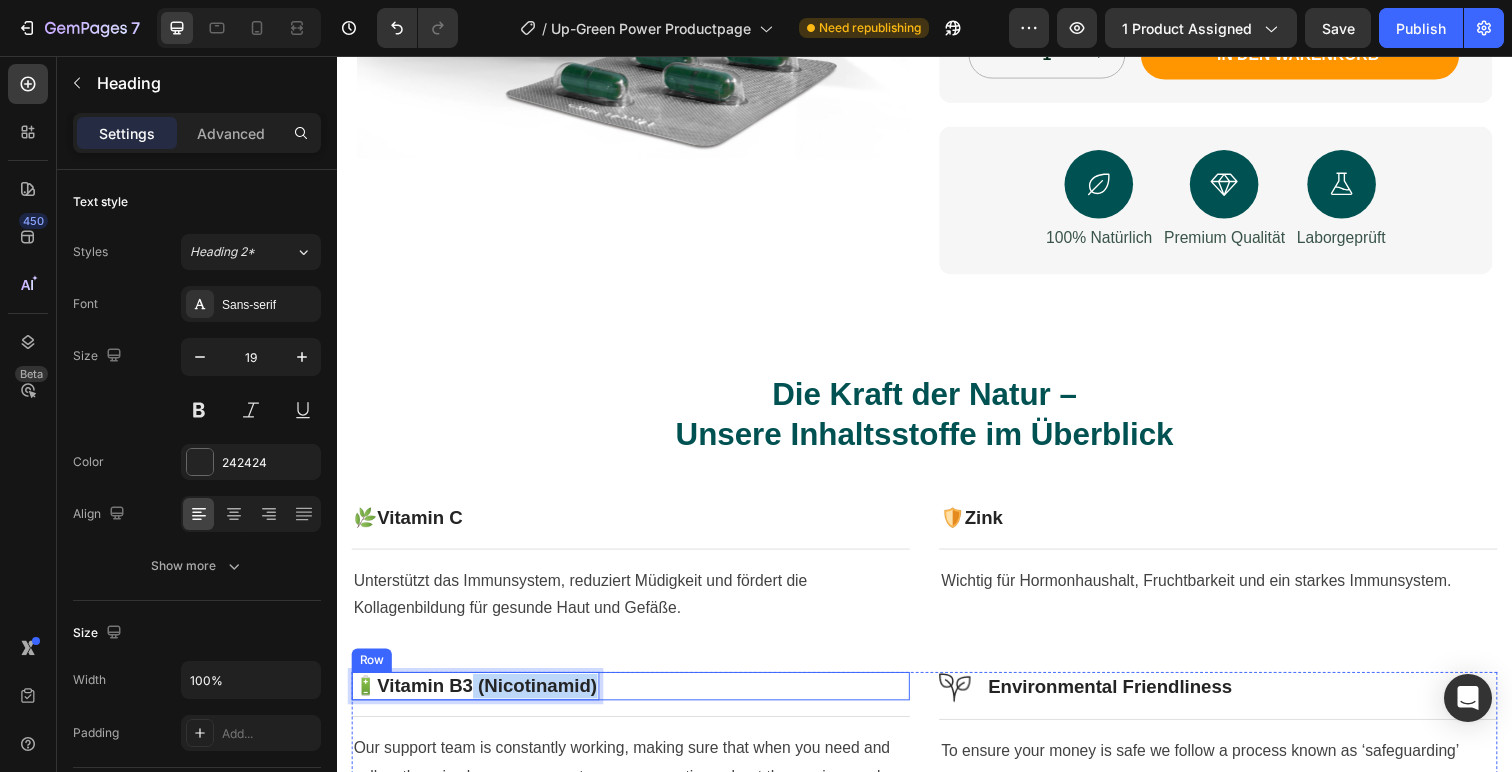 drag, startPoint x: 478, startPoint y: 698, endPoint x: 631, endPoint y: 699, distance: 153.00327 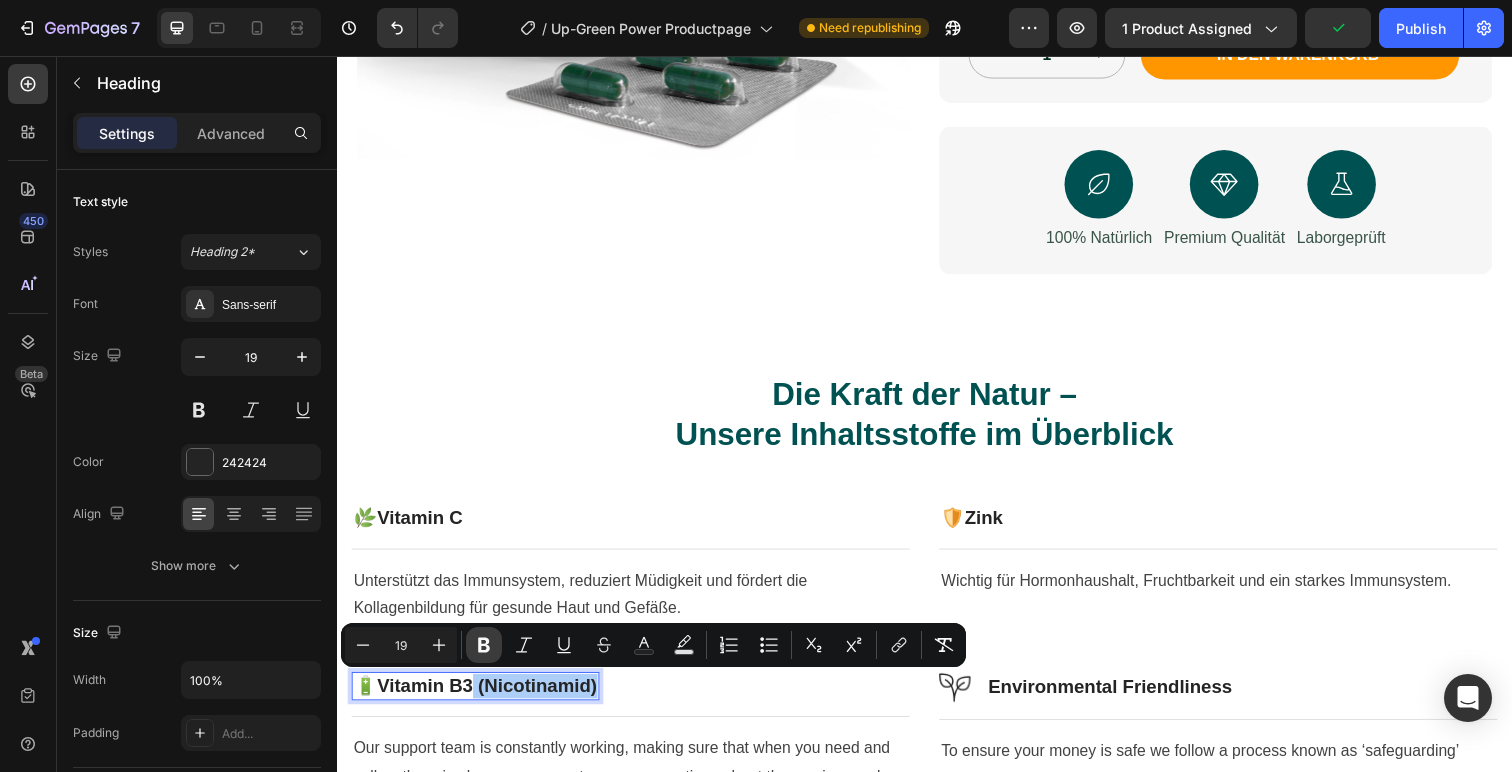 click 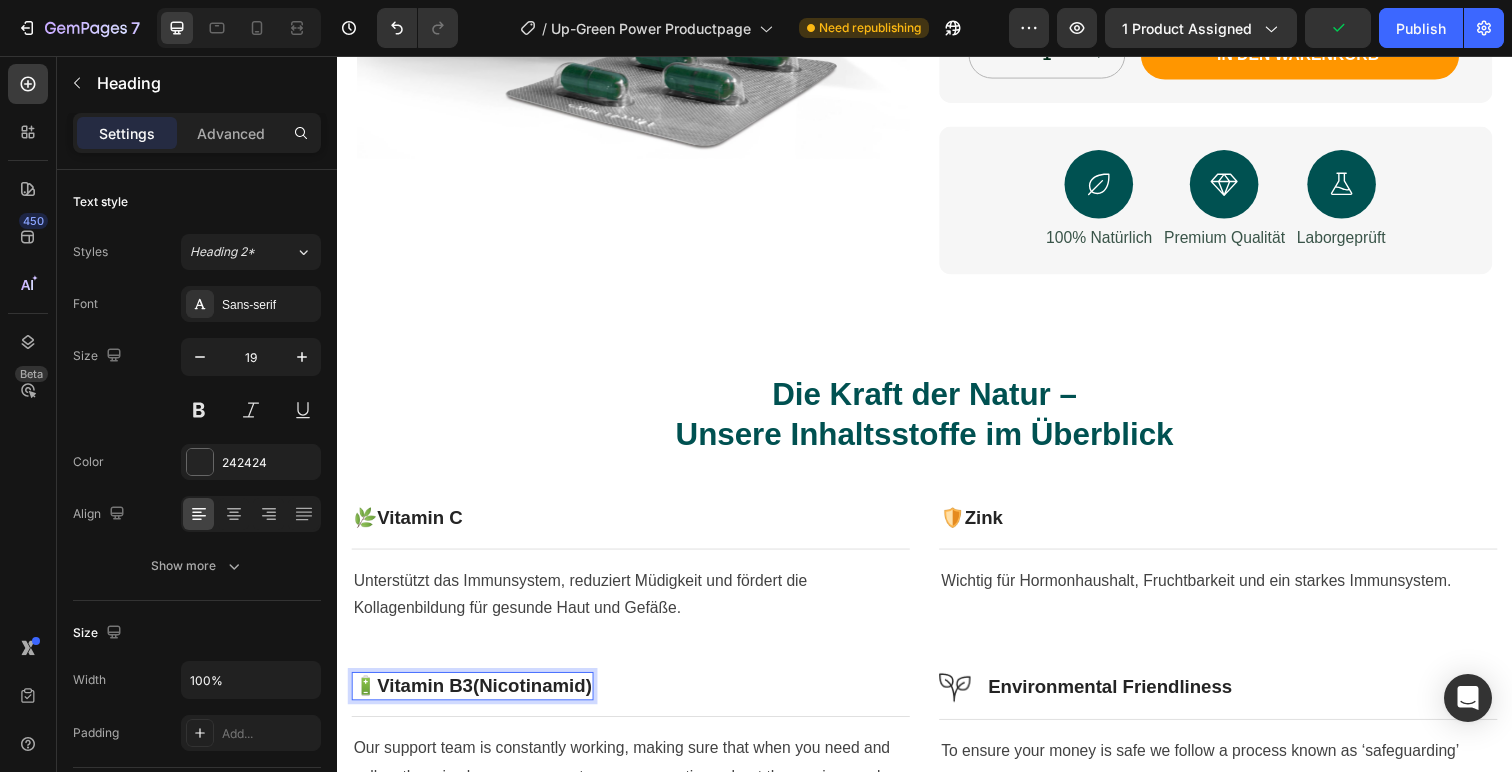click on "🔋  Vitamin B3  (Nicotinamid)" at bounding box center (475, 699) 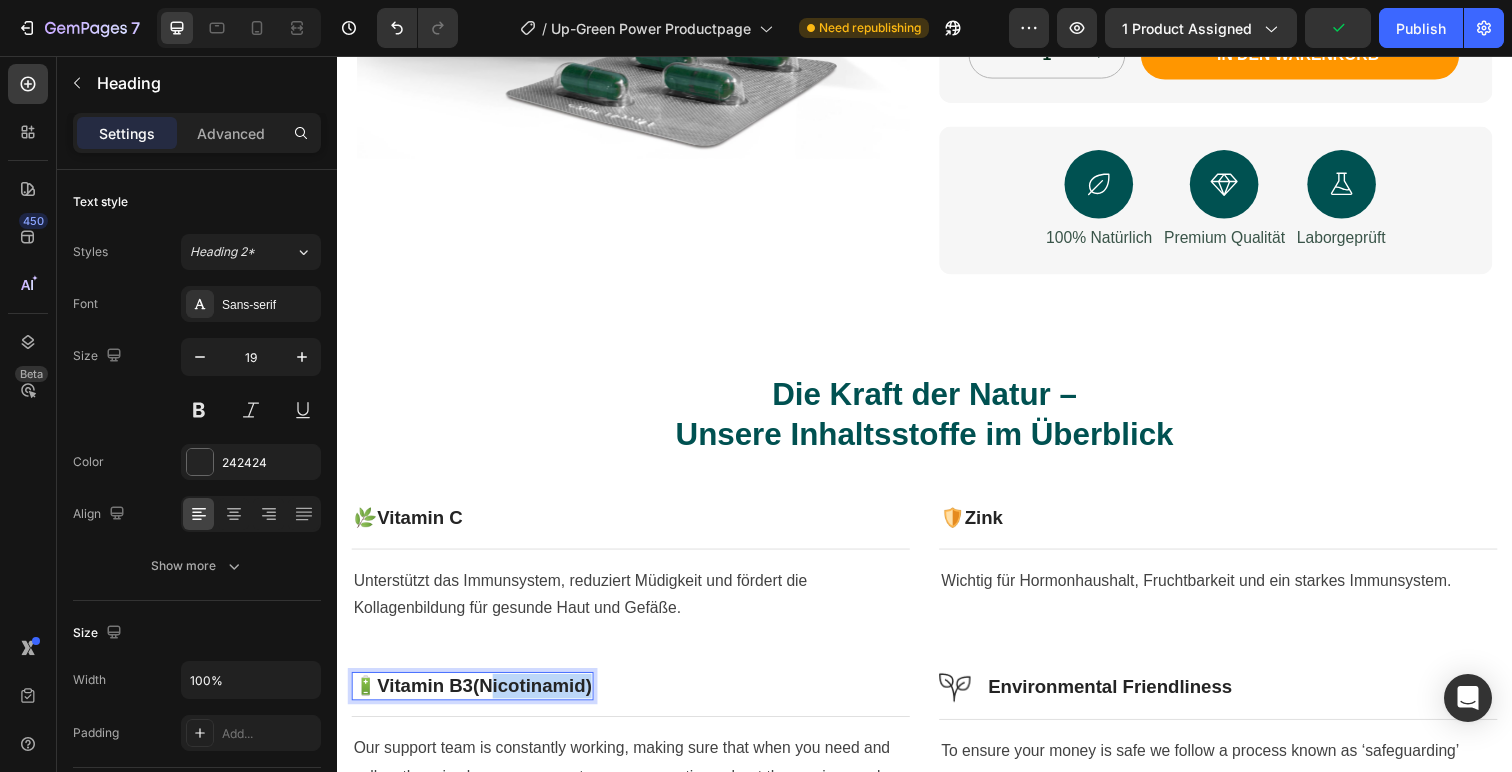 click on "🔋  Vitamin B3  (Nicotinamid)" at bounding box center [475, 699] 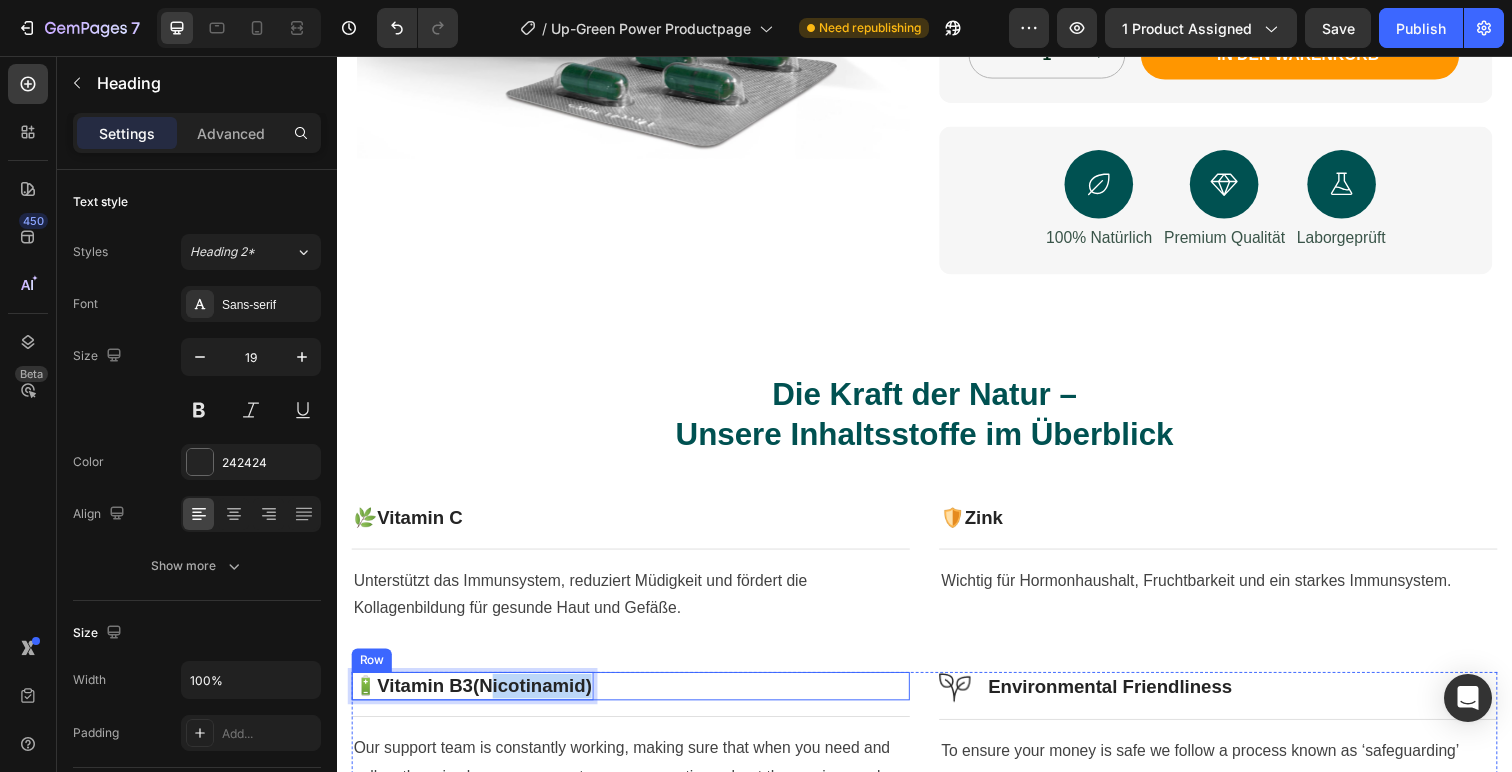drag, startPoint x: 480, startPoint y: 697, endPoint x: 616, endPoint y: 698, distance: 136.00368 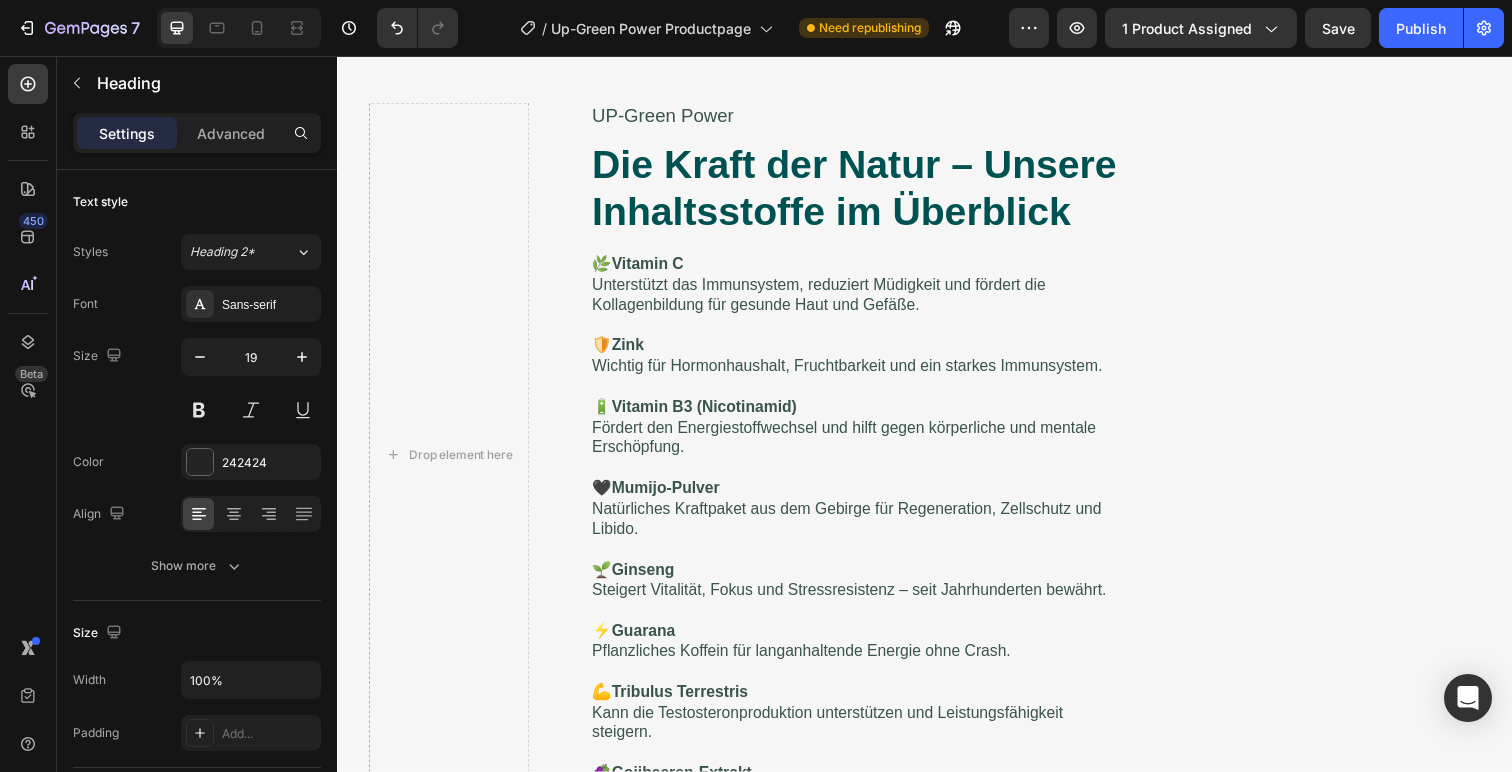 scroll, scrollTop: 1532, scrollLeft: 0, axis: vertical 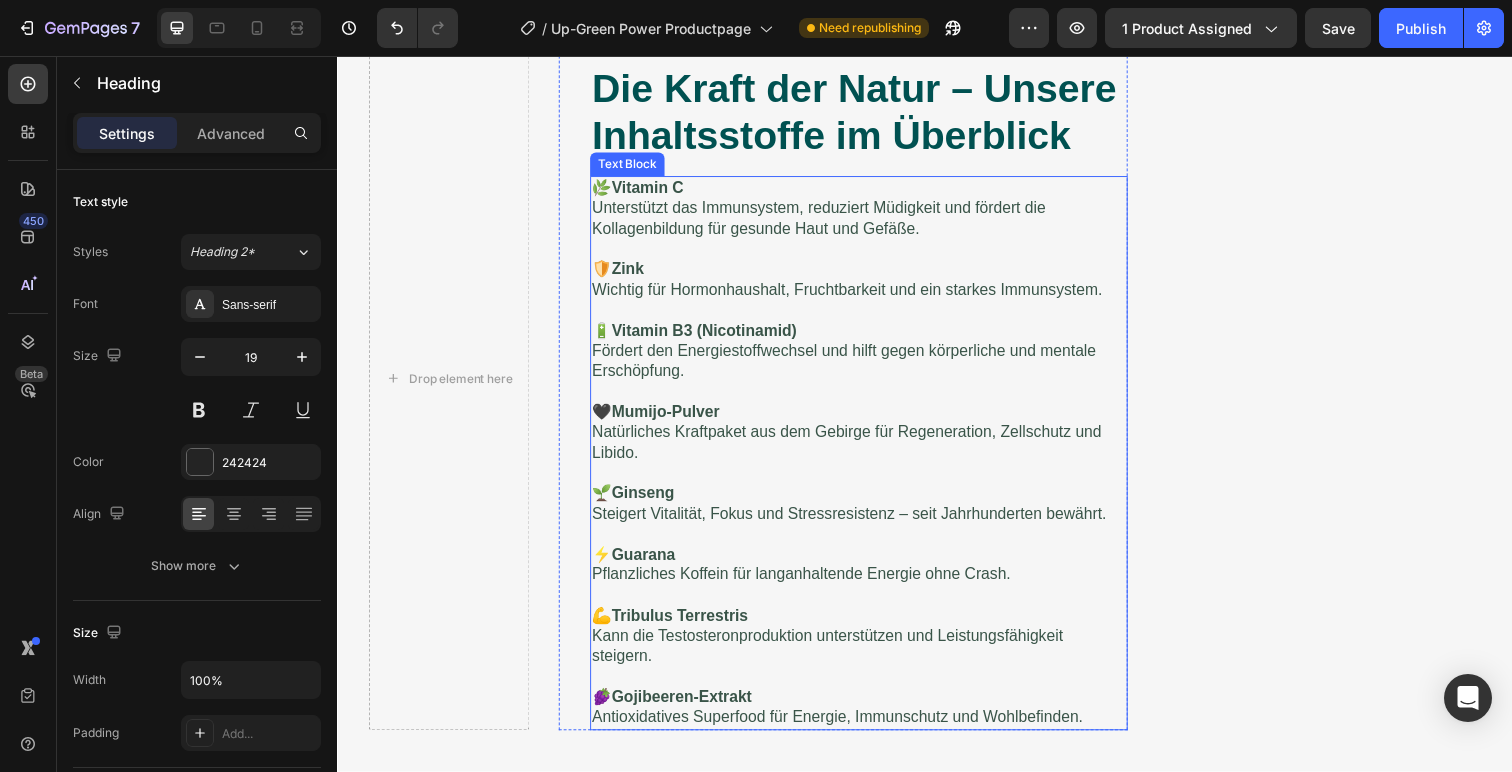 click on "🔋  Vitamin B3 (Nicotinamid) Fördert den Energiestoffwechsel und hilft gegen körperliche und mentale Erschöpfung." at bounding box center [869, 358] 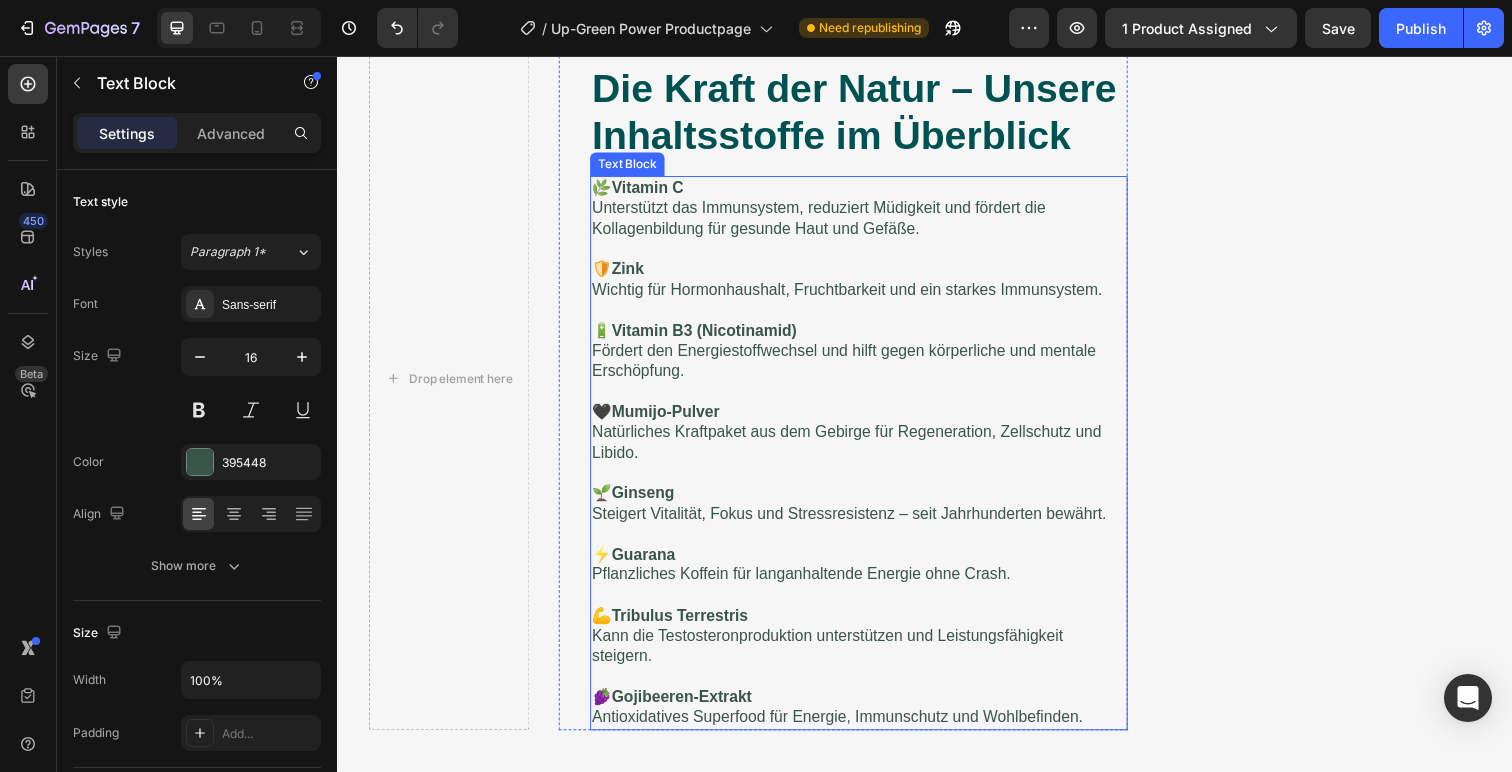 click on "🔋  Vitamin B3 (Nicotinamid) Fördert den Energiestoffwechsel und hilft gegen körperliche und mentale Erschöpfung." at bounding box center [869, 358] 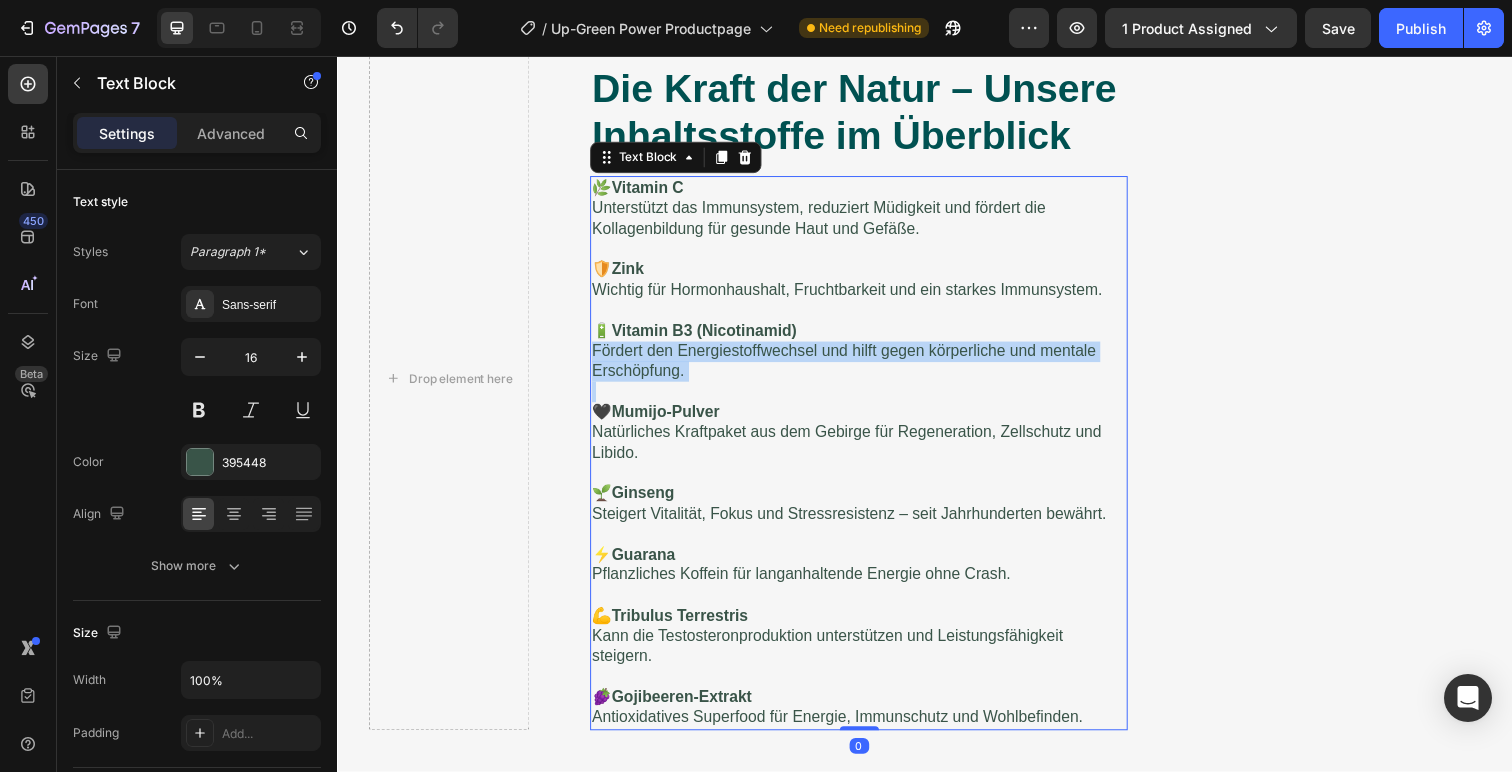 click on "🔋  Vitamin B3 (Nicotinamid) Fördert den Energiestoffwechsel und hilft gegen körperliche und mentale Erschöpfung." at bounding box center [869, 358] 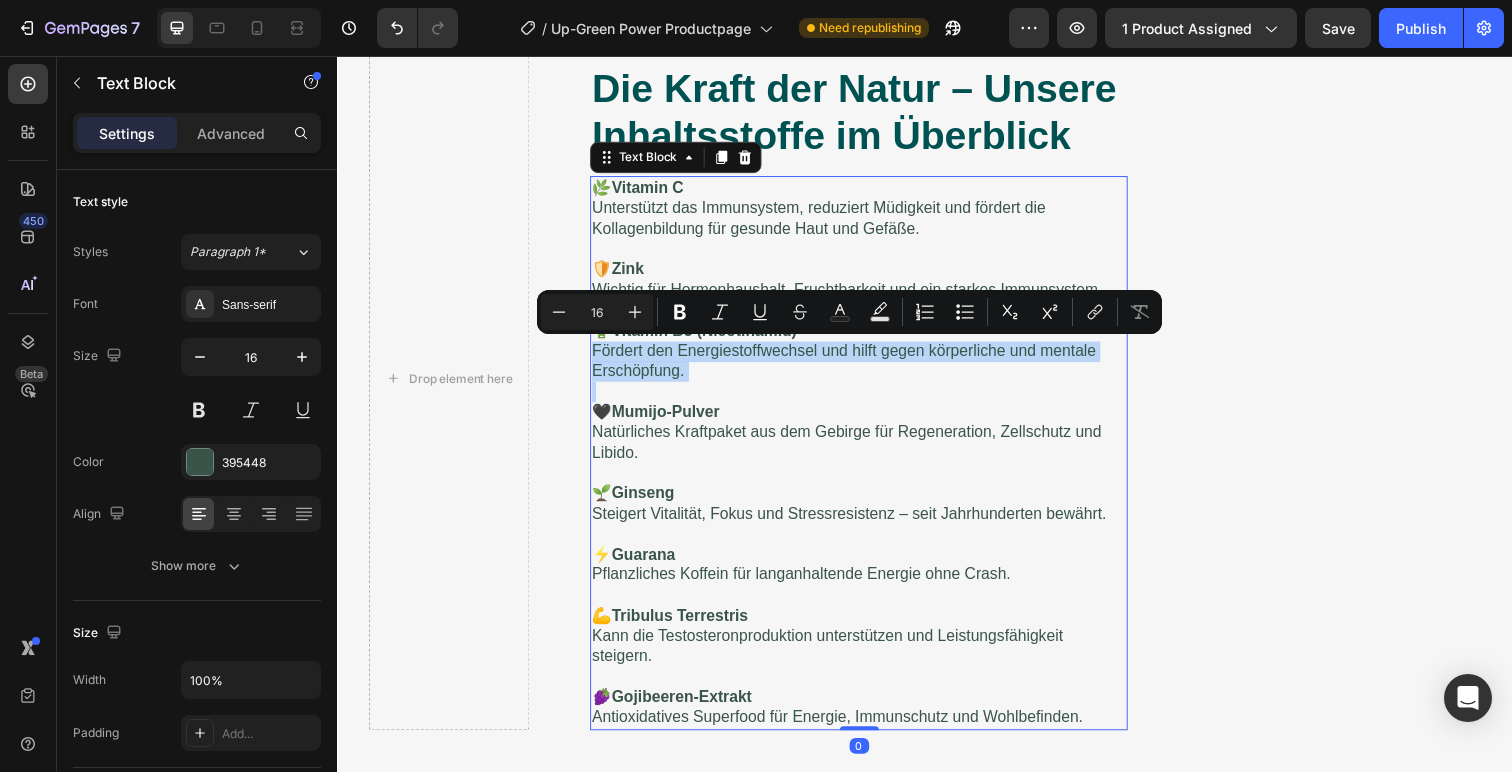 copy on "Fördert den Energiestoffwechsel und hilft gegen körperliche und mentale Erschöpfung." 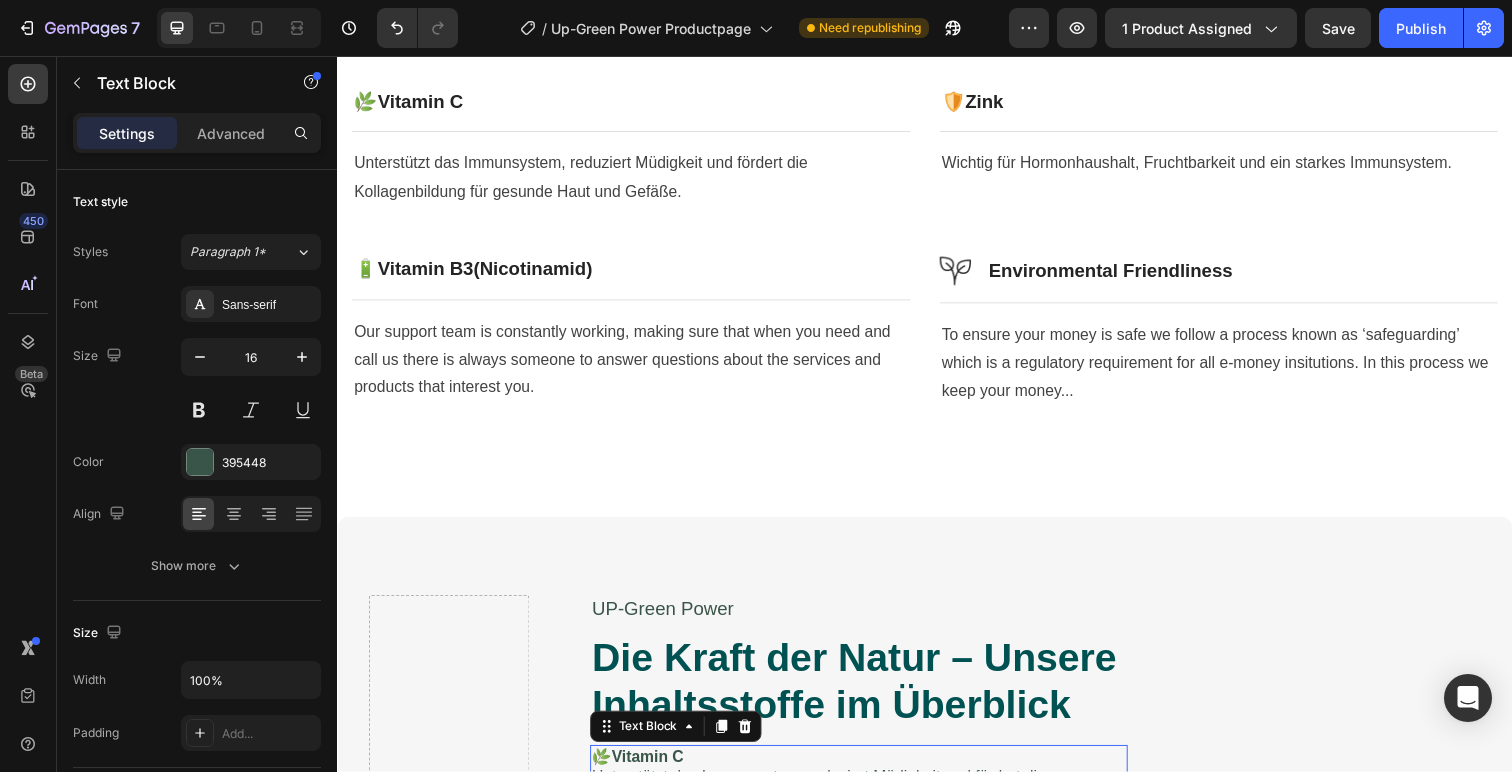 scroll, scrollTop: 859, scrollLeft: 0, axis: vertical 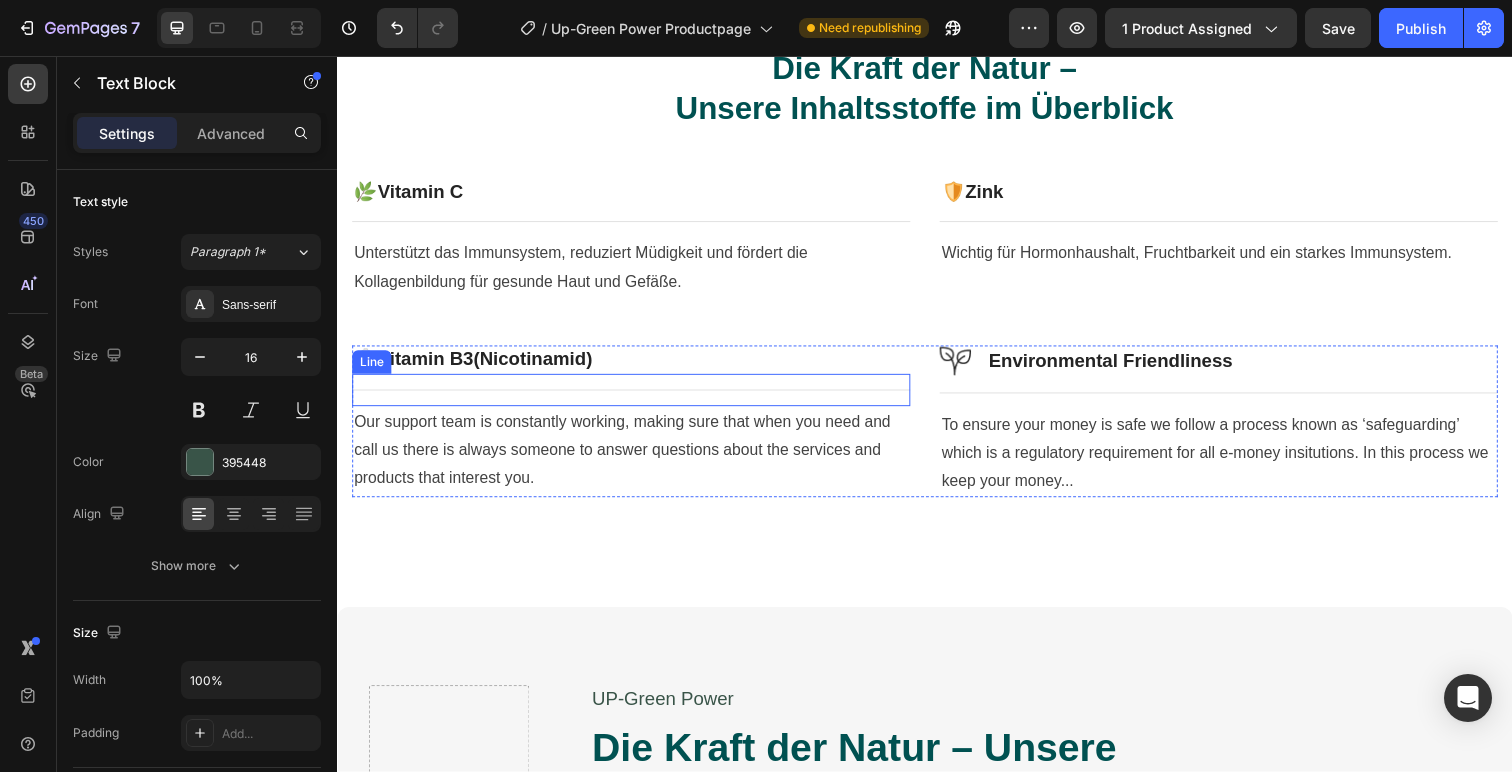 click on "Our support team is constantly working, making sure that when you need and call us there is always someone to answer questions about the services and products that interest you." at bounding box center (637, 459) 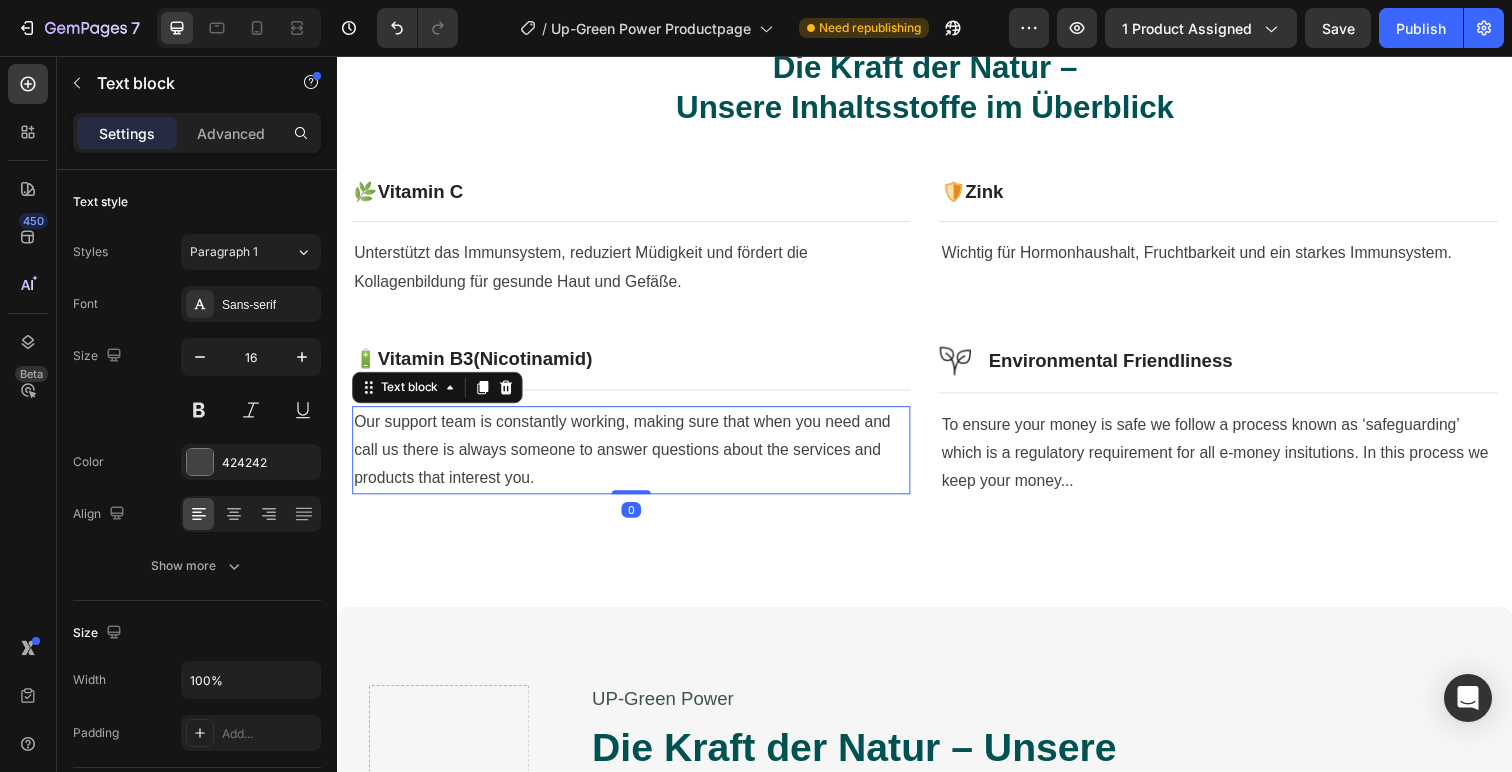click on "Our support team is constantly working, making sure that when you need and call us there is always someone to answer questions about the services and products that interest you." at bounding box center (637, 459) 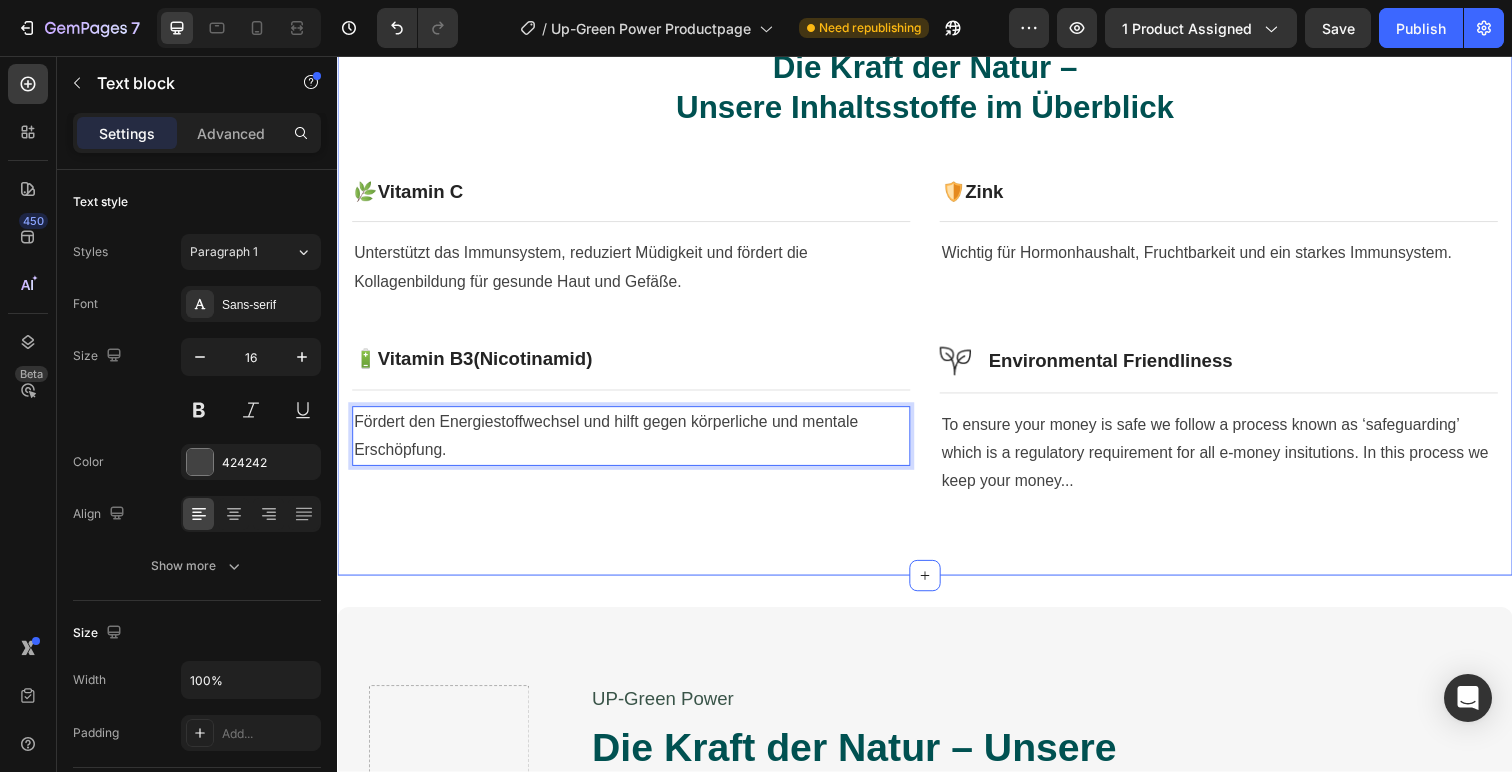 click on "Die Kraft der Natur –  Unsere Inhaltsstoffe im Überblick Heading Row 🌿  Vitamin C   Heading Row                Title Line Unterstützt das Immunsystem, reduziert Müdigkeit und fördert die Kollagenbildung für gesunde Haut und Gefäße. Text block 🛡️  Zink Heading Row                Title Line Wichtig für Hormonhaushalt, Fruchtbarkeit und ein starkes Immunsystem. Text block Row 🔋  Vitamin B3  (Nicotinamid) Heading Row                Title Line Fördert den Energiestoffwechsel und hilft gegen körperliche und mentale Erschöpfung. Text block   0 Image Environmental Friendliness Heading Row                Title Line To ensure your money is safe we follow a process known as ‘safeguarding’ which is a regulatory requirement for all e-money insitutions. In this process we keep your money... Text block Row Section 2" at bounding box center [937, 277] 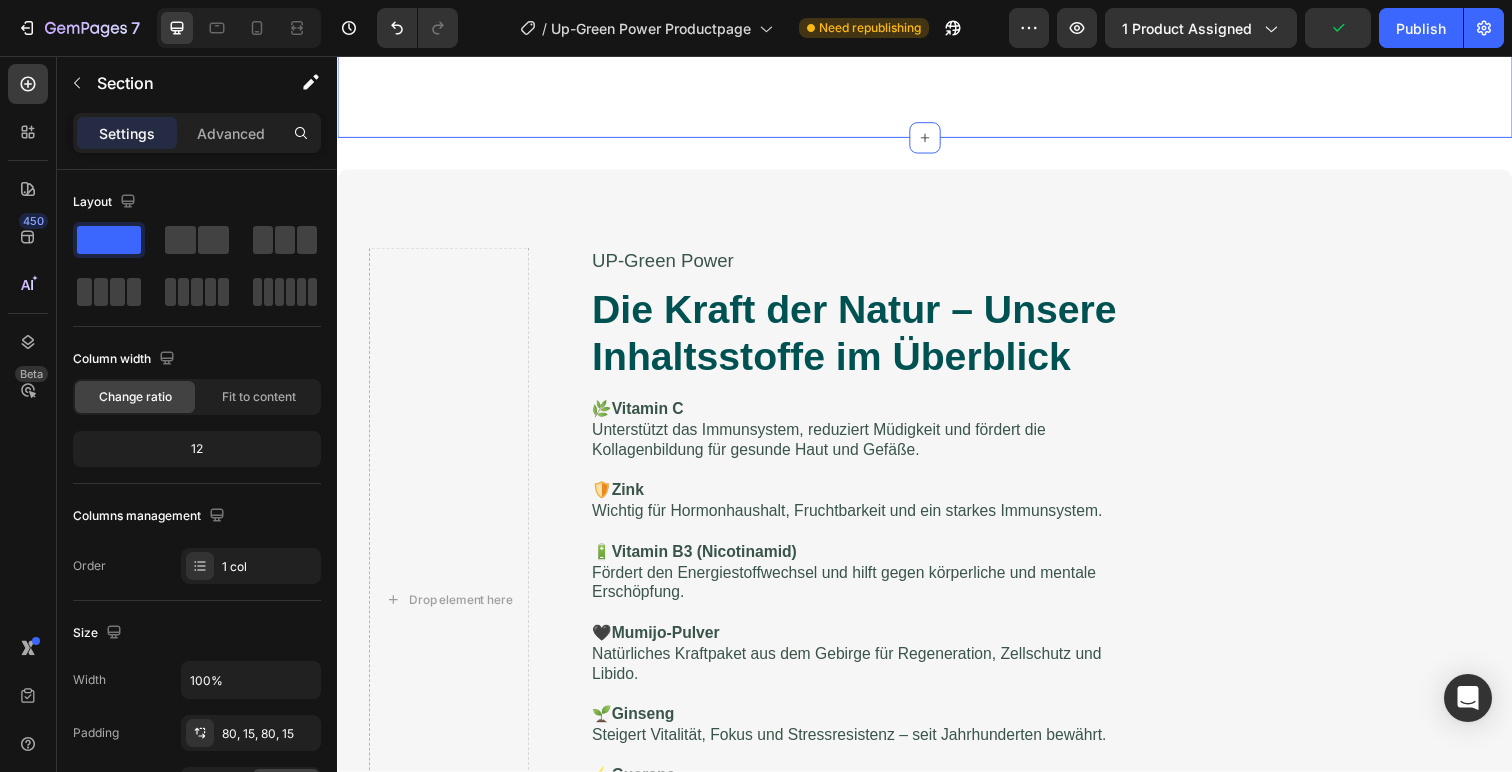 scroll, scrollTop: 1310, scrollLeft: 0, axis: vertical 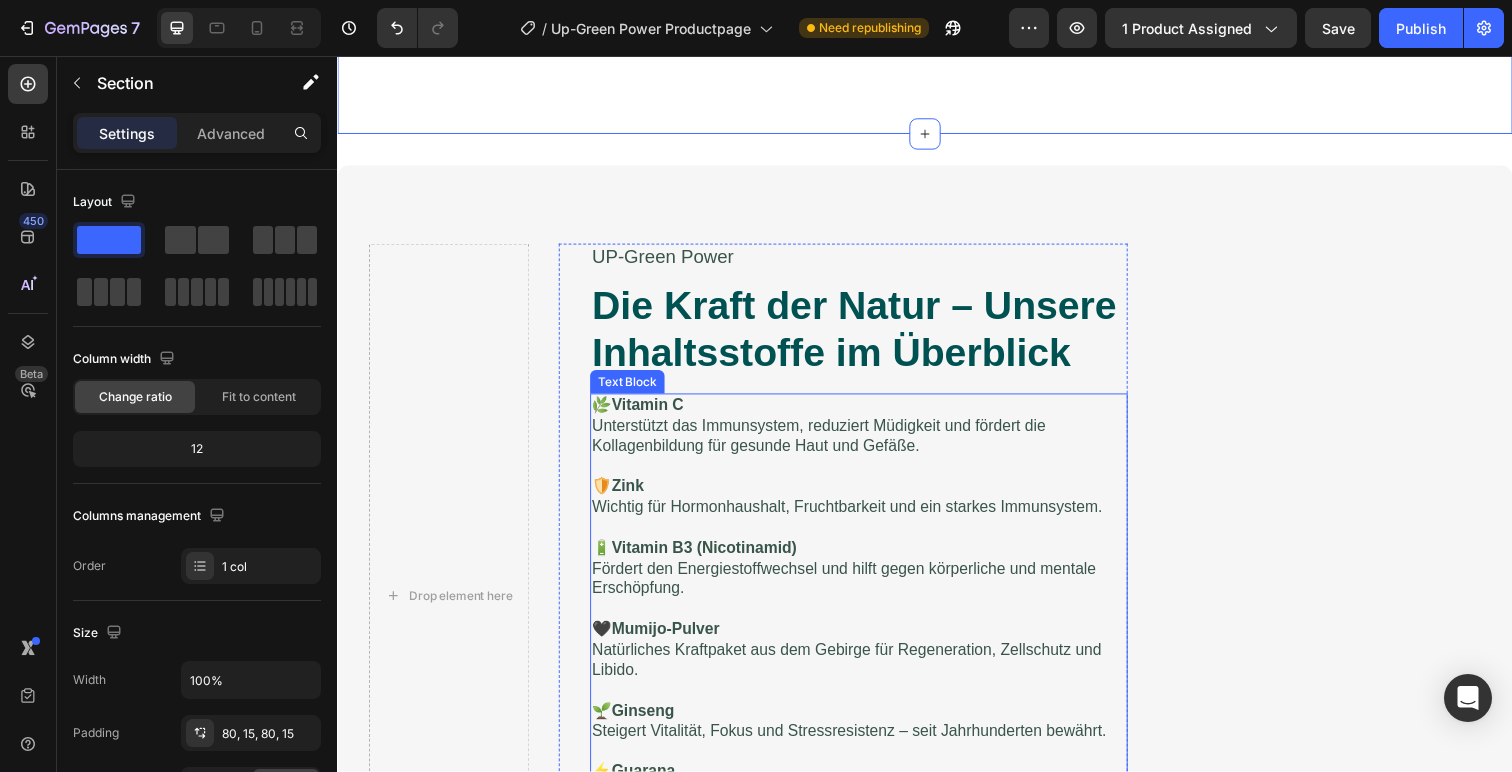 click on "Mumijo-Pulver" at bounding box center [672, 641] 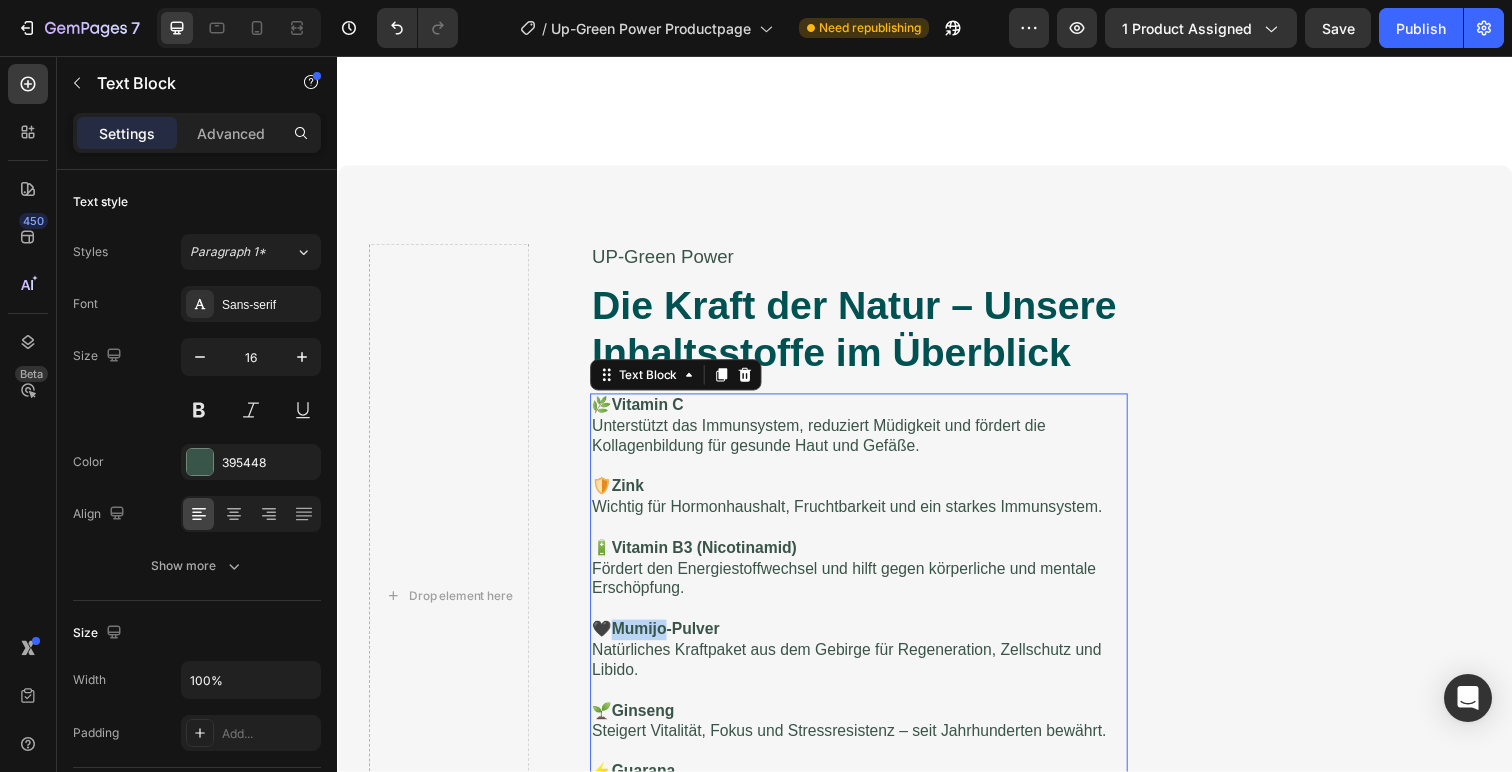 click on "Mumijo-Pulver" at bounding box center [672, 641] 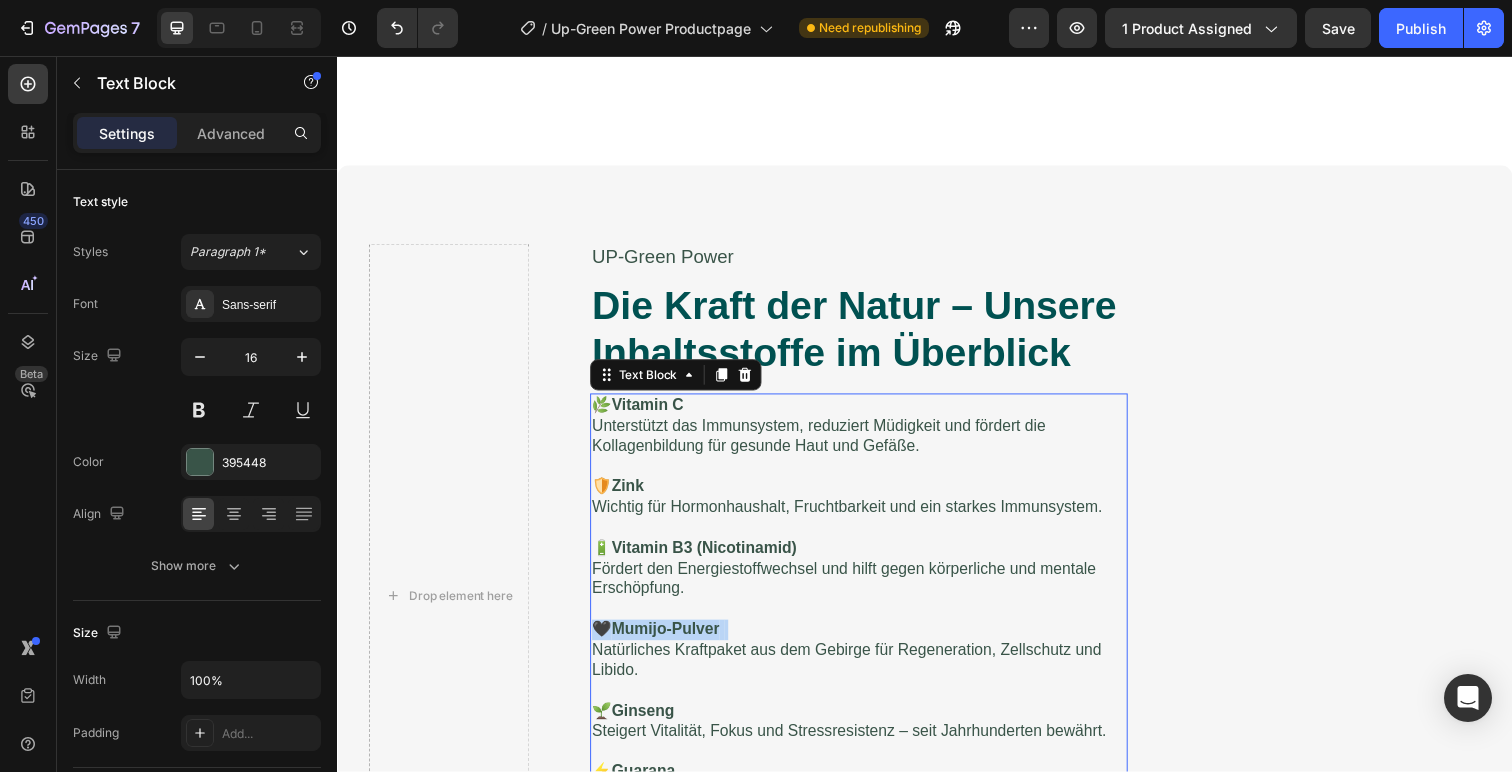 click on "Mumijo-Pulver" at bounding box center [672, 641] 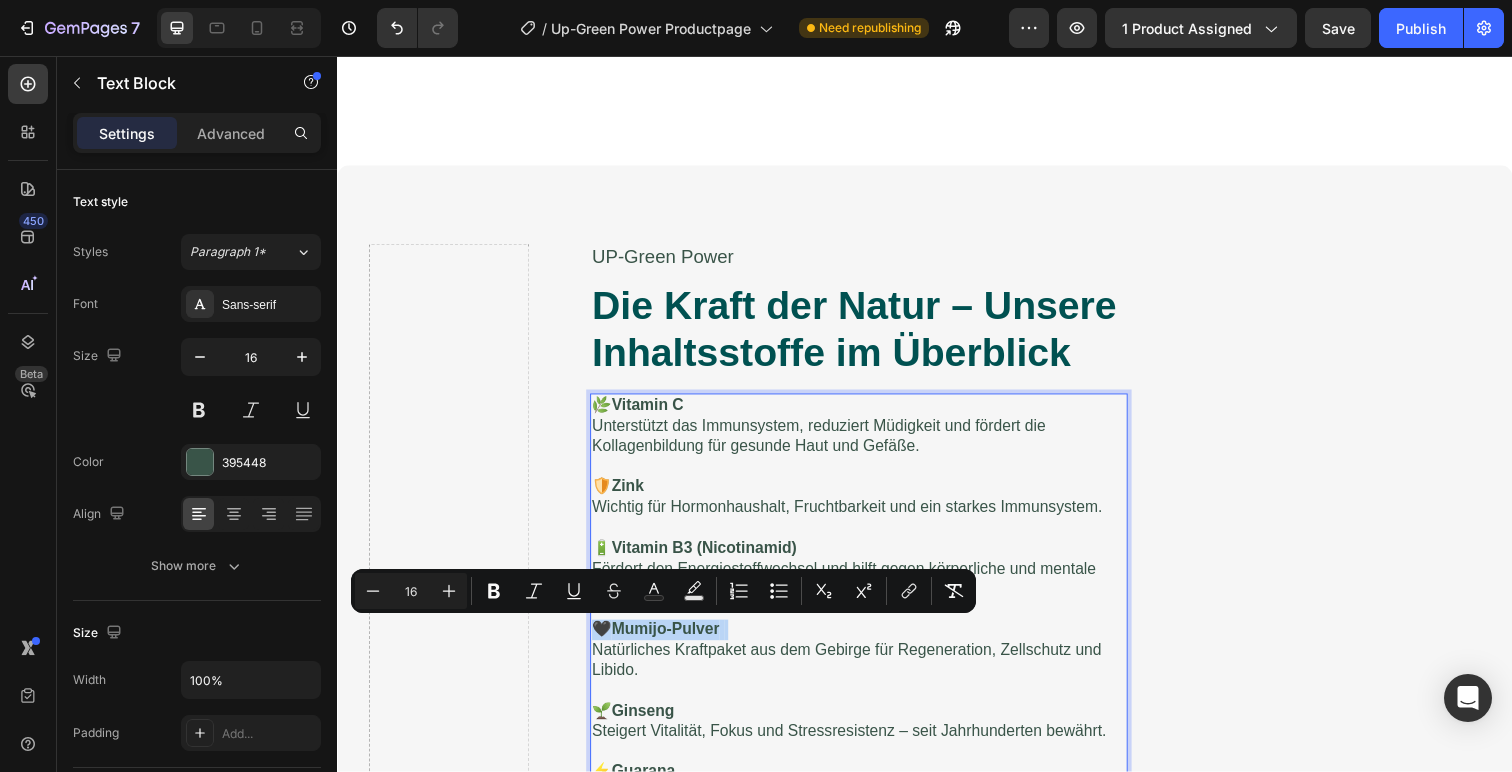 copy on "🖤  Mumijo-Pulver" 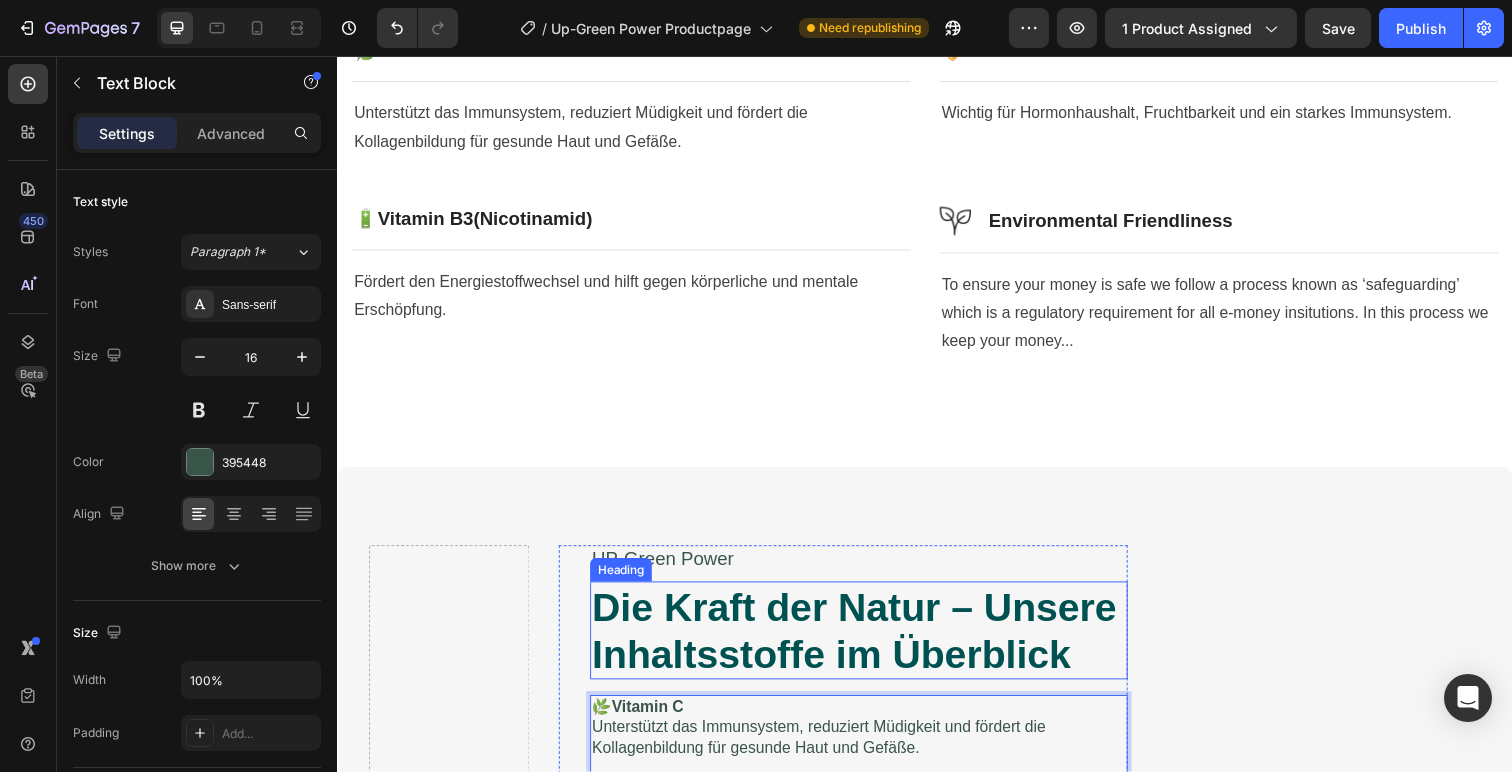 scroll, scrollTop: 850, scrollLeft: 0, axis: vertical 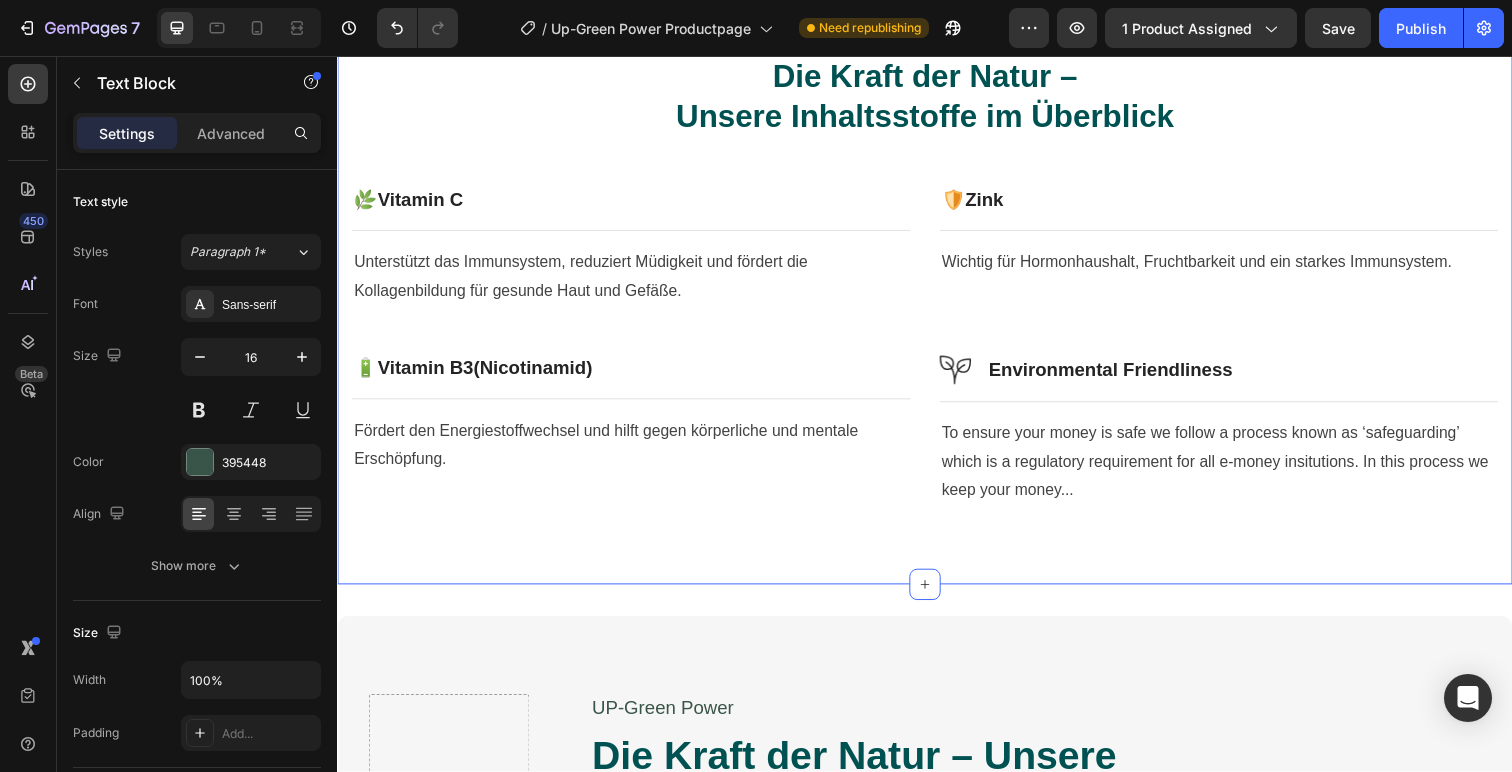 click on "Environmental Friendliness" at bounding box center (1126, 377) 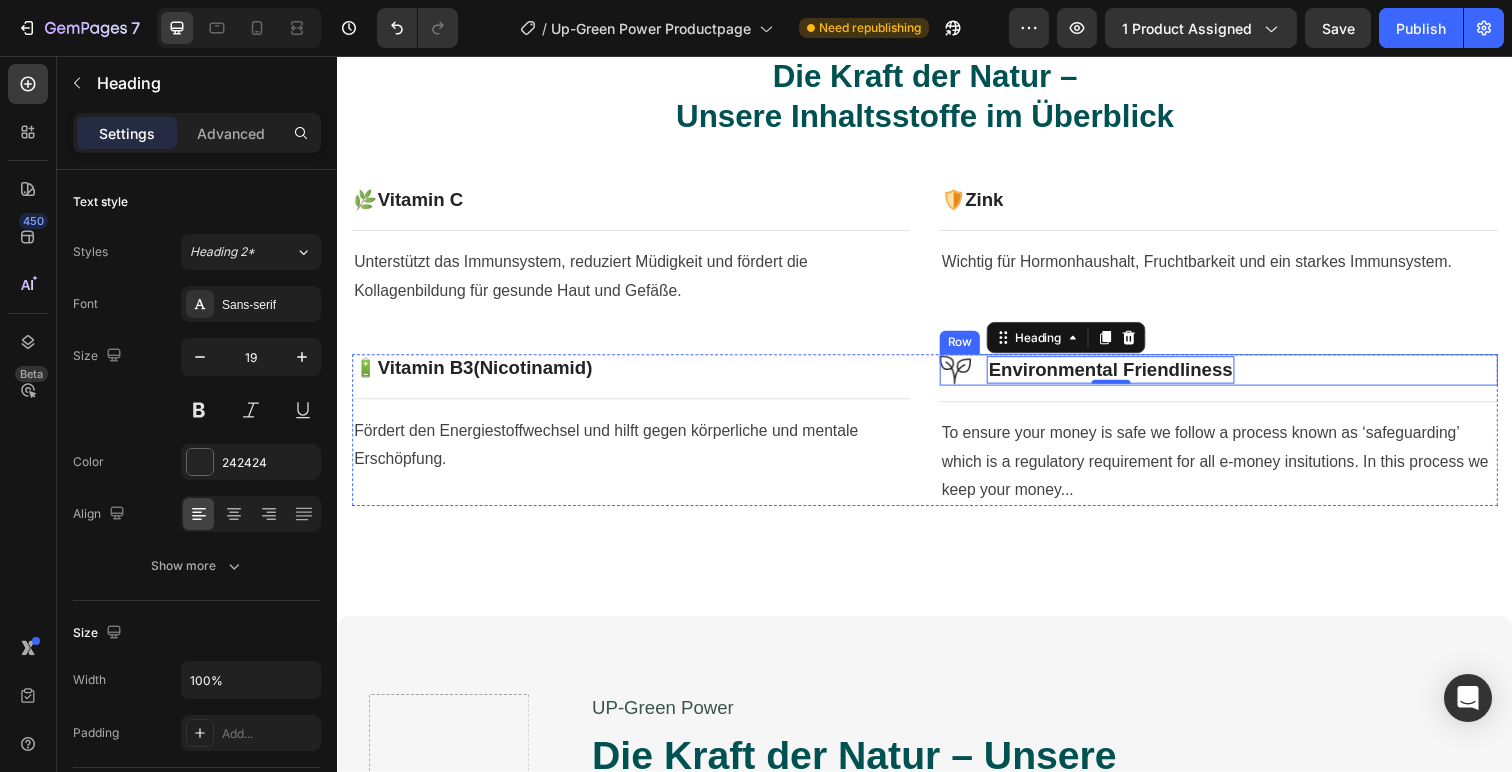 click at bounding box center (968, 377) 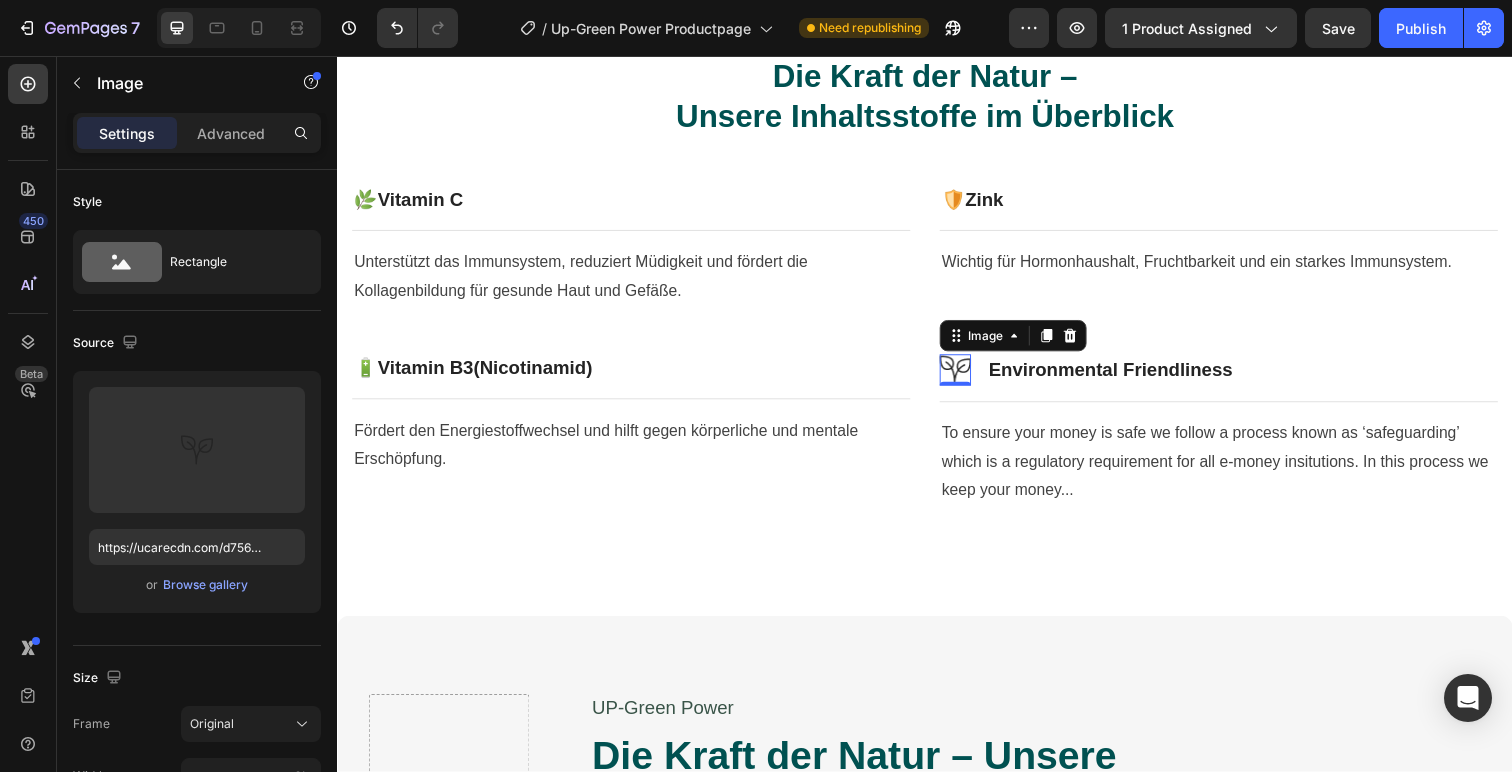 click on "Image" at bounding box center [1027, 342] 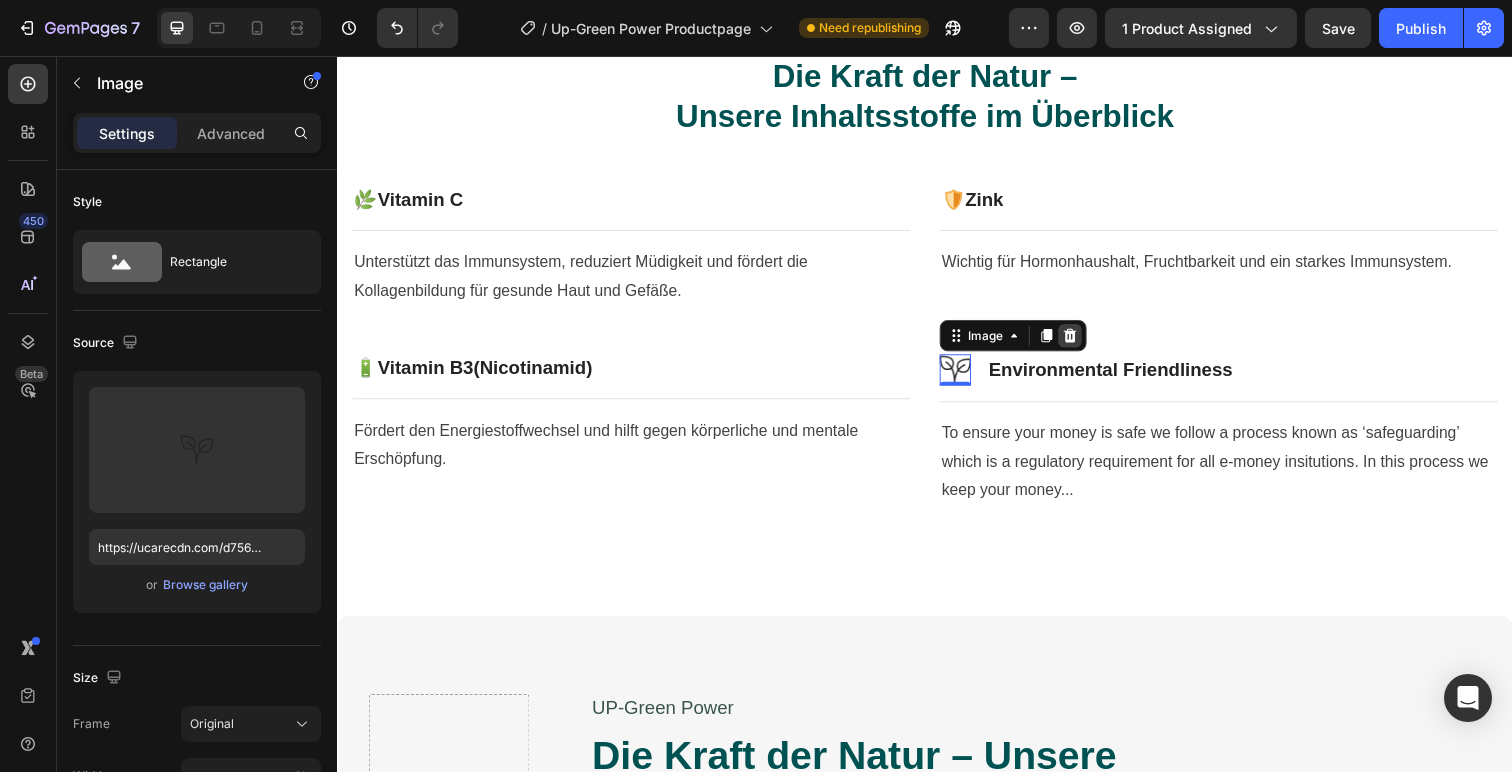click 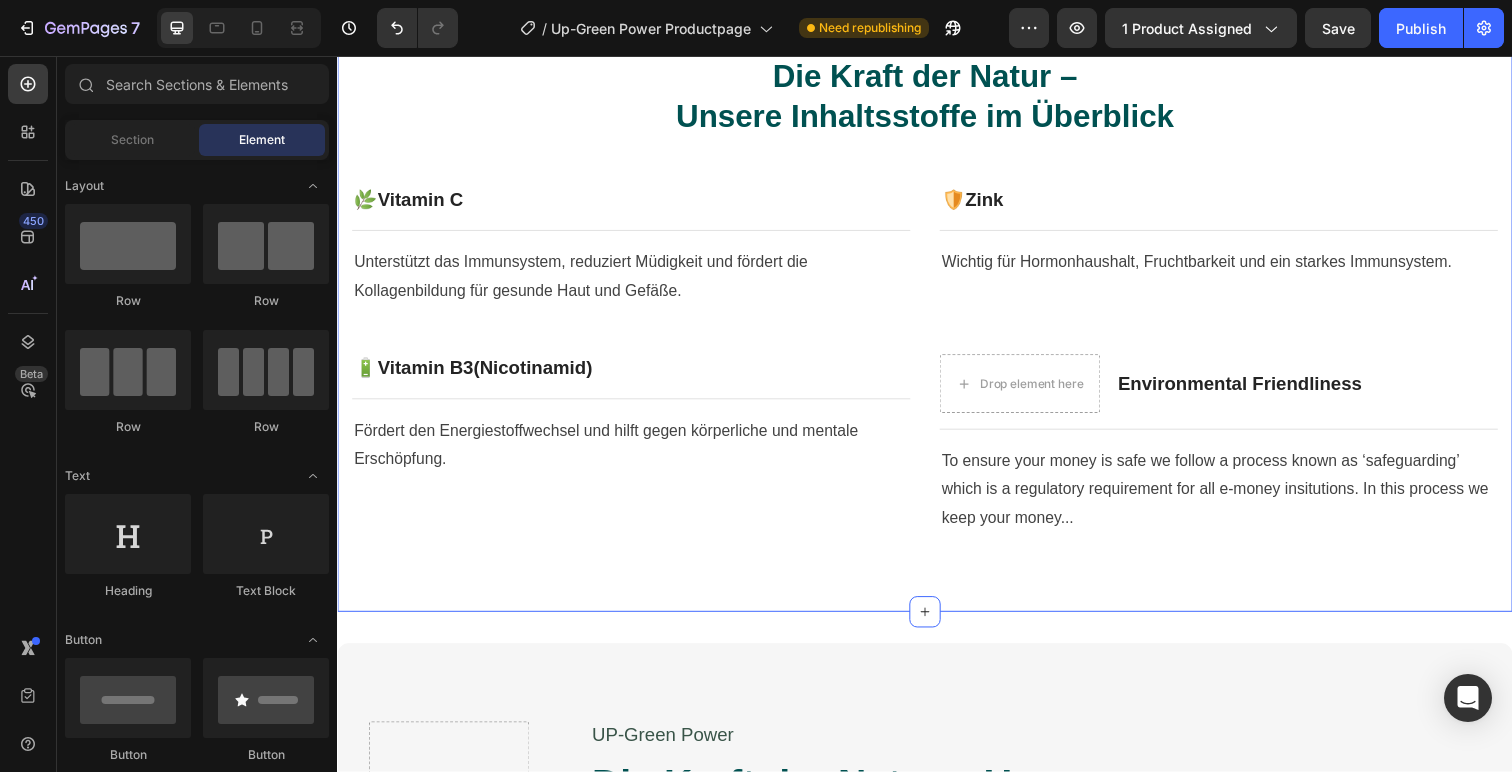 click on "Drop element here" at bounding box center [1046, 391] 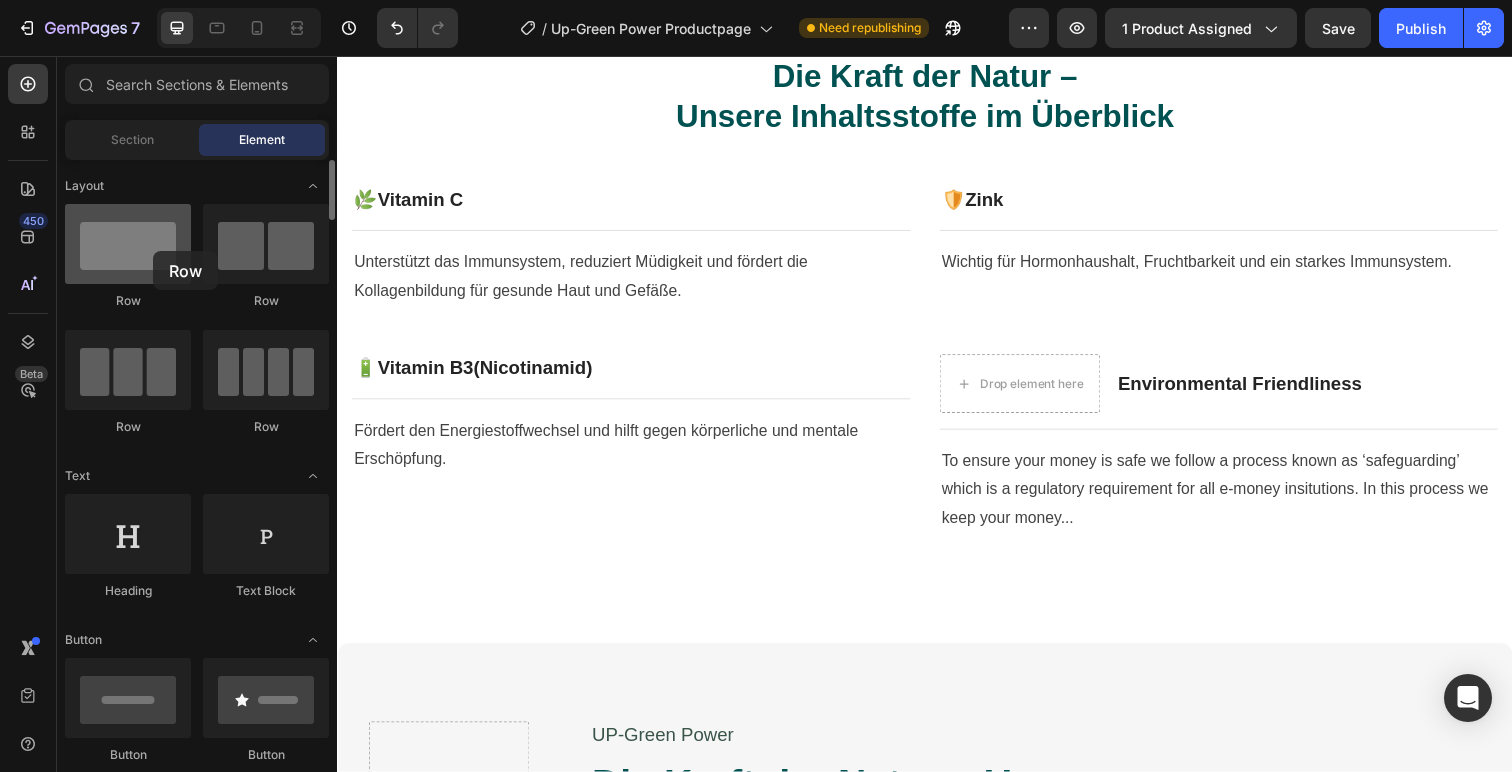 click at bounding box center (128, 244) 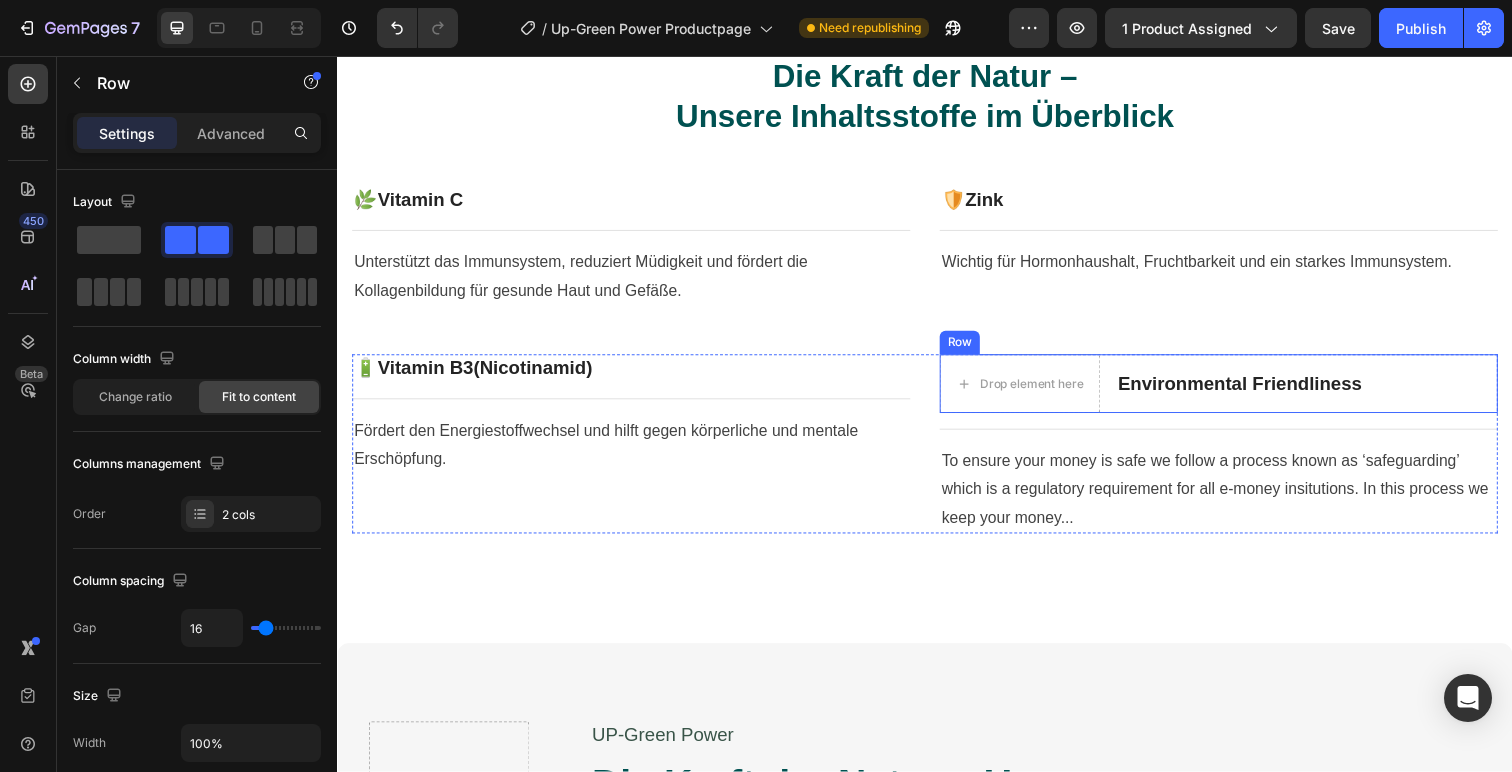 click on "Environmental Friendliness Heading" at bounding box center (1258, 391) 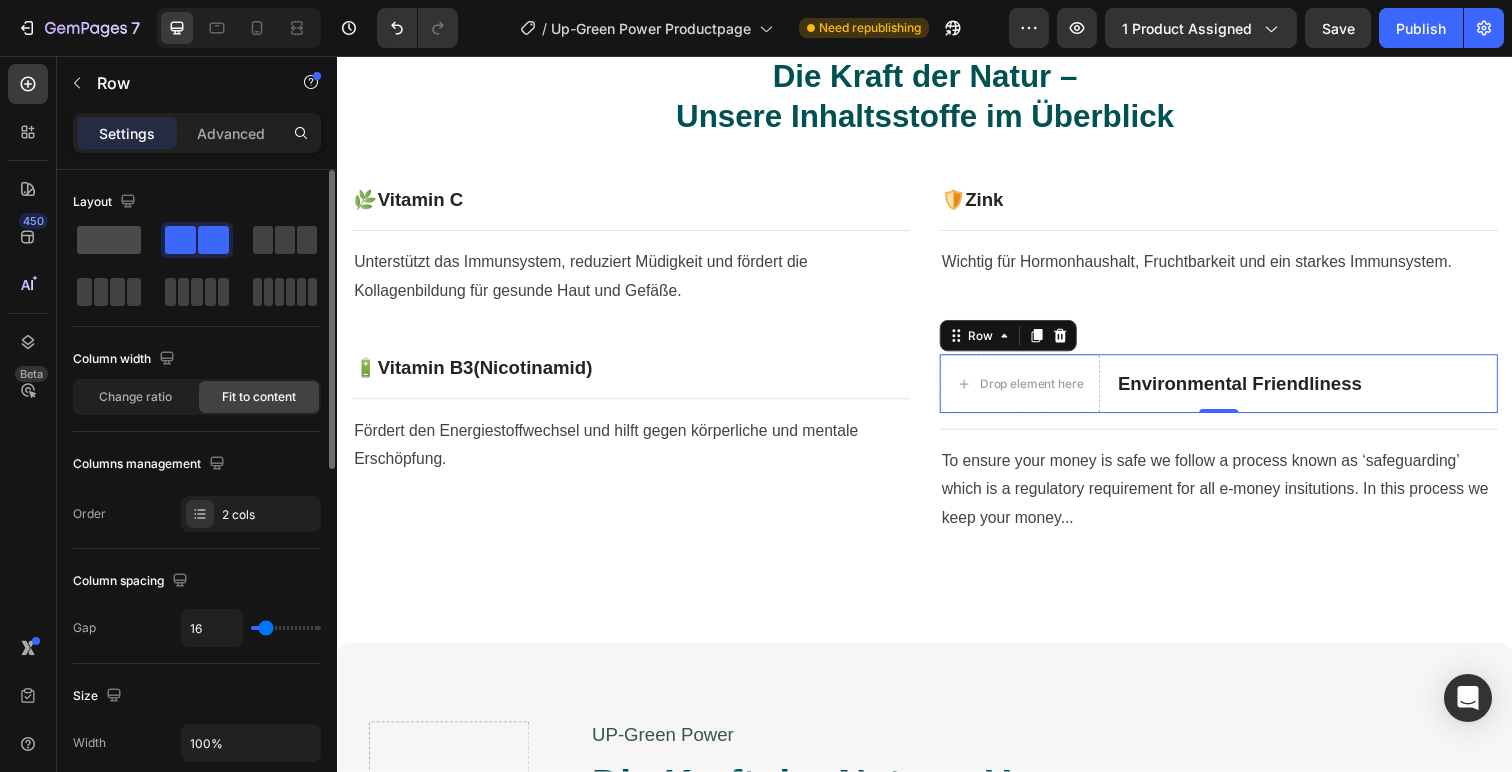 click 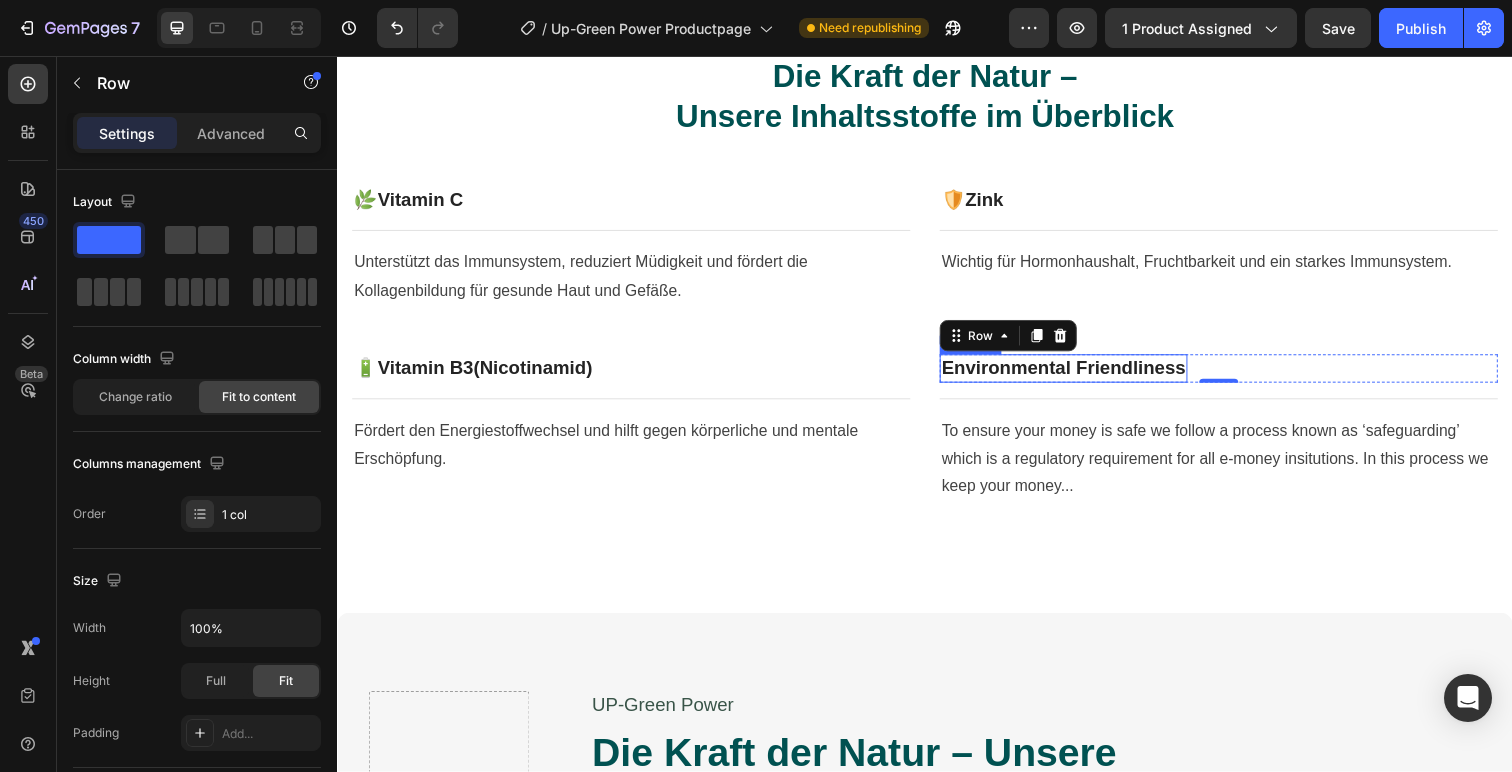 click on "Environmental Friendliness" at bounding box center [1078, 375] 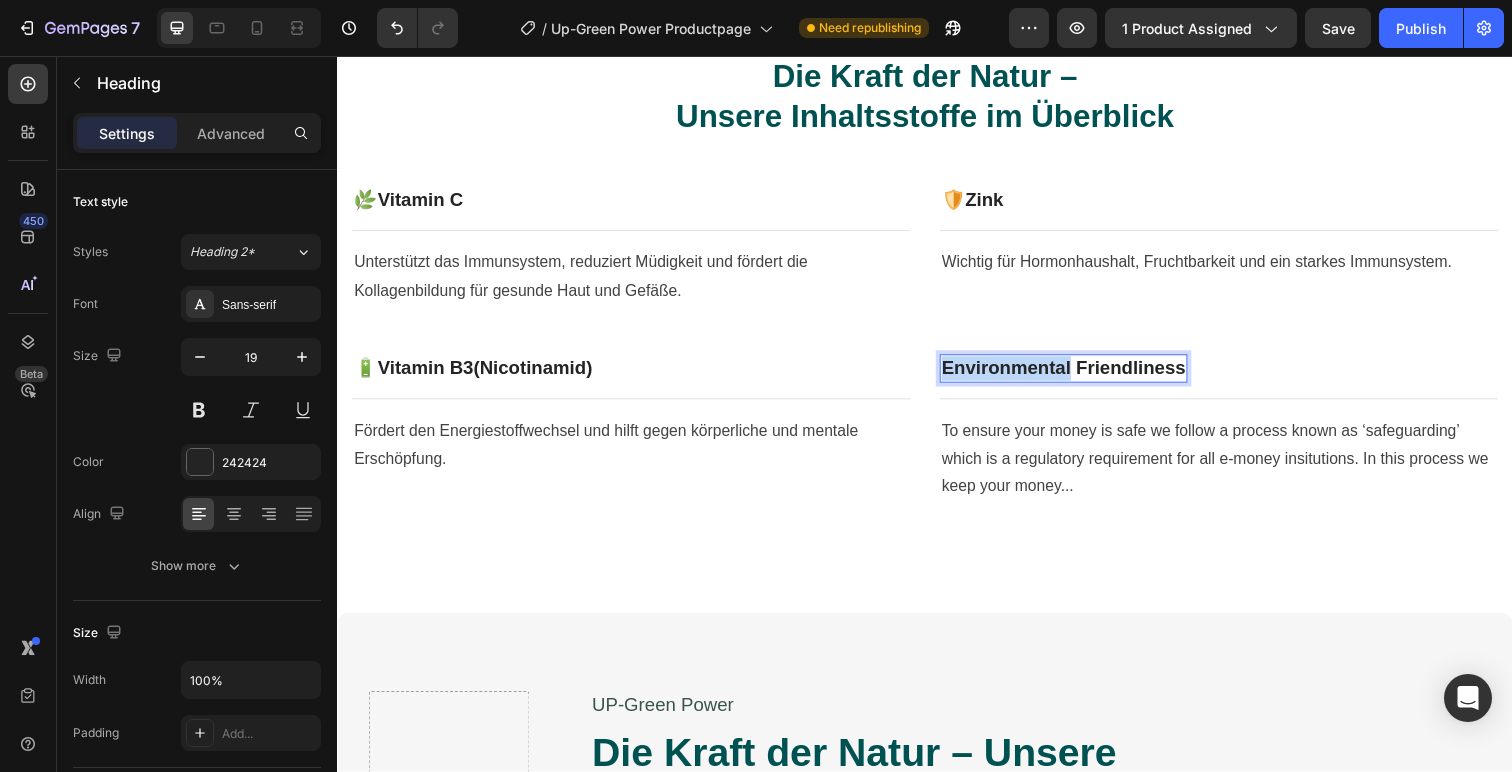 click on "Environmental Friendliness" at bounding box center (1078, 375) 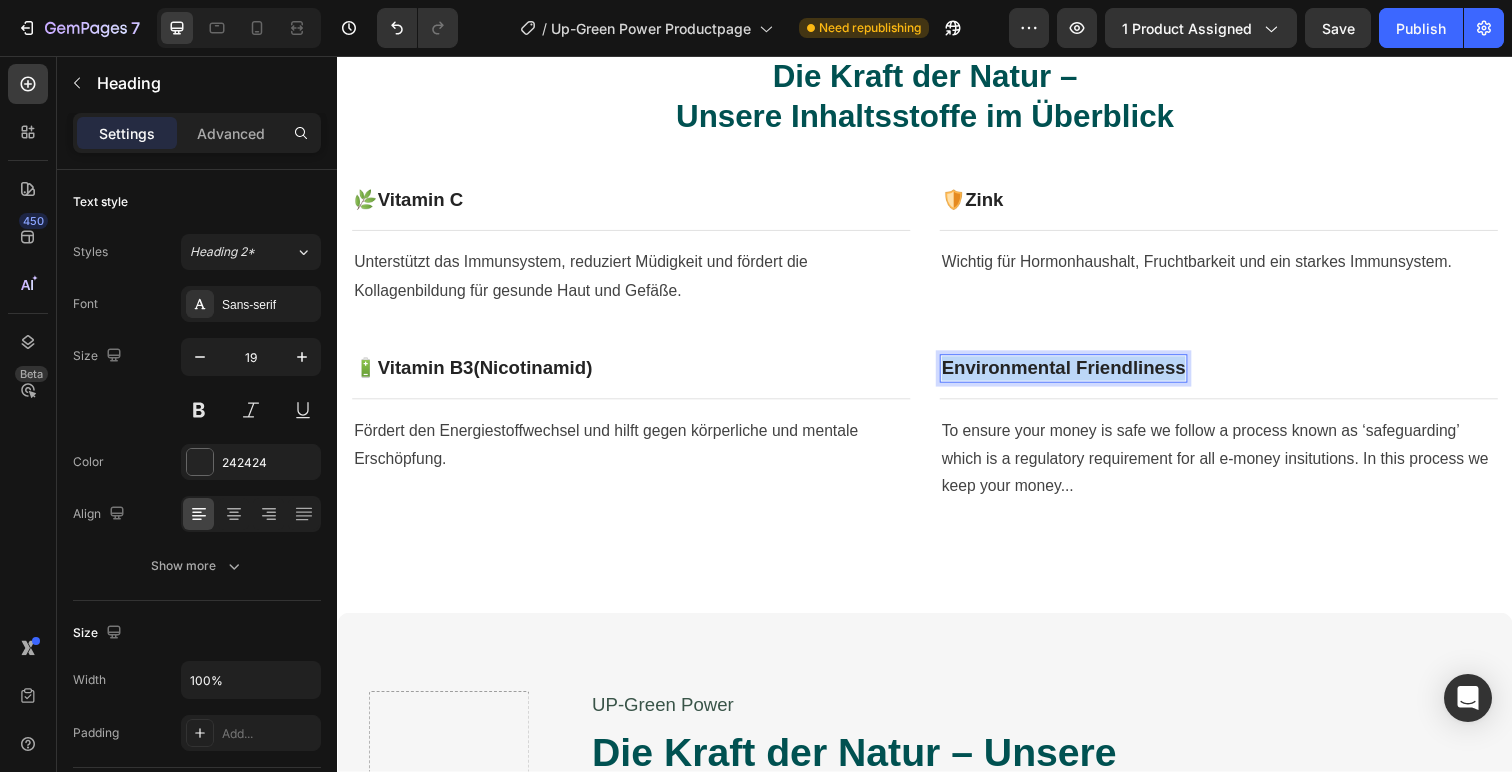 click on "Environmental Friendliness" at bounding box center [1078, 375] 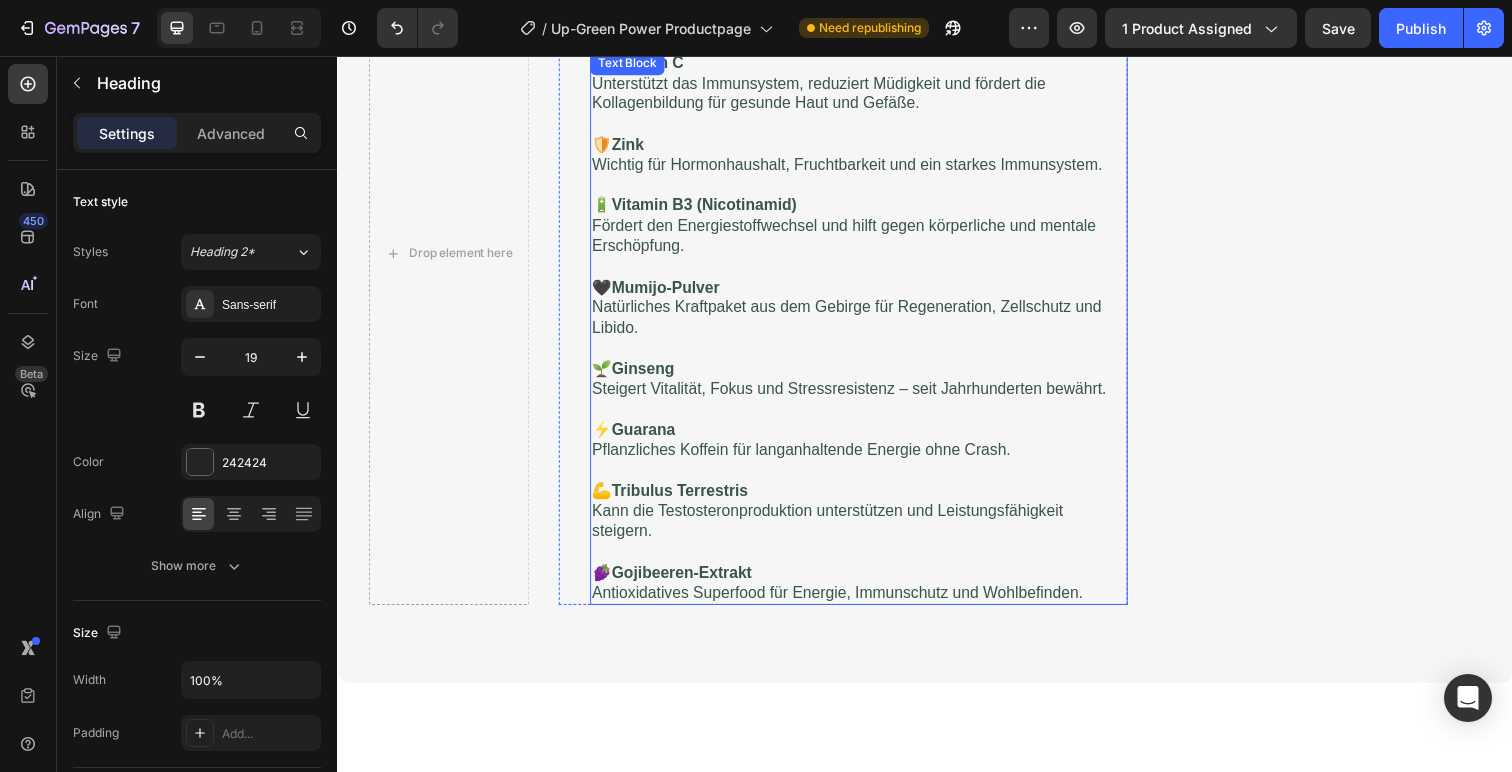 click on "🖤  Mumijo-Pulver   Natürliches Kraftpaket aus dem Gebirge für Regeneration, Zellschutz und Libido." at bounding box center (869, 314) 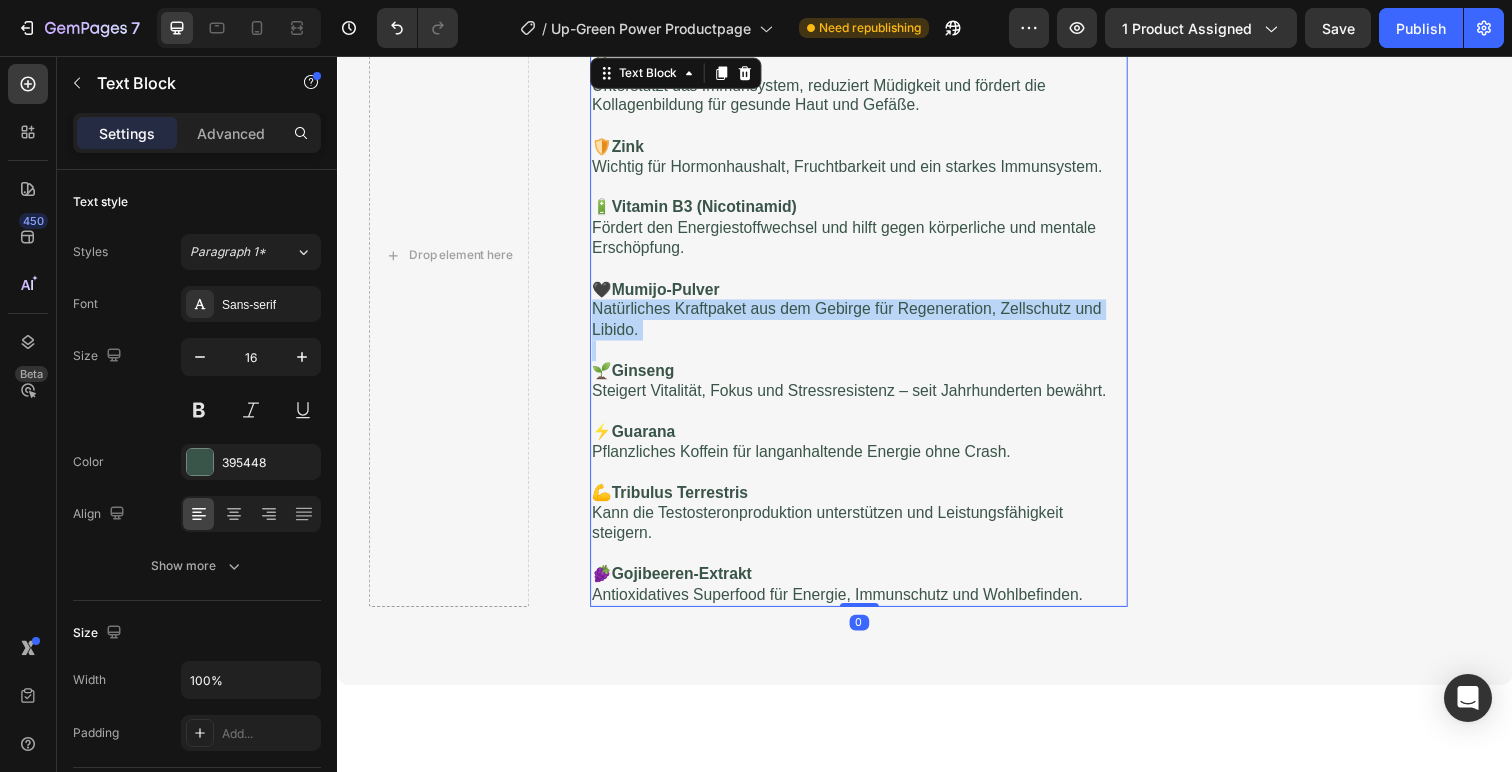 click on "🖤  Mumijo-Pulver   Natürliches Kraftpaket aus dem Gebirge für Regeneration, Zellschutz und Libido." at bounding box center (869, 316) 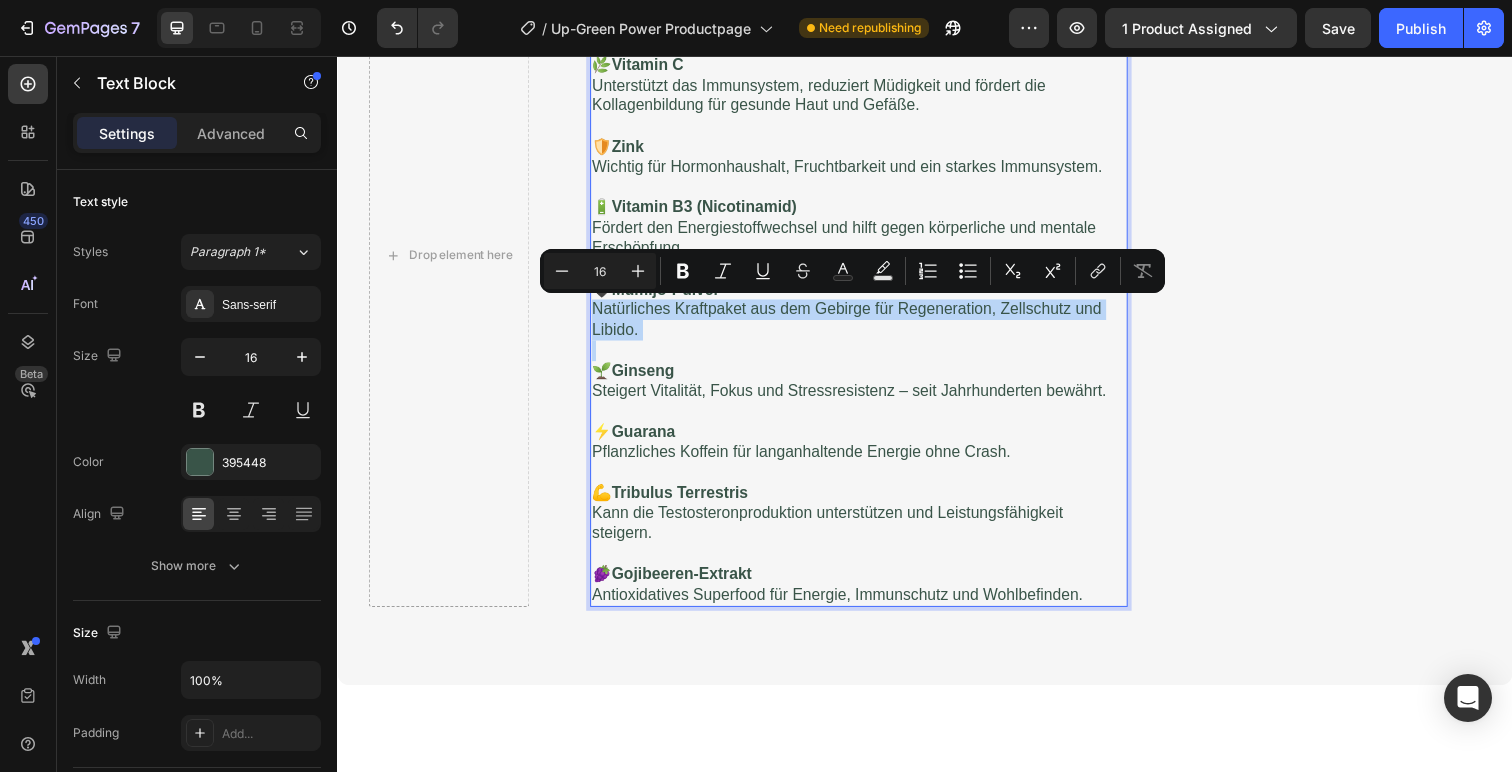 copy on "Natürliches Kraftpaket aus dem Gebirge für Regeneration, Zellschutz und Libido." 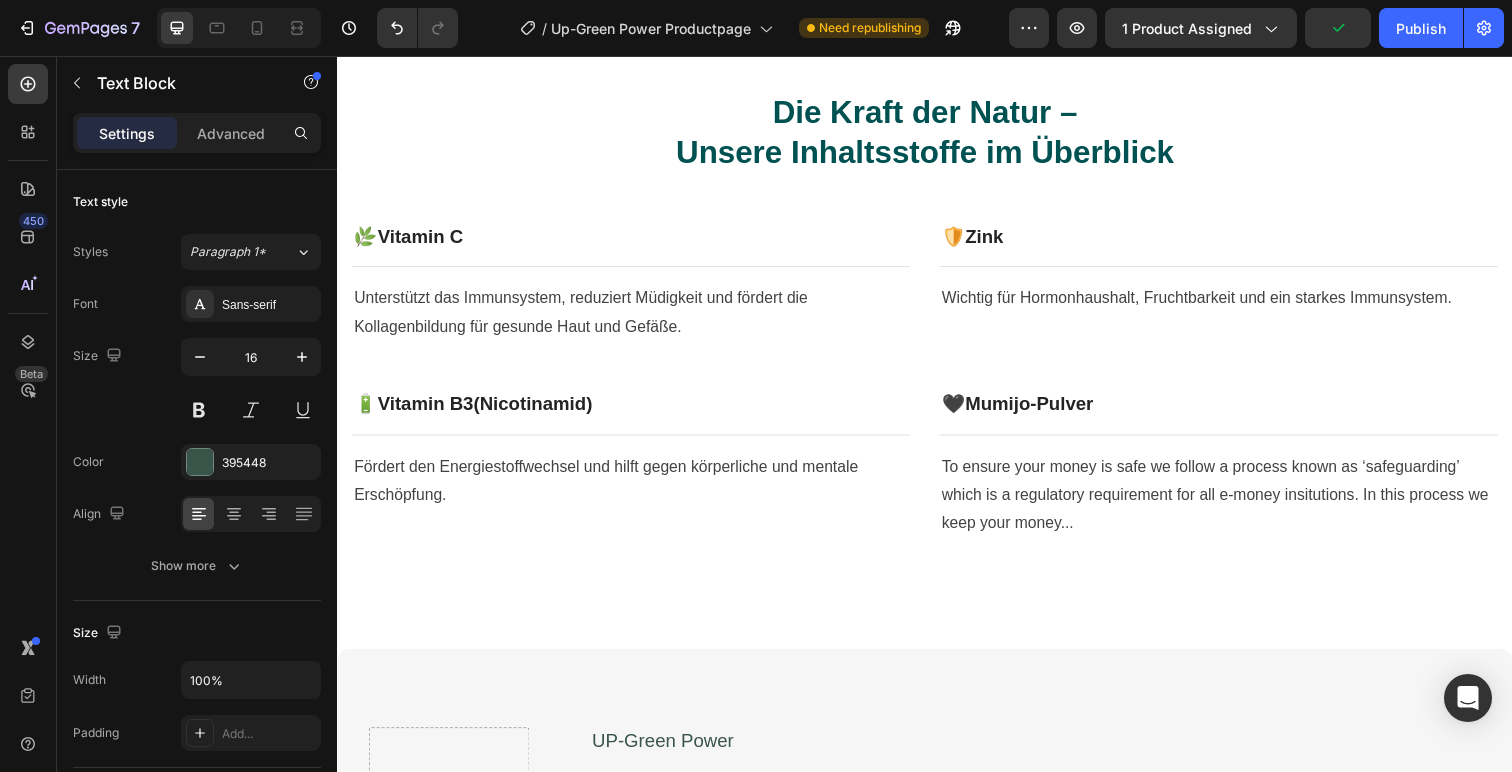 scroll, scrollTop: 735, scrollLeft: 0, axis: vertical 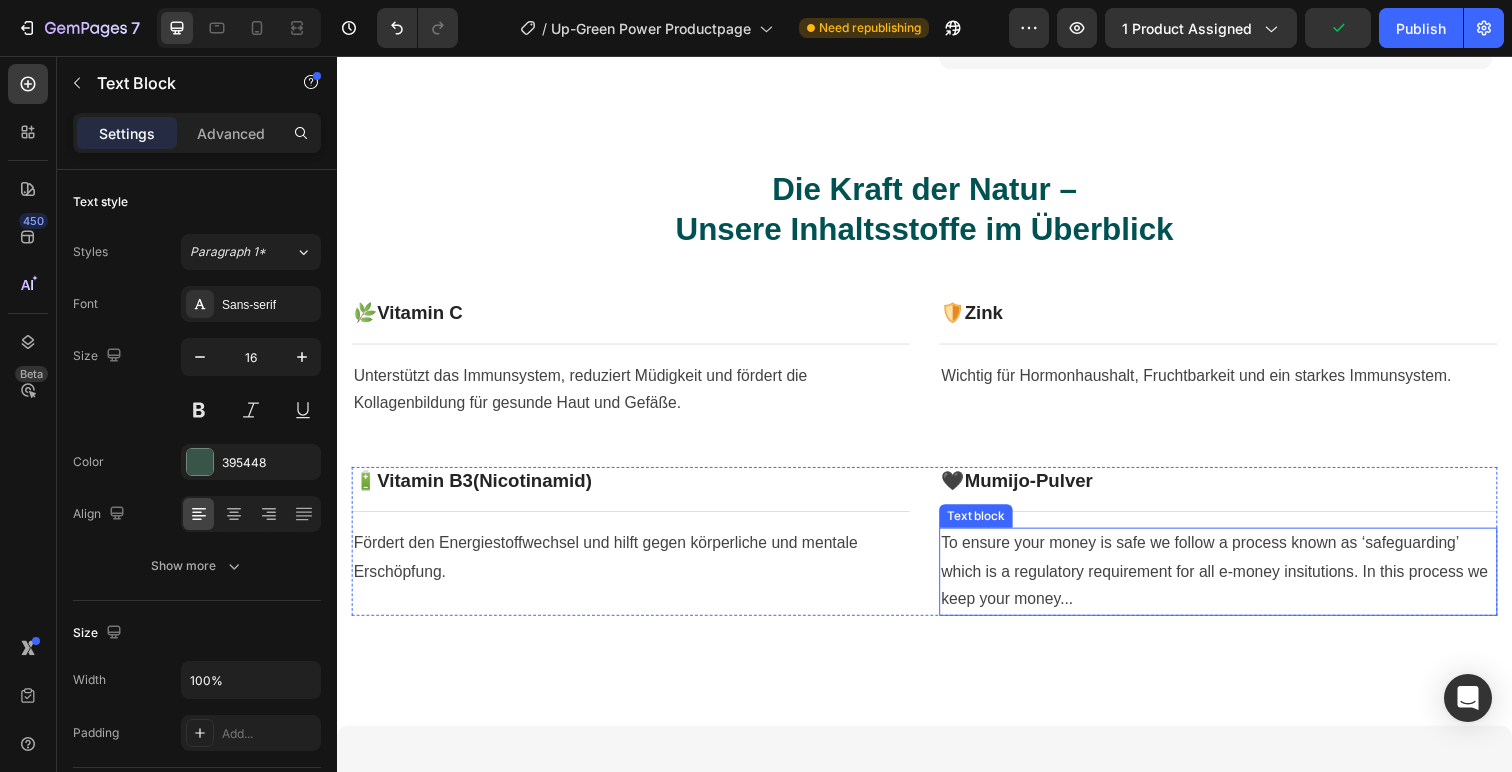 click on "To ensure your money is safe we follow a process known as ‘safeguarding’ which is a regulatory requirement for all e-money insitutions. In this process we keep your money..." at bounding box center [1237, 583] 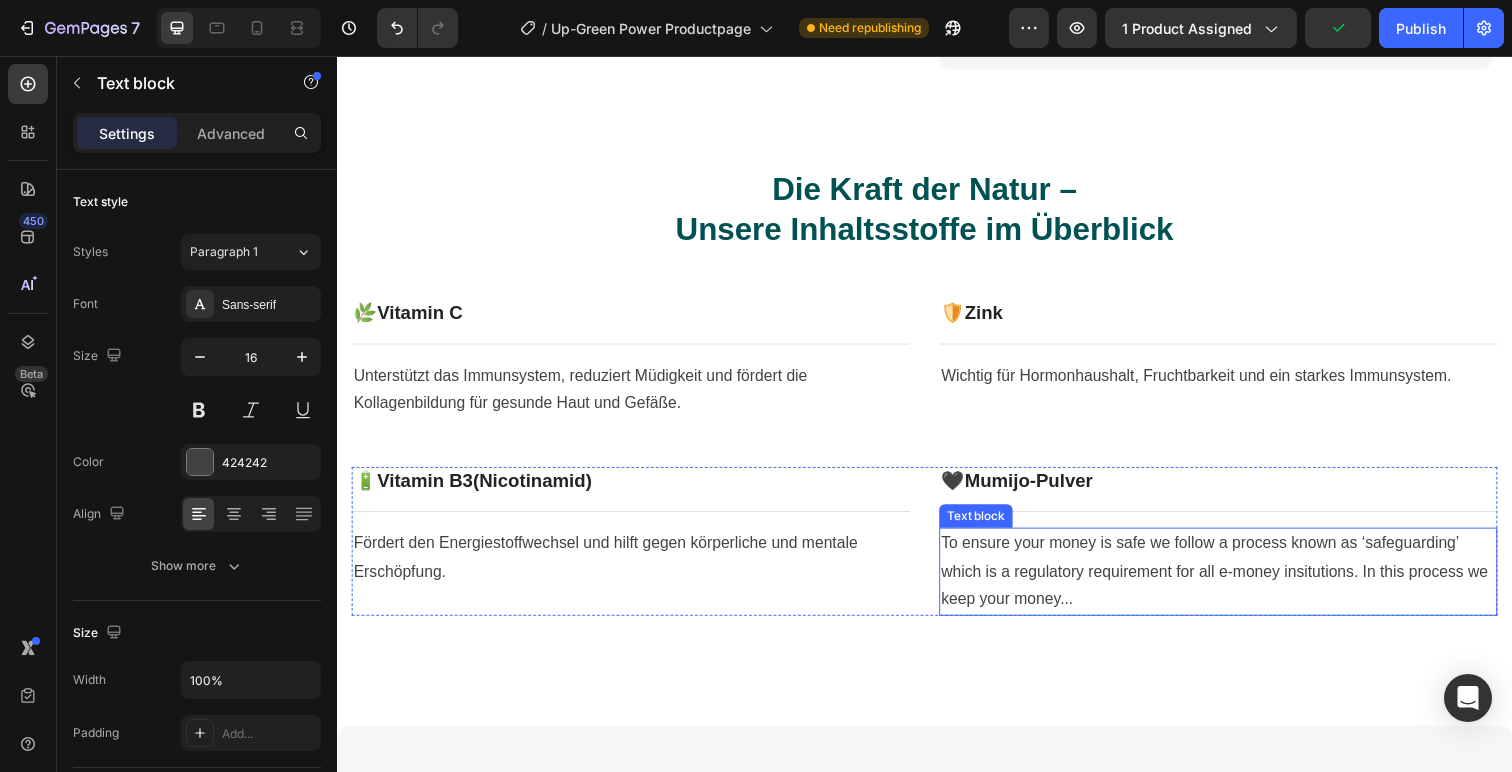click on "To ensure your money is safe we follow a process known as ‘safeguarding’ which is a regulatory requirement for all e-money insitutions. In this process we keep your money..." at bounding box center [1237, 583] 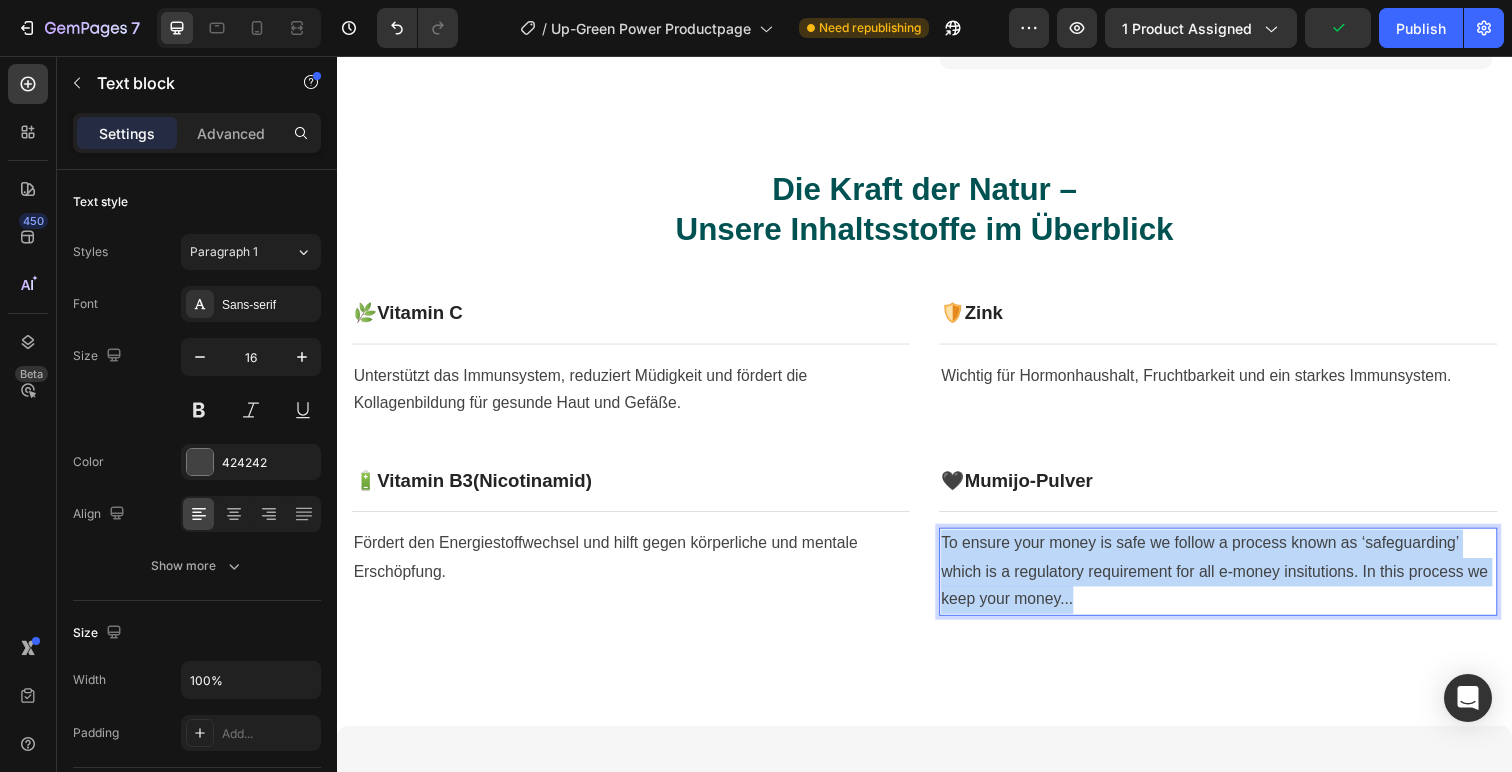 click on "To ensure your money is safe we follow a process known as ‘safeguarding’ which is a regulatory requirement for all e-money insitutions. In this process we keep your money..." at bounding box center [1237, 583] 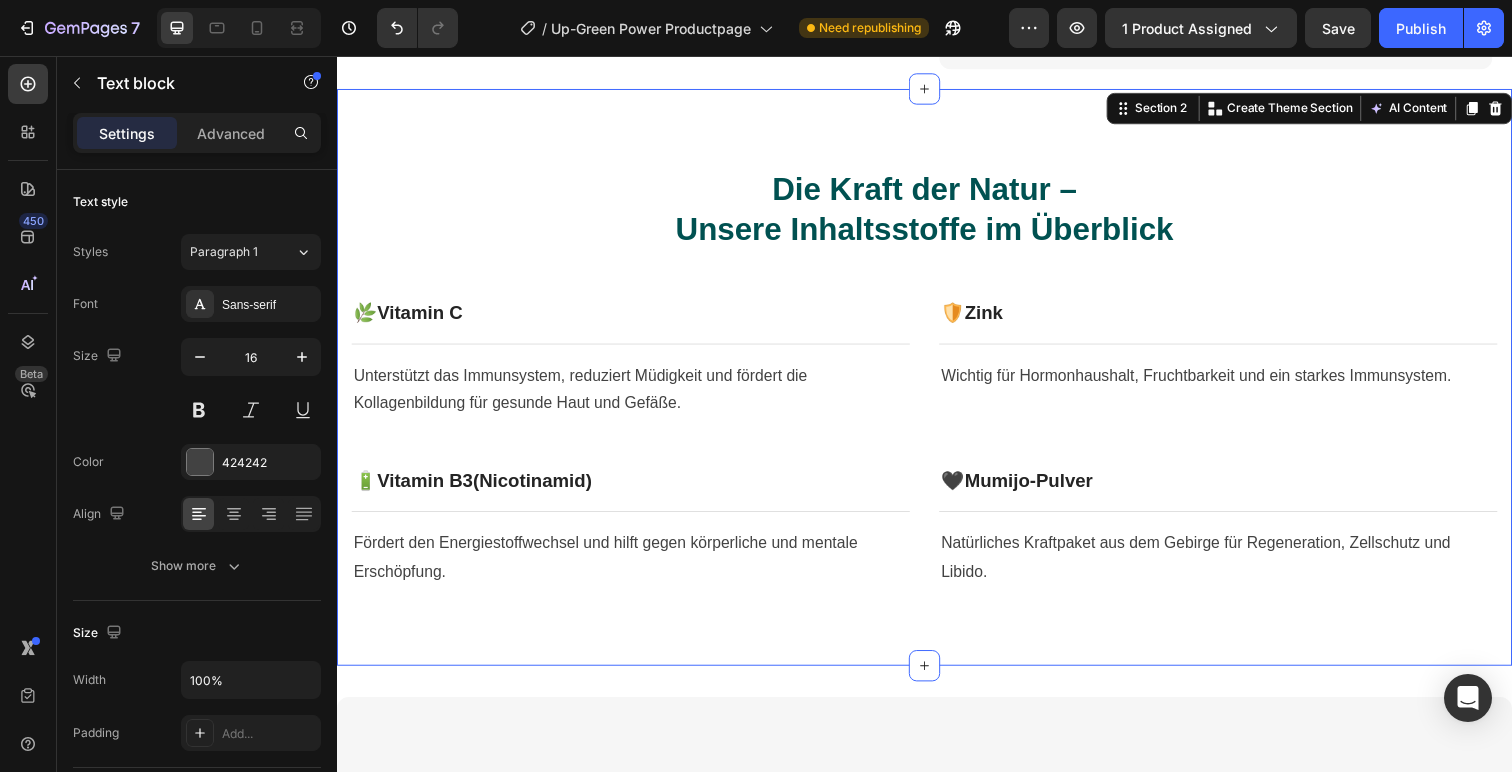 click on "Die Kraft der Natur –  Unsere Inhaltsstoffe im Überblick Heading Row 🌿  Vitamin C   Heading Row                Title Line Unterstützt das Immunsystem, reduziert Müdigkeit und fördert die Kollagenbildung für gesunde Haut und Gefäße. Text block 🛡️  Zink Heading Row                Title Line Wichtig für Hormonhaushalt, Fruchtbarkeit und ein starkes Immunsystem. Text block Row 🔋  Vitamin B3  (Nicotinamid) Heading Row                Title Line Fördert den Energiestoffwechsel und hilft gegen körperliche und mentale Erschöpfung. Text block 🖤  Mumijo-Pulver   Heading Row                Title Line Natürliches Kraftpaket aus dem Gebirge für Regeneration, Zellschutz und Libido. Text block Row" at bounding box center [937, 385] 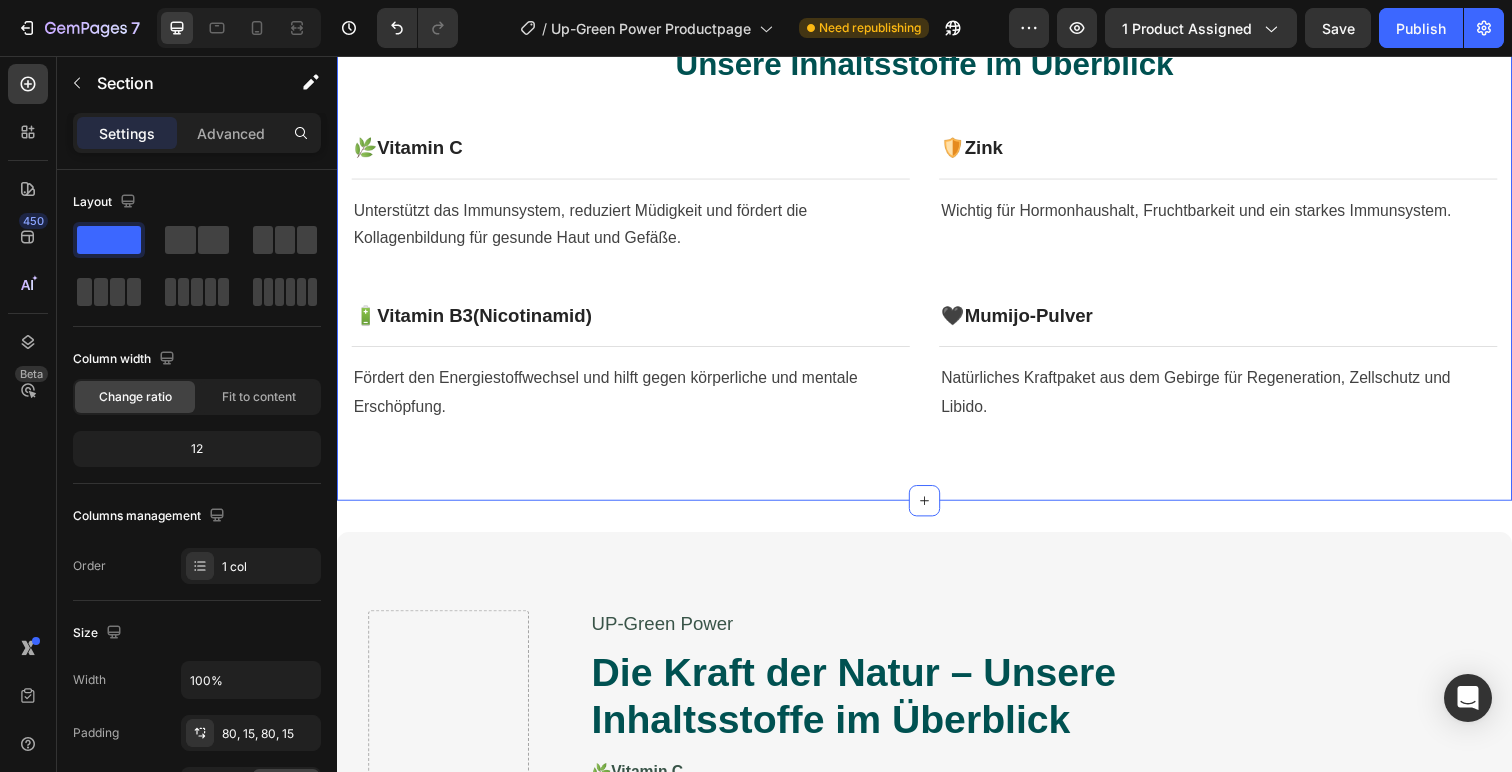 scroll, scrollTop: 923, scrollLeft: 0, axis: vertical 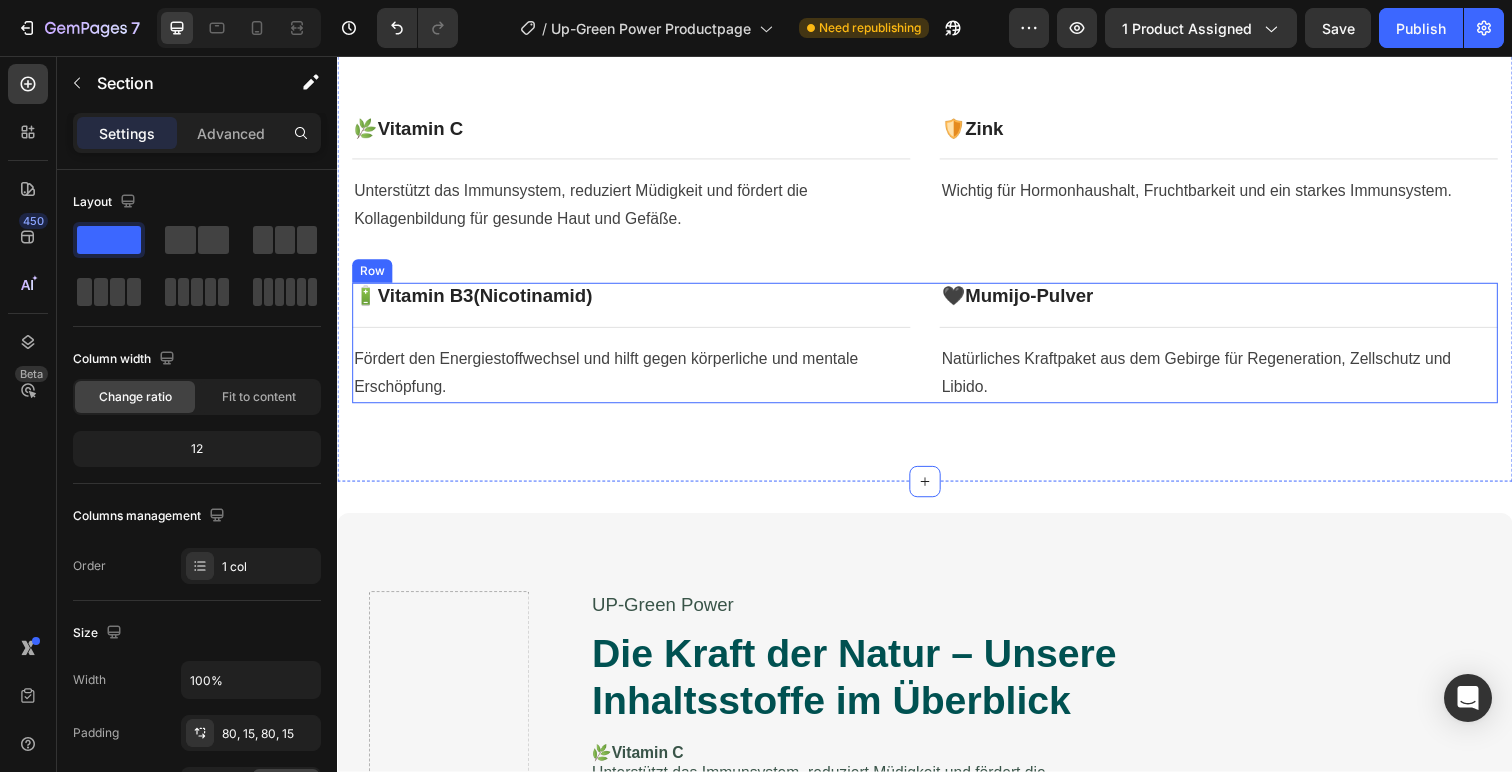 click on "🔋  Vitamin B3  (Nicotinamid) Heading Row                Title Line Fördert den Energiestoffwechsel und hilft gegen körperliche und mentale Erschöpfung. Text block 🖤  Mumijo-Pulver   Heading Row                Title Line Natürliches Kraftpaket aus dem Gebirge für Regeneration, Zellschutz und Libido. Text block Row" at bounding box center (937, 349) 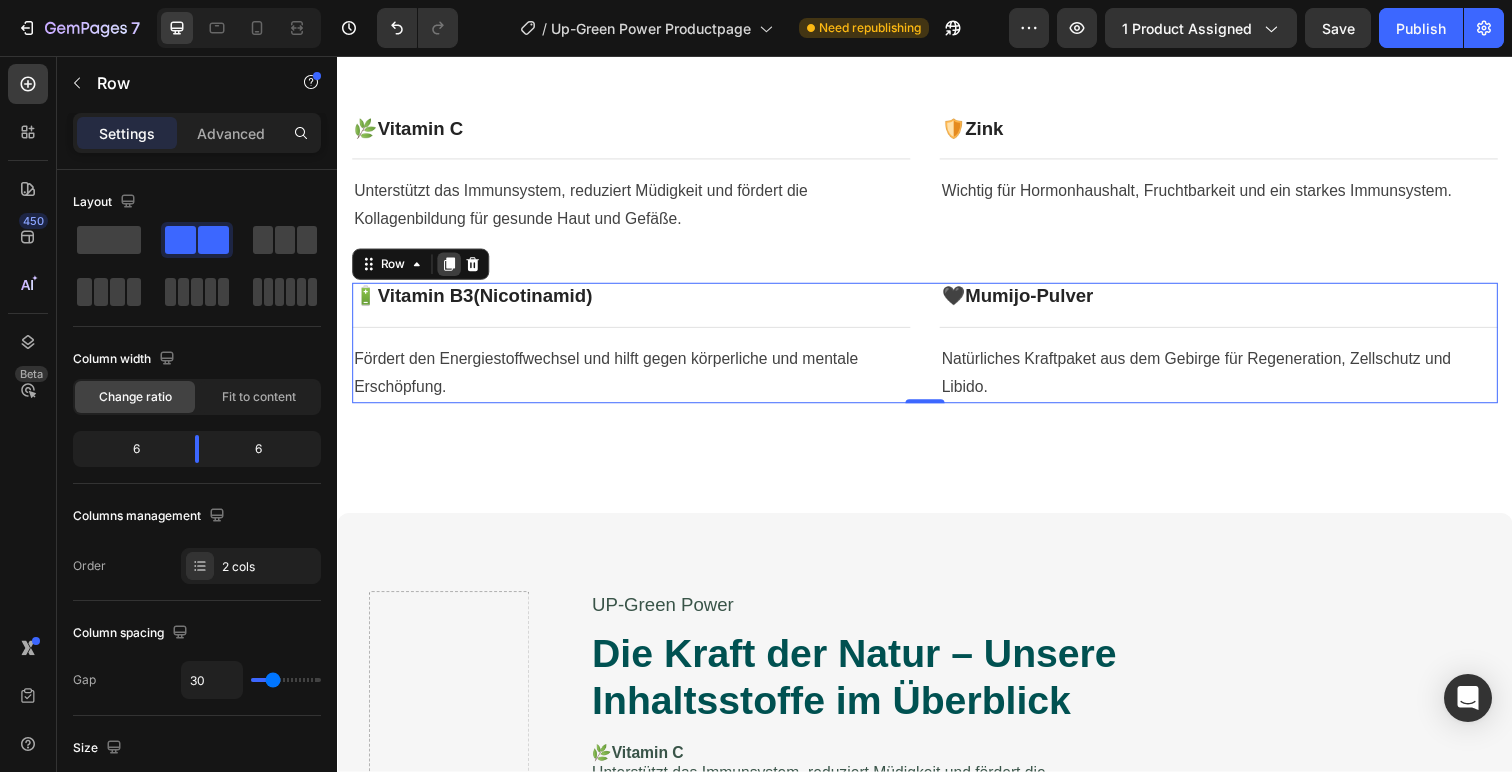 click 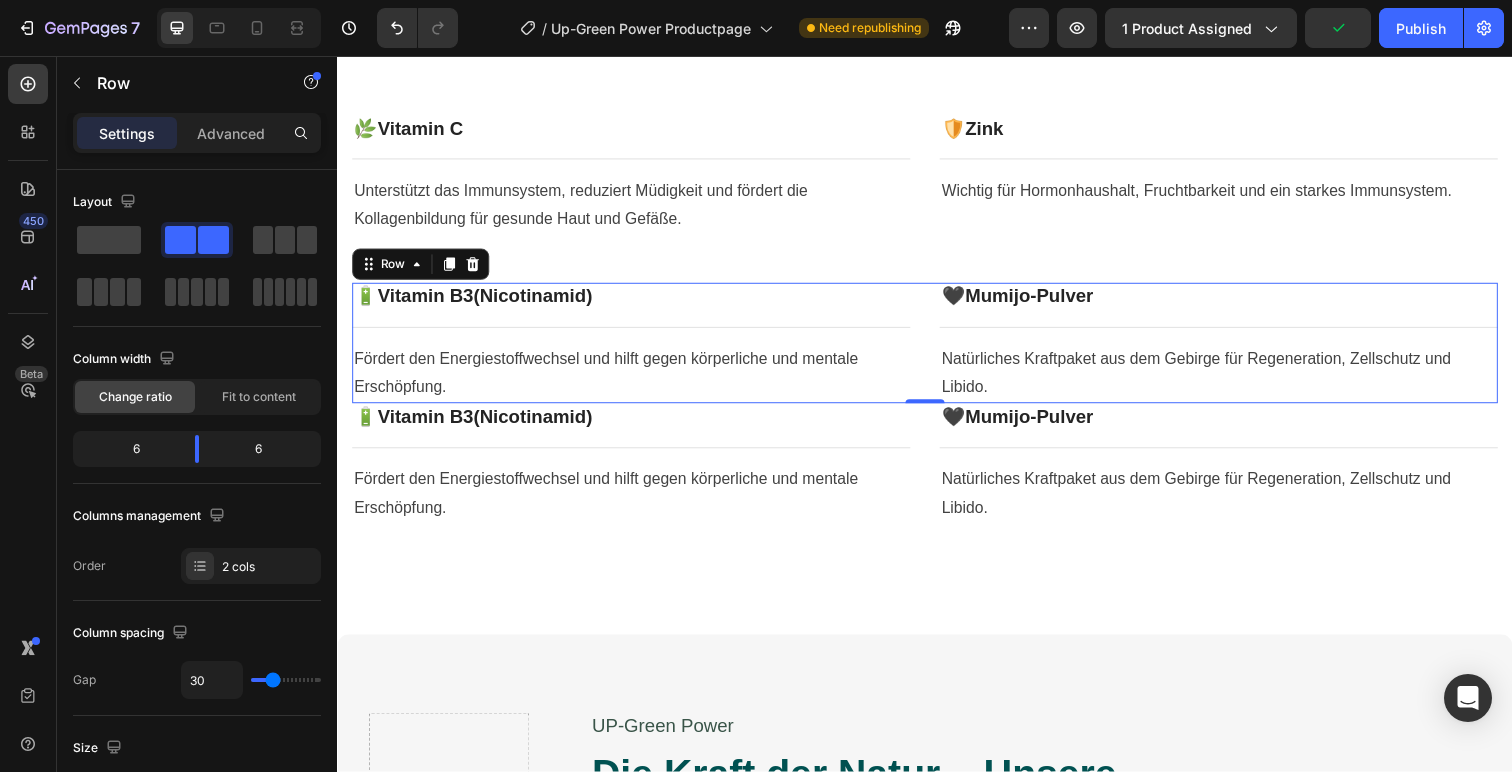 click on "🔋  Vitamin B3  (Nicotinamid) Heading Row                Title Line Fördert den Energiestoffwechsel und hilft gegen körperliche und mentale Erschöpfung. Text block 🖤  Mumijo-Pulver   Heading Row                Title Line Natürliches Kraftpaket aus dem Gebirge für Regeneration, Zellschutz und Libido. Text block Row   0" at bounding box center [937, 349] 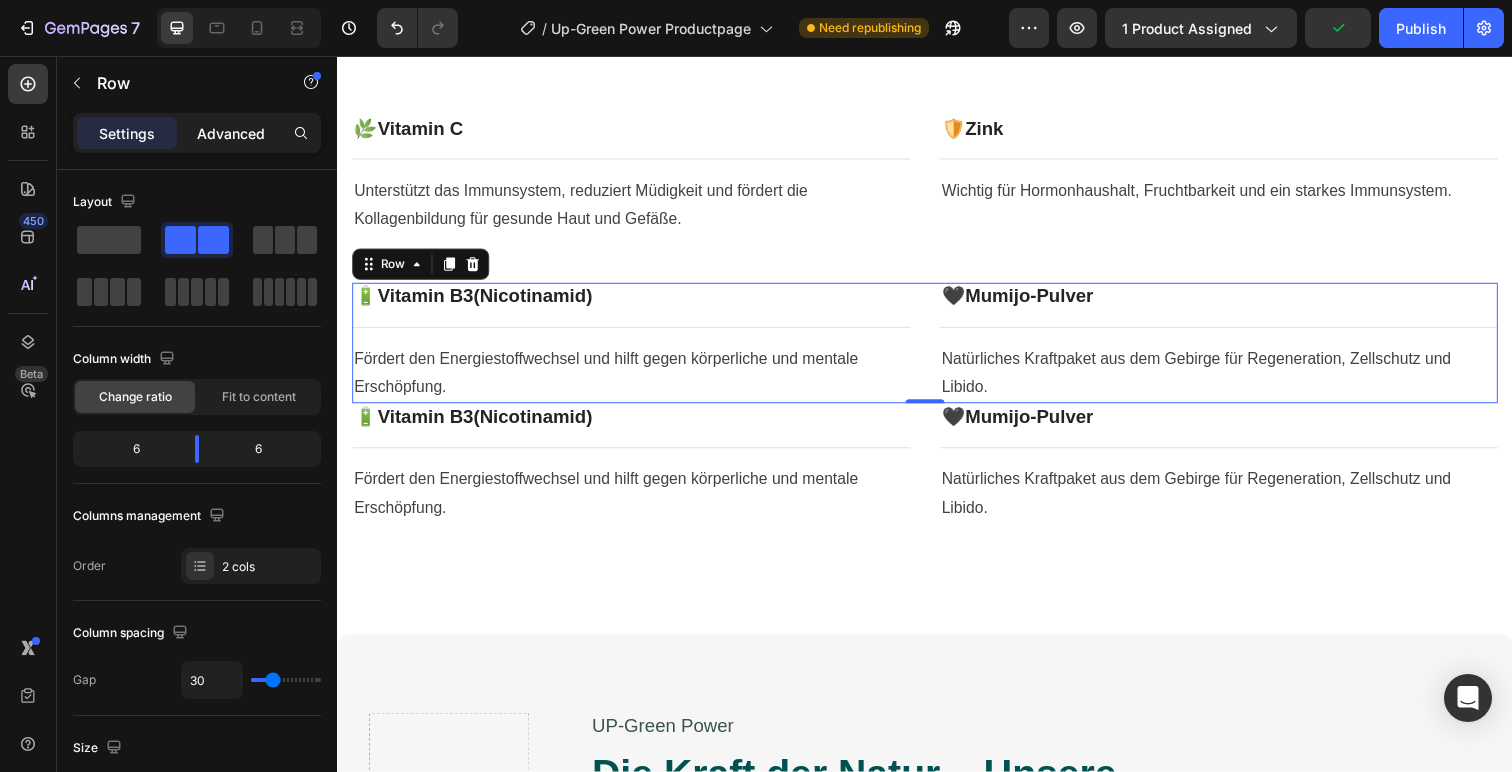 click on "Advanced" at bounding box center (231, 133) 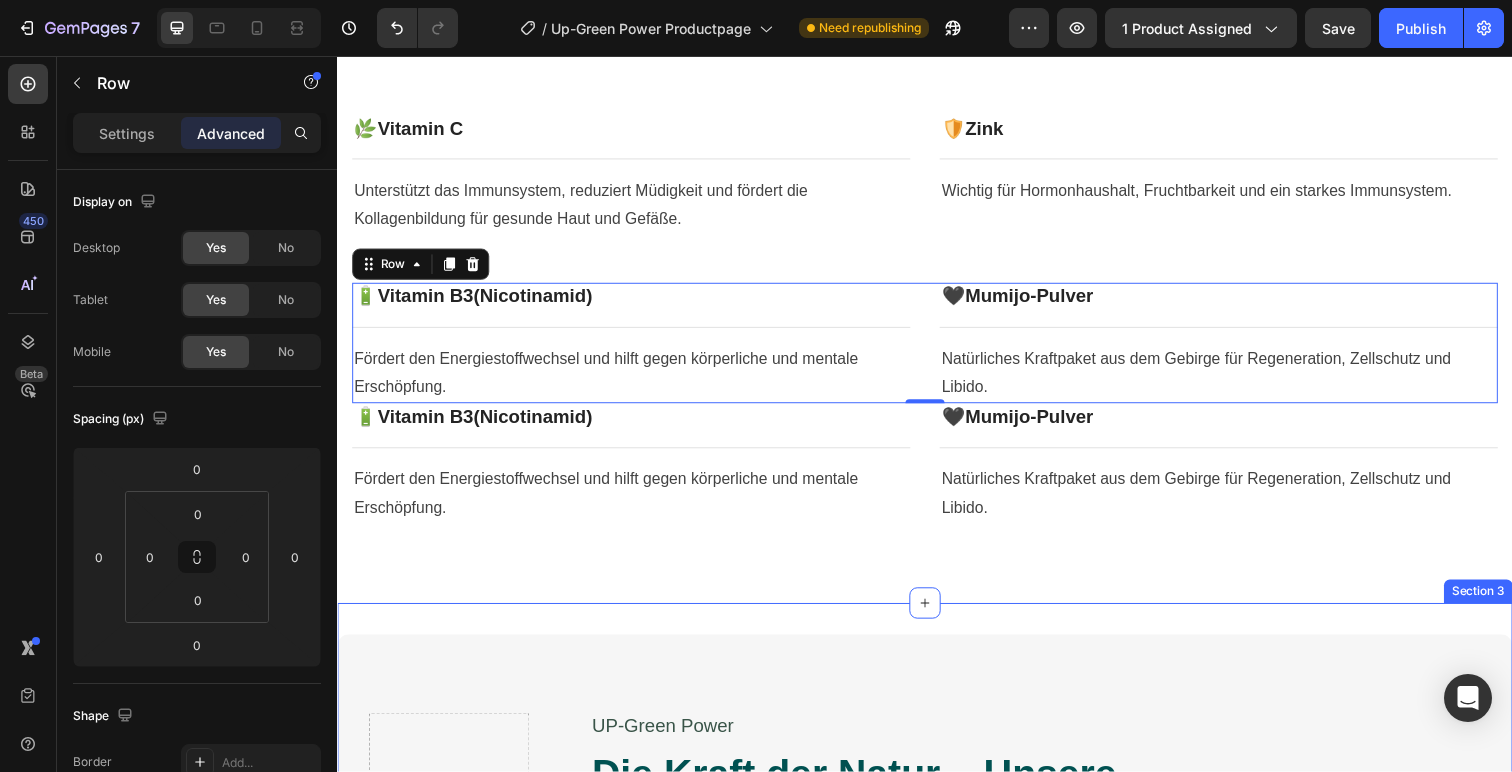 click on "Drop element here UP-Green Power Text Block Die Kraft der Natur – Unsere Inhaltsstoffe im Überblick Heading 🌿  Vitamin C   Unterstützt das Immunsystem, reduziert Müdigkeit und fördert die Kollagenbildung für gesunde Haut und Gefäße. 🛡️  Zink   Wichtig für Hormonhaushalt, Fruchtbarkeit und ein starkes Immunsystem. 🔋  Vitamin B3 (Nicotinamid) Fördert den Energiestoffwechsel und hilft gegen körperliche und mentale Erschöpfung. 🖤  Mumijo-Pulver   Natürliches Kraftpaket aus dem Gebirge für Regeneration, Zellschutz und Libido. 🌱  Ginseng   Steigert Vitalität, Fokus und Stressresistenz – seit Jahrhunderten bewährt. ⚡  Guarana   Pflanzliches Koffein für langanhaltende Energie ohne Crash. 💪  Tribulus Terrestris   Kann die Testosteronproduktion unterstützen und Leistungsfähigkeit steigern. 🍇  Gojibeeren-Extrakt Antioxidatives Superfood für Energie, Immunschutz und Wohlbefinden. Text Block Row Row Section 3" at bounding box center [937, 1086] 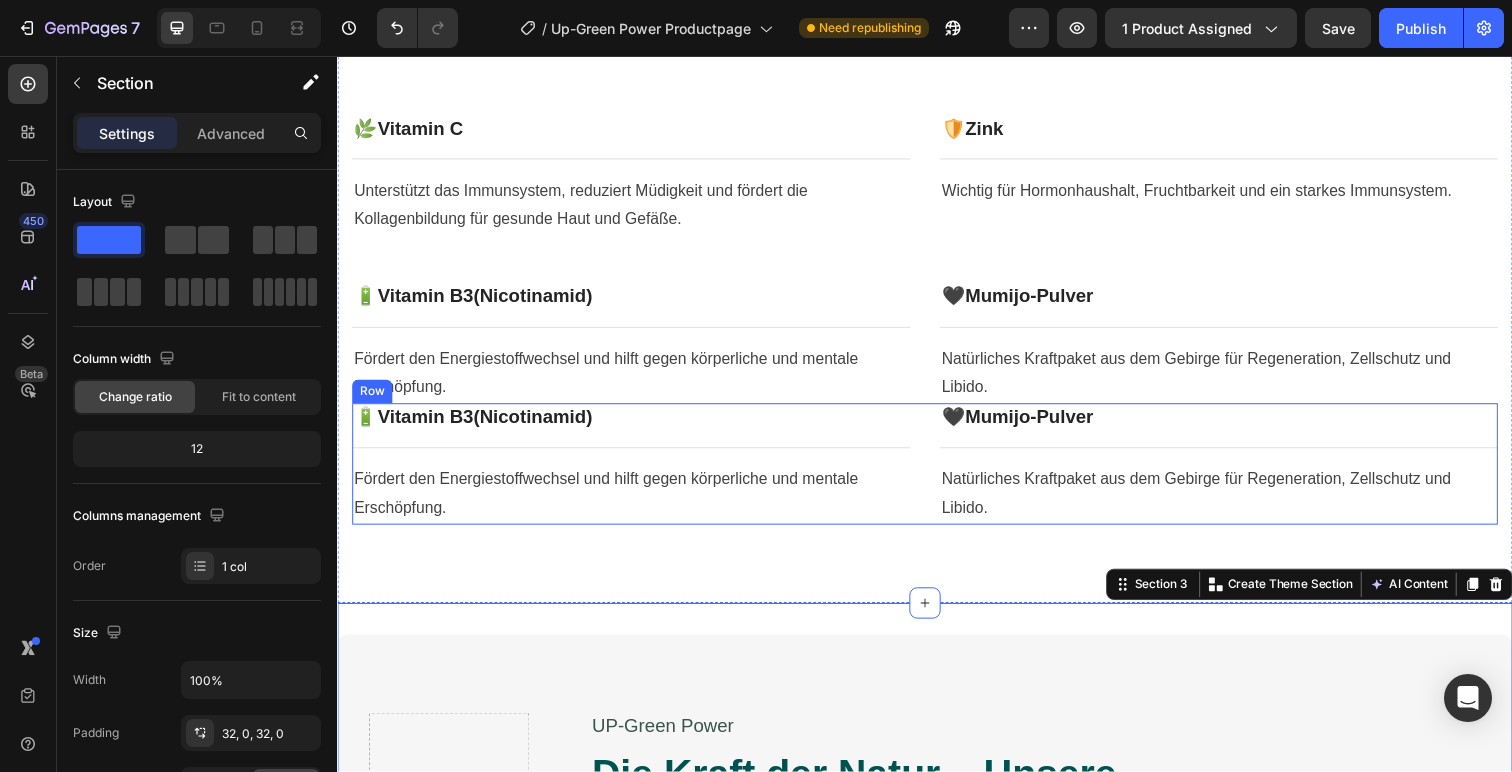 click on "🔋  Vitamin B3  (Nicotinamid) Heading Row                Title Line Fördert den Energiestoffwechsel und hilft gegen körperliche und mentale Erschöpfung. Text block 🖤  Mumijo-Pulver   Heading Row                Title Line Natürliches Kraftpaket aus dem Gebirge für Regeneration, Zellschutz und Libido. Text block Row" at bounding box center (937, 472) 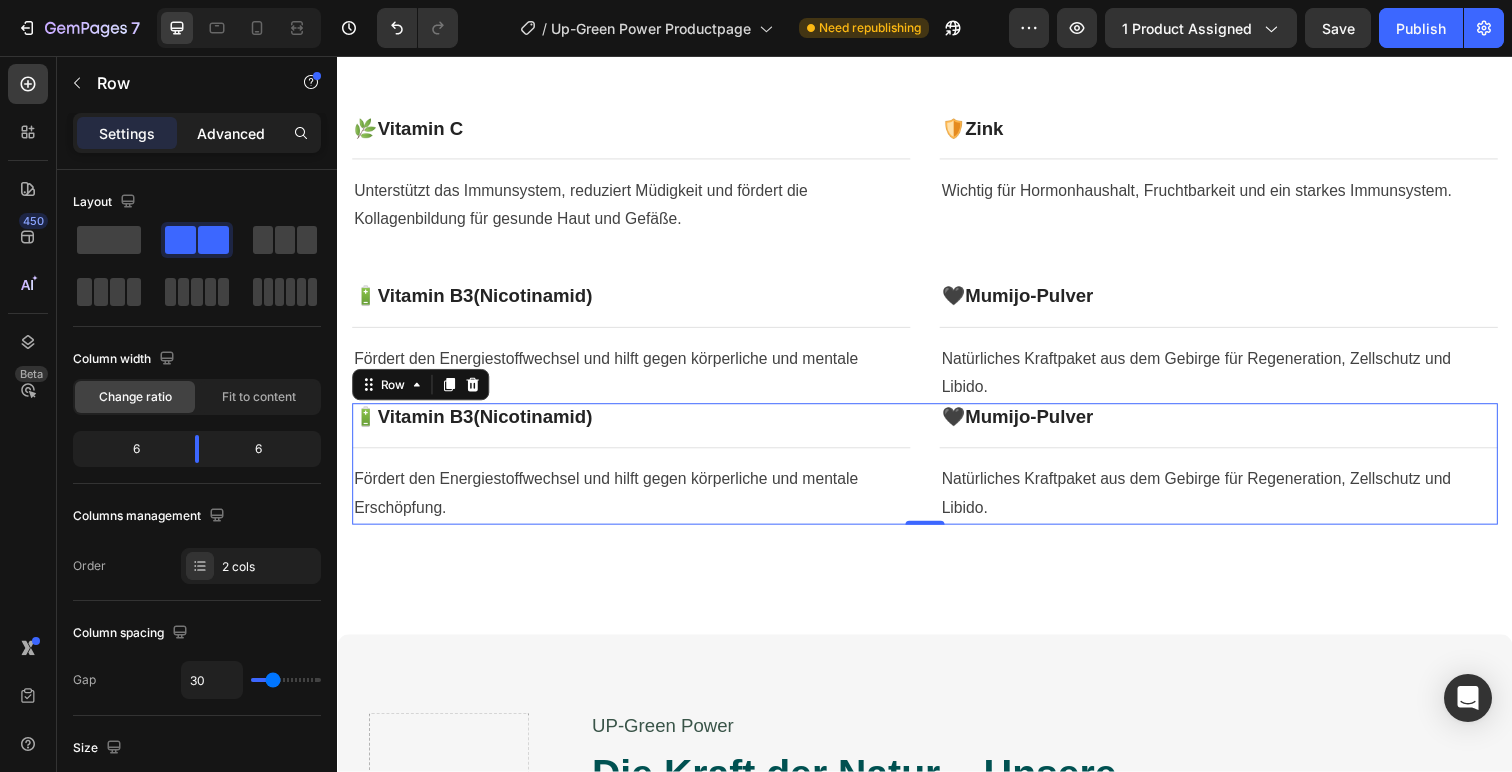 click on "Advanced" at bounding box center [231, 133] 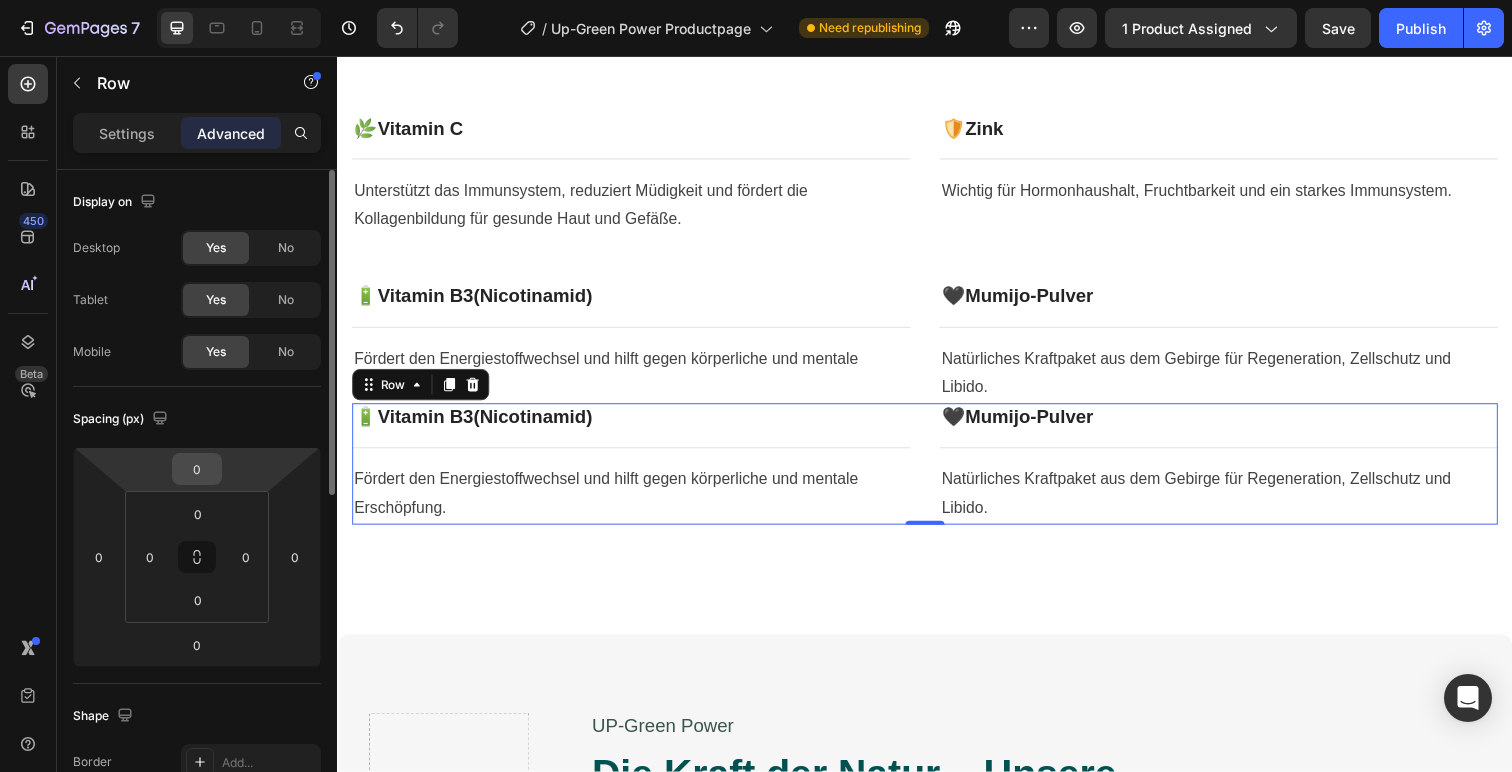 click on "0" at bounding box center (197, 469) 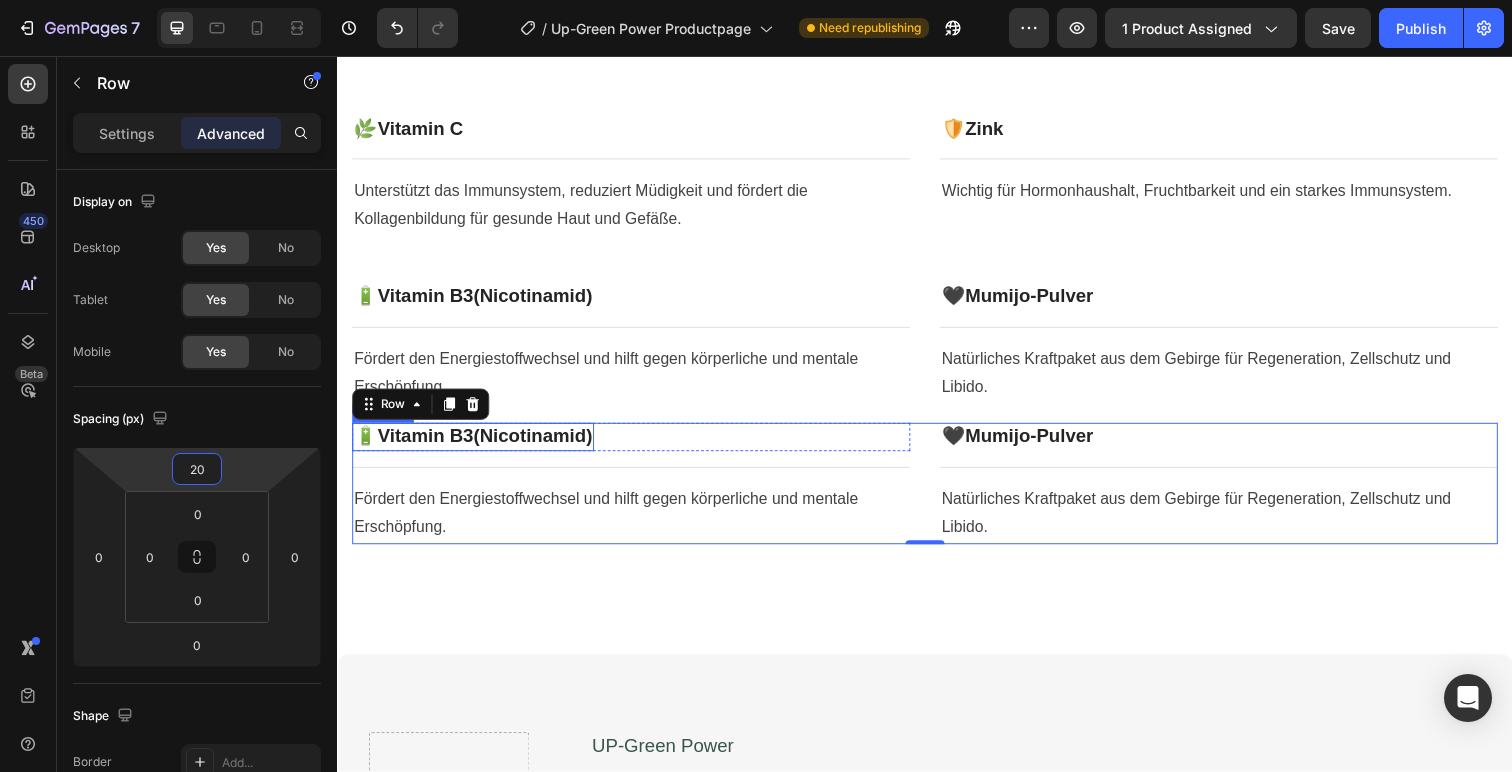type on "2" 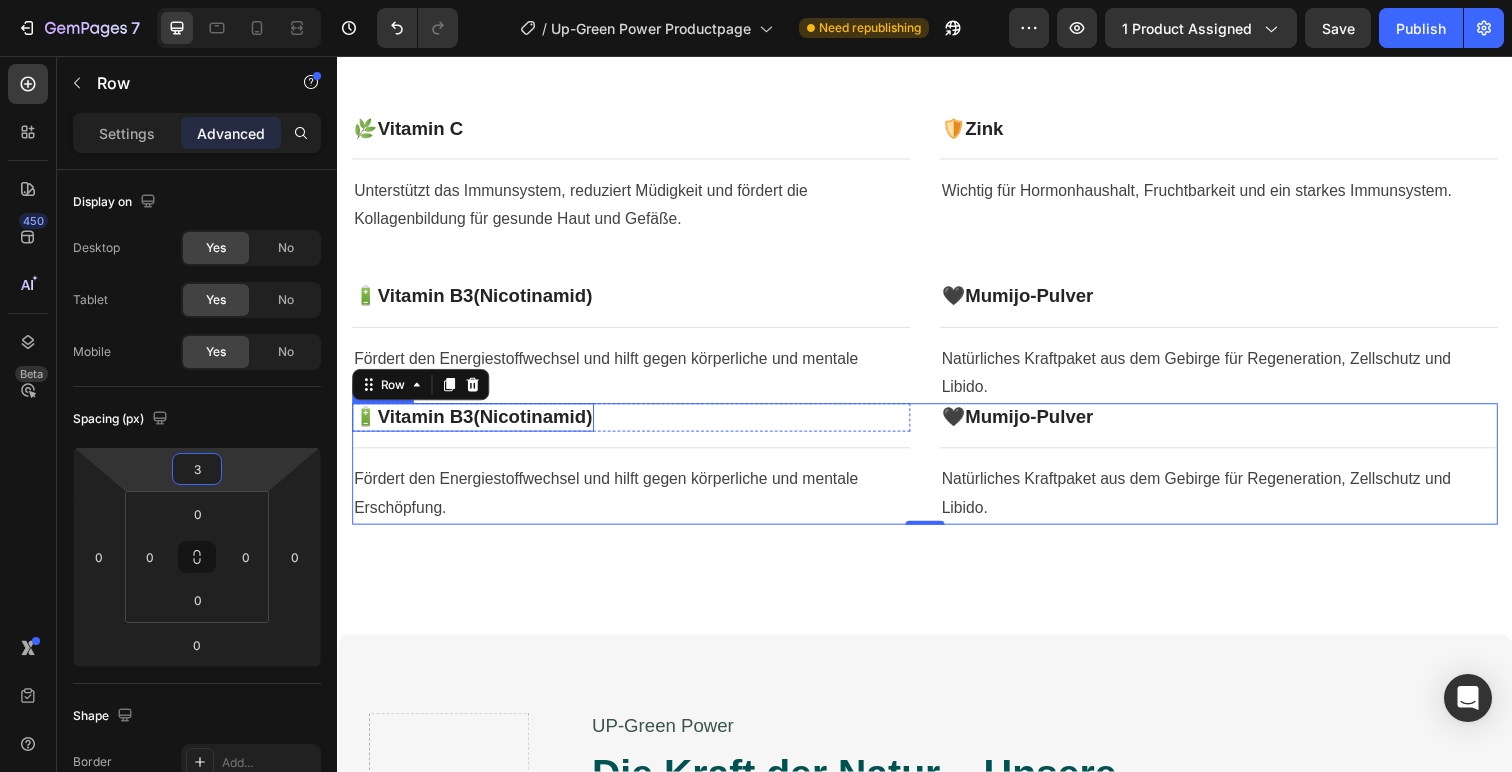 type on "30" 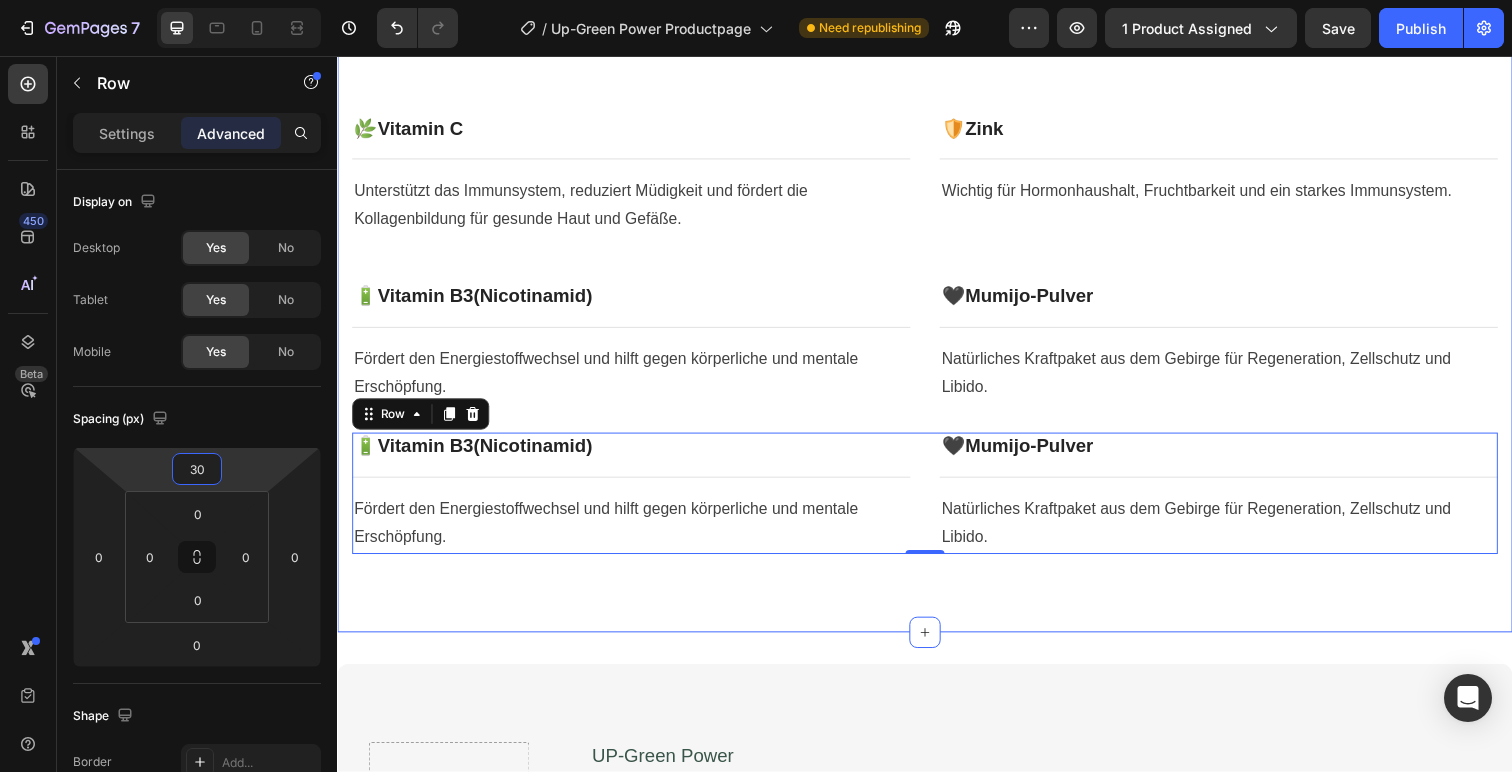 click on "Die Kraft der Natur –  Unsere Inhaltsstoffe im Überblick Heading Row 🌿  Vitamin C   Heading Row                Title Line Unterstützt das Immunsystem, reduziert Müdigkeit und fördert die Kollagenbildung für gesunde Haut und Gefäße. Text block 🛡️  Zink Heading Row                Title Line Wichtig für Hormonhaushalt, Fruchtbarkeit und ein starkes Immunsystem. Text block Row 🔋  Vitamin B3  (Nicotinamid) Heading Row                Title Line Fördert den Energiestoffwechsel und hilft gegen körperliche und mentale Erschöpfung. Text block 🖤  Mumijo-Pulver   Heading Row                Title Line Natürliches Kraftpaket aus dem Gebirge für Regeneration, Zellschutz und Libido. Text block Row 🔋  Vitamin B3  (Nicotinamid) Heading Row                Title Line Fördert den Energiestoffwechsel und hilft gegen körperliche und mentale Erschöpfung. Text block 🖤  Mumijo-Pulver   Heading Row                Title Line Text block Row   0 Section 2" at bounding box center (937, 273) 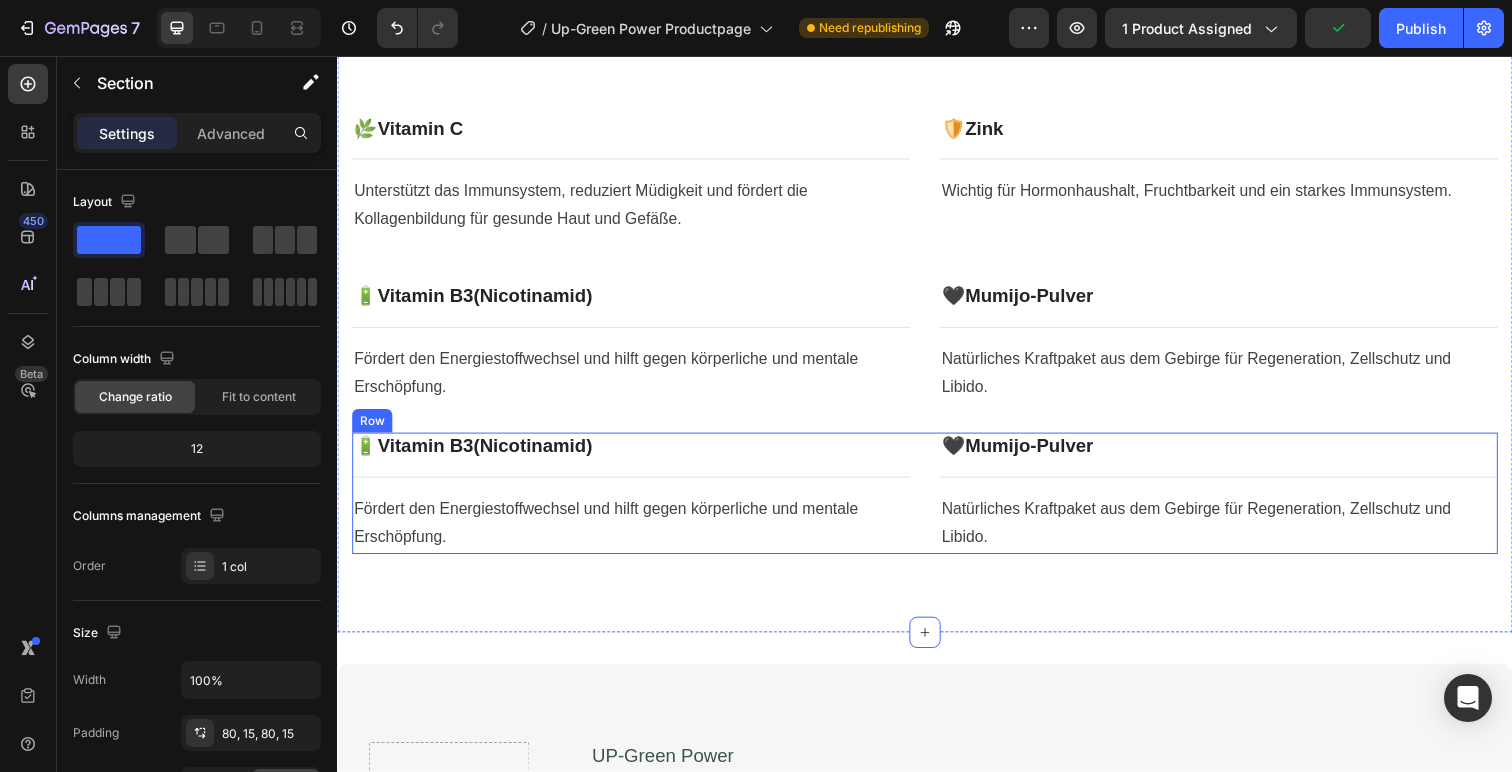 click on "🔋  Vitamin B3  (Nicotinamid) Heading Row                Title Line Fördert den Energiestoffwechsel und hilft gegen körperliche und mentale Erschöpfung. Text block 🖤  Mumijo-Pulver   Heading Row                Title Line Natürliches Kraftpaket aus dem Gebirge für Regeneration, Zellschutz und Libido. Text block Row" at bounding box center [937, 502] 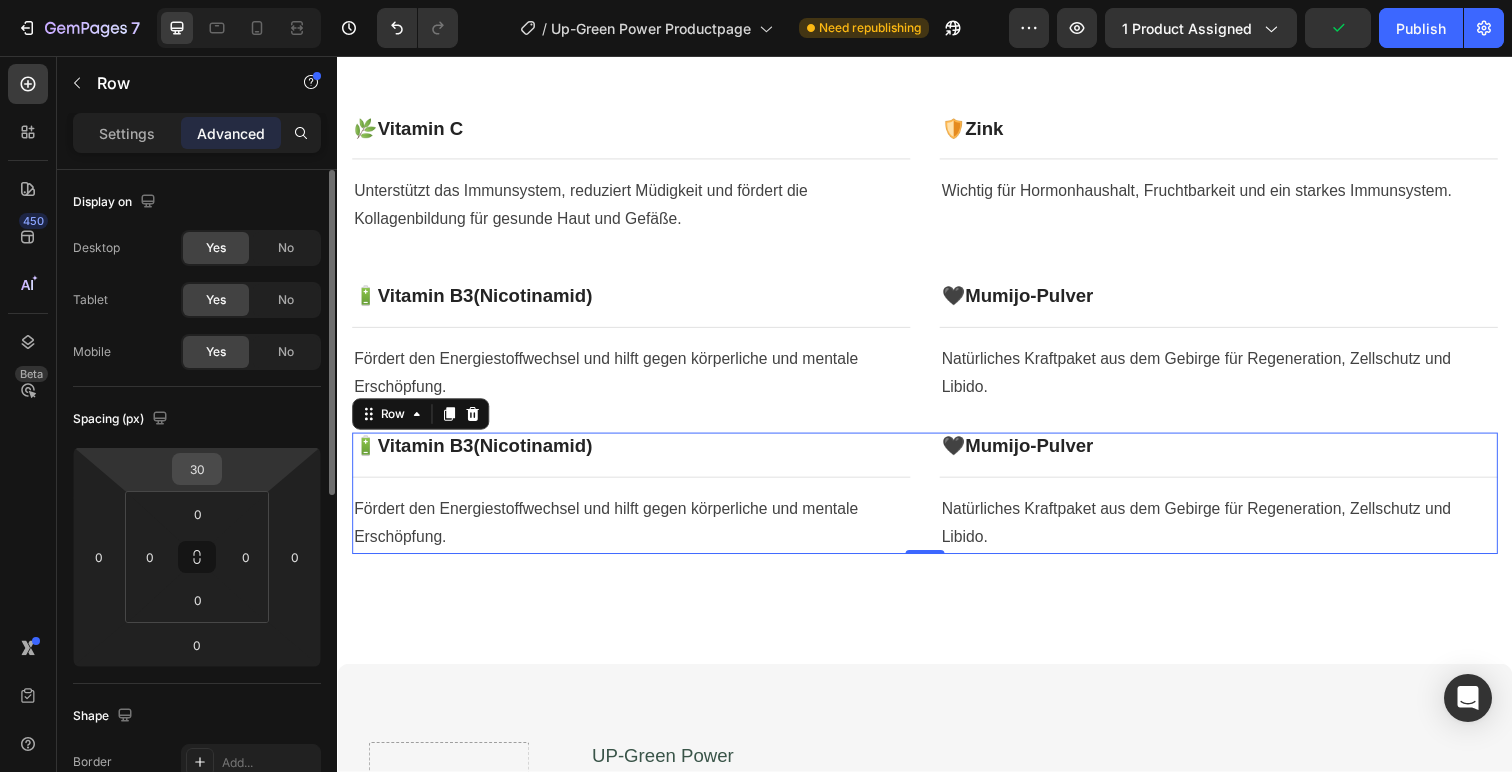click on "30" at bounding box center (197, 469) 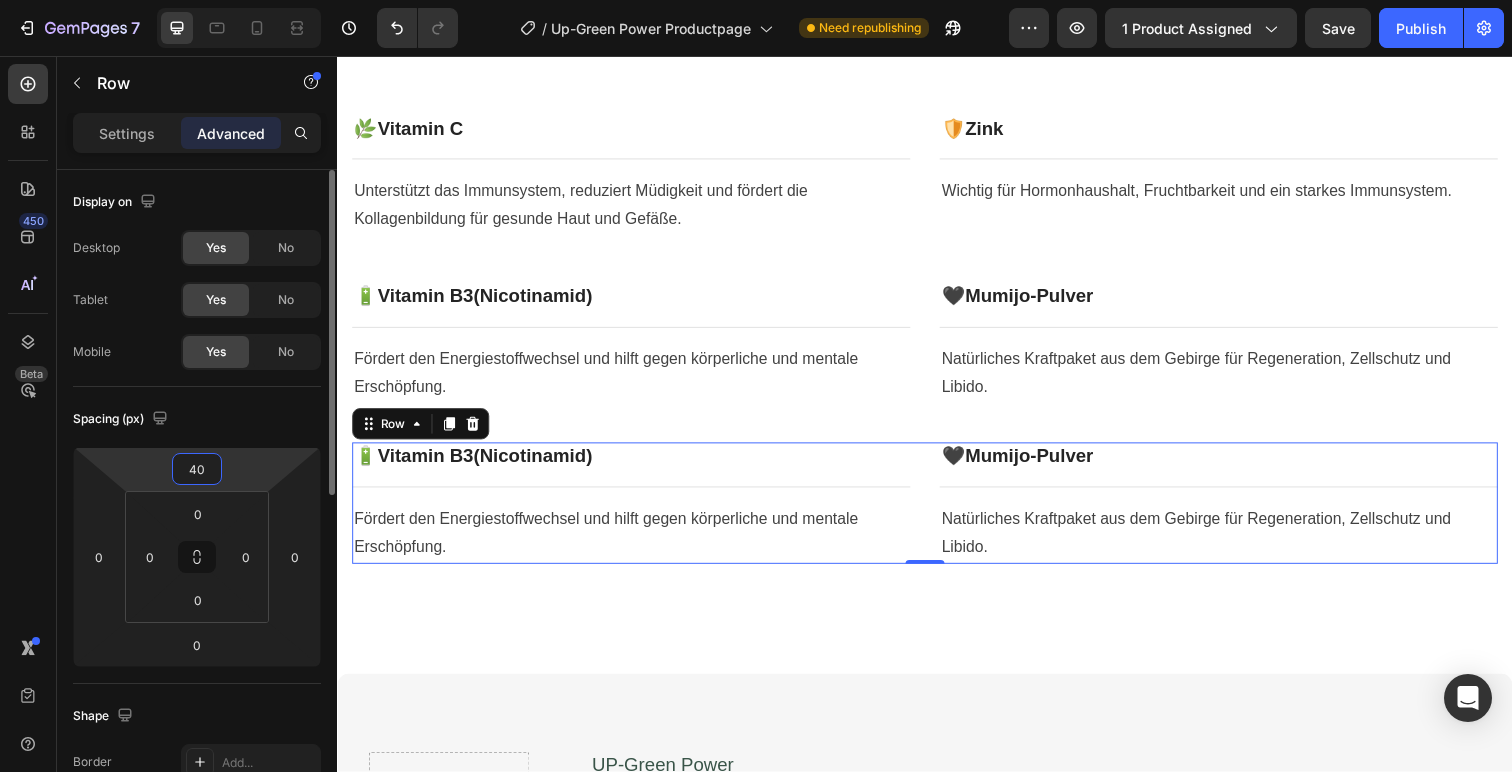 type on "40" 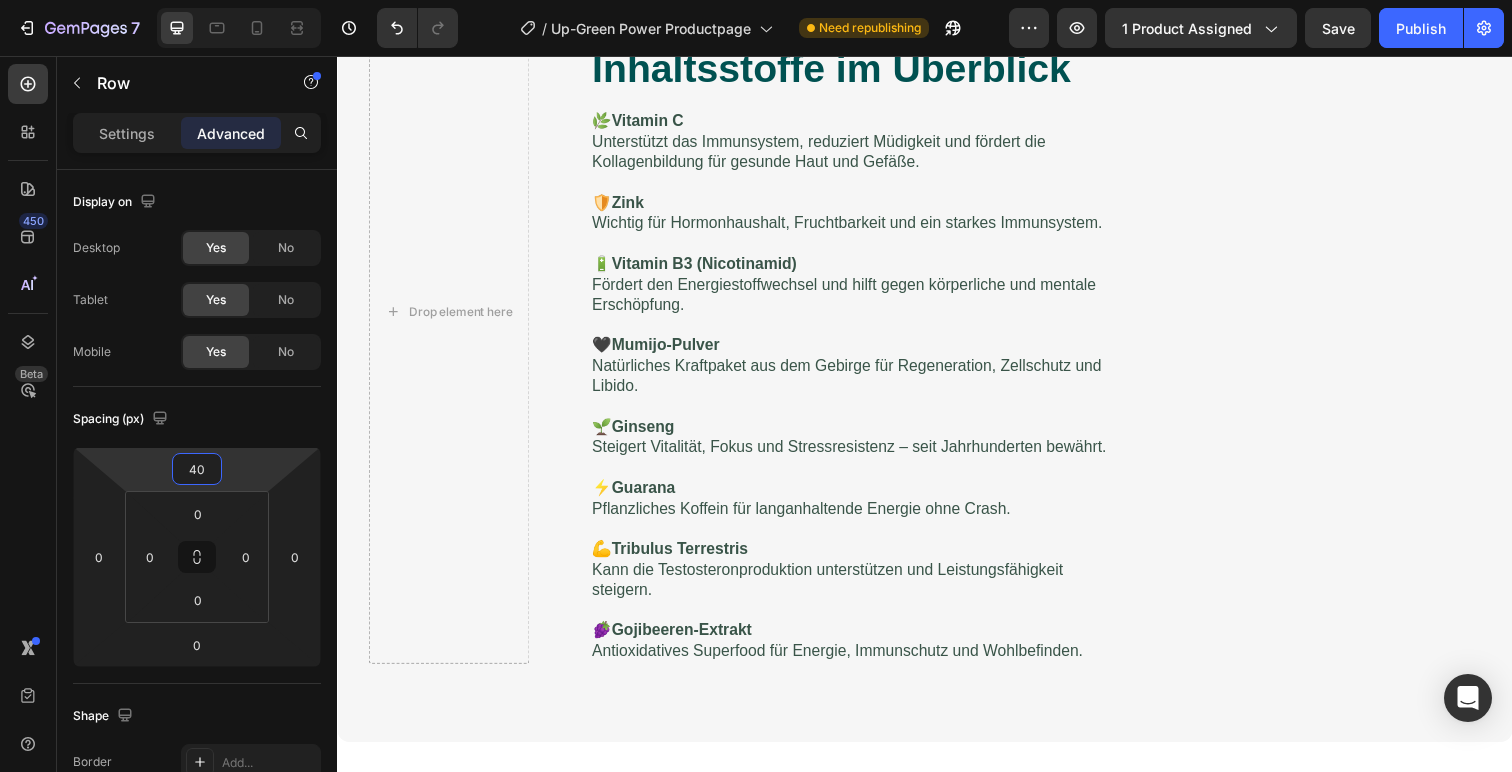 scroll, scrollTop: 1761, scrollLeft: 0, axis: vertical 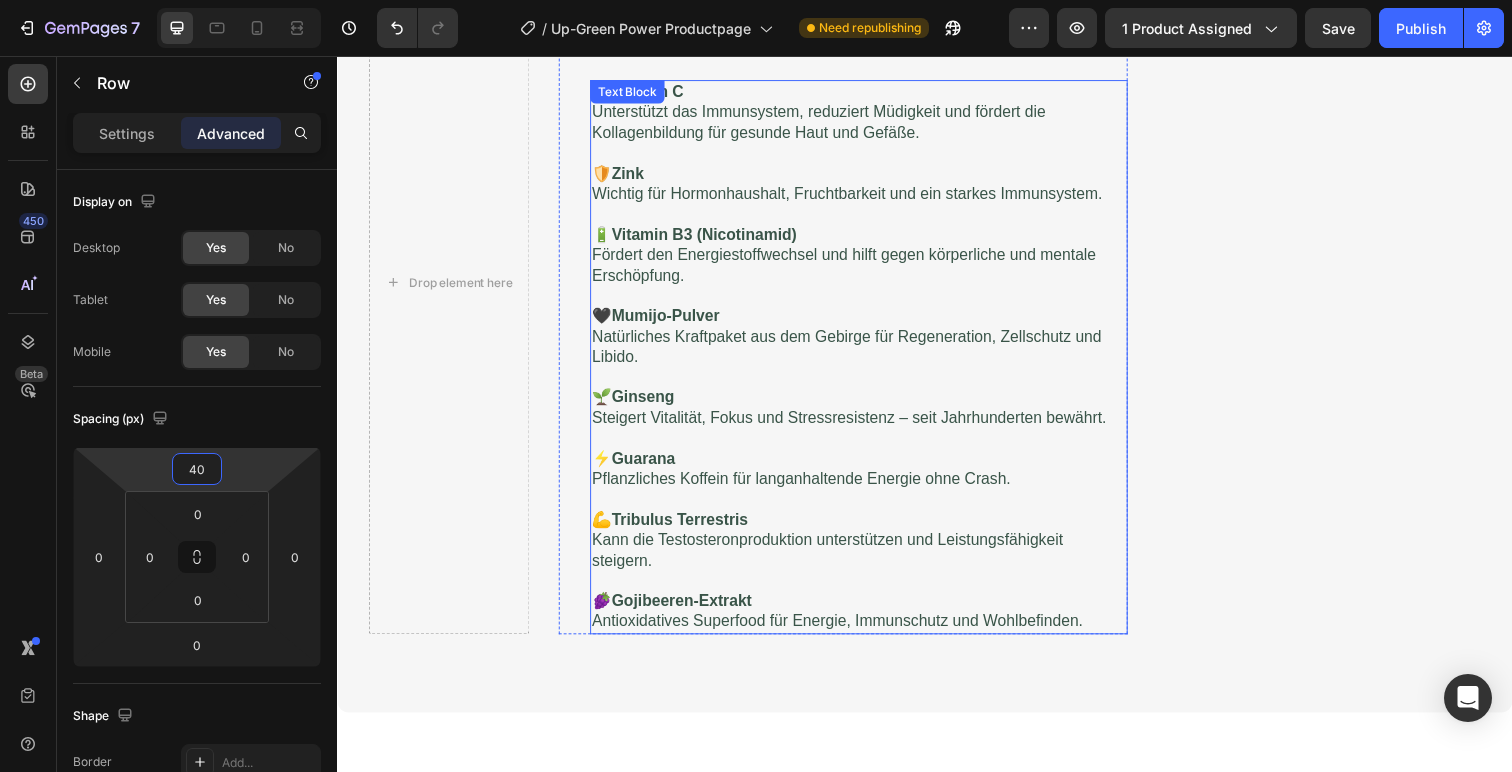 click on "Ginseng" at bounding box center (649, 404) 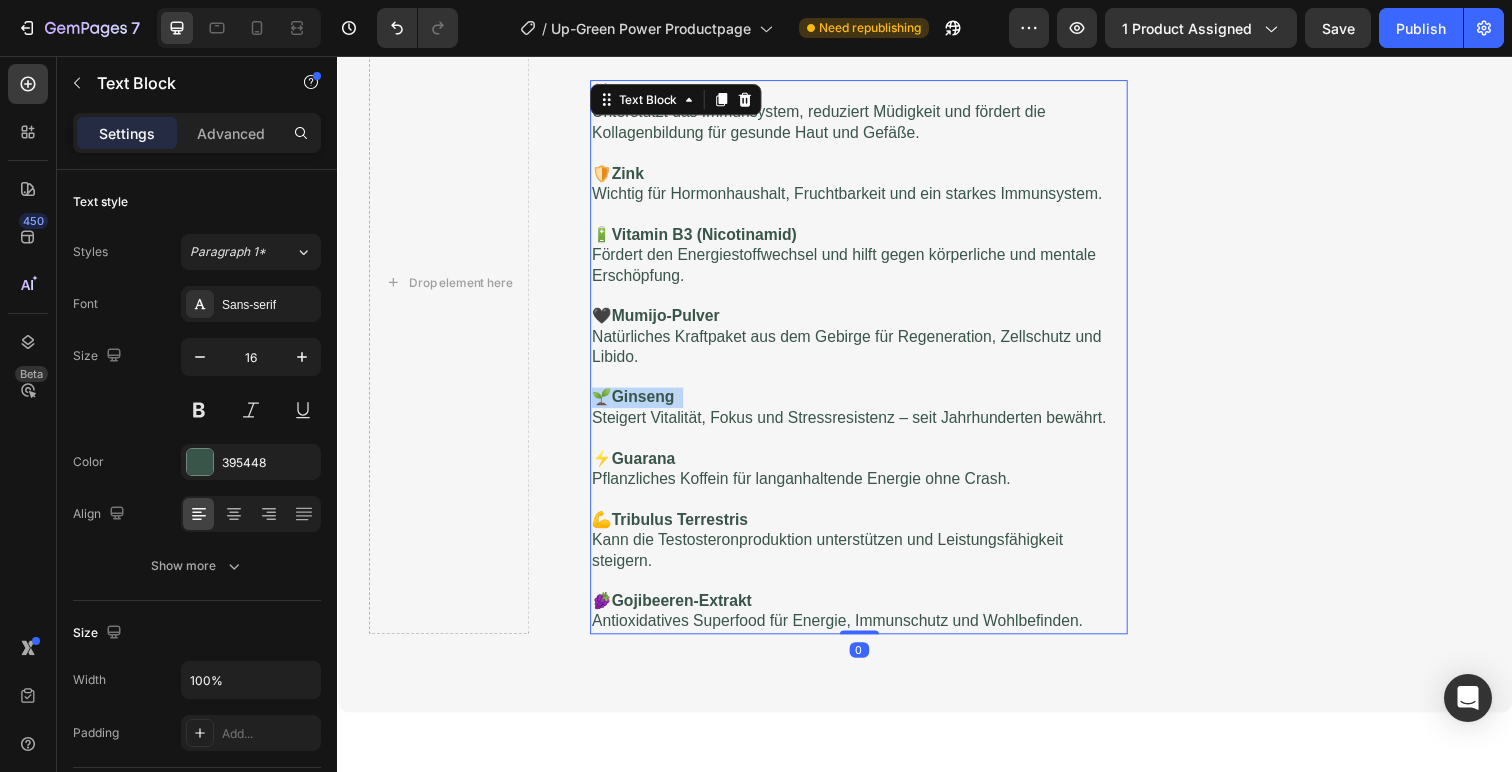 click on "Ginseng" at bounding box center (649, 404) 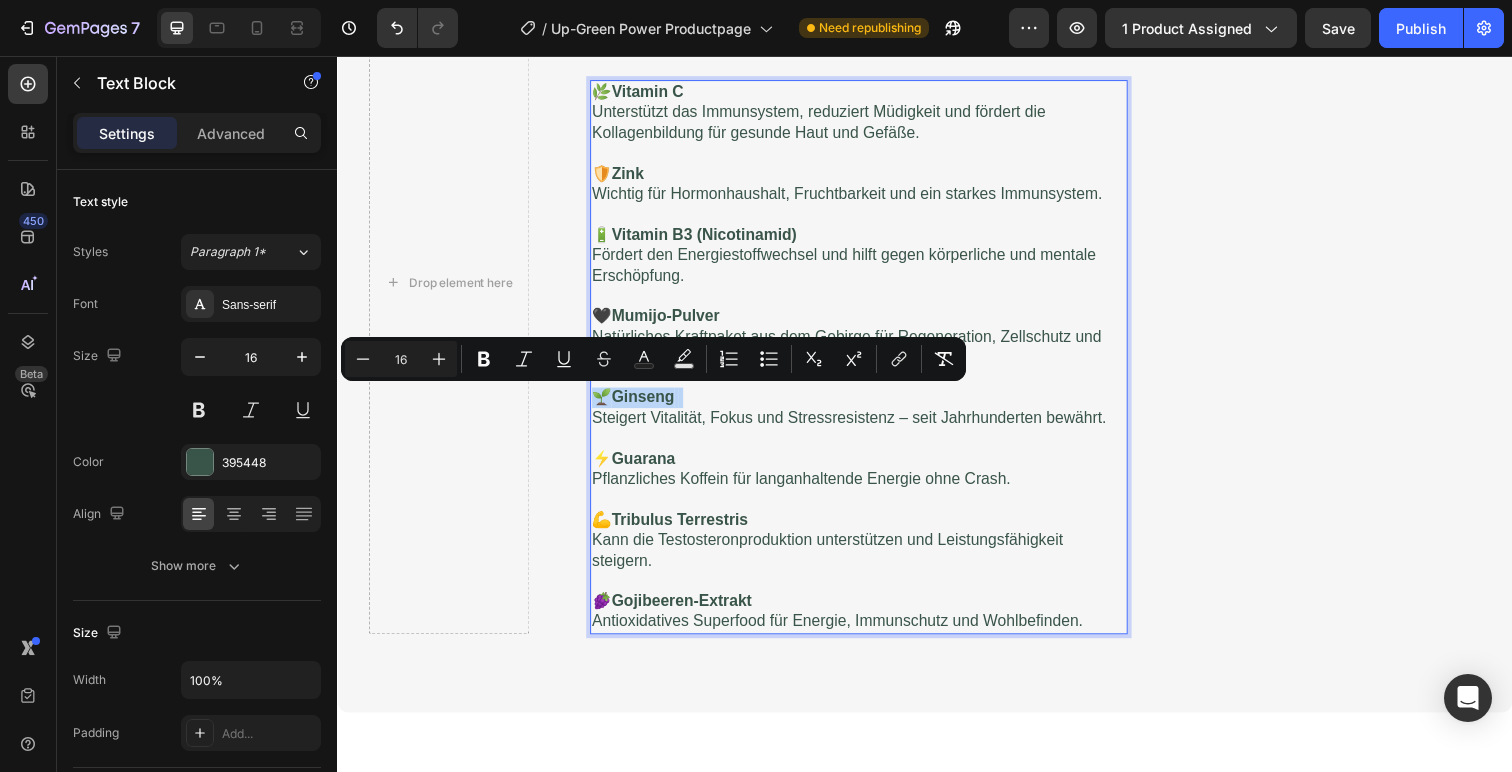 copy on "🌱  Ginseng" 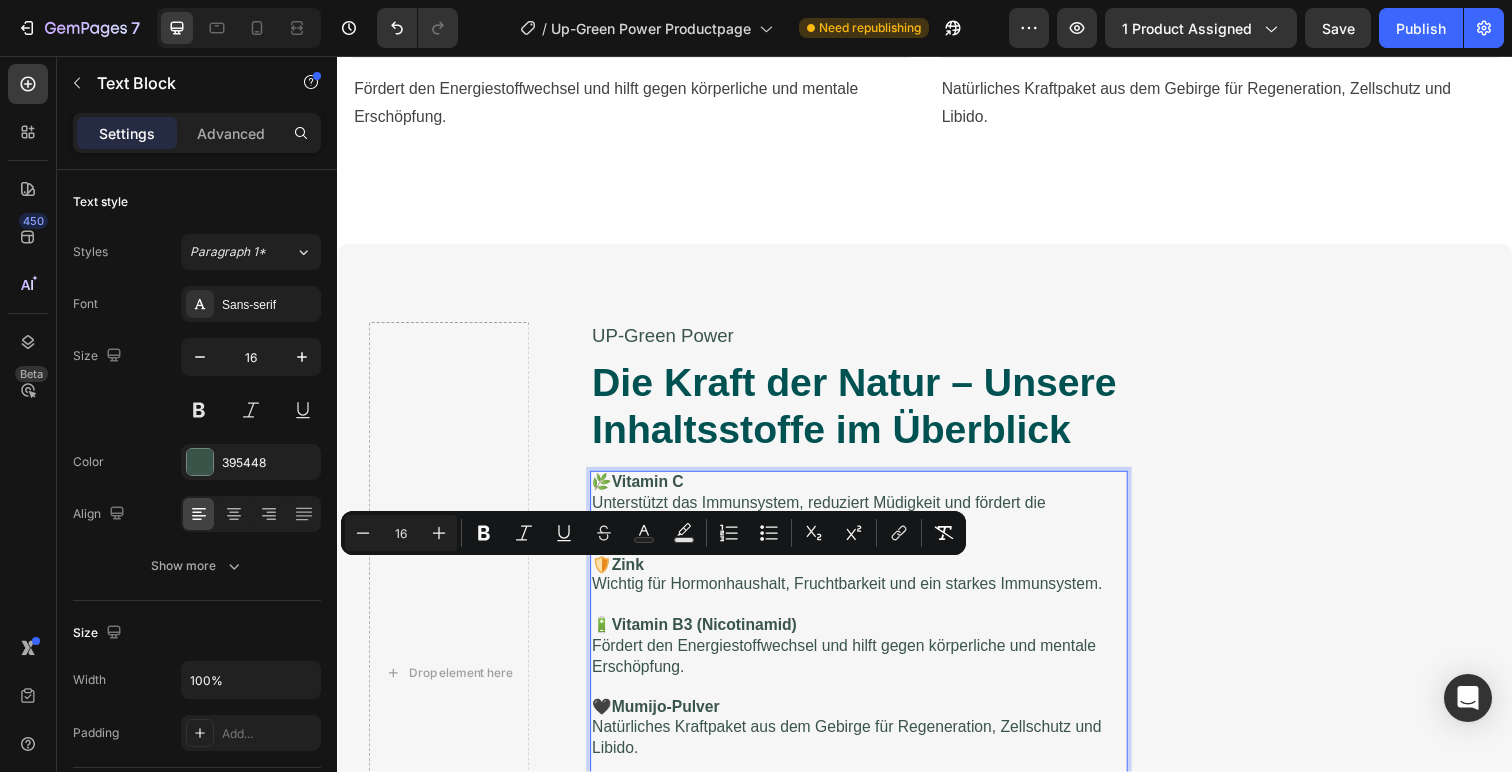 scroll, scrollTop: 999, scrollLeft: 0, axis: vertical 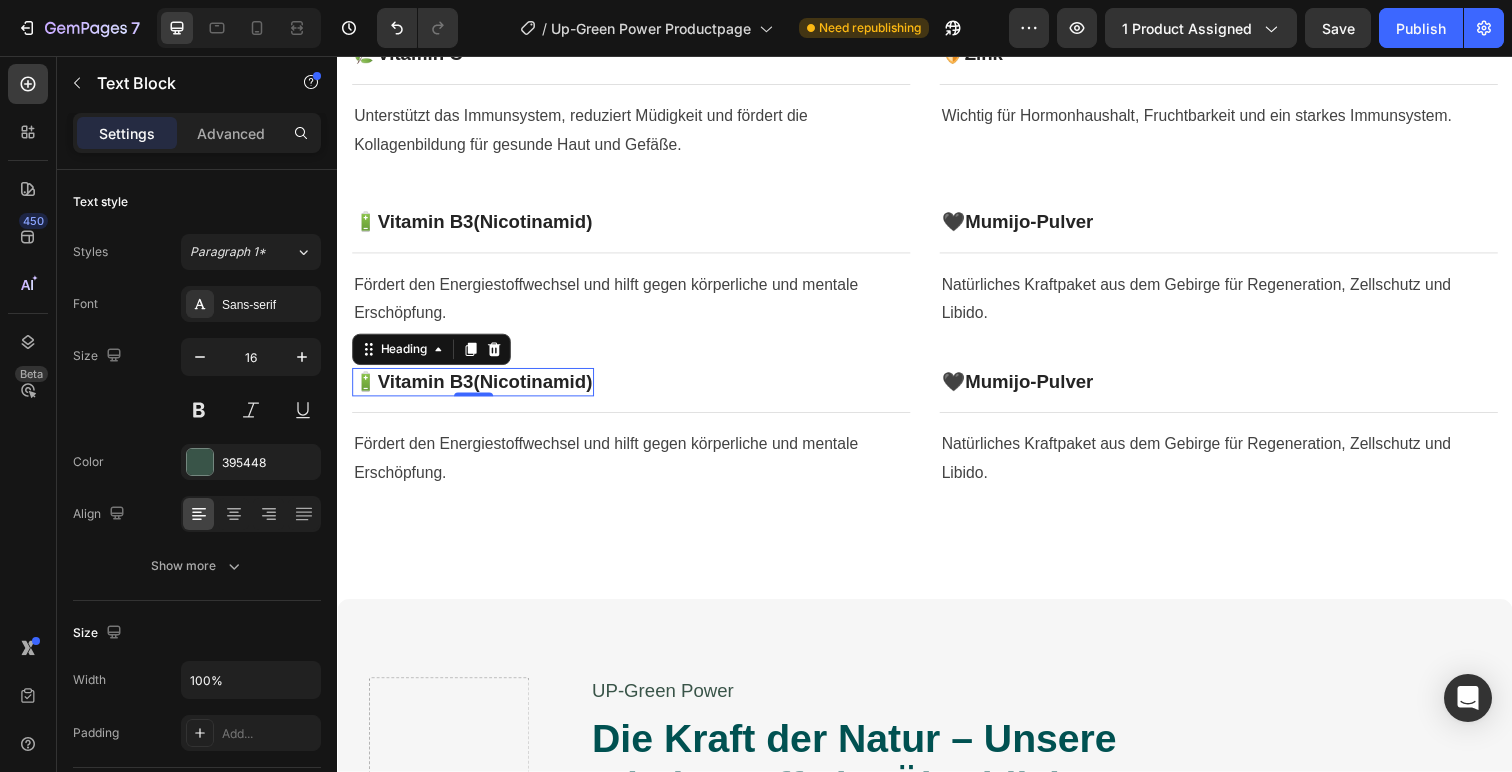 click on "Vitamin B3" at bounding box center [427, 388] 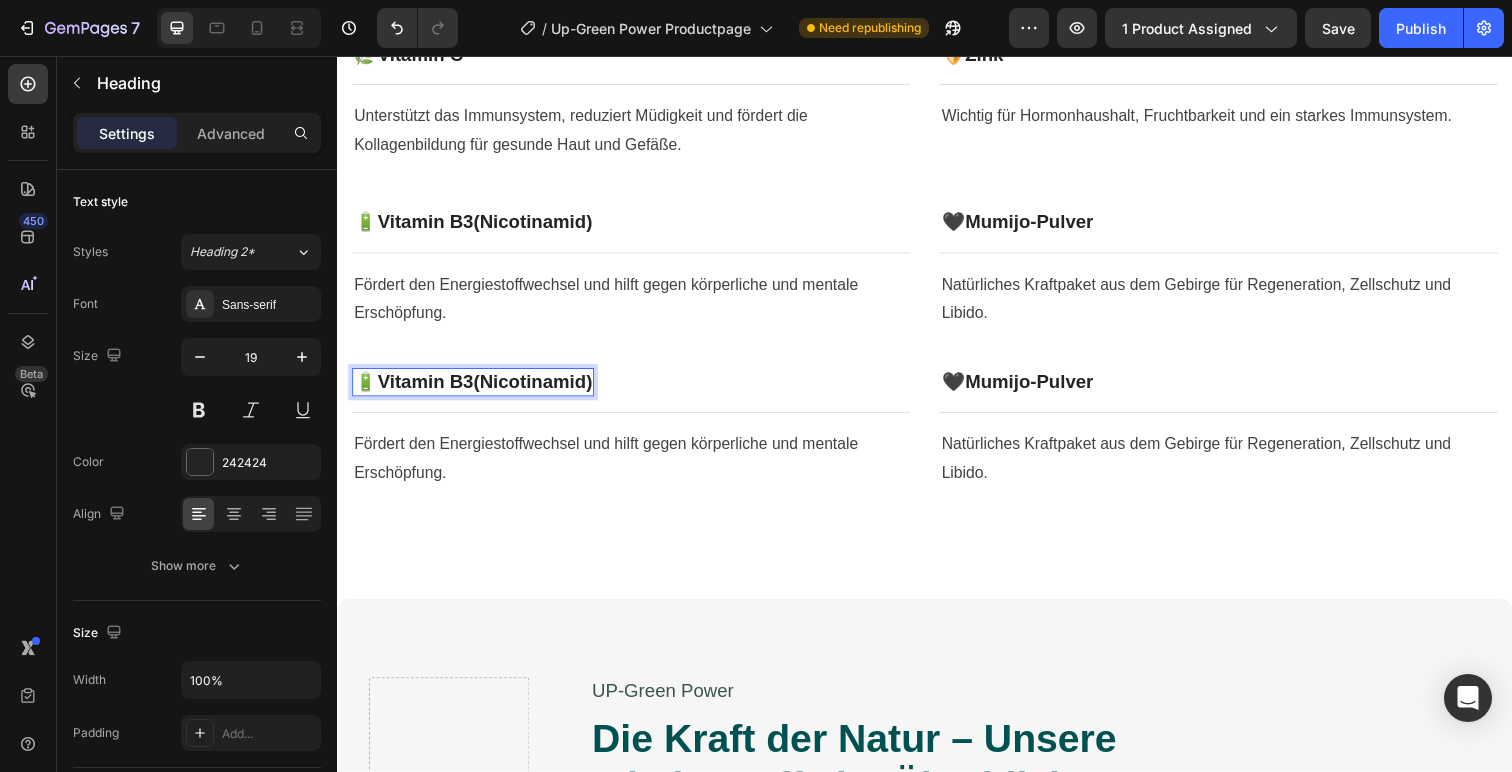 click on "Vitamin B3" at bounding box center (427, 388) 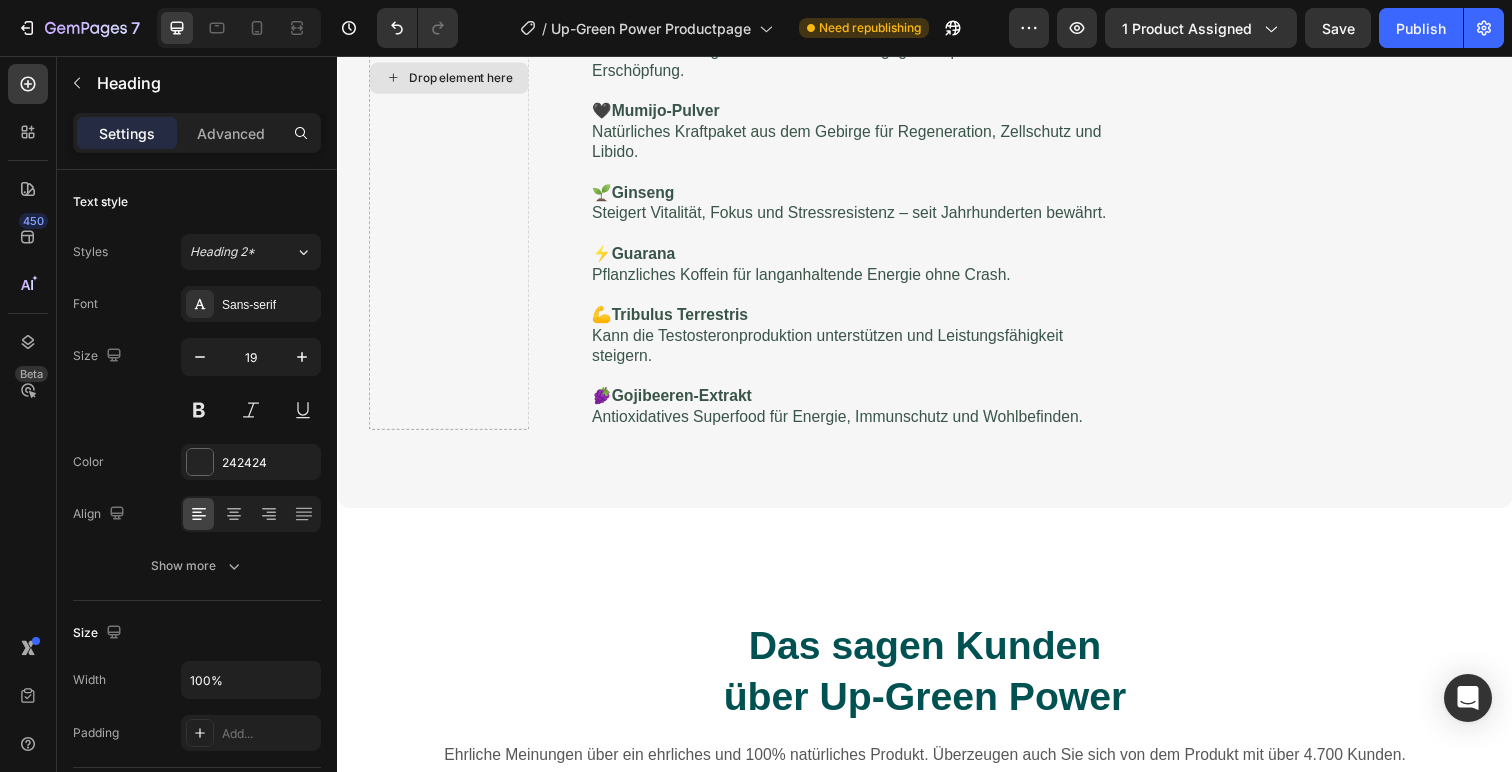 scroll, scrollTop: 1781, scrollLeft: 0, axis: vertical 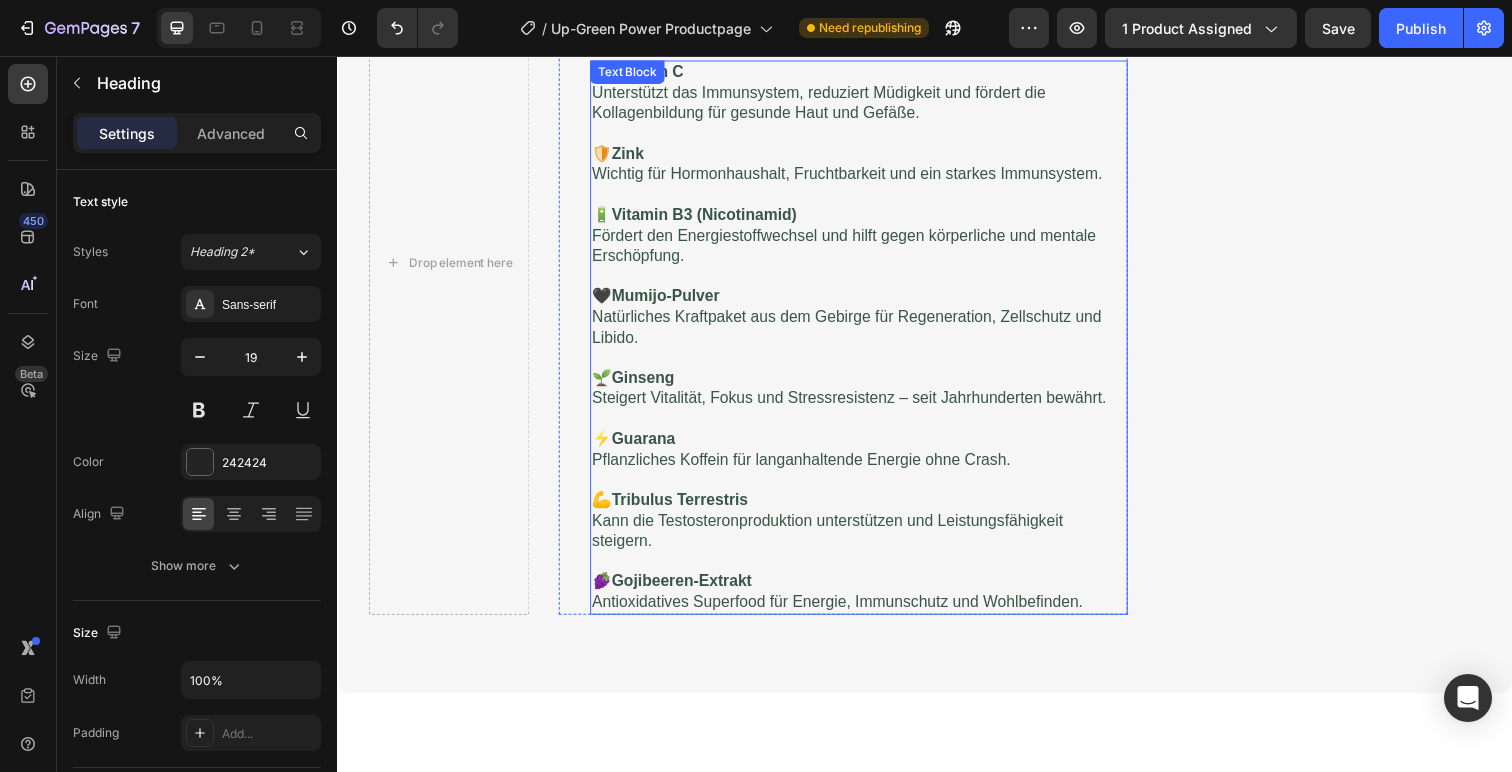 click on "🌱  Ginseng   Steigert Vitalität, Fokus und Stressresistenz – seit Jahrhunderten bewährt." at bounding box center (869, 396) 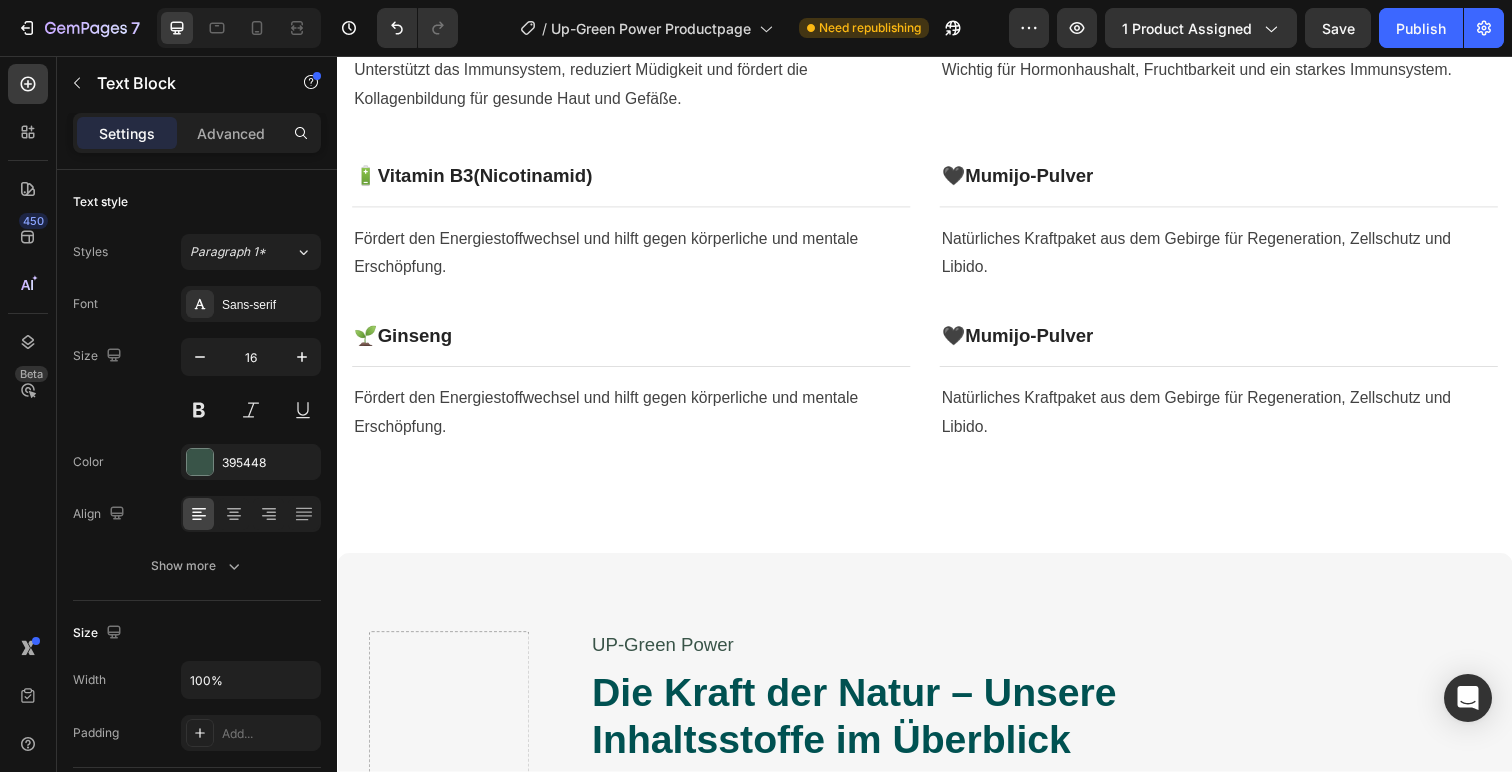 scroll, scrollTop: 968, scrollLeft: 0, axis: vertical 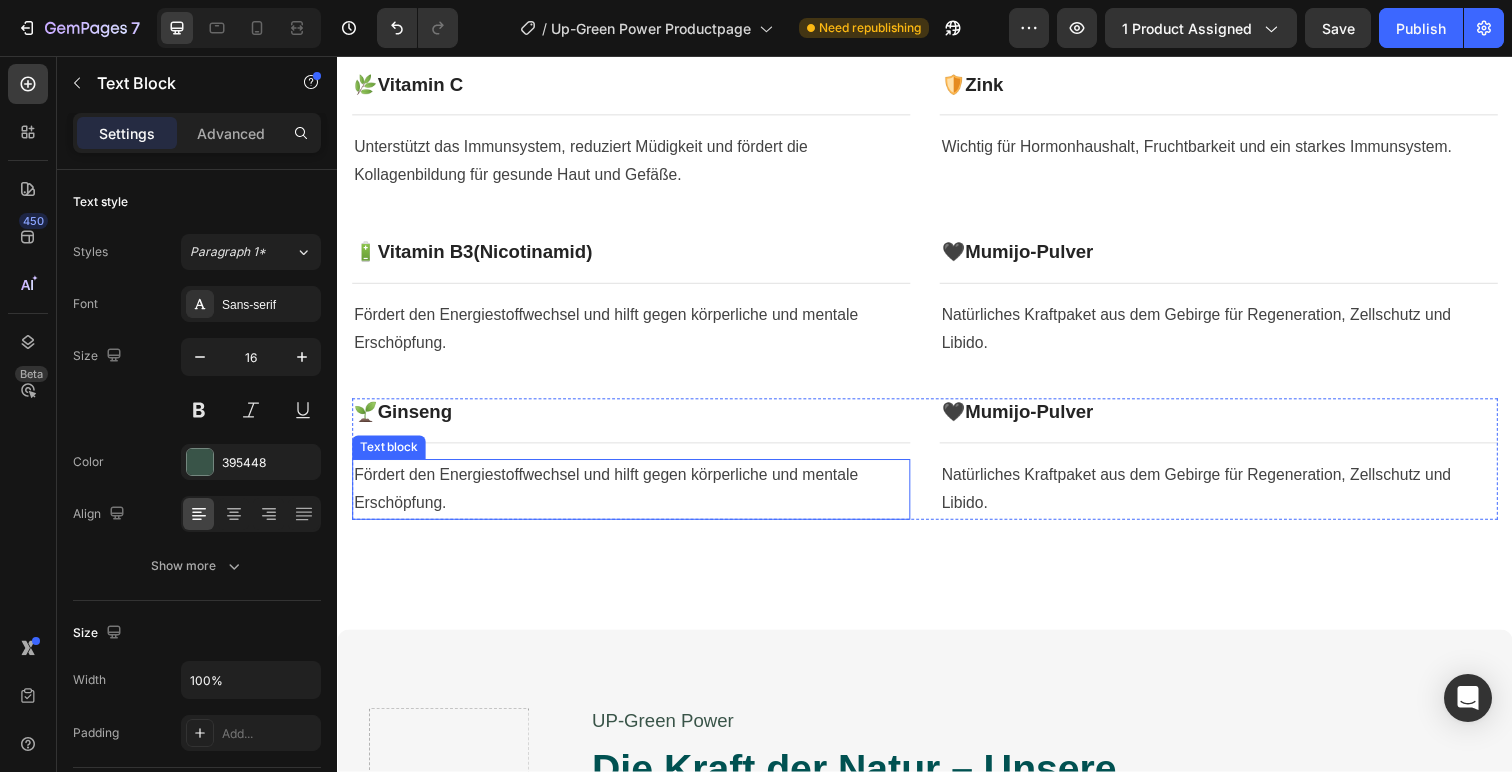 click on "Fördert den Energiestoffwechsel und hilft gegen körperliche und mentale Erschöpfung." at bounding box center (637, 499) 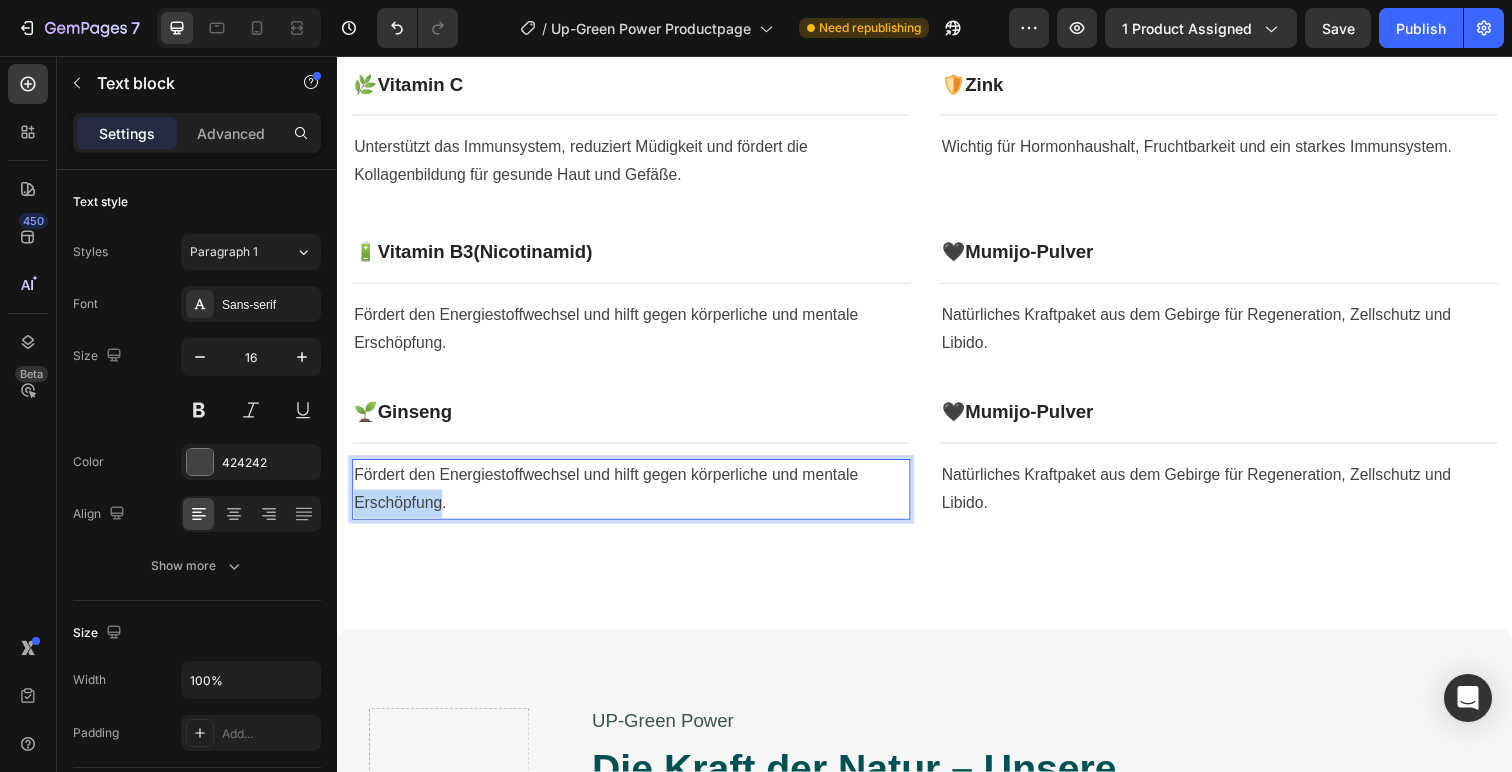 click on "Fördert den Energiestoffwechsel und hilft gegen körperliche und mentale Erschöpfung." at bounding box center (637, 499) 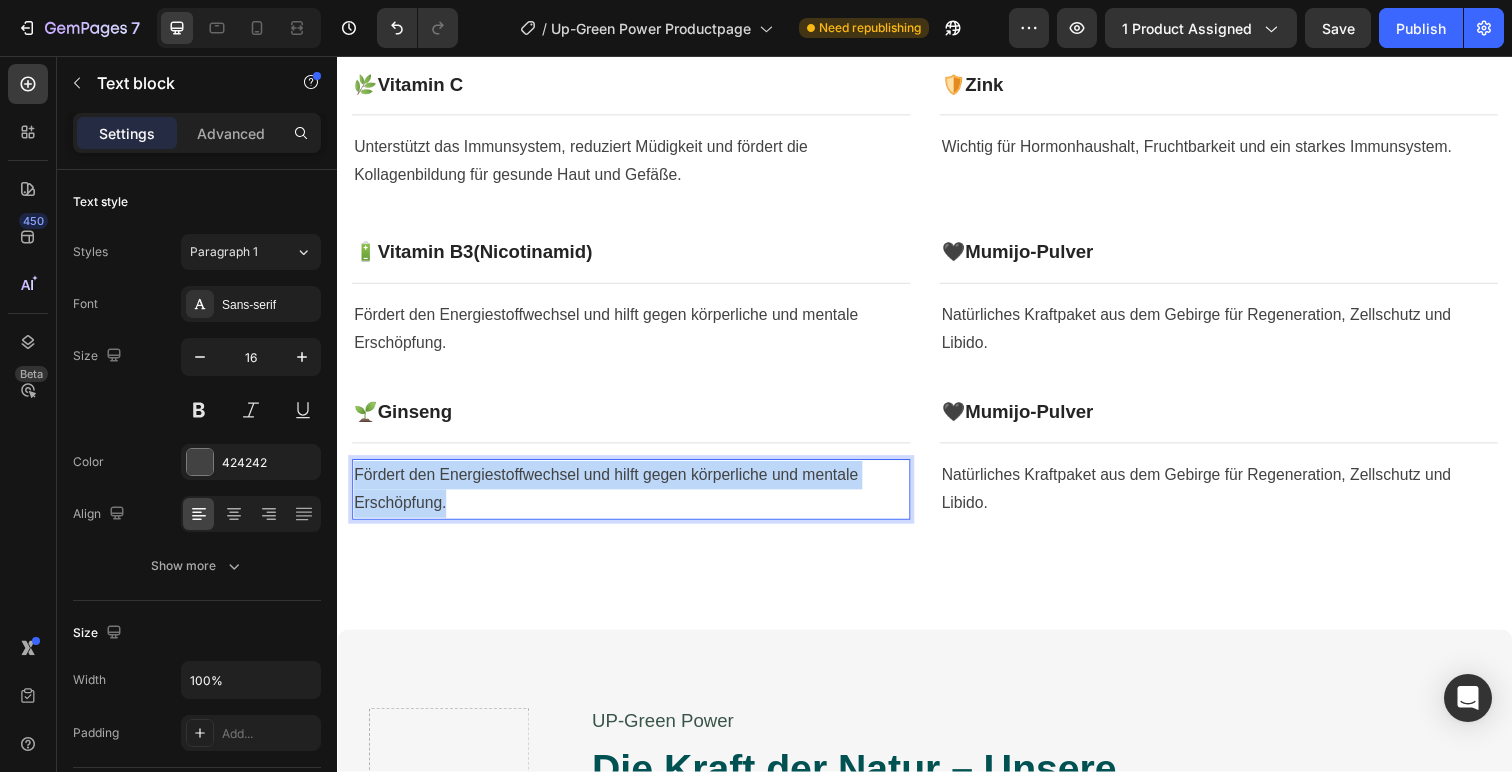 click on "Fördert den Energiestoffwechsel und hilft gegen körperliche und mentale Erschöpfung." at bounding box center [637, 499] 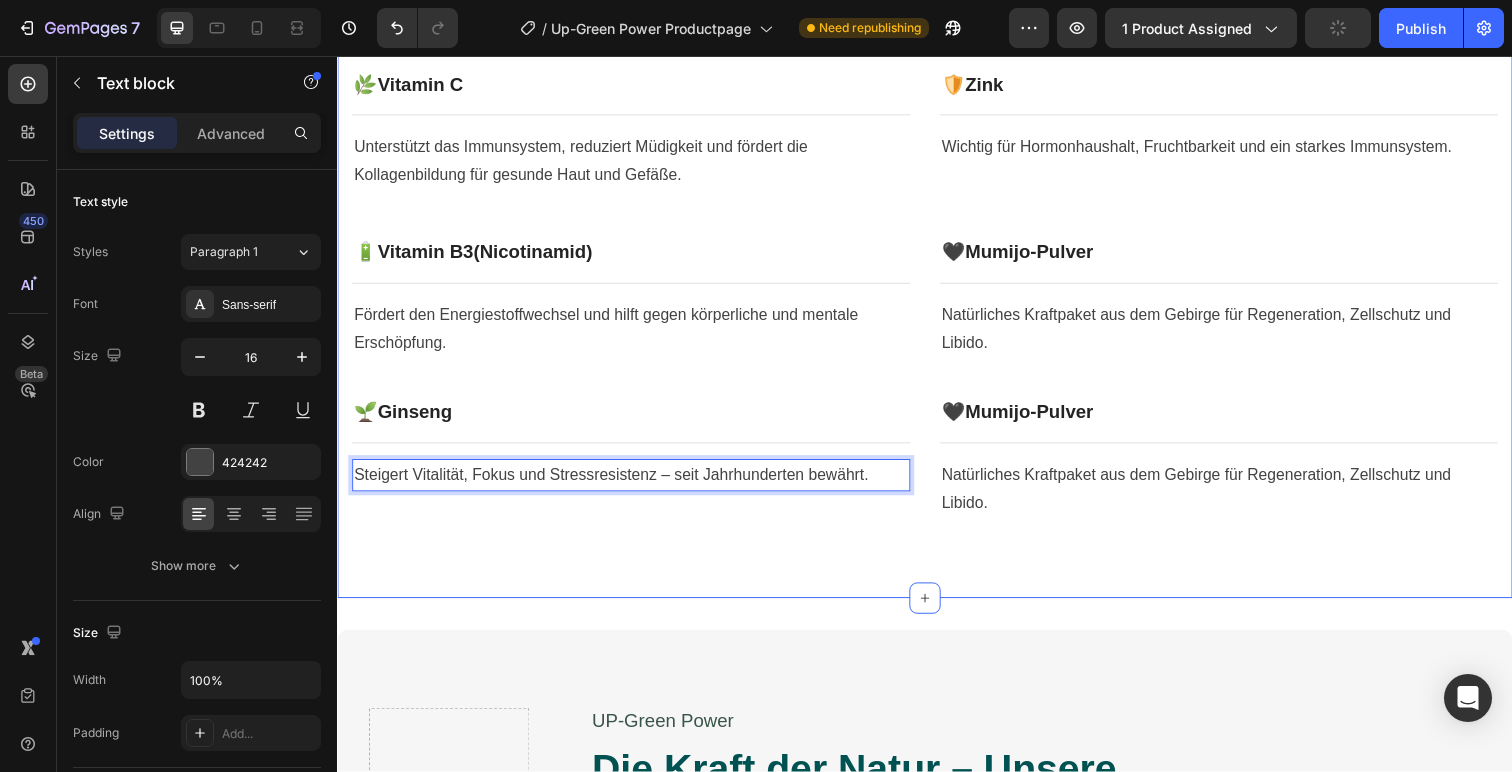 click on "Die Kraft der Natur –  Unsere Inhaltsstoffe im Überblick Heading Row 🌿  Vitamin C   Heading Row                Title Line Unterstützt das Immunsystem, reduziert Müdigkeit und fördert die Kollagenbildung für gesunde Haut und Gefäße. Text block 🛡️  Zink Heading Row                Title Line Wichtig für Hormonhaushalt, Fruchtbarkeit und ein starkes Immunsystem. Text block Row 🔋  Vitamin B3  (Nicotinamid) Heading Row                Title Line Fördert den Energiestoffwechsel und hilft gegen körperliche und mentale Erschöpfung. Text block 🖤  Mumijo-Pulver   Heading Row                Title Line Natürliches Kraftpaket aus dem Gebirge für Regeneration, Zellschutz und Libido. Text block Row 🌱  Ginseng   Heading Row                Title Line Steigert Vitalität, Fokus und Stressresistenz – seit Jahrhunderten bewährt. Text block   0 🖤  Mumijo-Pulver   Heading Row                Title Line Natürliches Kraftpaket aus dem Gebirge für Regeneration, Zellschutz und Libido. Row" at bounding box center (937, 233) 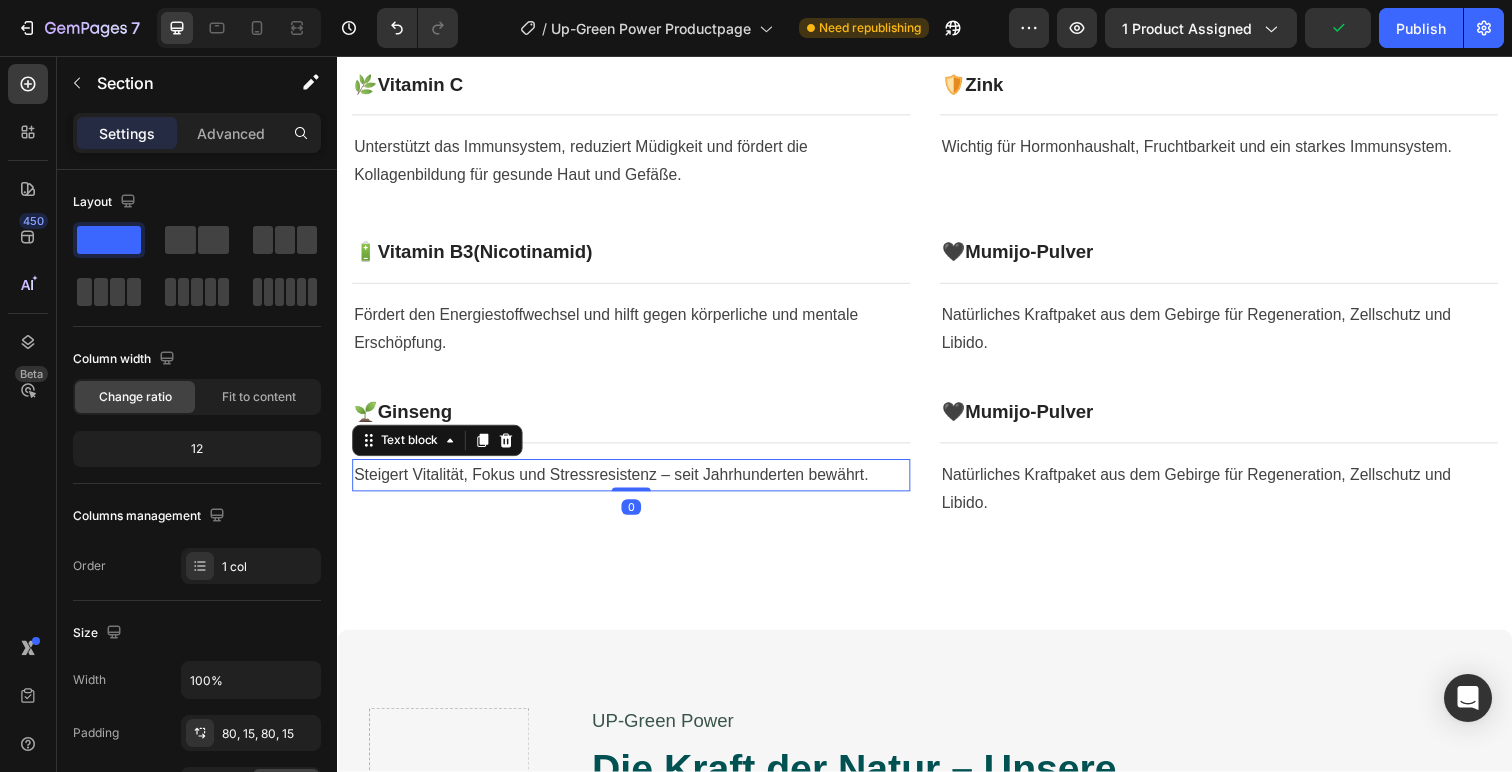 click on "Steigert Vitalität, Fokus und Stressresistenz – seit Jahrhunderten bewährt." at bounding box center (637, 484) 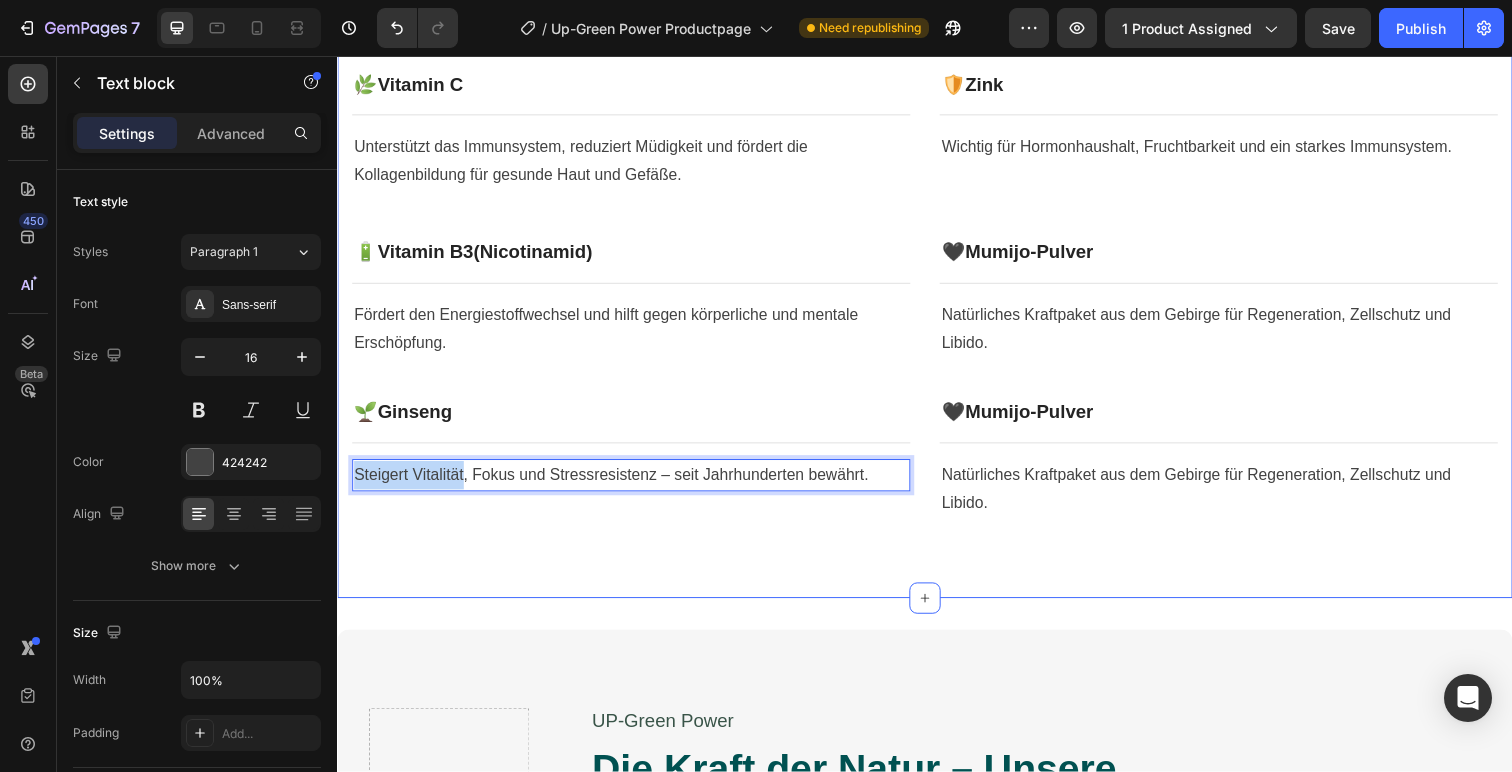 drag, startPoint x: 468, startPoint y: 486, endPoint x: 349, endPoint y: 484, distance: 119.01681 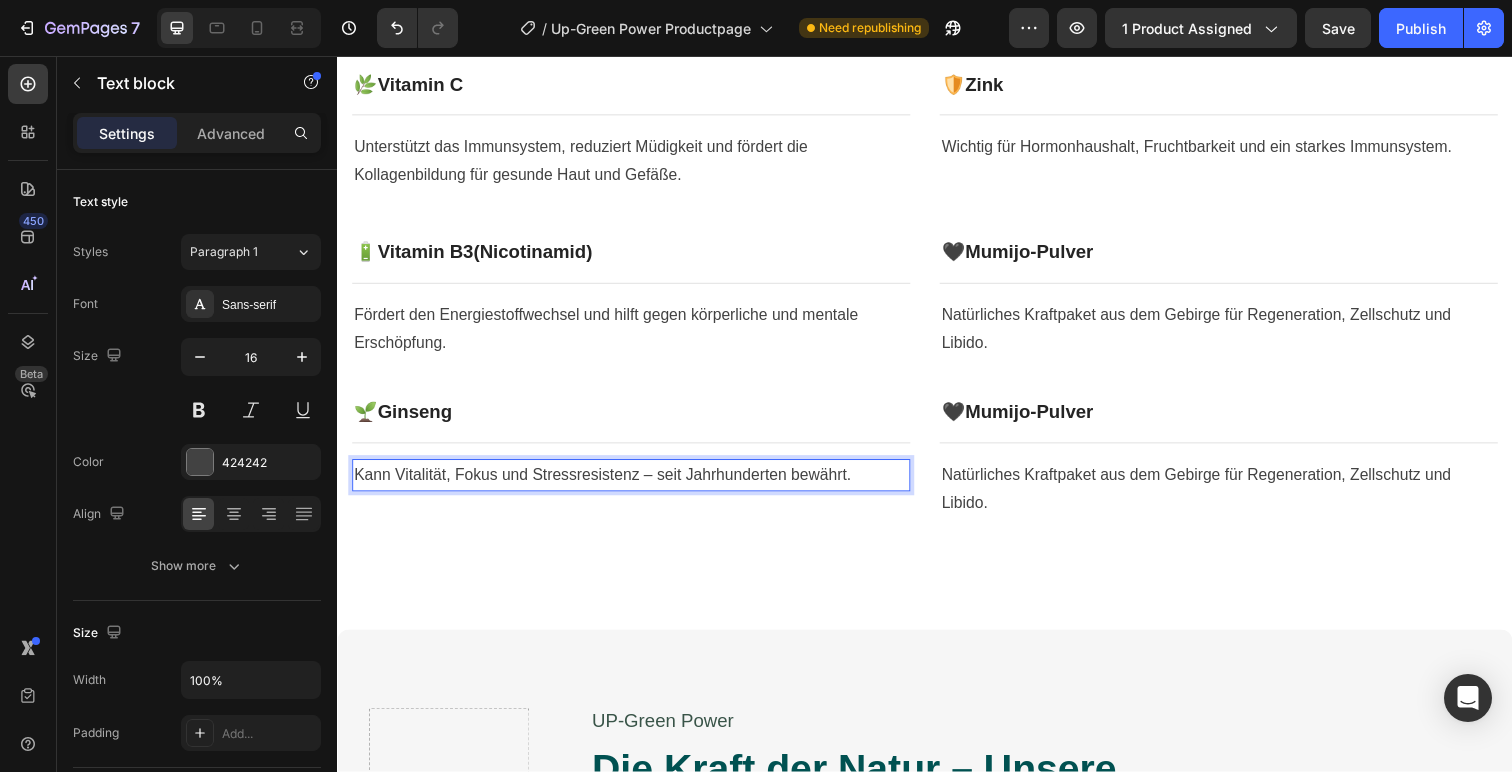 click on "Kann Vitalität, Fokus und Stressresistenz – seit Jahrhunderten bewährt." at bounding box center (637, 484) 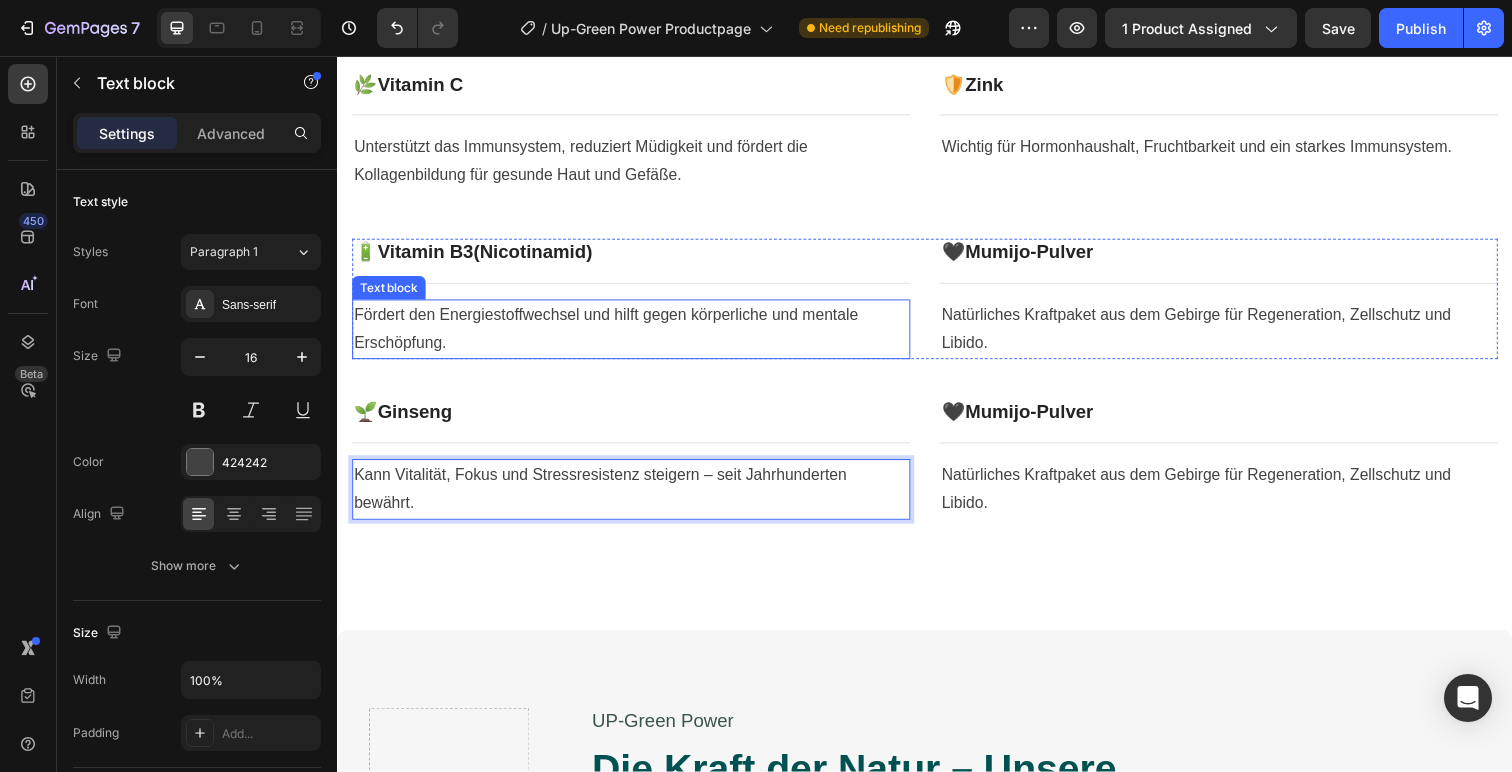 click on "Fördert den Energiestoffwechsel und hilft gegen körperliche und mentale Erschöpfung." at bounding box center (637, 336) 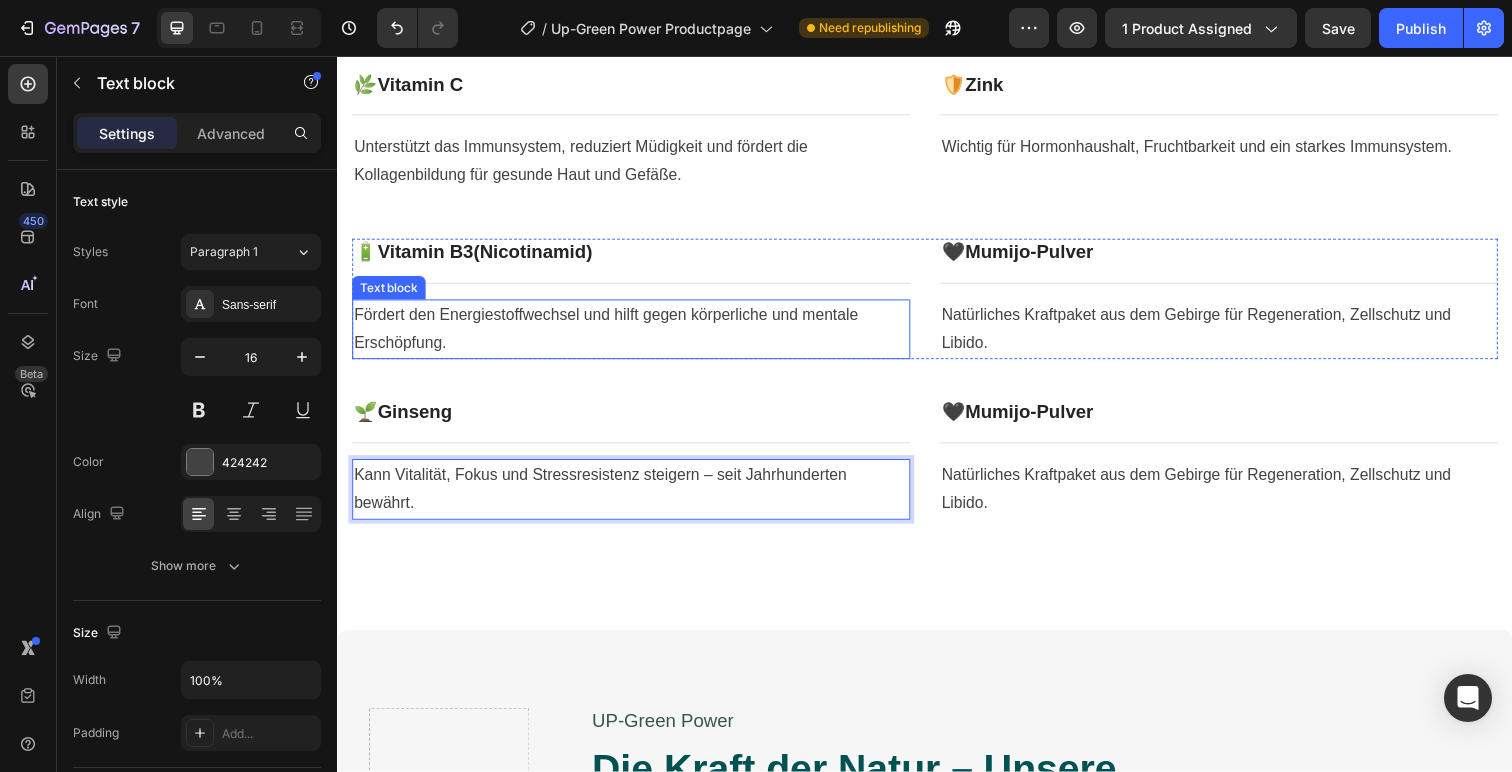 click on "Fördert den Energiestoffwechsel und hilft gegen körperliche und mentale Erschöpfung." at bounding box center [637, 336] 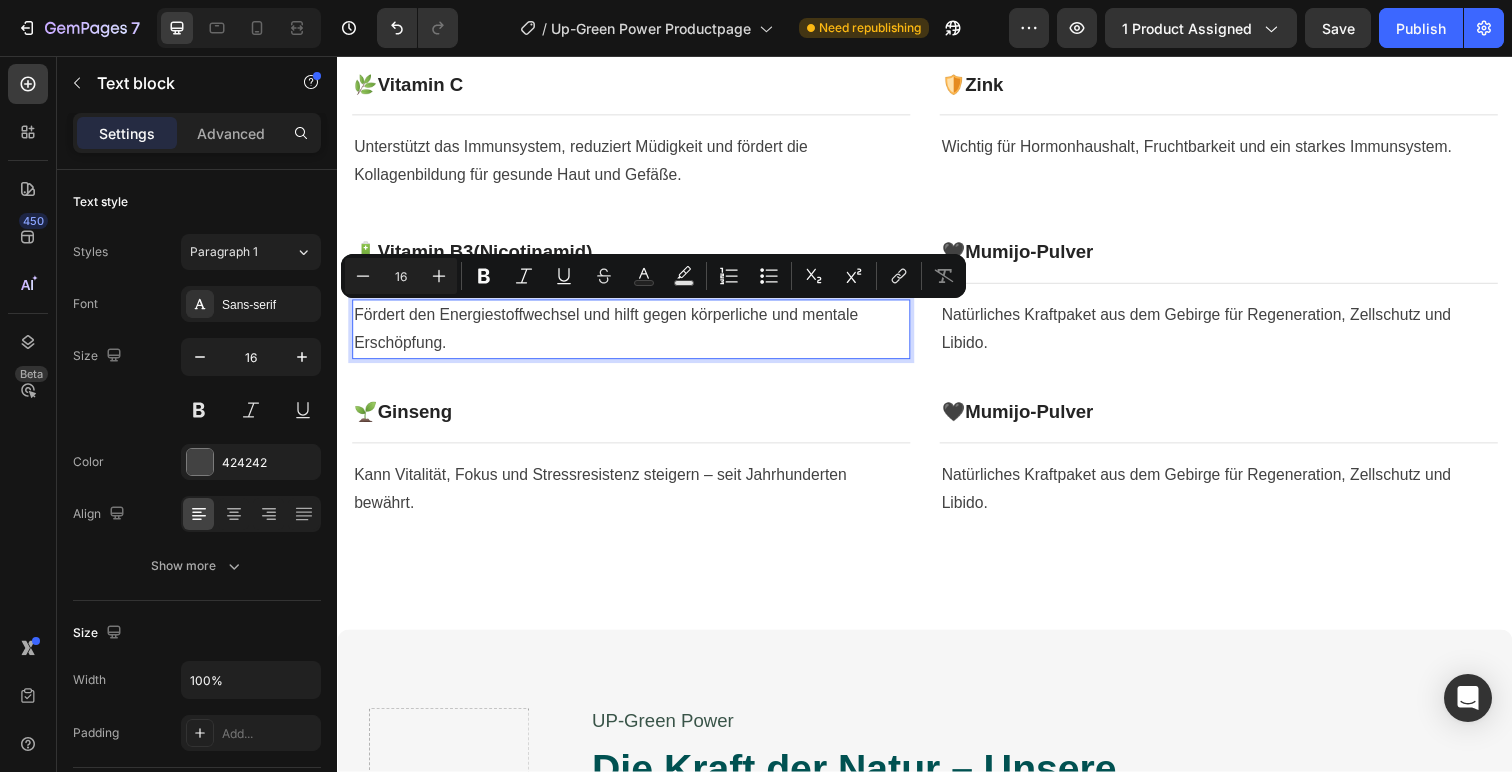 click on "Fördert den Energiestoffwechsel und hilft gegen körperliche und mentale Erschöpfung." at bounding box center (637, 336) 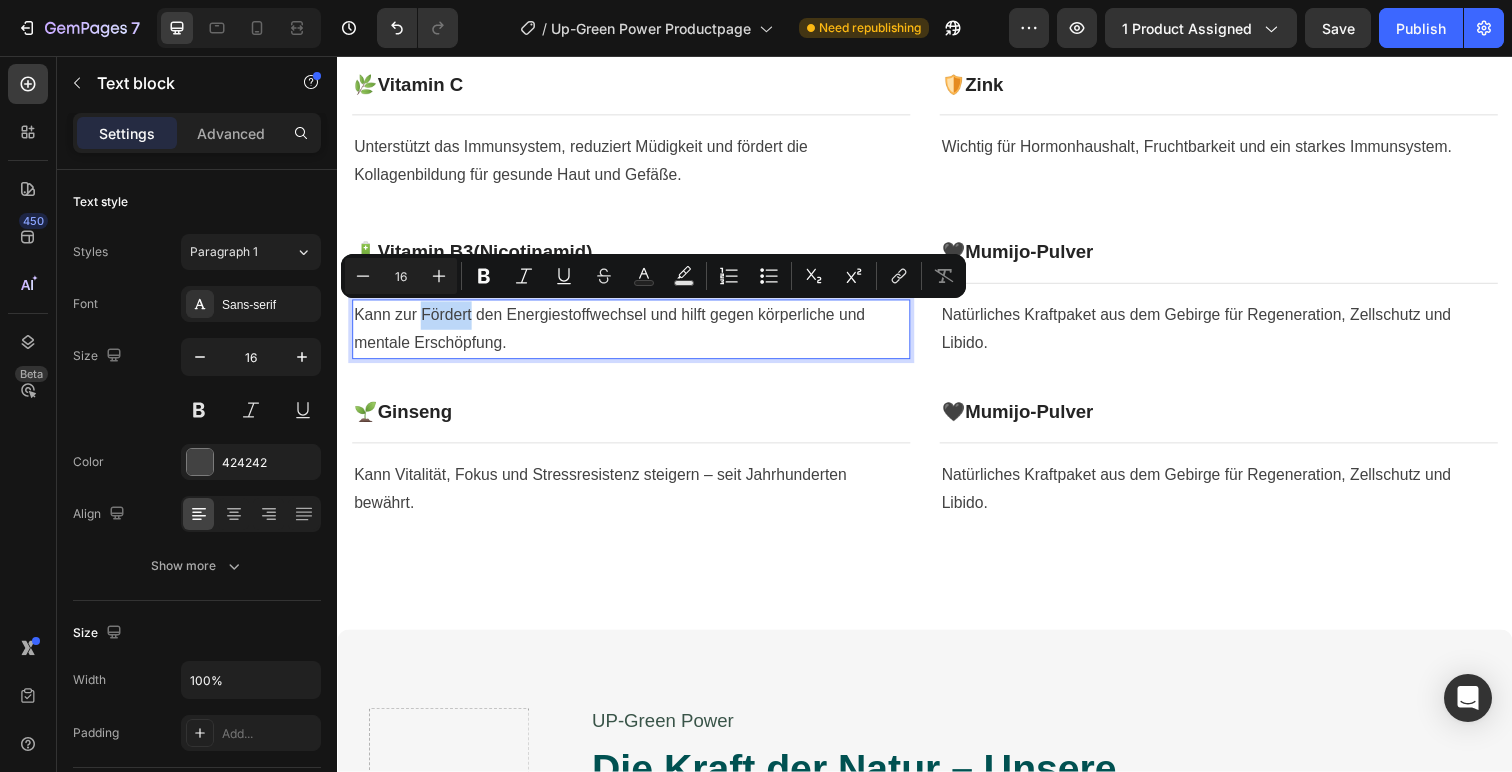 drag, startPoint x: 472, startPoint y: 321, endPoint x: 422, endPoint y: 318, distance: 50.08992 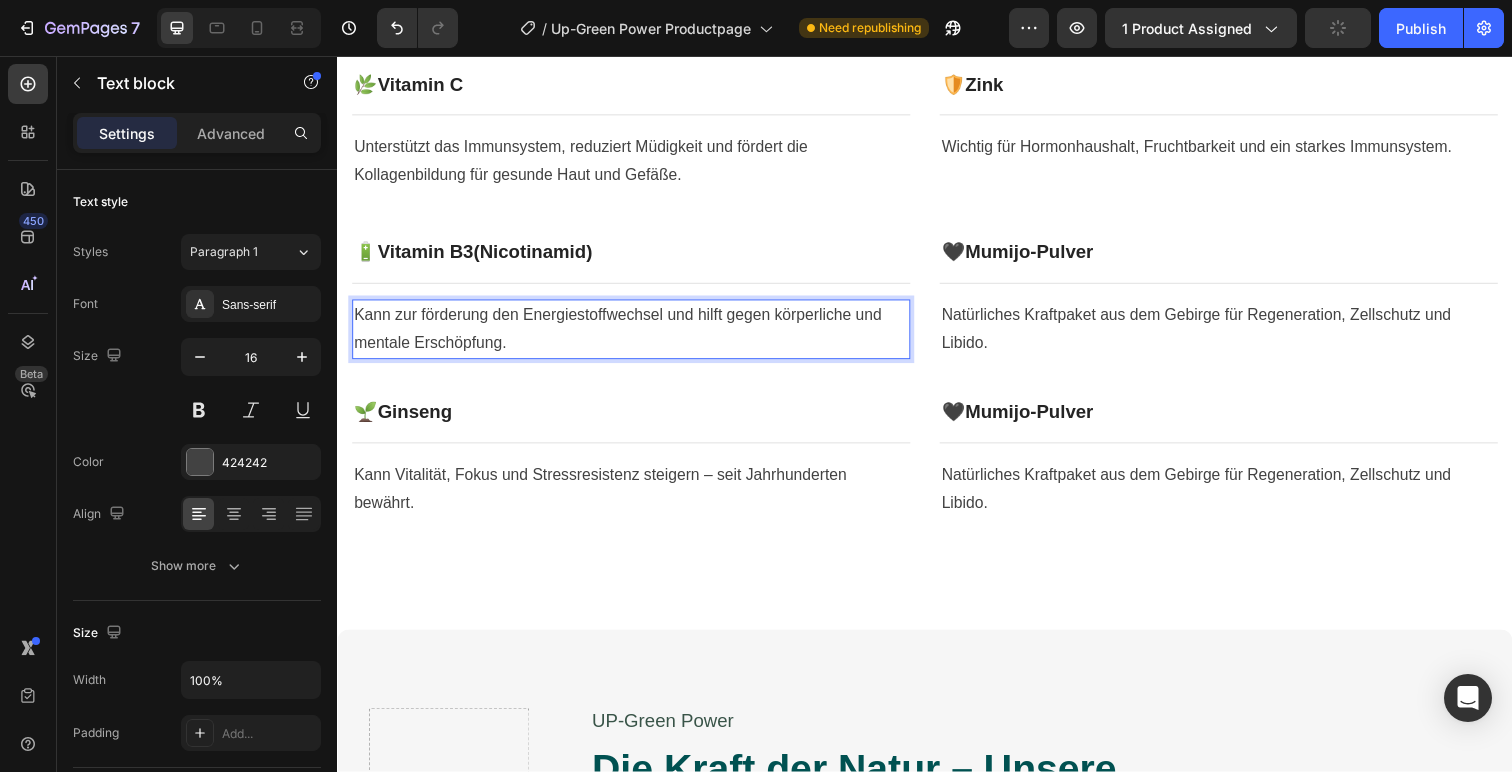click on "Kann zur förderung den Energiestoffwechsel und hilft gegen körperliche und mentale Erschöpfung." at bounding box center [637, 336] 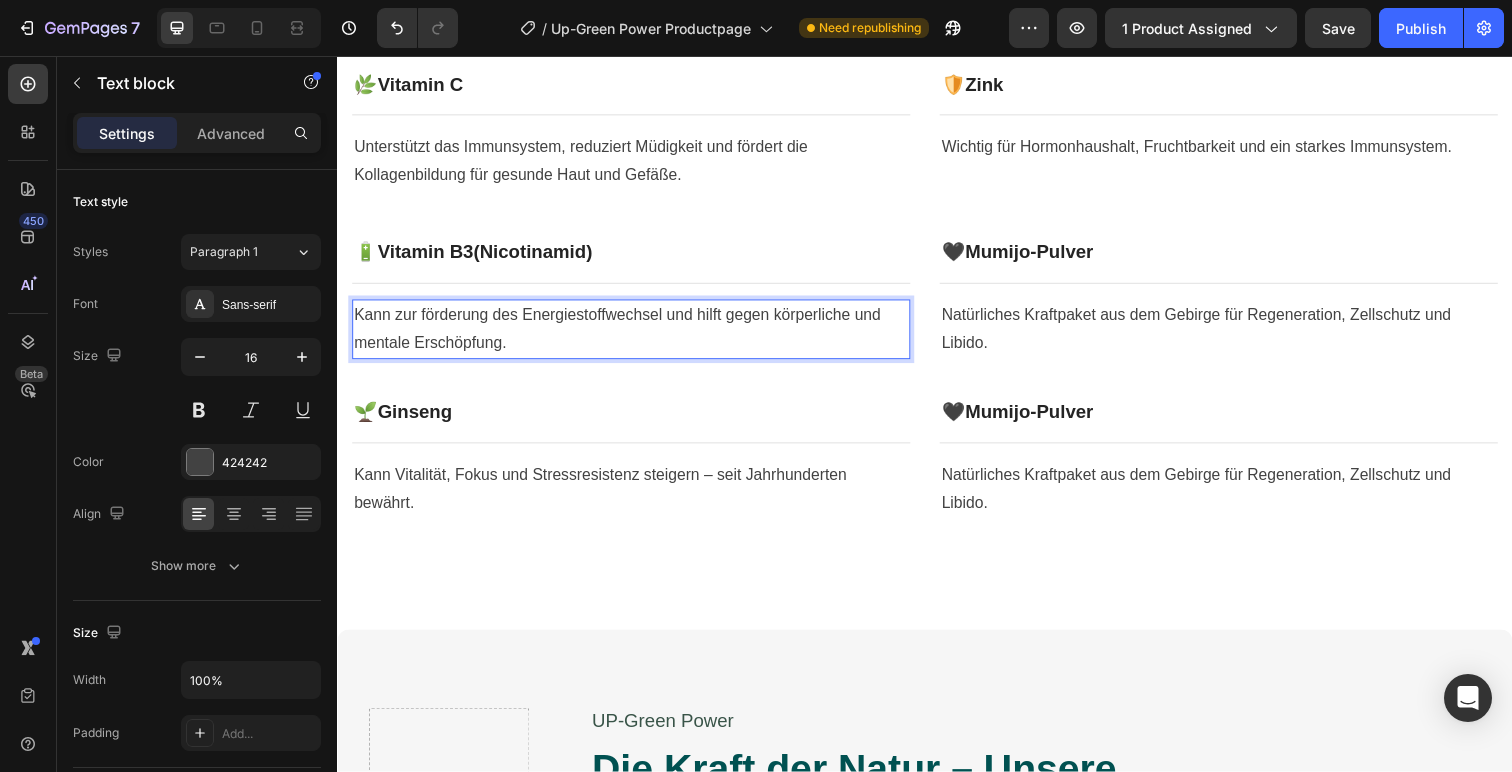 click on "Kann zur förderung des Energiestoffwechsel und hilft gegen körperliche und mentale Erschöpfung." at bounding box center [637, 336] 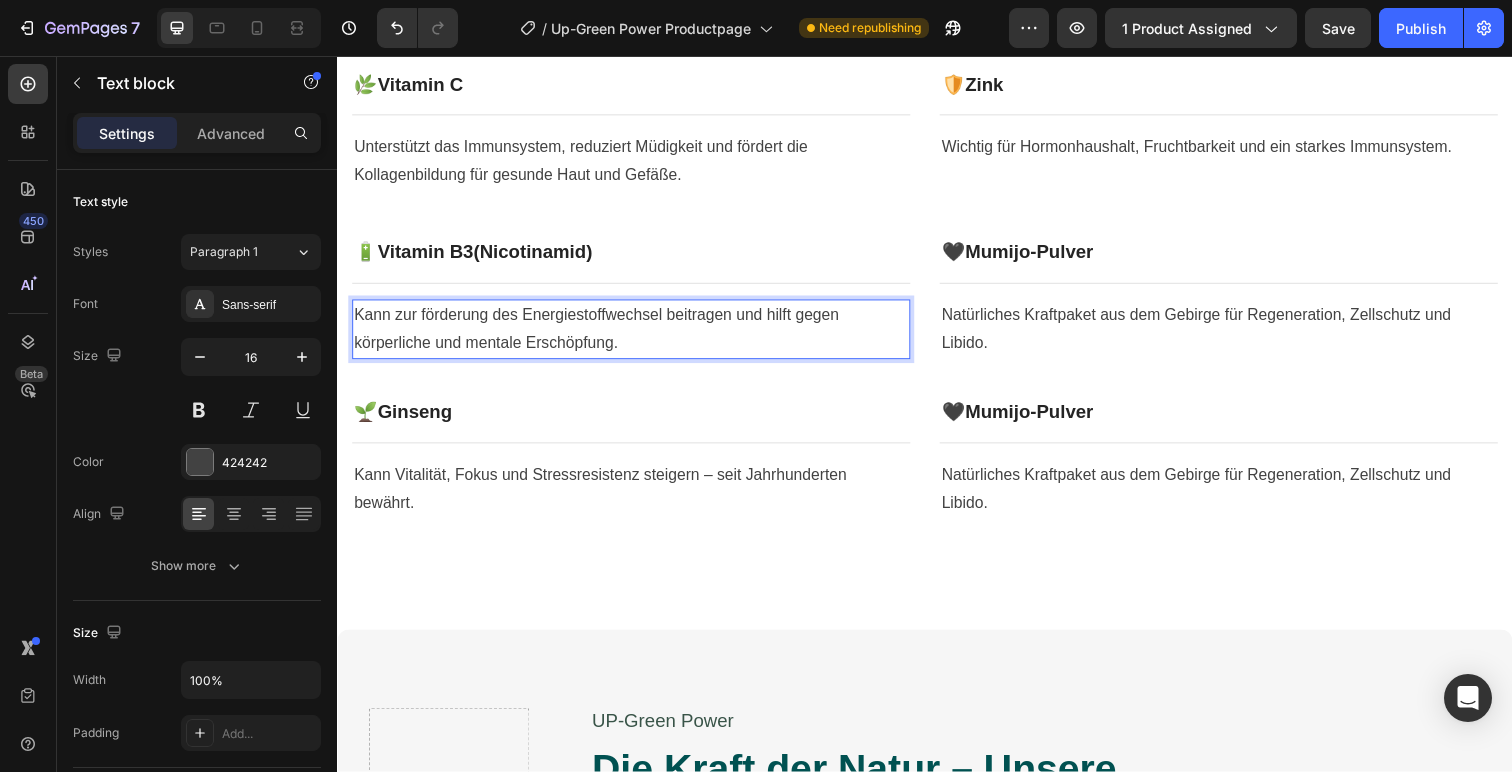 click on "Kann zur förderung des Energiestoffwechsel beitragen und hilft gegen körperliche und mentale Erschöpfung." at bounding box center [637, 336] 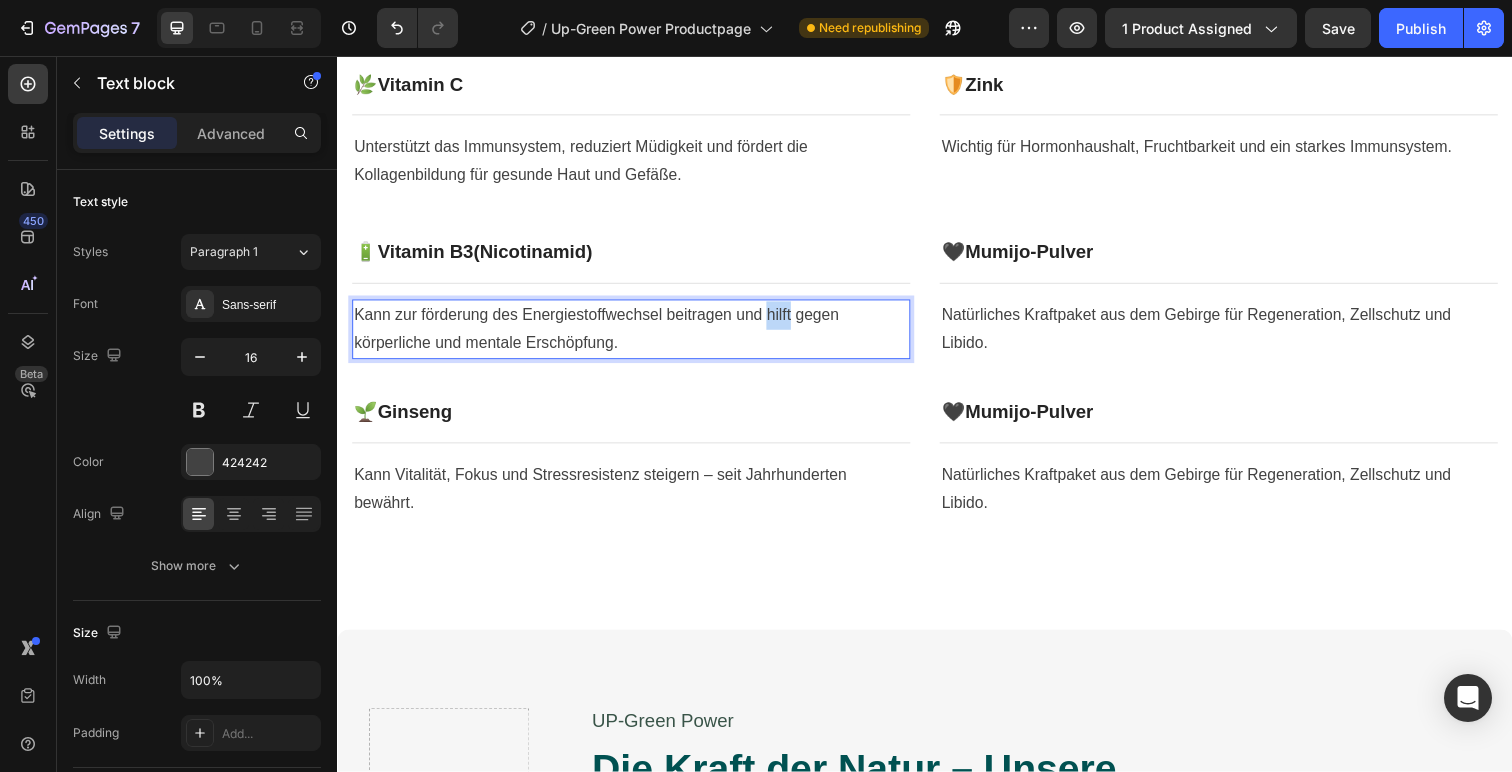 click on "Kann zur förderung des Energiestoffwechsel beitragen und hilft gegen körperliche und mentale Erschöpfung." at bounding box center (637, 336) 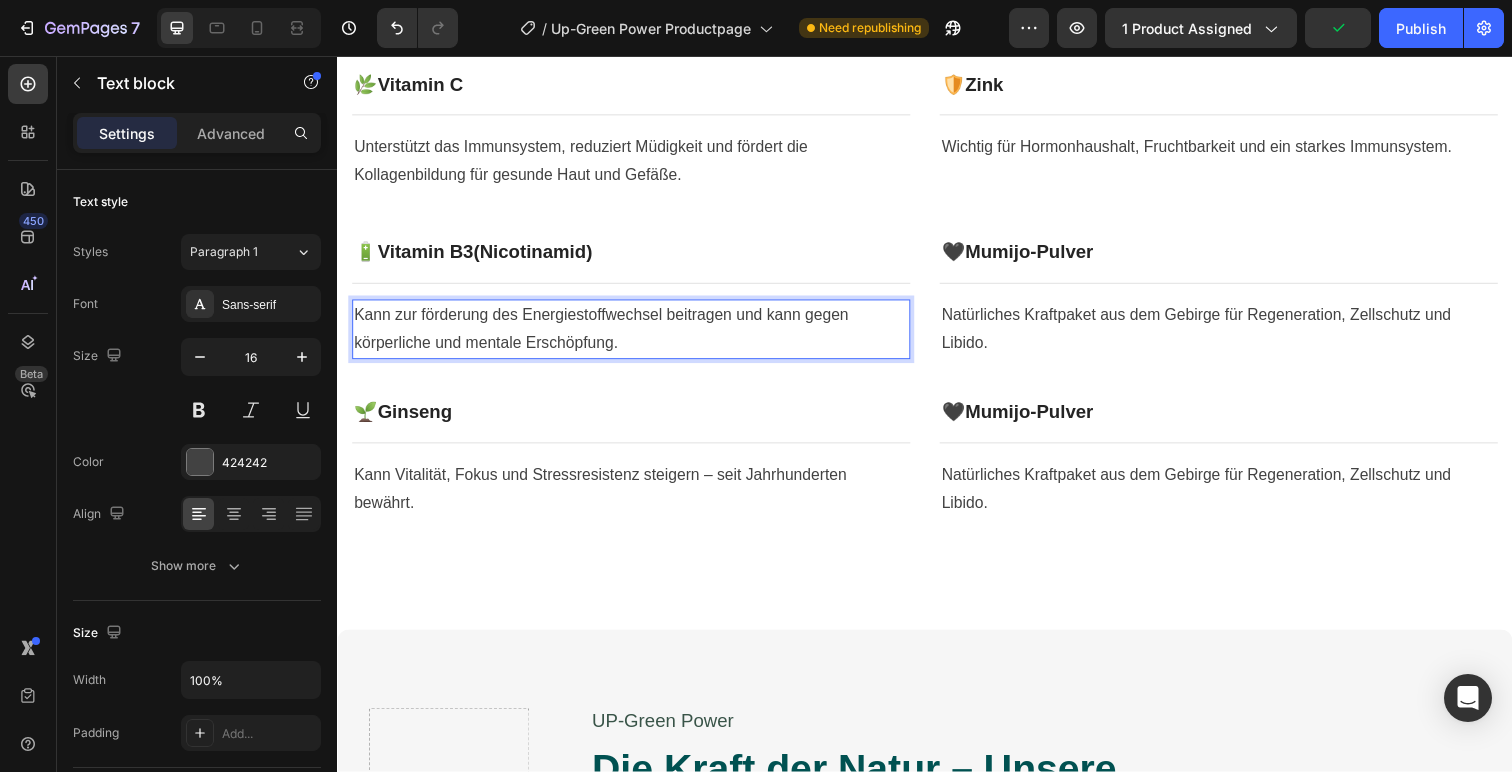 click on "Kann zur förderung des Energiestoffwechsel beitragen und kann gegen körperliche und mentale Erschöpfung." at bounding box center [637, 336] 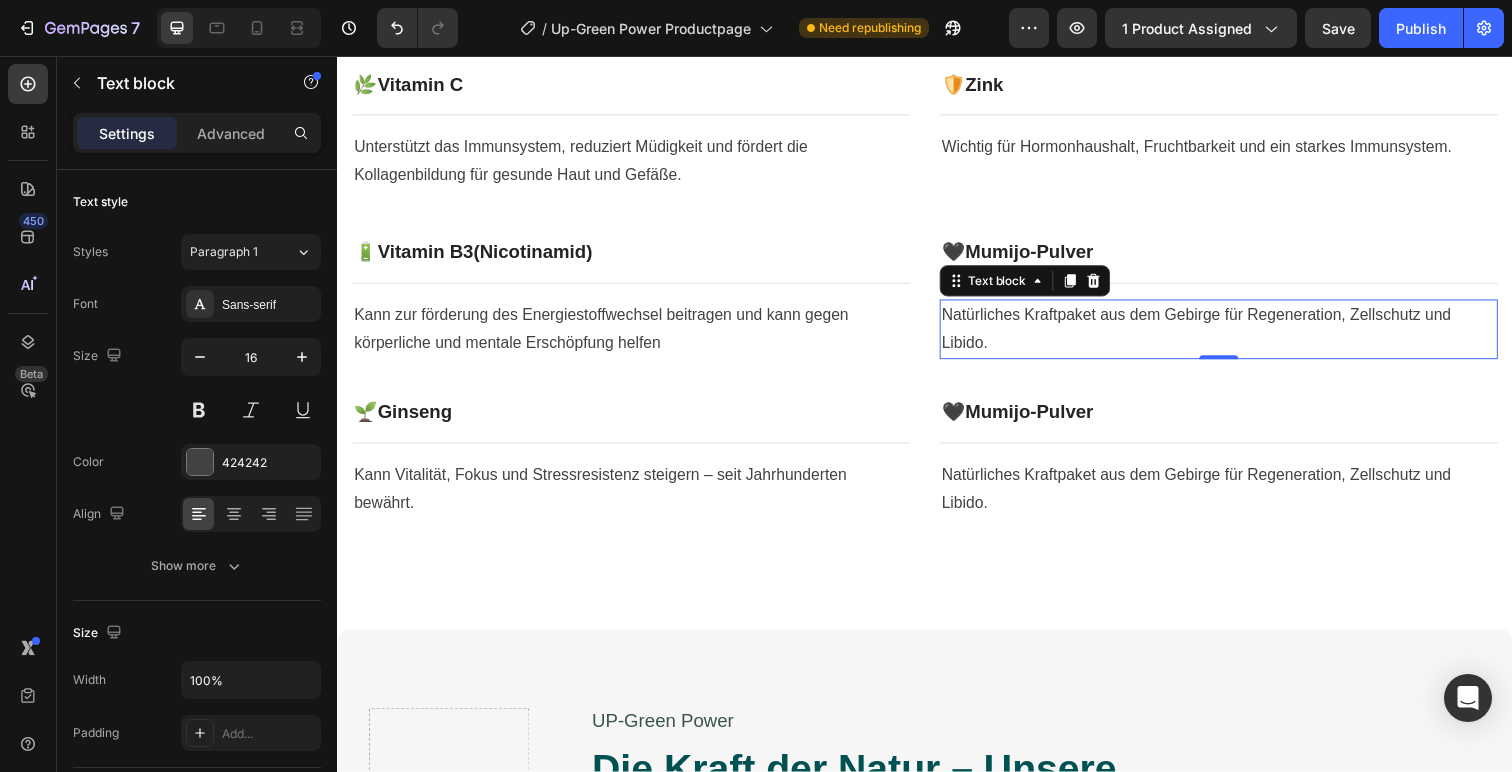 click on "Natürliches Kraftpaket aus dem Gebirge für Regeneration, Zellschutz und Libido." at bounding box center (1237, 336) 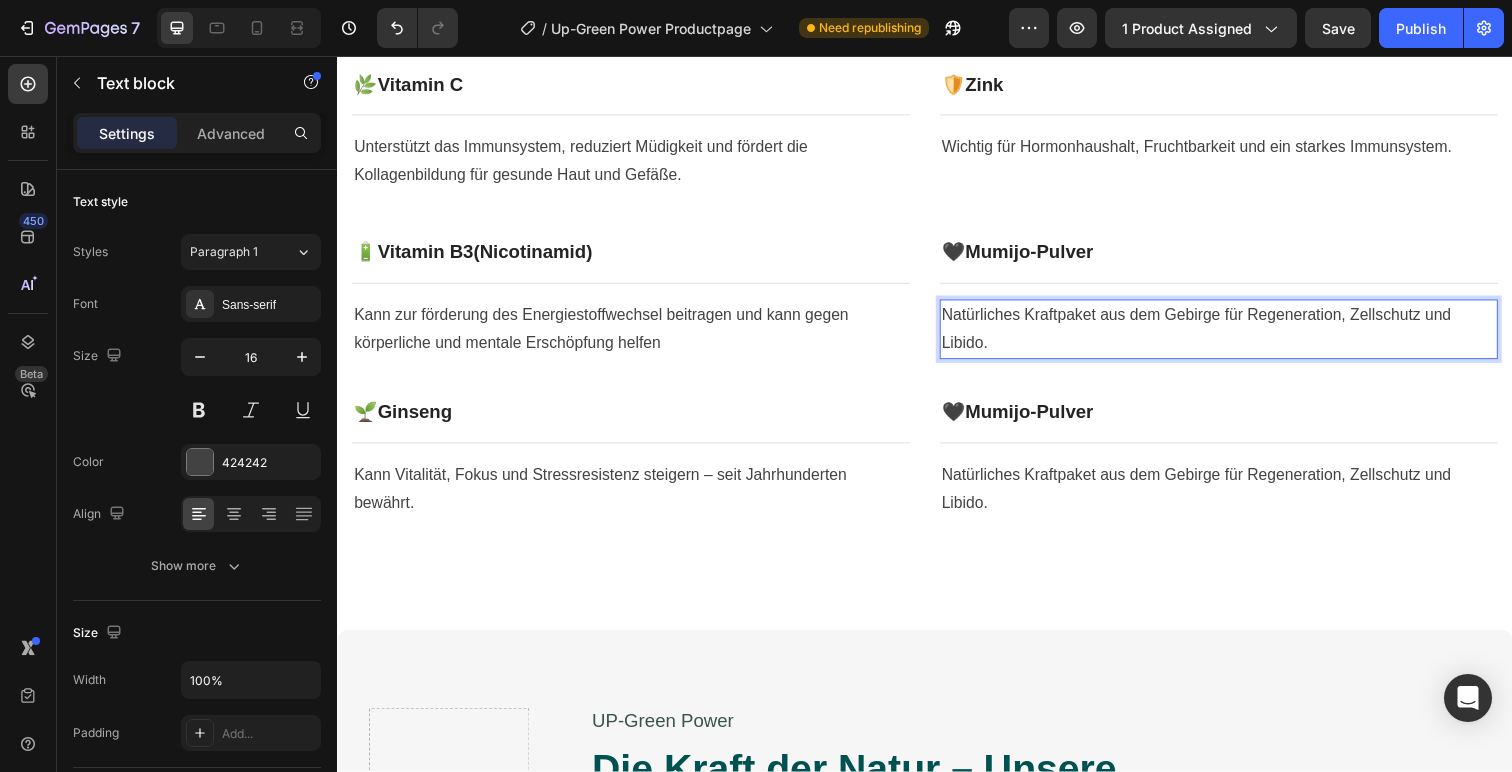 click on "Natürliches Kraftpaket aus dem Gebirge für Regeneration, Zellschutz und Libido." at bounding box center (1237, 336) 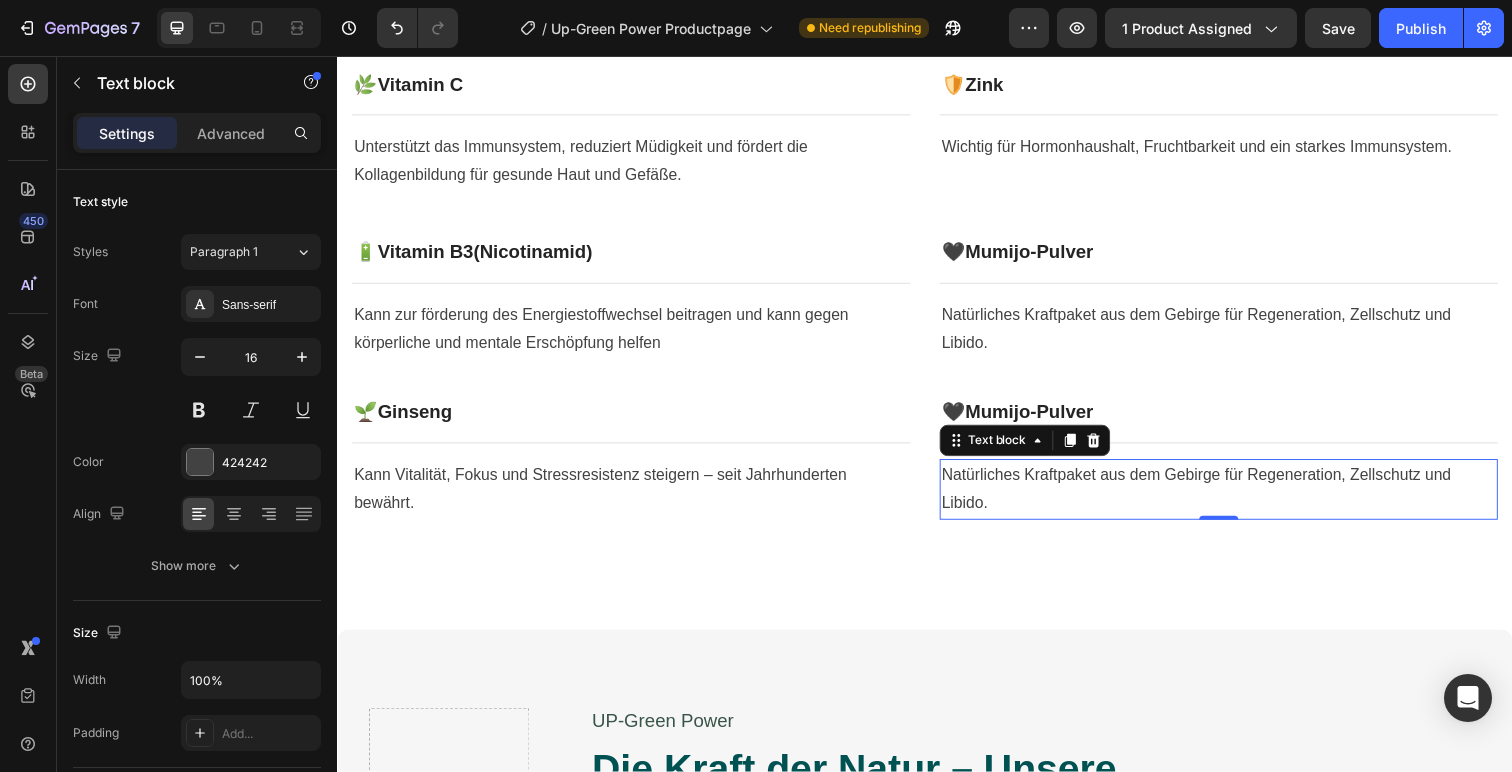 click on "Natürliches Kraftpaket aus dem Gebirge für Regeneration, Zellschutz und Libido." at bounding box center [1237, 499] 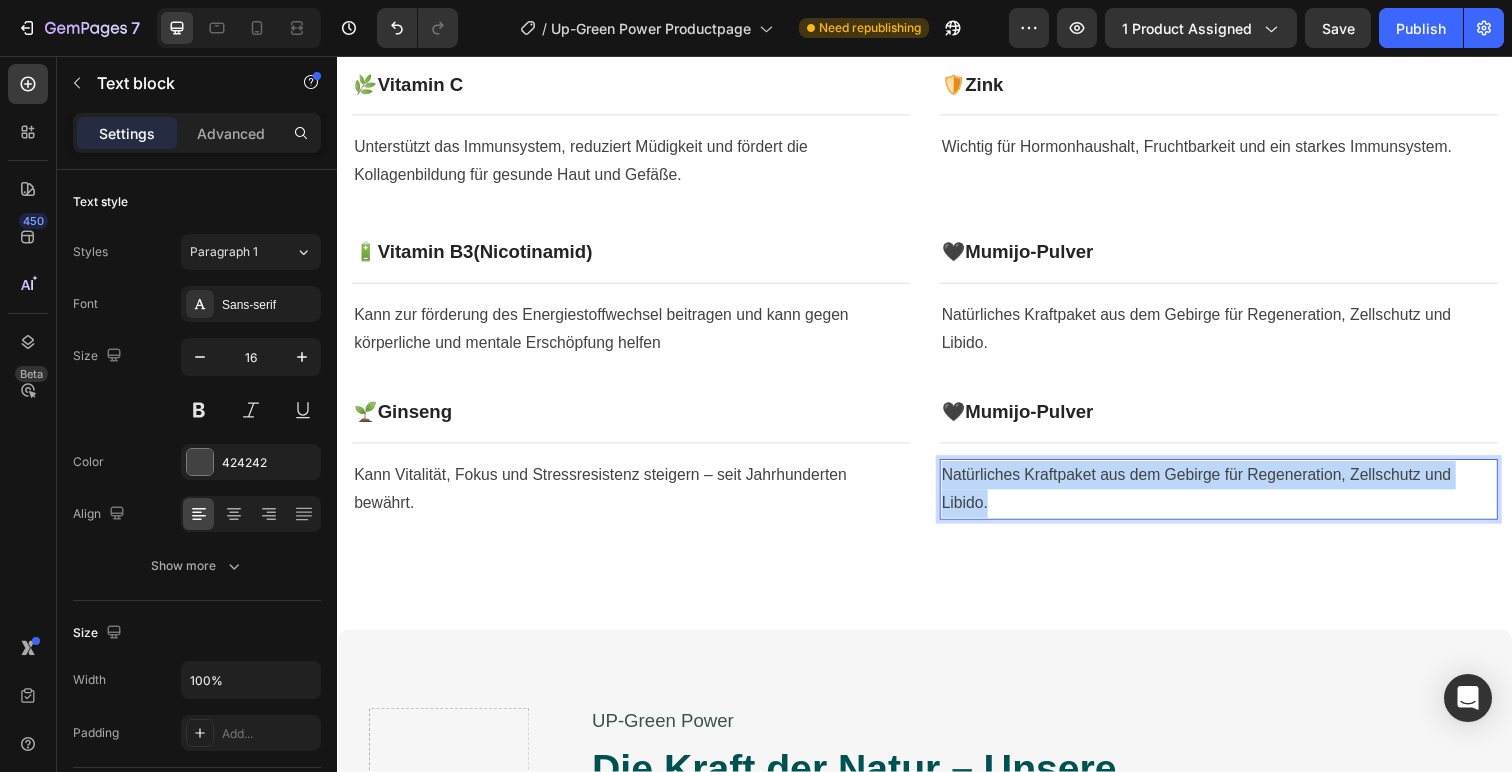 click on "Natürliches Kraftpaket aus dem Gebirge für Regeneration, Zellschutz und Libido." at bounding box center (1237, 499) 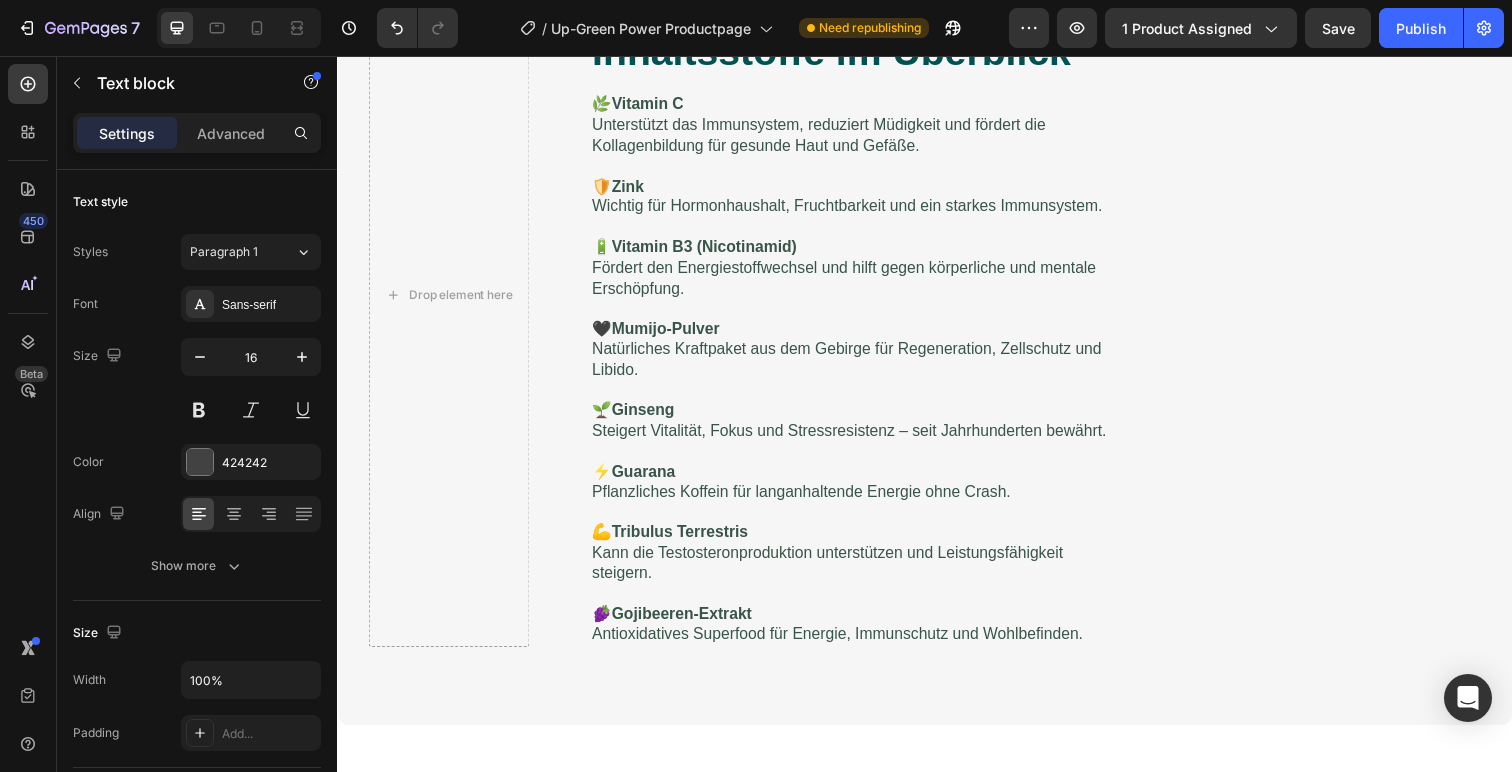 scroll, scrollTop: 1749, scrollLeft: 0, axis: vertical 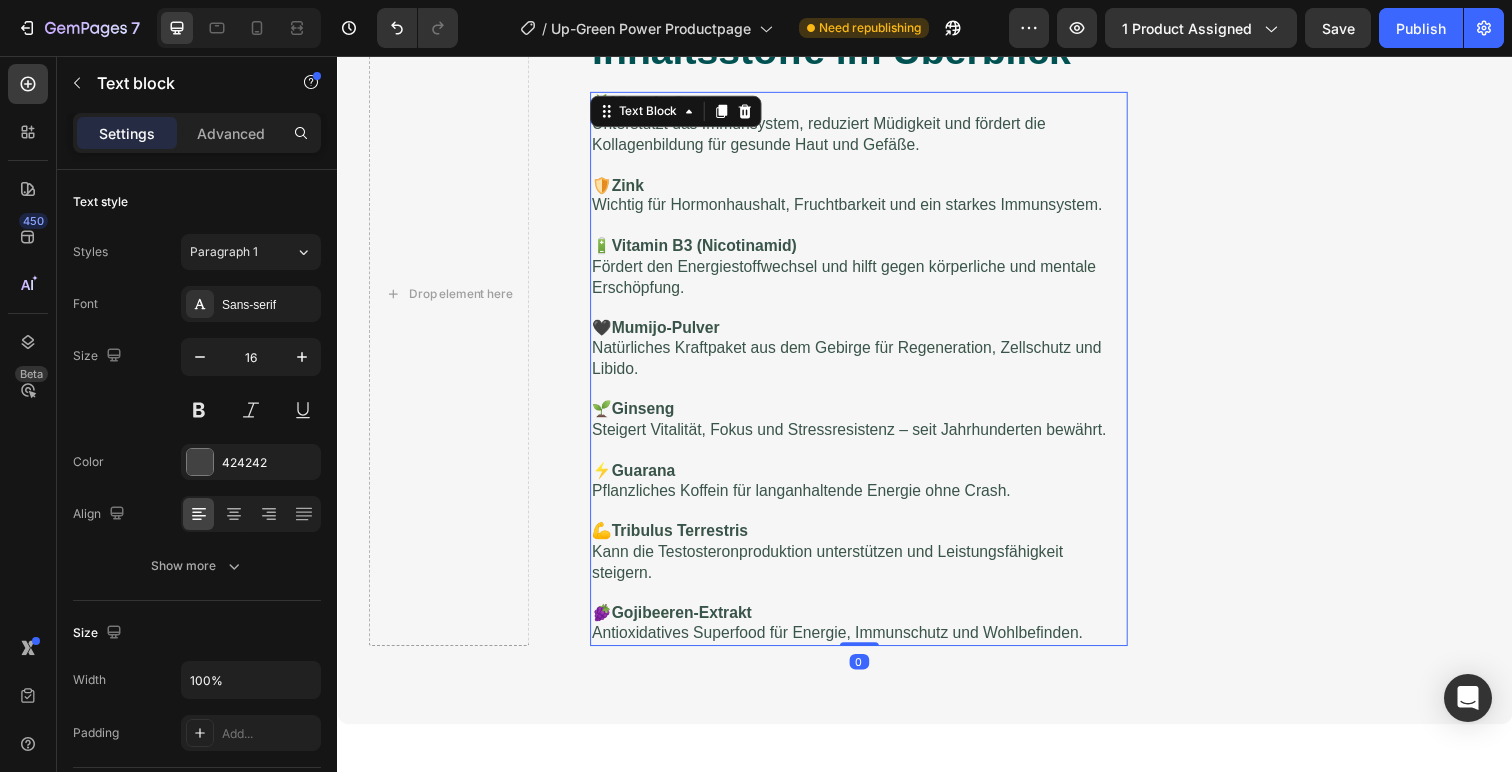 click on "Guarana" at bounding box center (649, 479) 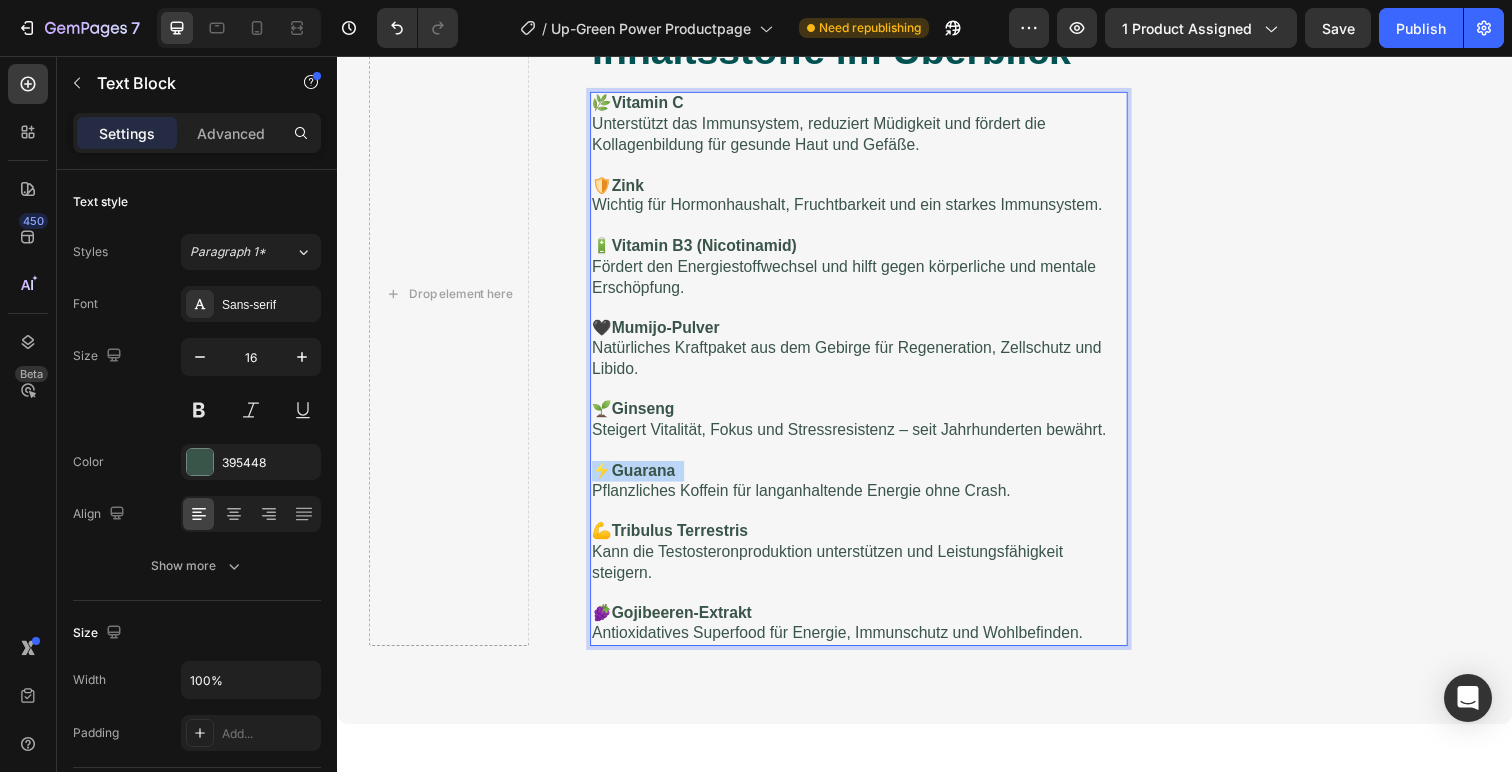 click on "Guarana" at bounding box center (649, 479) 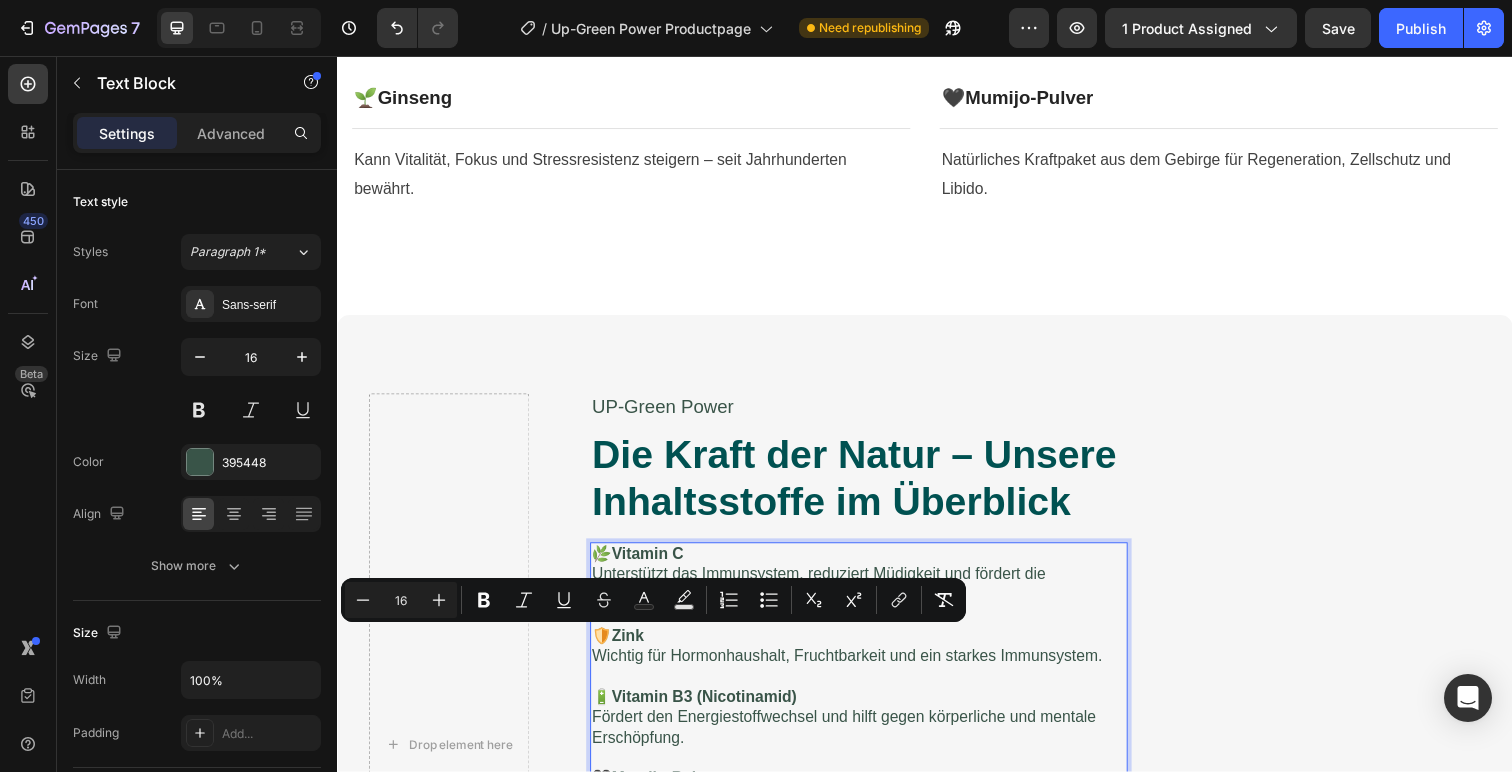 scroll, scrollTop: 868, scrollLeft: 0, axis: vertical 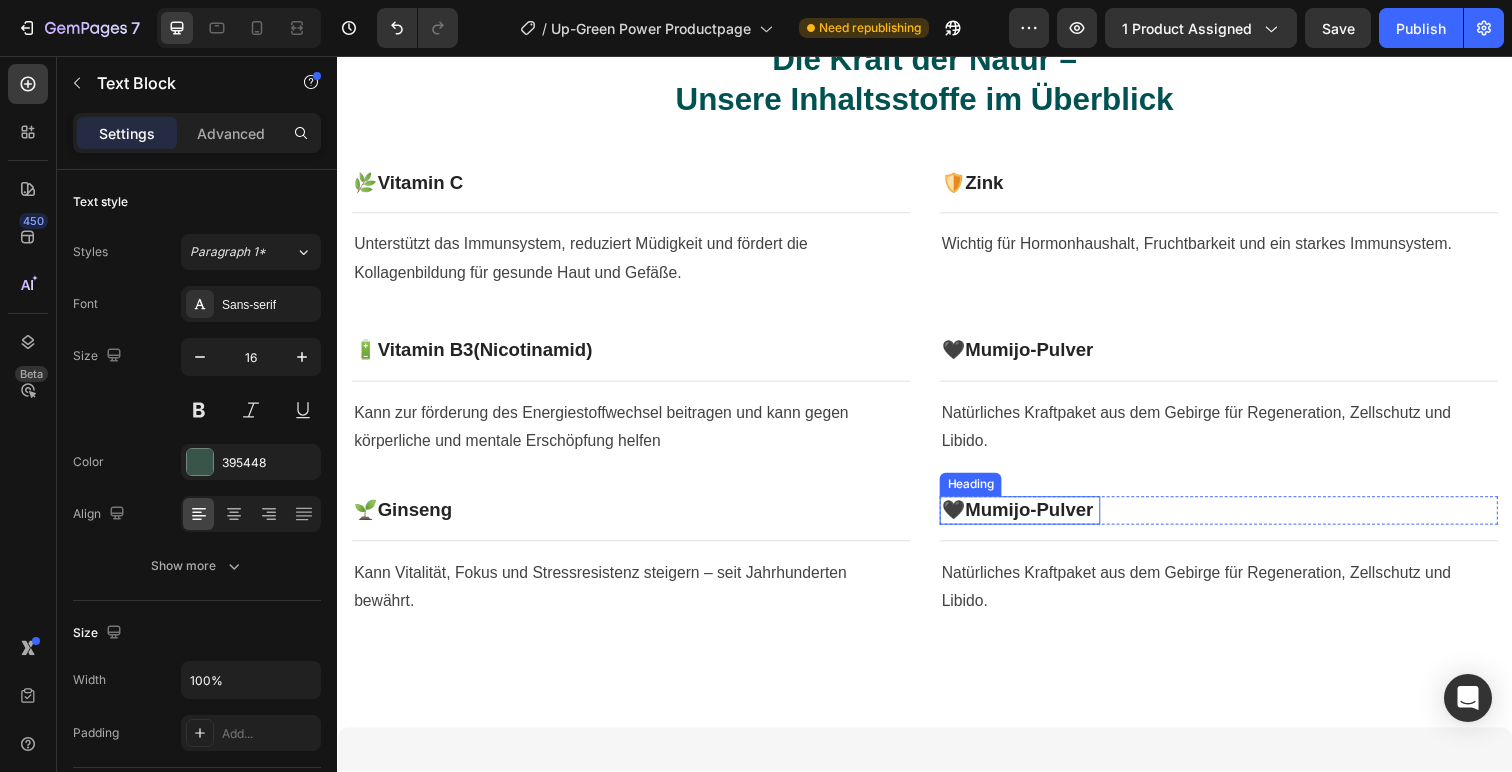 click on "Mumijo-Pulver" at bounding box center [1043, 519] 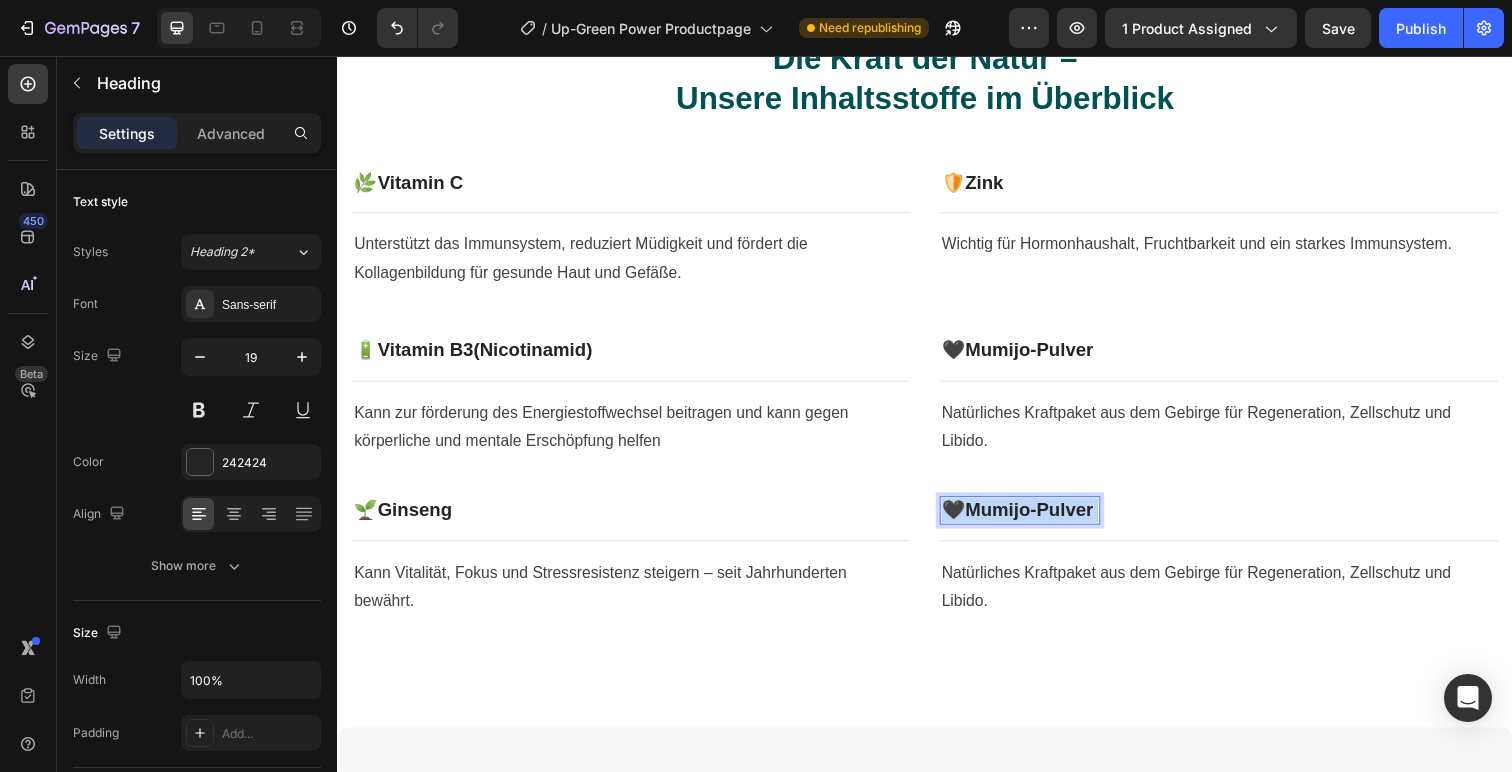click on "Mumijo-Pulver" at bounding box center (1043, 519) 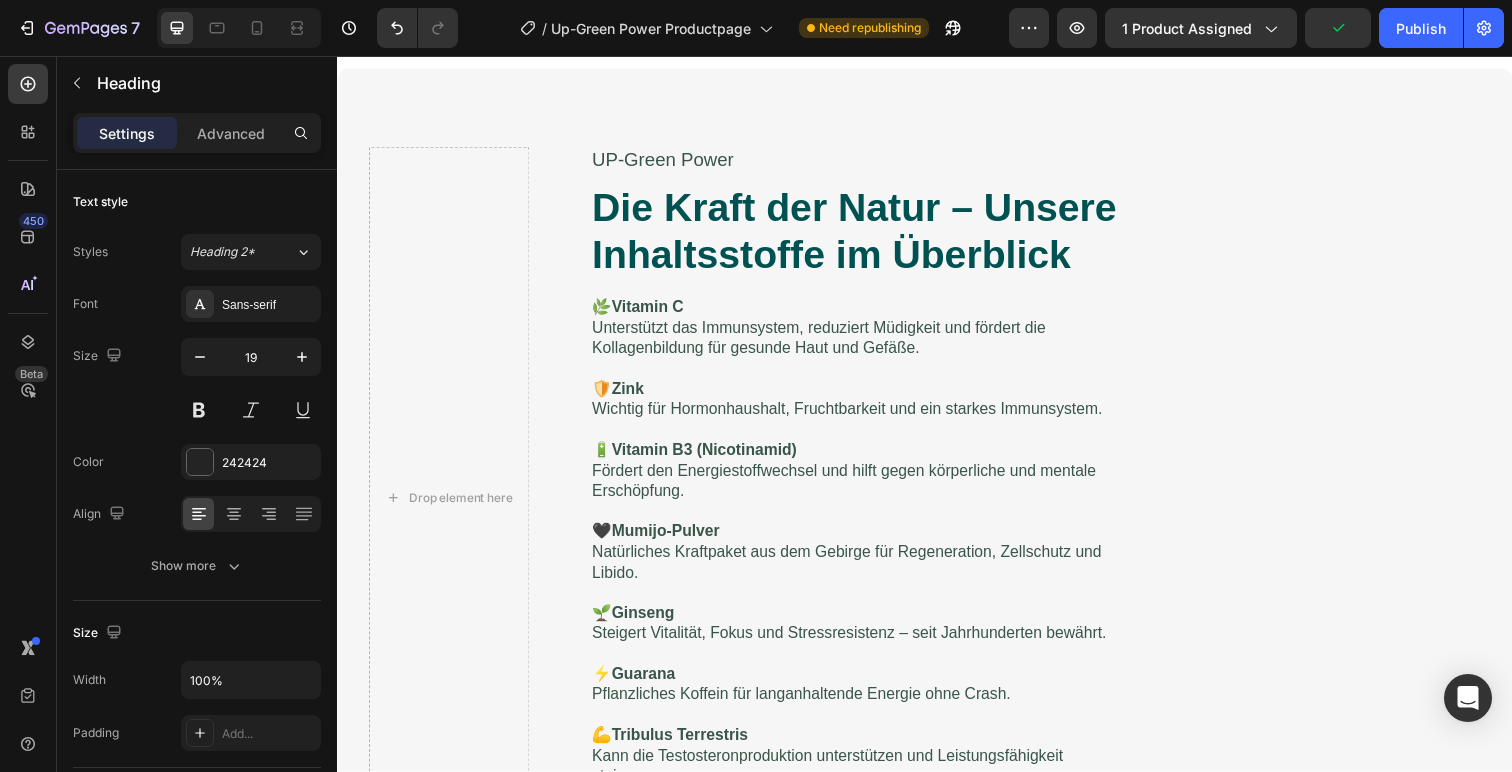 scroll, scrollTop: 1666, scrollLeft: 0, axis: vertical 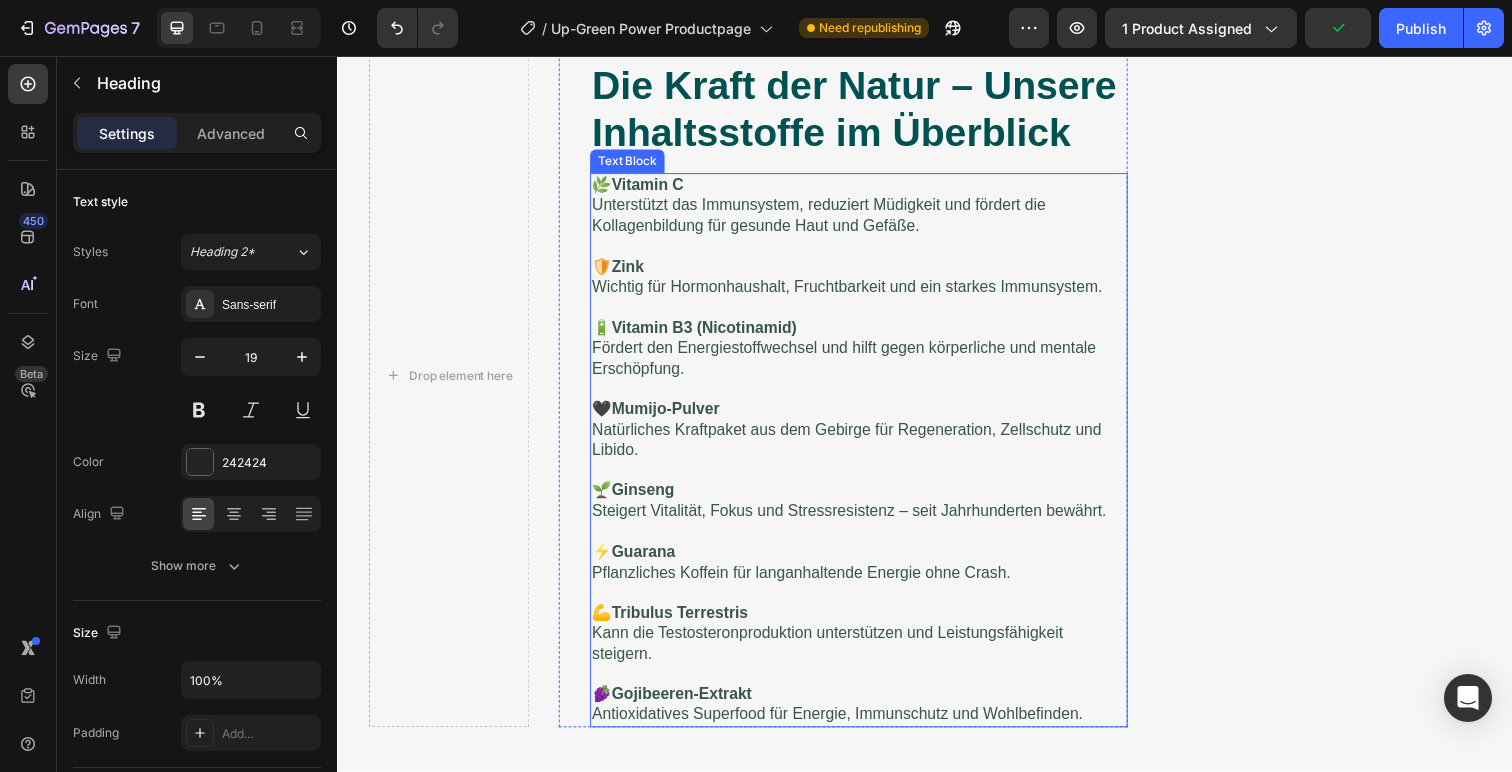 click on "⚡  Guarana   Pflanzliches Koffein für langanhaltende Energie ohne Crash." at bounding box center [869, 574] 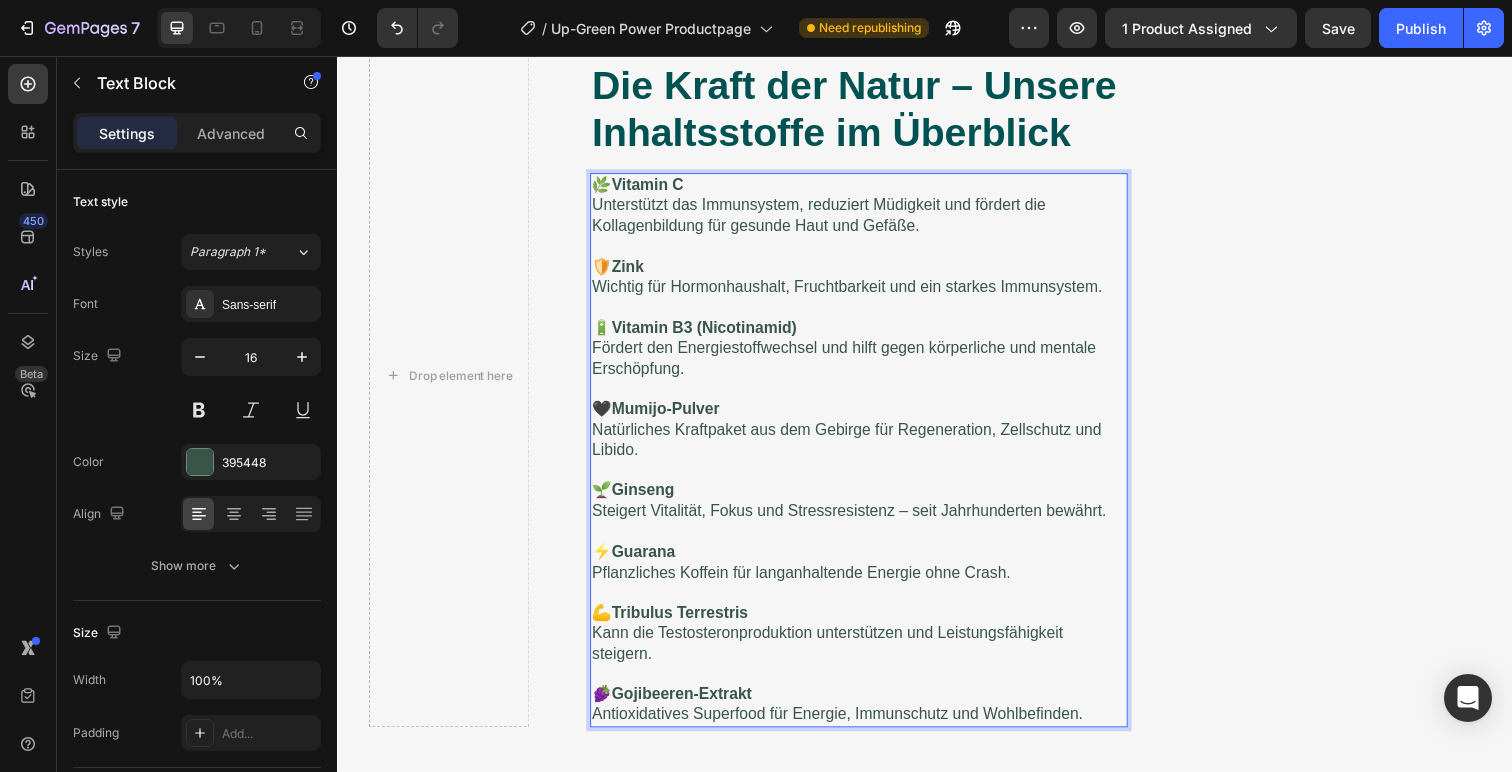 click on "⚡  Guarana   Pflanzliches Koffein für langanhaltende Energie ohne Crash." at bounding box center (869, 574) 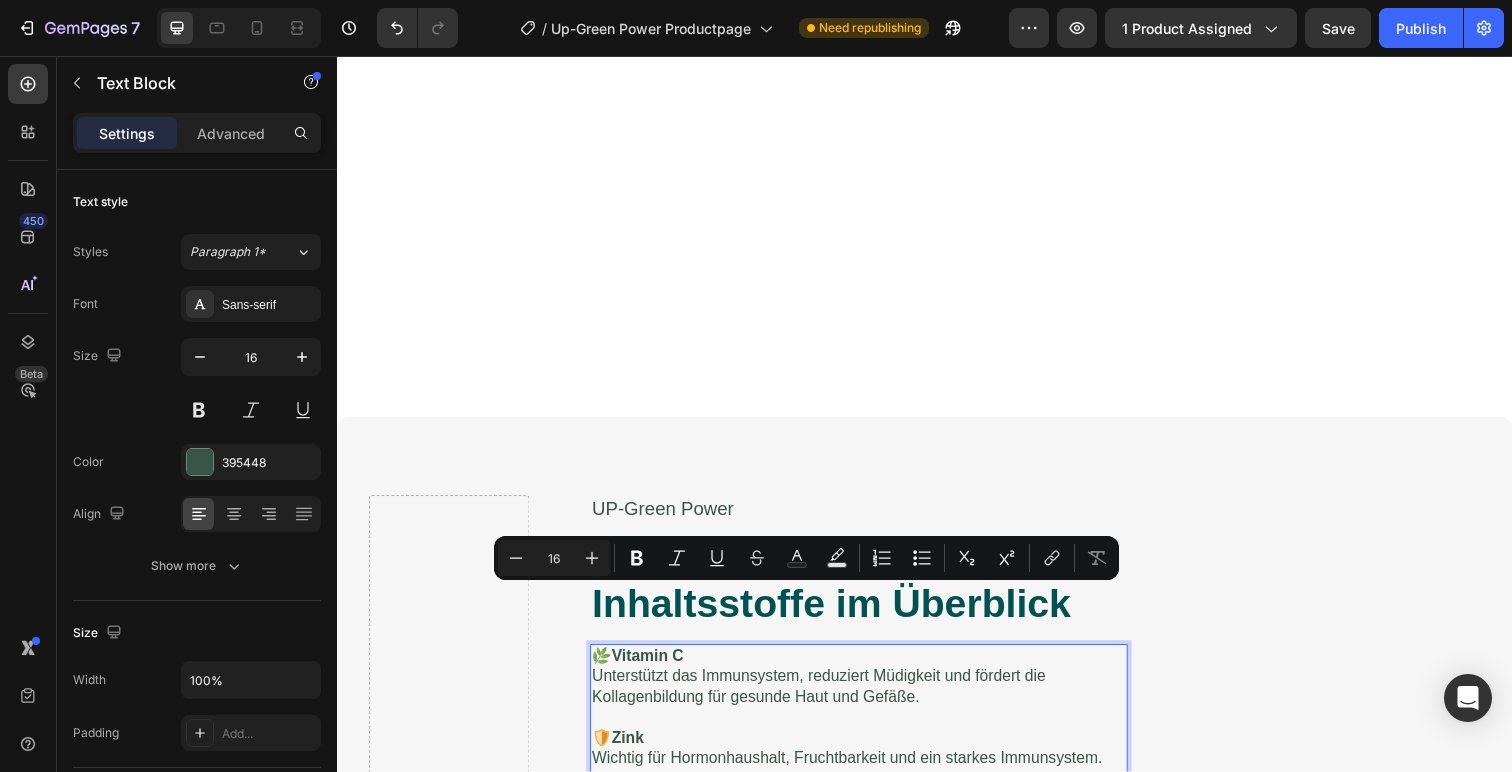 scroll, scrollTop: 1057, scrollLeft: 0, axis: vertical 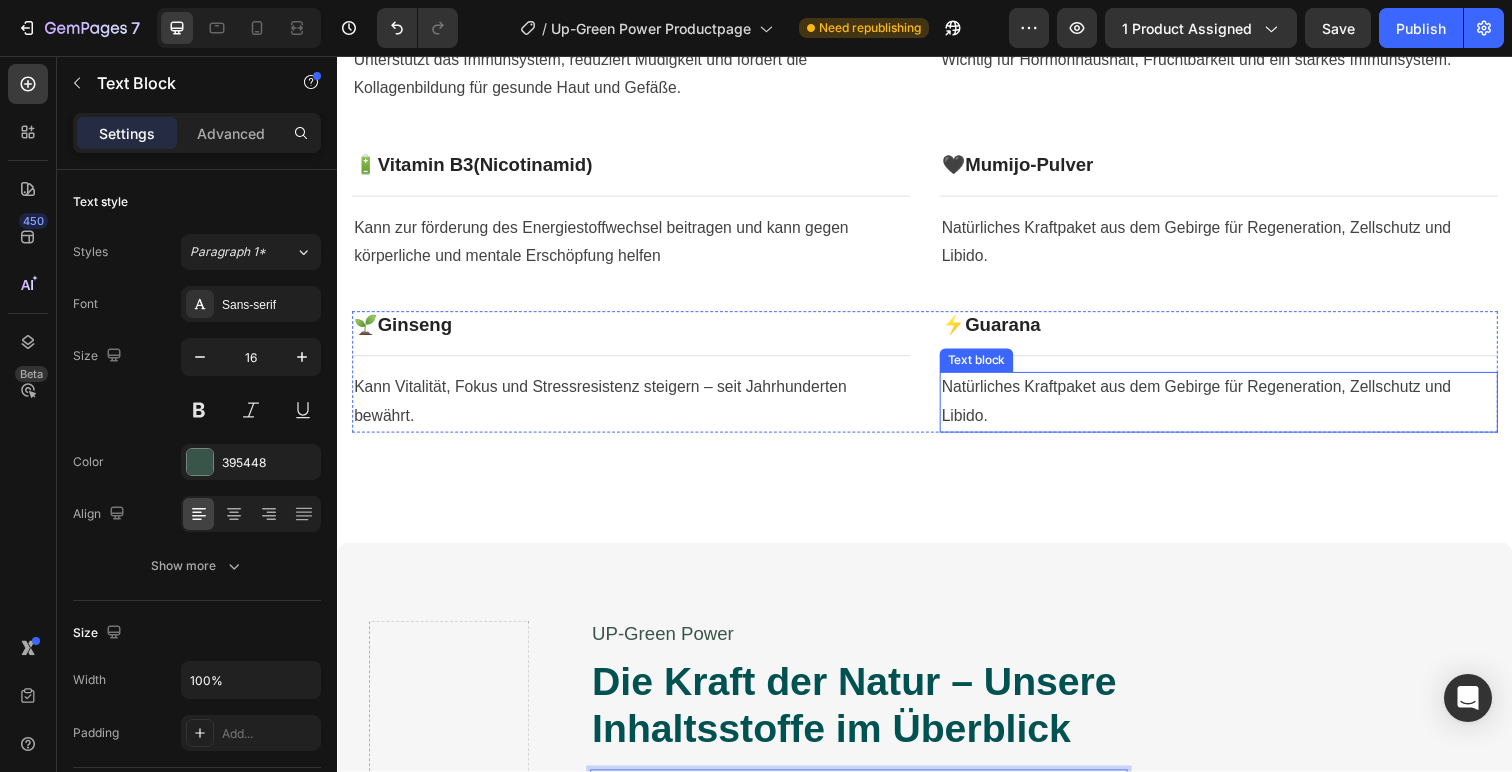 click on "Natürliches Kraftpaket aus dem Gebirge für Regeneration, Zellschutz und Libido." at bounding box center (1237, 410) 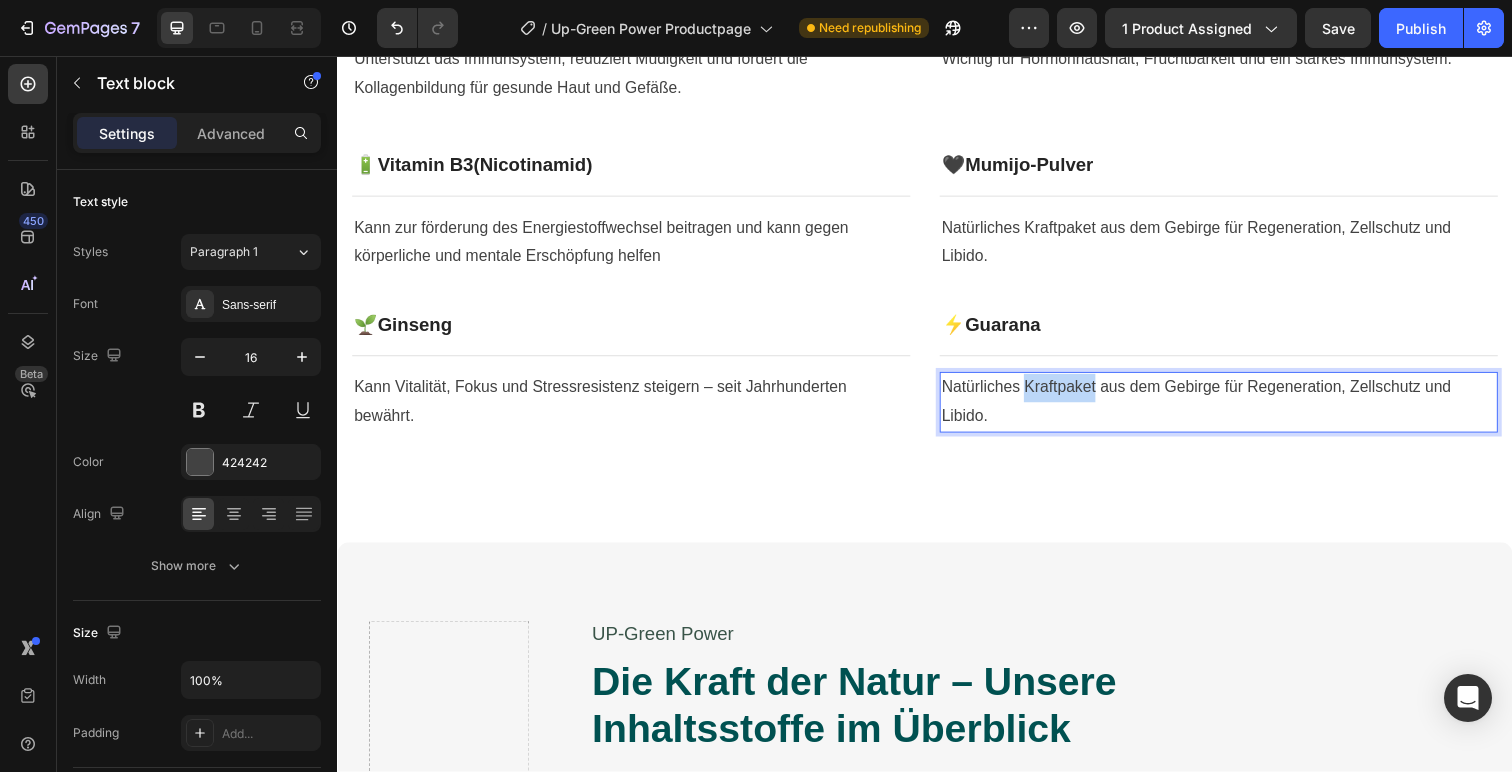 click on "Natürliches Kraftpaket aus dem Gebirge für Regeneration, Zellschutz und Libido." at bounding box center [1237, 410] 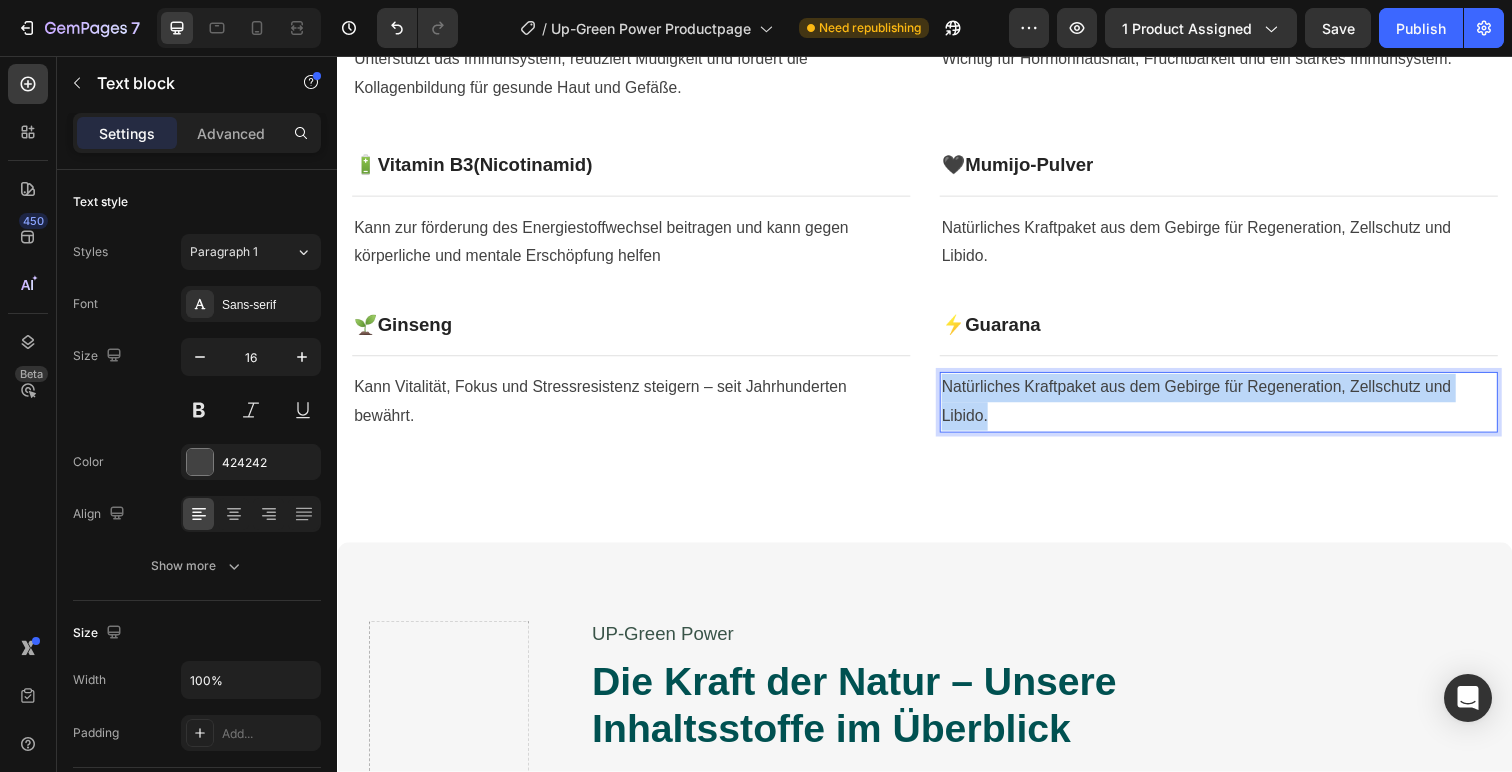 click on "Natürliches Kraftpaket aus dem Gebirge für Regeneration, Zellschutz und Libido." at bounding box center [1237, 410] 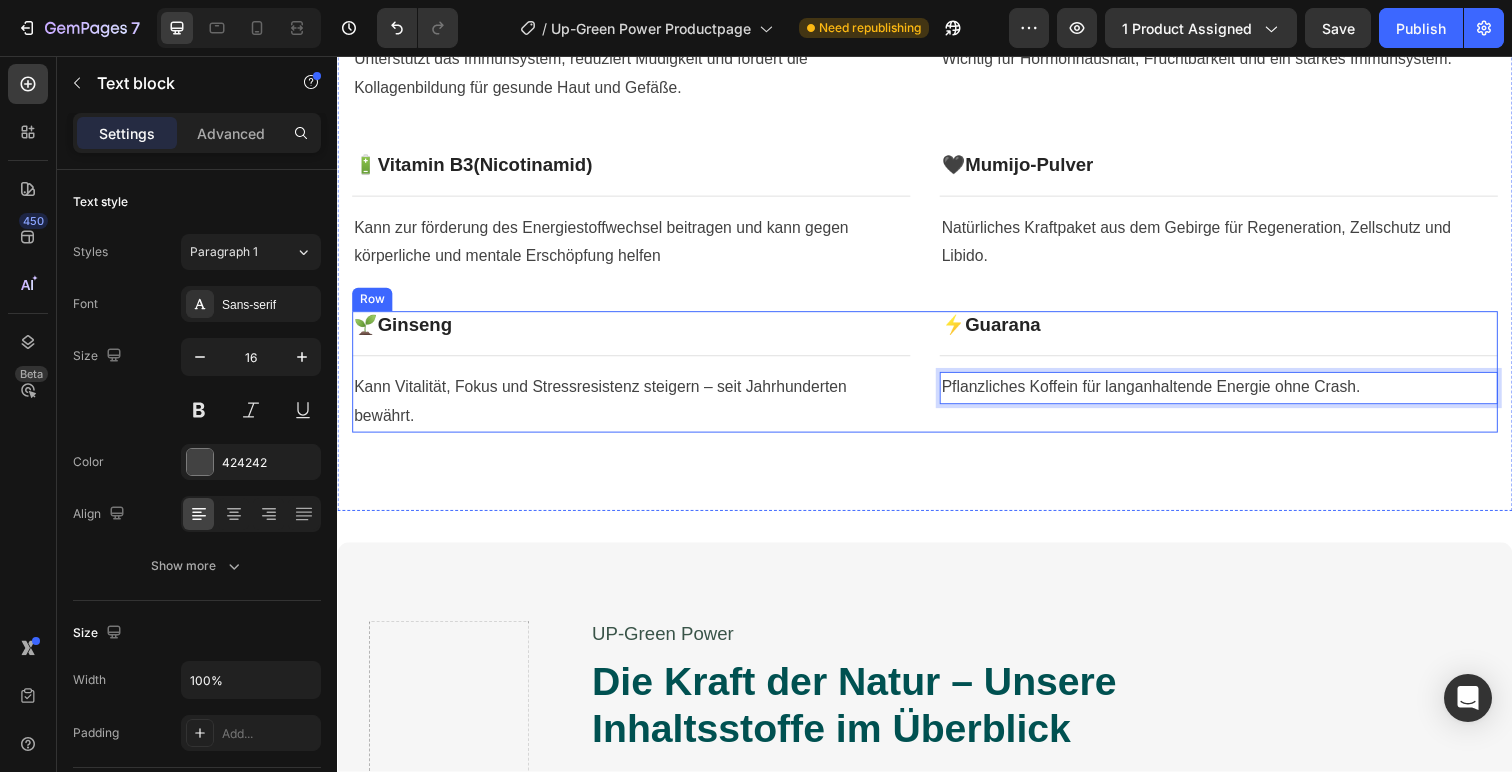 click on "Die Kraft der Natur –  Unsere Inhaltsstoffe im Überblick Heading Row 🌿  Vitamin C   Heading Row                Title Line Unterstützt das Immunsystem, reduziert Müdigkeit und fördert die Kollagenbildung für gesunde Haut und Gefäße. Text block 🛡️  Zink Heading Row                Title Line Wichtig für Hormonhaushalt, Fruchtbarkeit und ein starkes Immunsystem. Text block Row 🔋  Vitamin B3  (Nicotinamid) Heading Row                Title Line Kann zur förderung des Energiestoffwechsel beitragen und kann gegen körperliche und mentale Erschöpfung helfen Text block 🖤  Mumijo-Pulver   Heading Row                Title Line Natürliches Kraftpaket aus dem Gebirge für Regeneration, Zellschutz und Libido. Text block Row 🌱  Ginseng   Heading Row                Title Line Kann Vitalität, Fokus und Stressresistenz steigern – seit Jahrhunderten bewährt. Text block ⚡  Guarana   Heading Row                Title Line Pflanzliches Koffein für langanhaltende Energie ohne Crash.   0 Row" at bounding box center [937, 144] 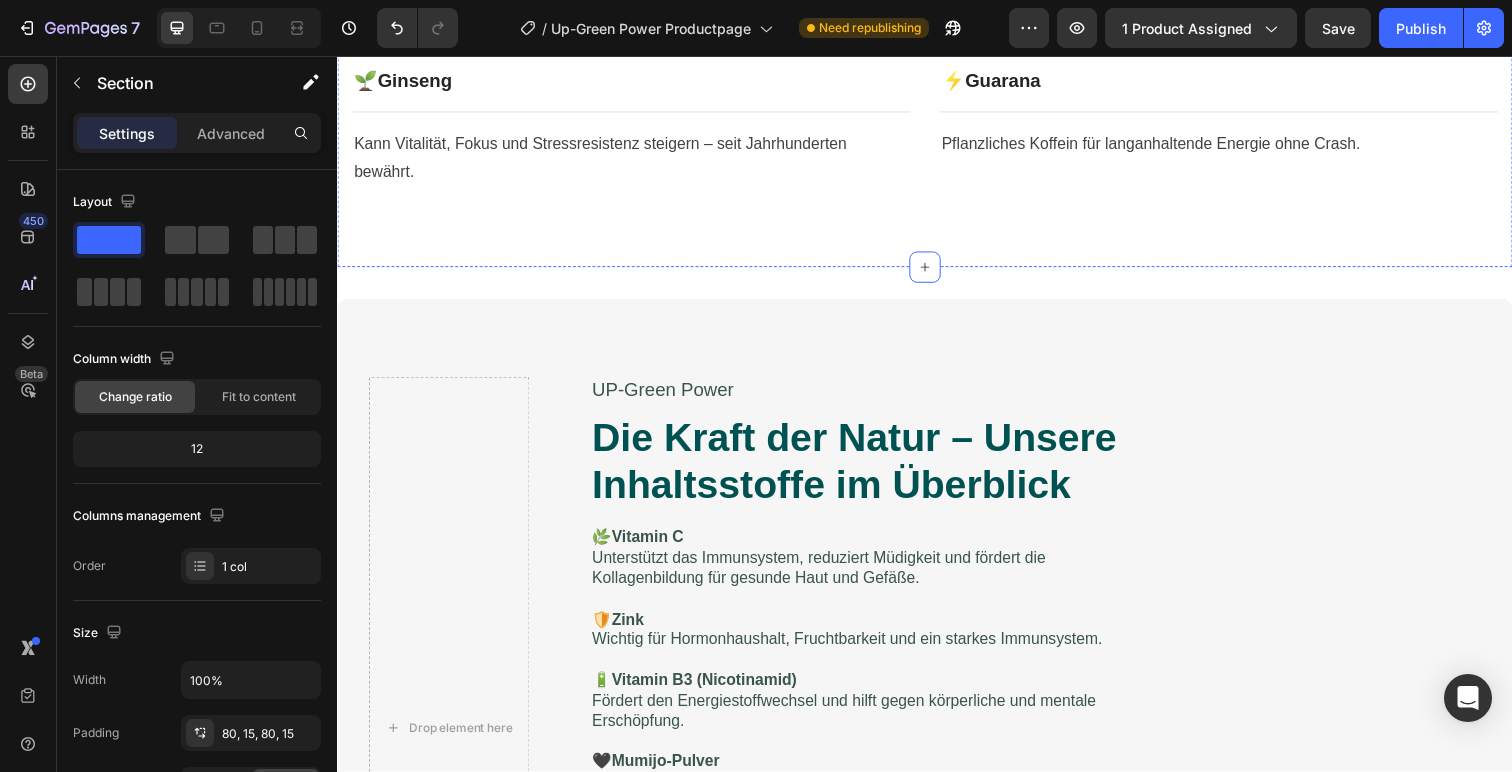 scroll, scrollTop: 1161, scrollLeft: 0, axis: vertical 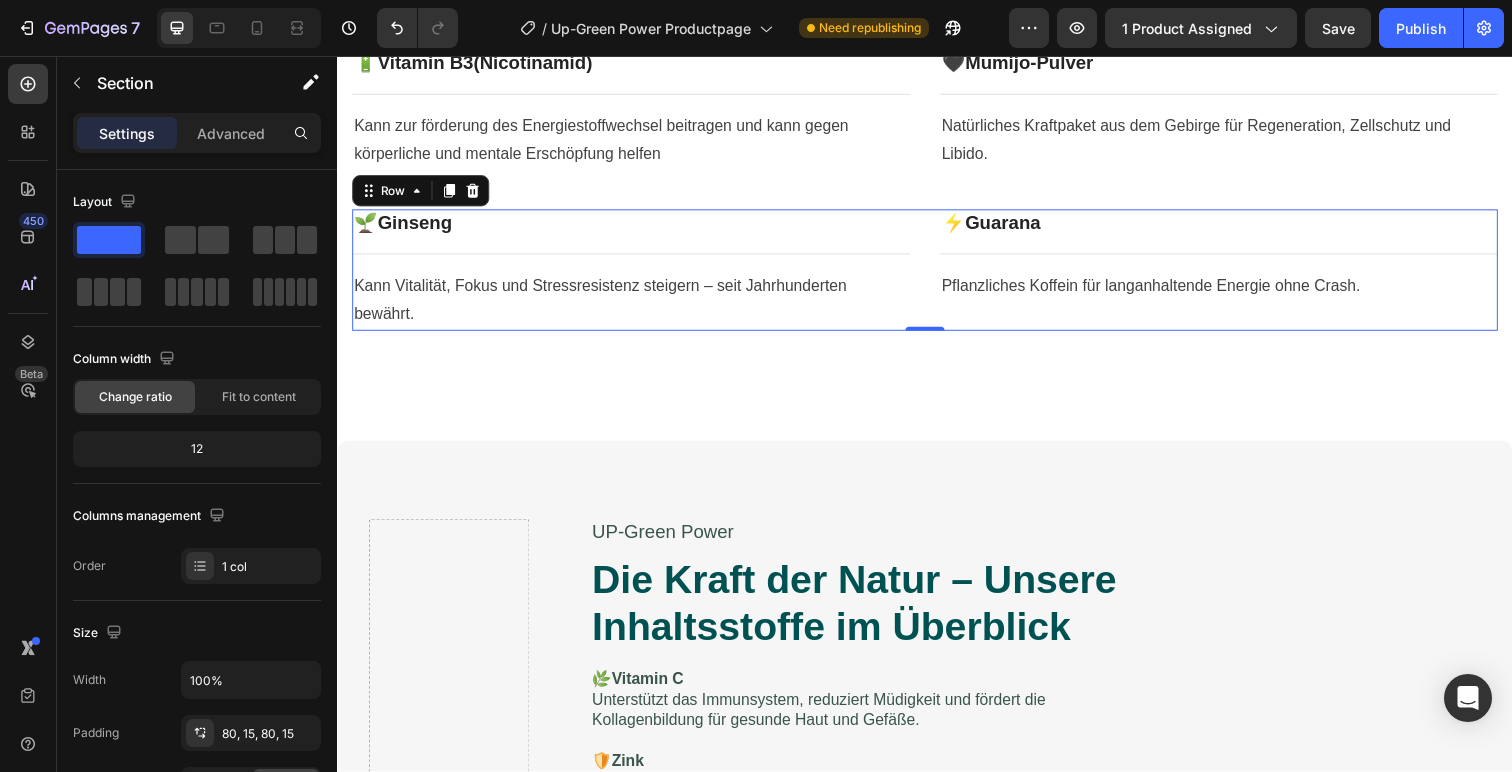 click on "🌱  Ginseng   Heading Row                Title Line Kann Vitalität, Fokus und Stressresistenz steigern – seit Jahrhunderten bewährt. Text block ⚡  Guarana   Heading Row                Title Line Pflanzliches Koffein für langanhaltende Energie ohne Crash. Text block Row   0" at bounding box center [937, 274] 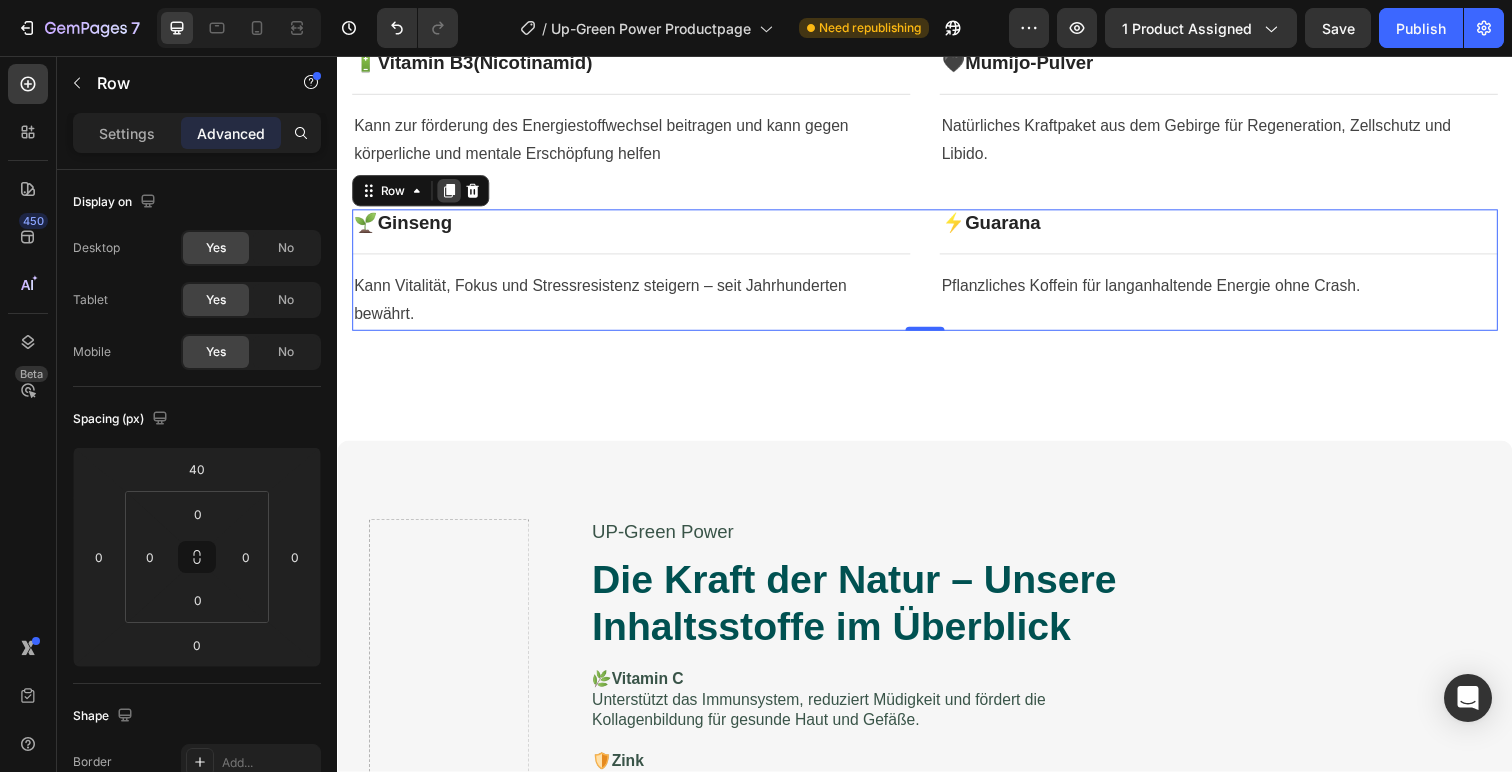 click 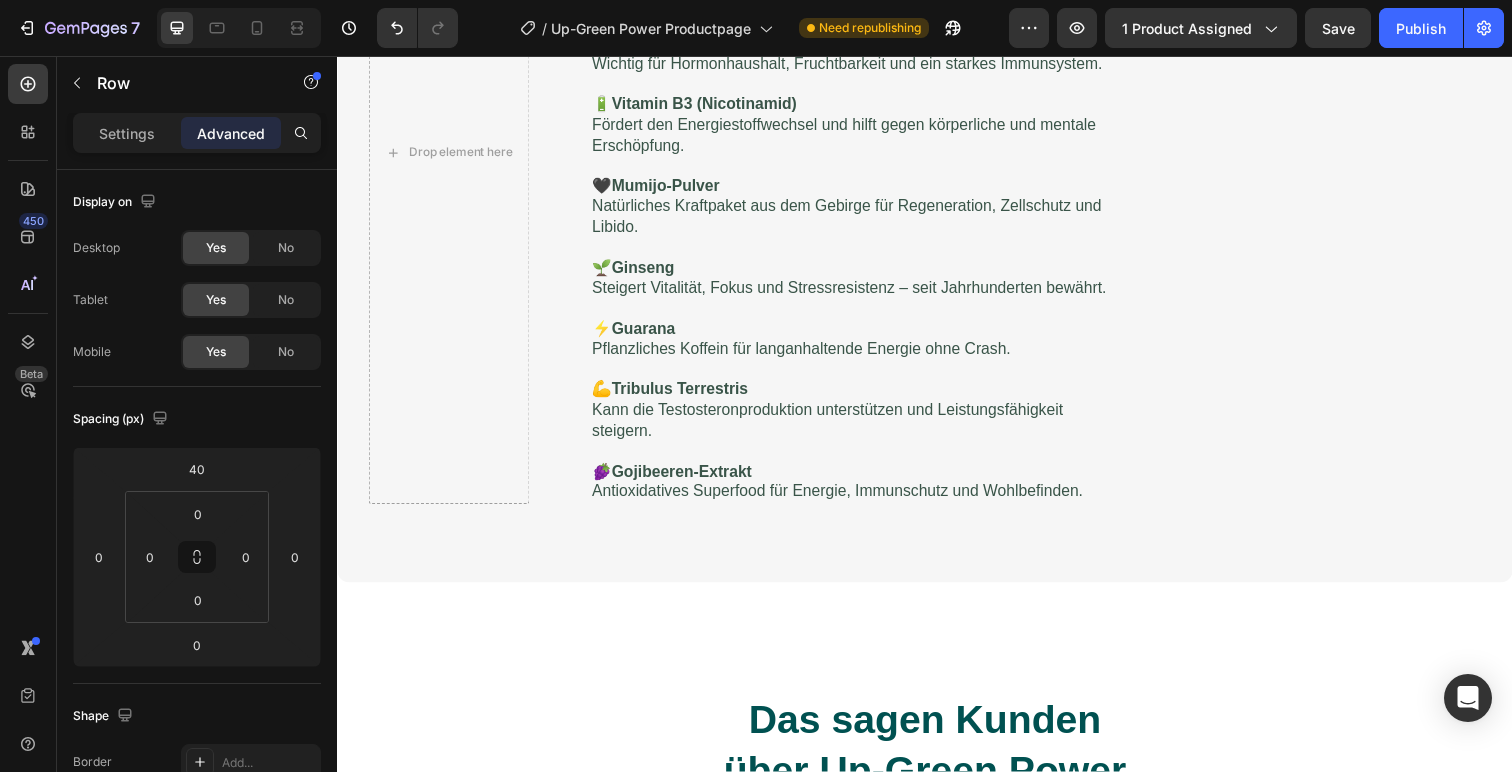 scroll, scrollTop: 1997, scrollLeft: 0, axis: vertical 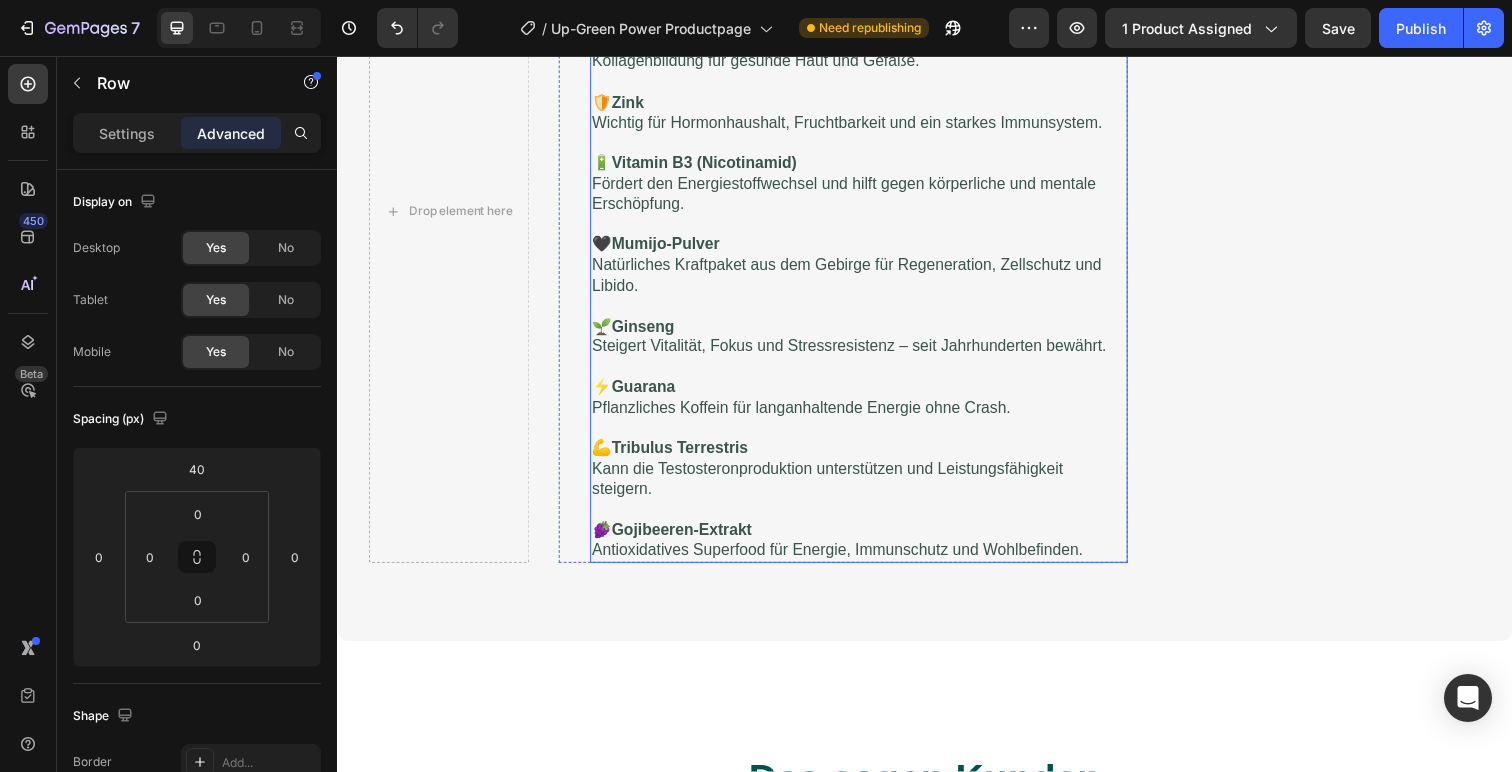 click on "Tribulus Terrestris" at bounding box center [686, 456] 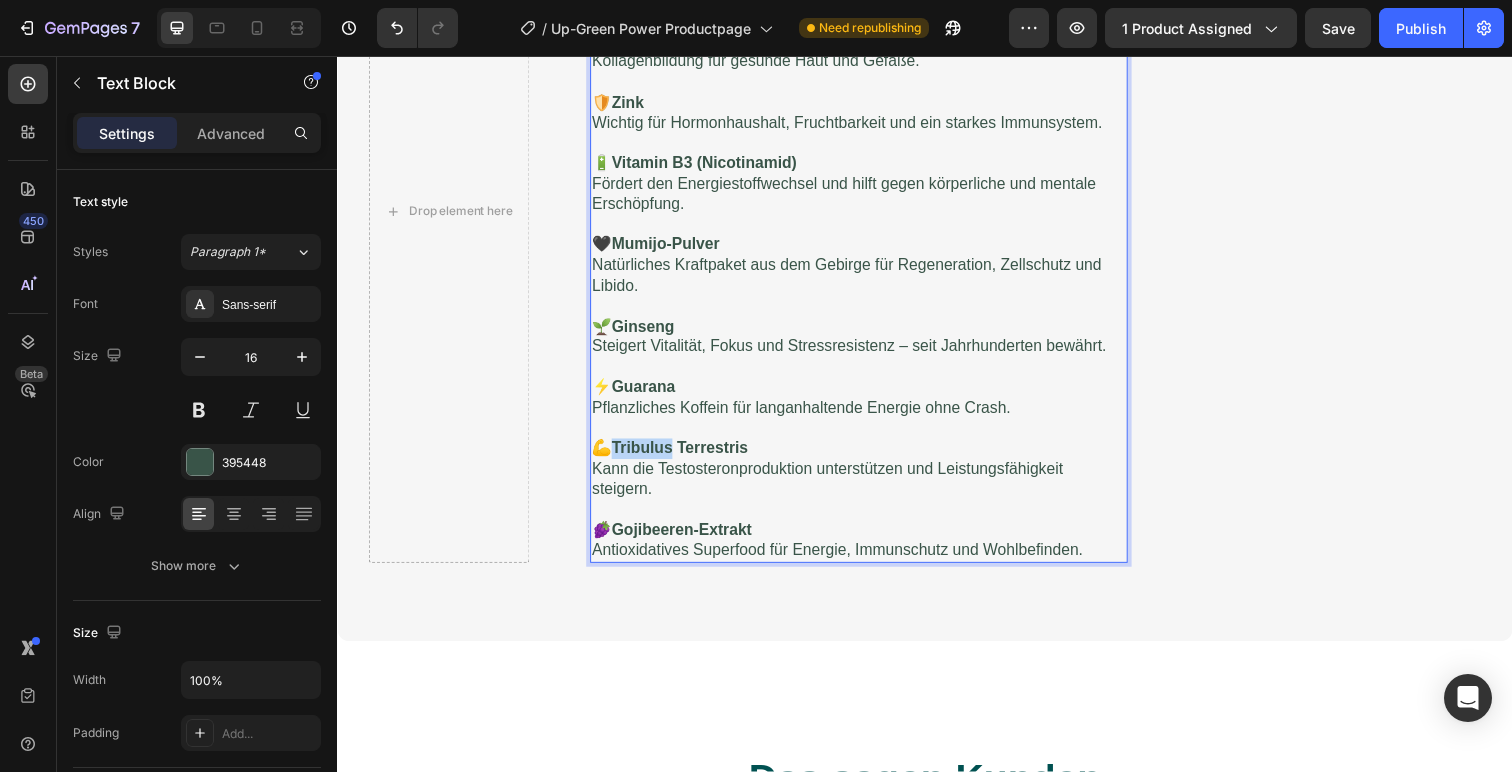 click on "Tribulus Terrestris" at bounding box center [686, 456] 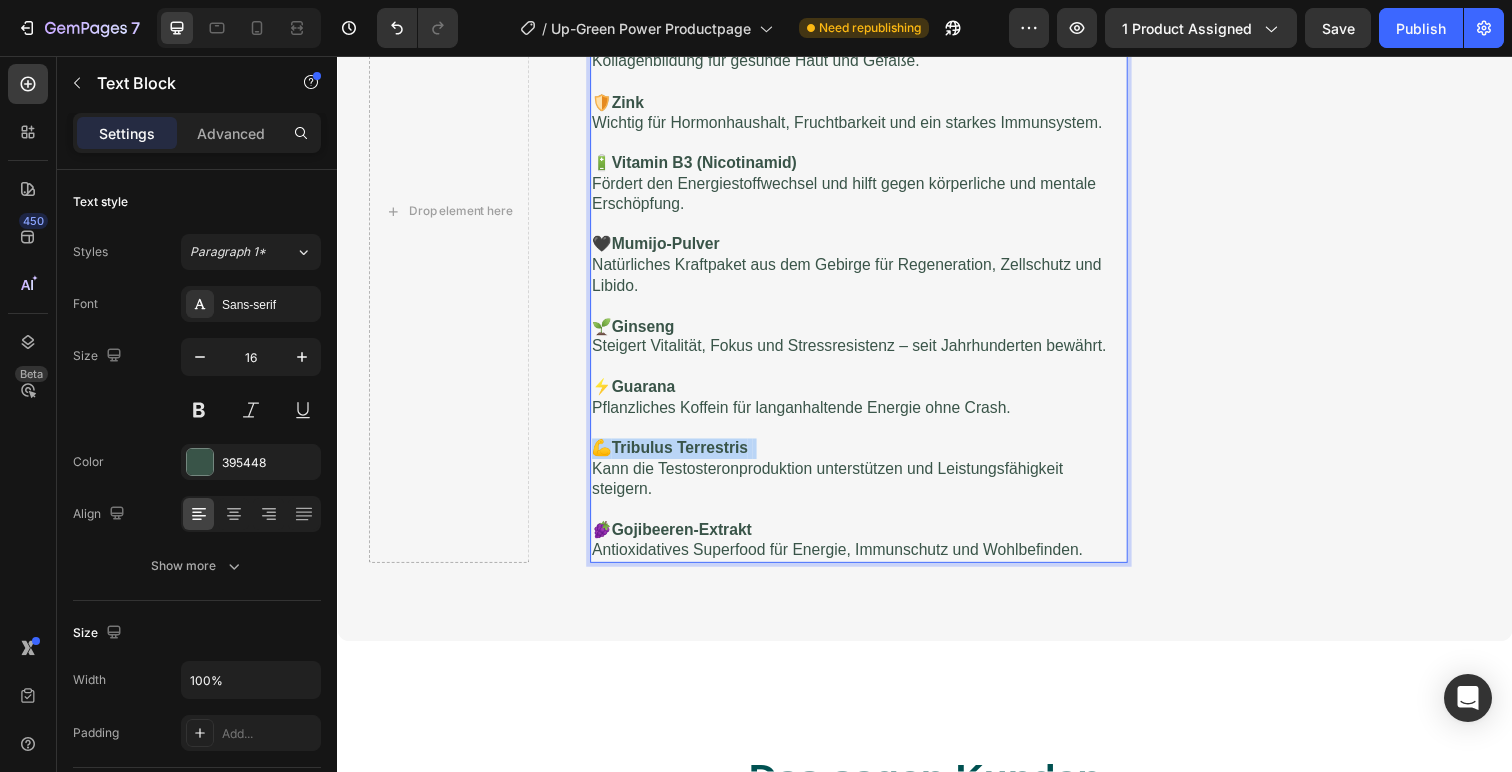 click on "Tribulus Terrestris" at bounding box center (686, 456) 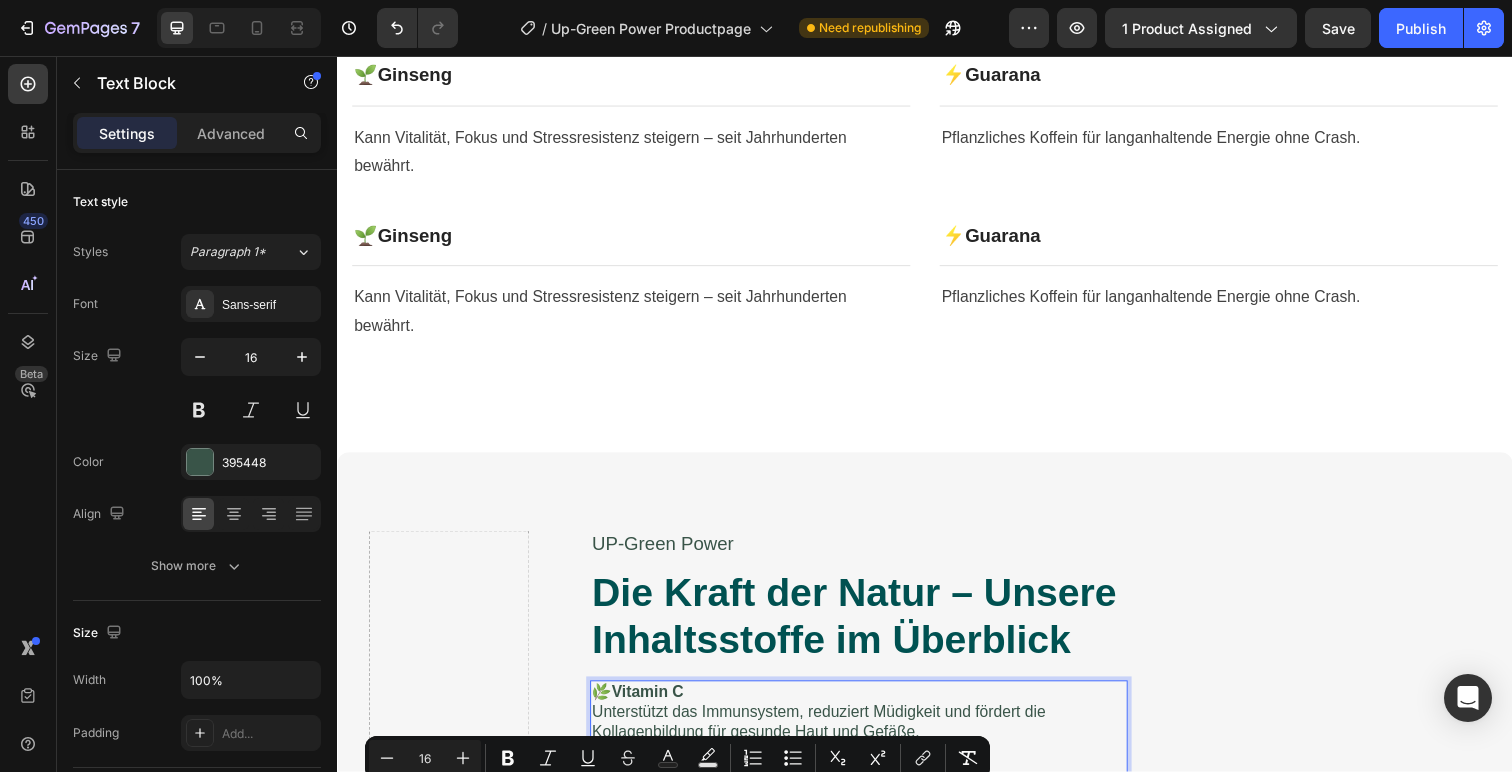 scroll, scrollTop: 1148, scrollLeft: 0, axis: vertical 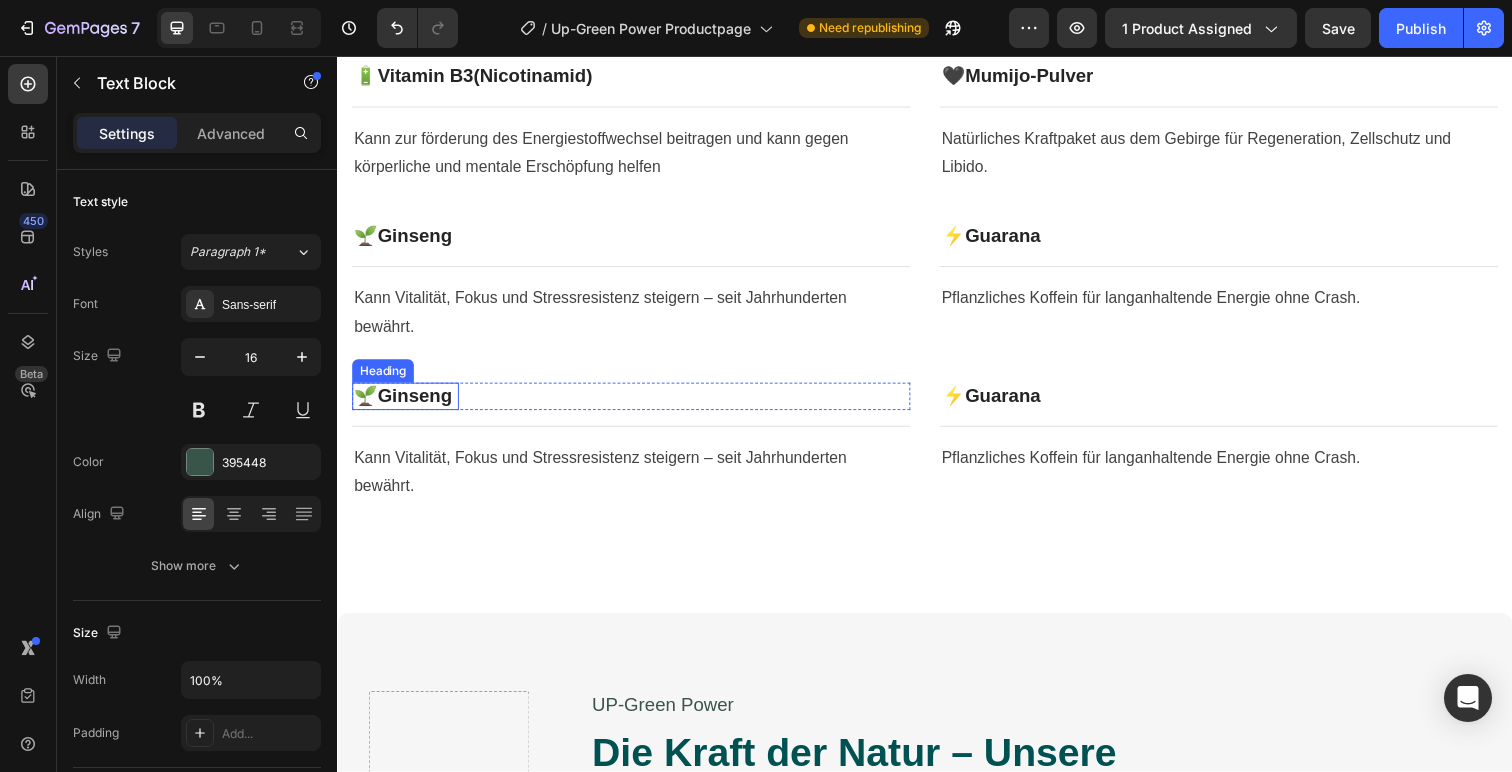 click on "Ginseng" at bounding box center (416, 403) 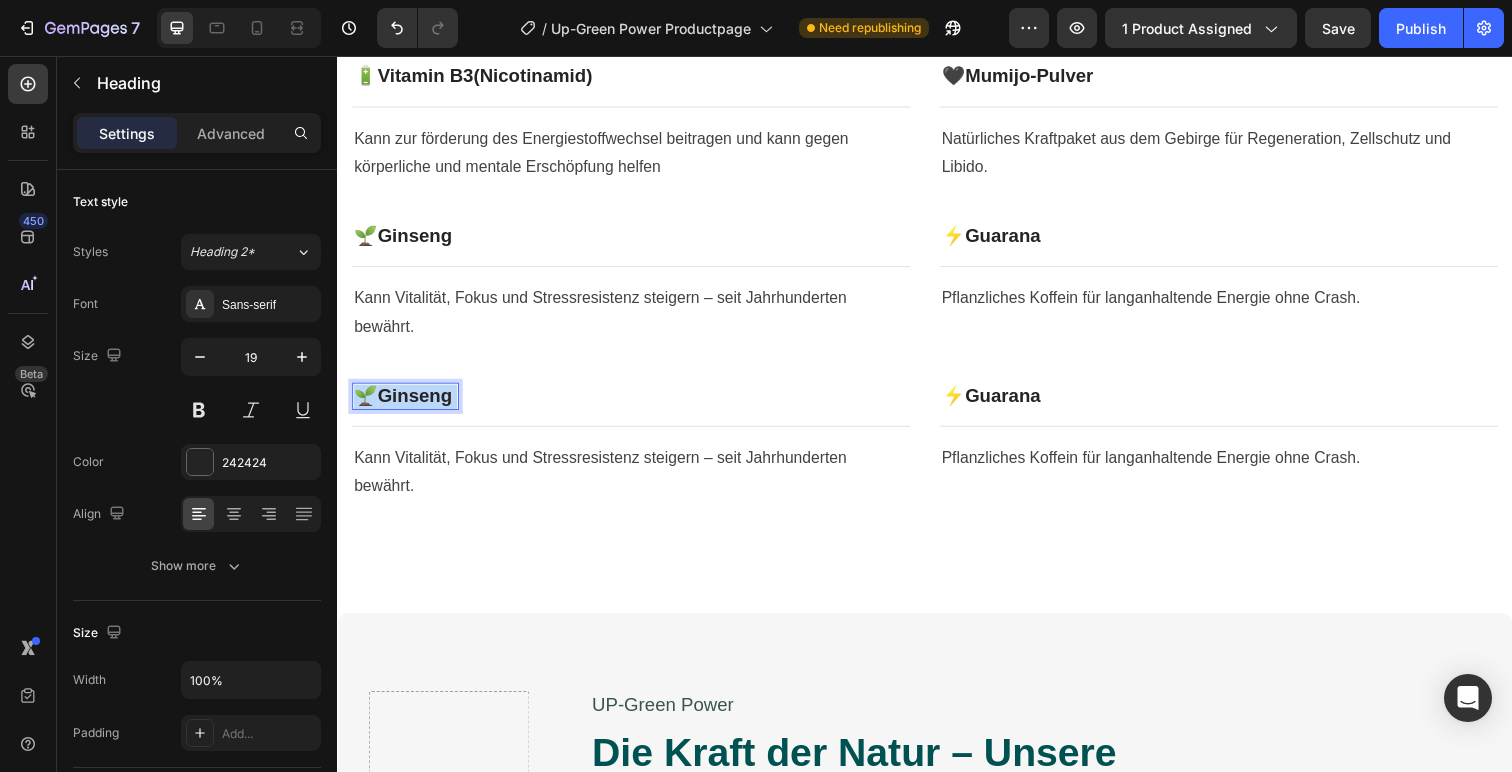 click on "Ginseng" at bounding box center [416, 403] 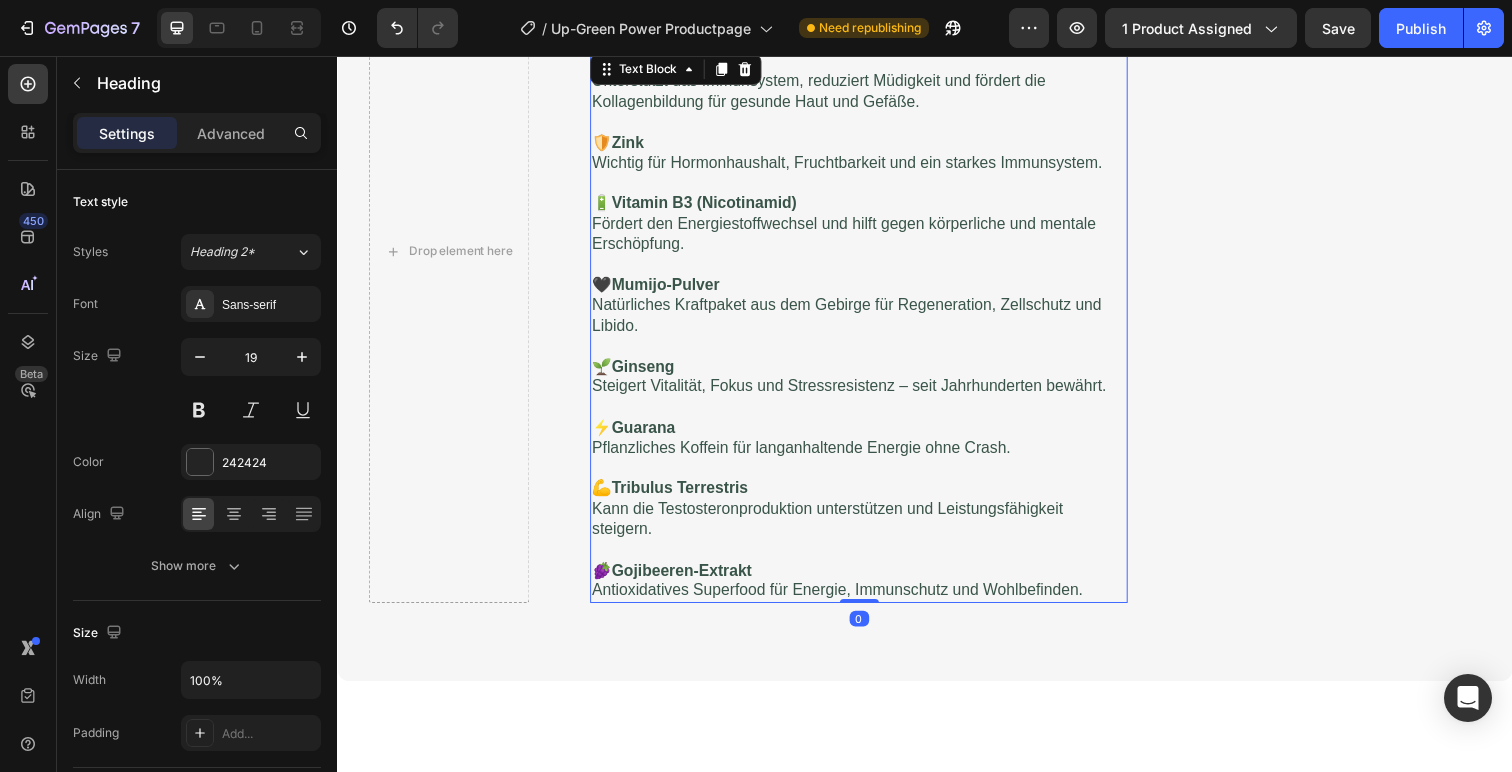 click on "💪  Tribulus Terrestris   Kann die Testosteronproduktion unterstützen und Leistungsfähigkeit steigern." at bounding box center (869, 519) 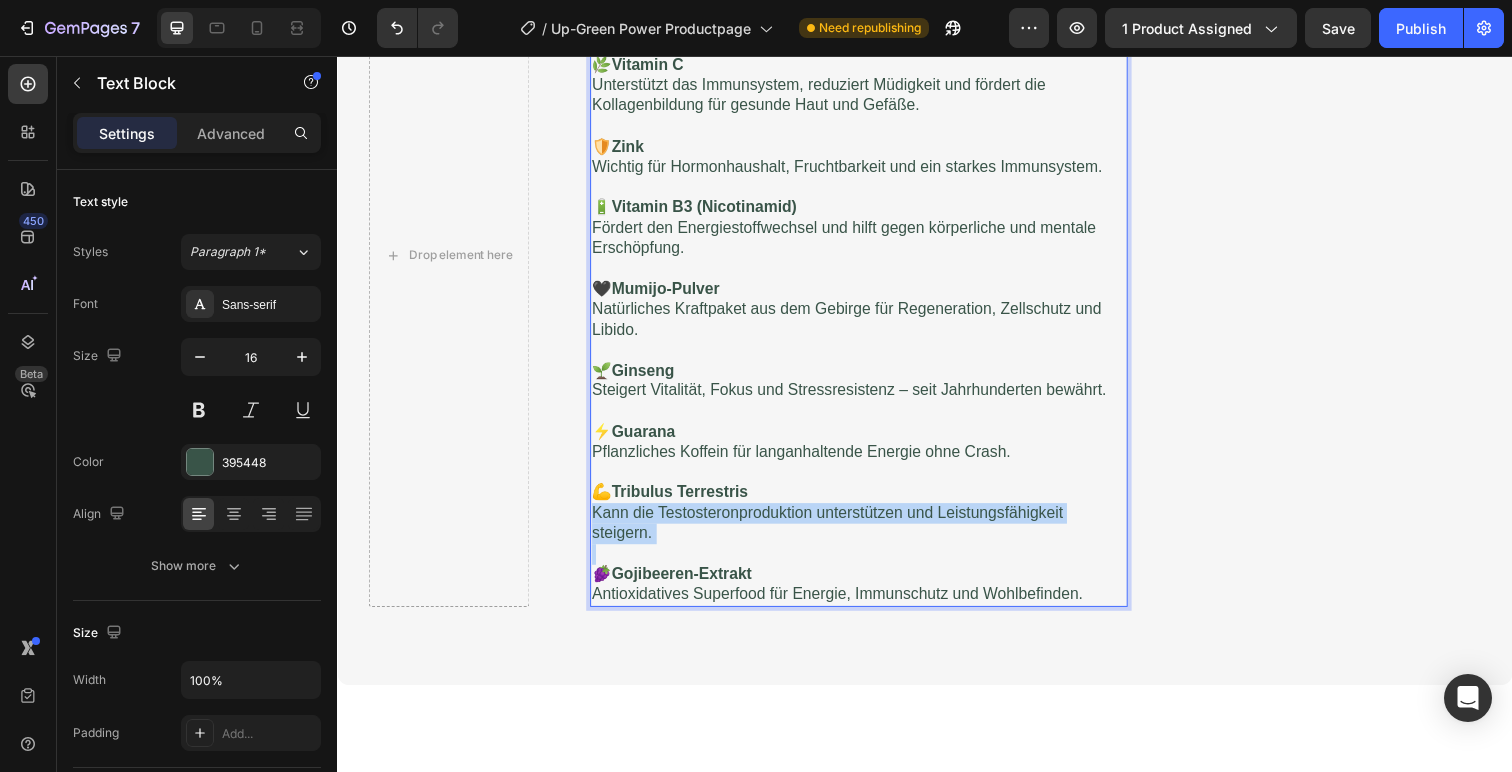 click on "💪  Tribulus Terrestris   Kann die Testosteronproduktion unterstützen und Leistungsfähigkeit steigern." at bounding box center [869, 523] 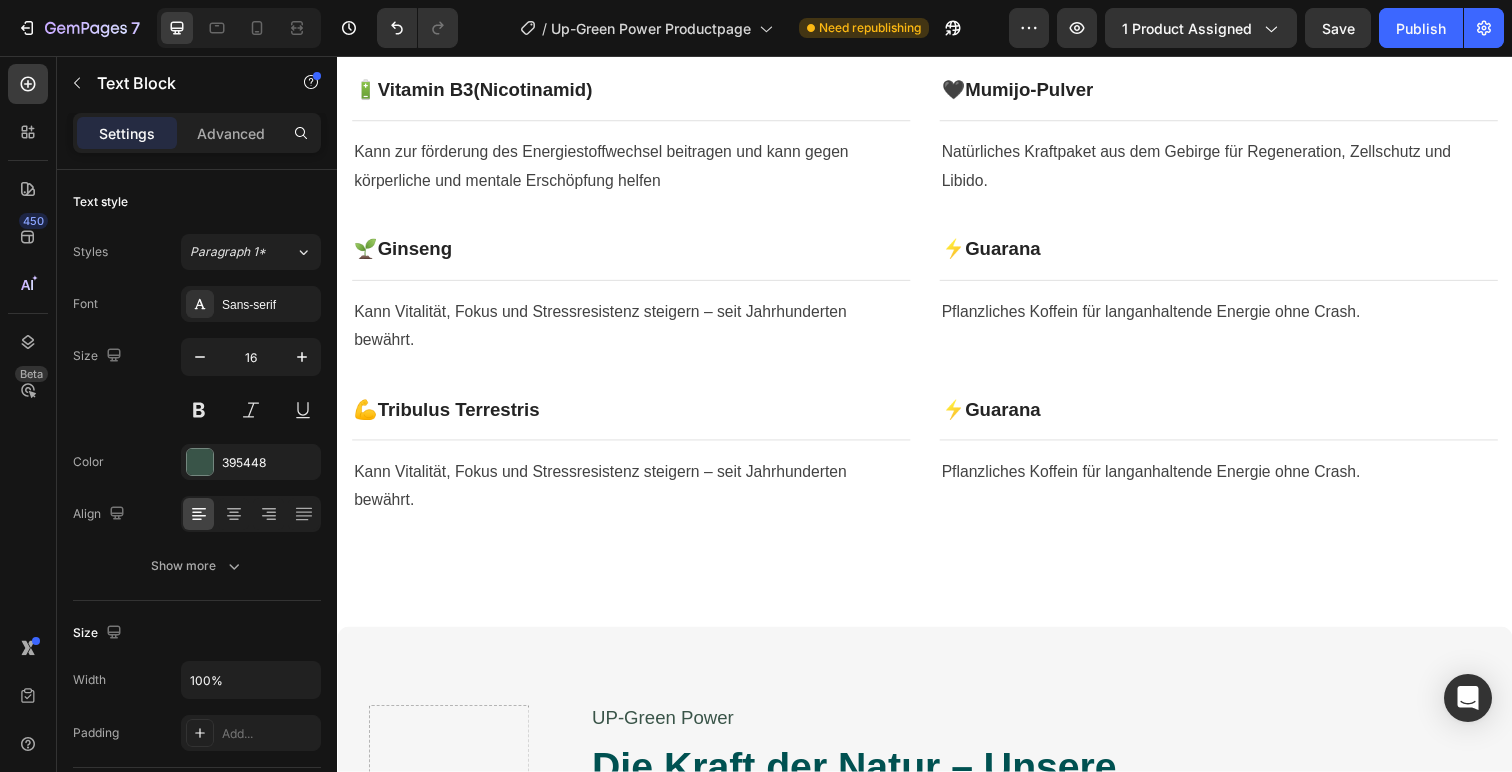 scroll, scrollTop: 1129, scrollLeft: 0, axis: vertical 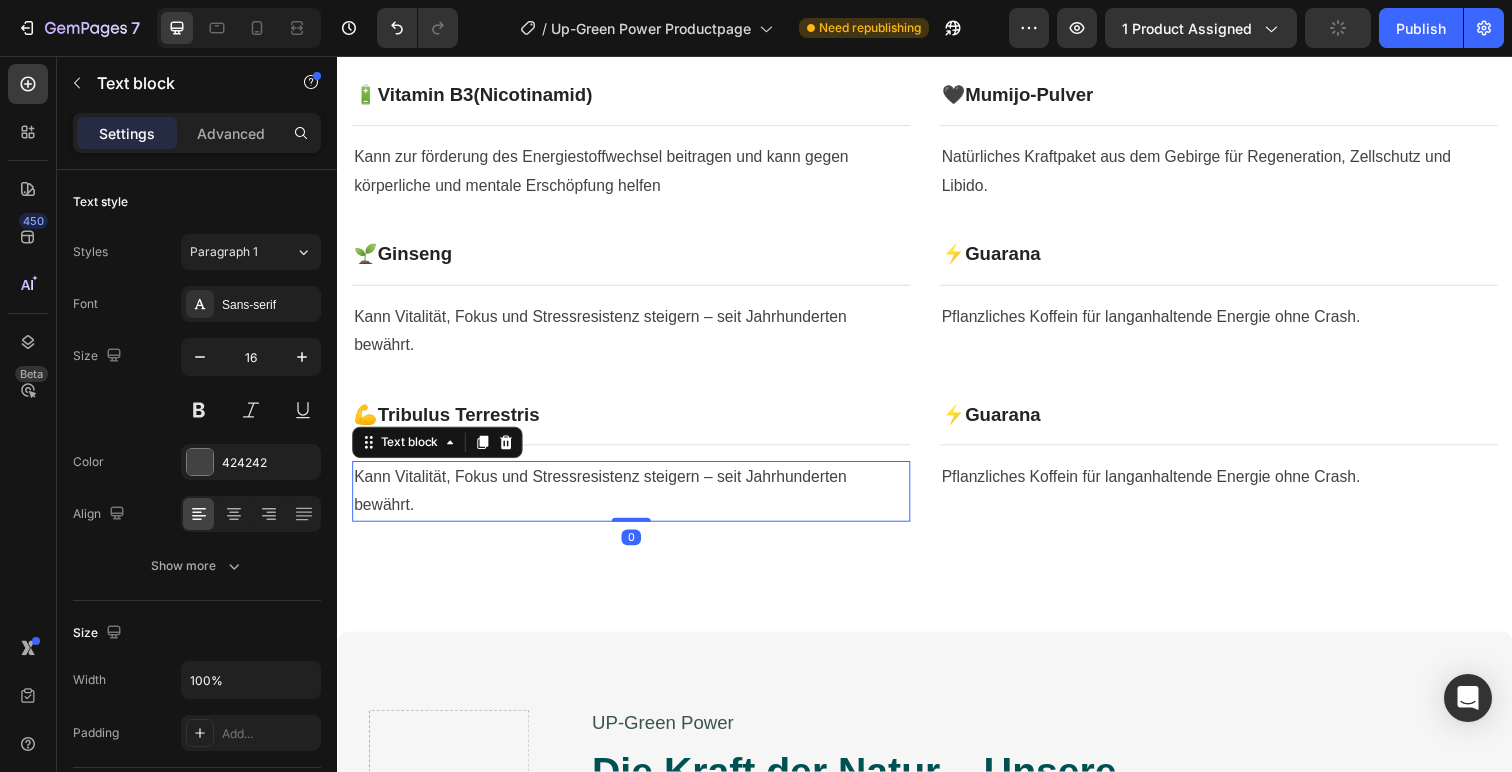 click on "Kann Vitalität, Fokus und Stressresistenz steigern – seit Jahrhunderten bewährt." at bounding box center [637, 501] 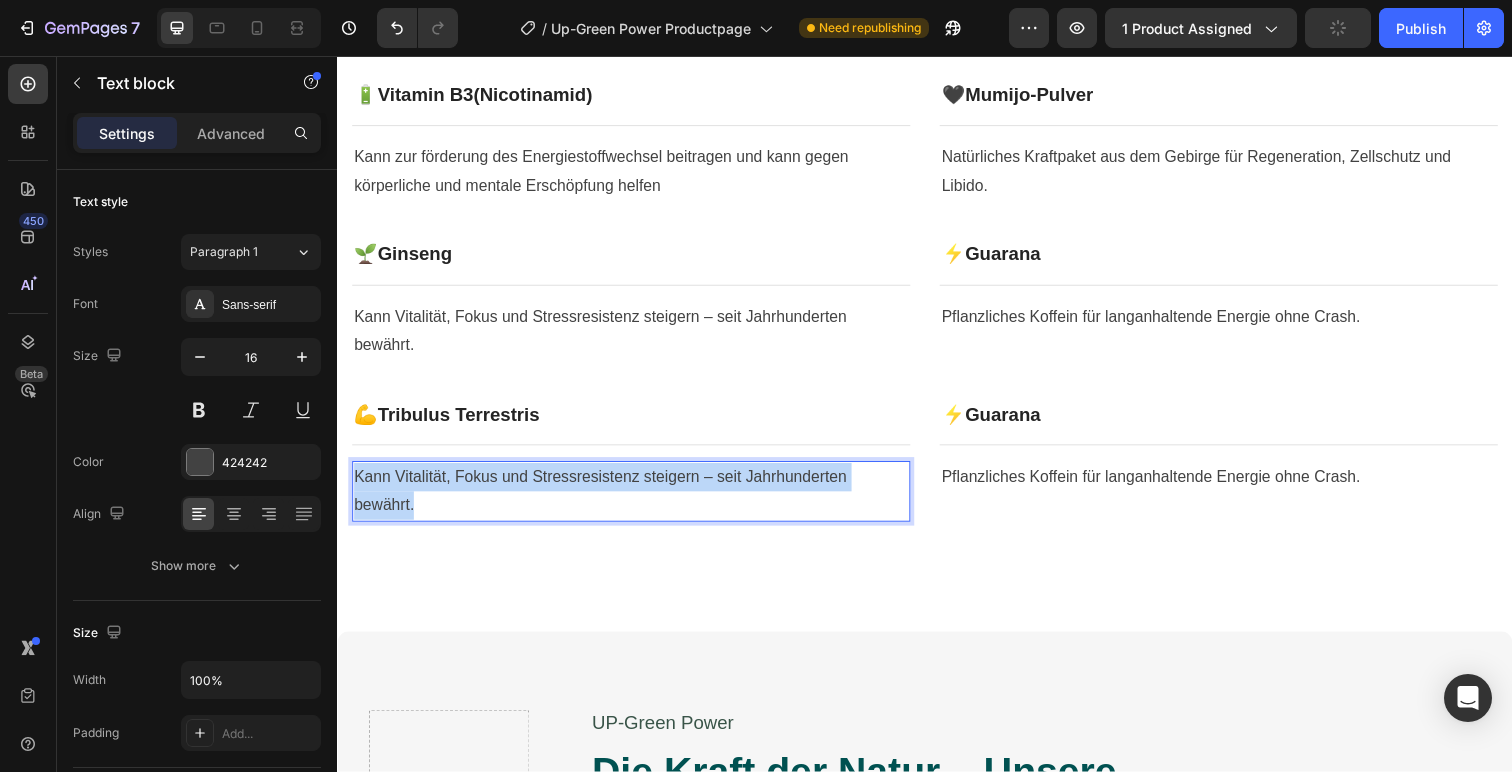 click on "Kann Vitalität, Fokus und Stressresistenz steigern – seit Jahrhunderten bewährt." at bounding box center [637, 501] 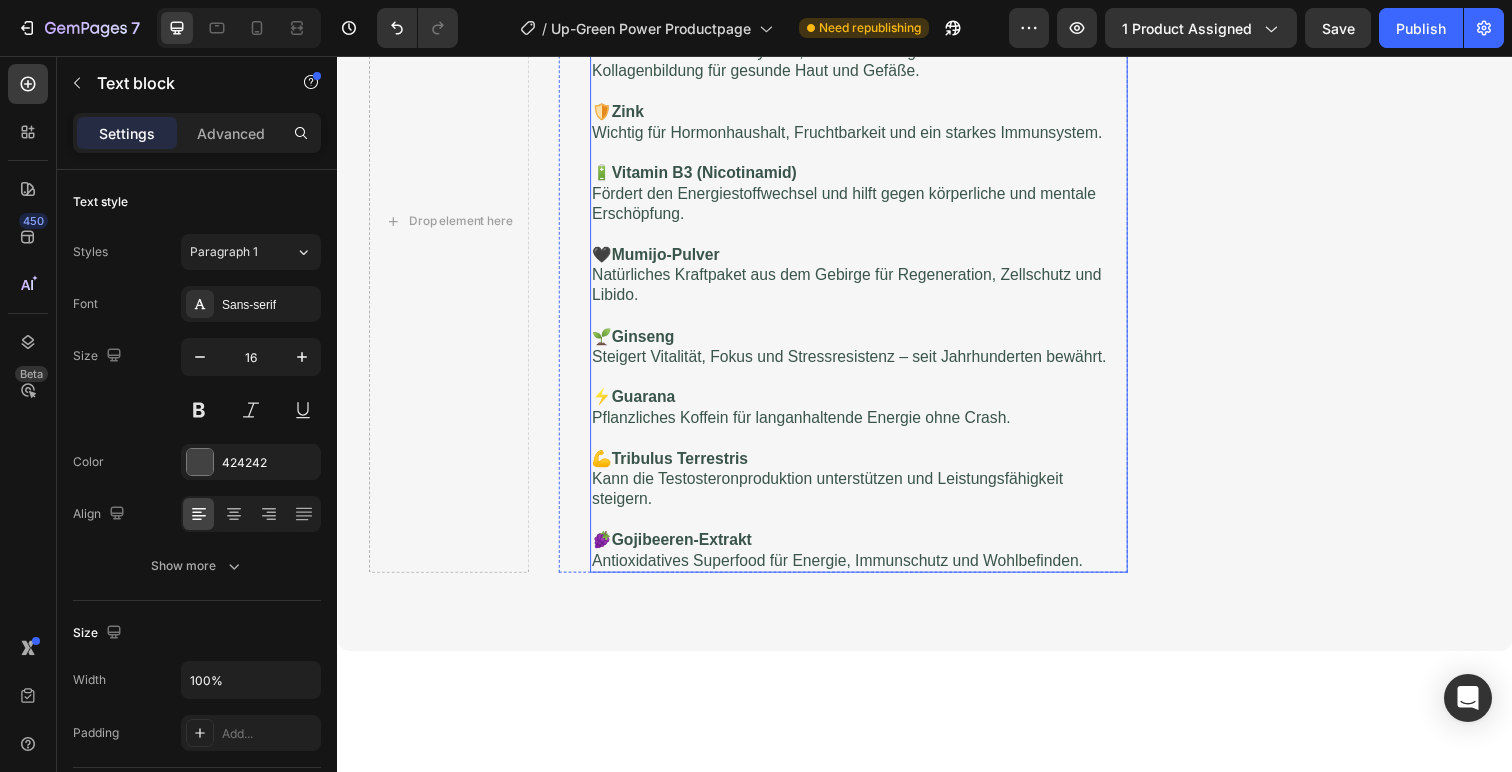 click on "Gojibeeren-Extrakt" at bounding box center [688, 550] 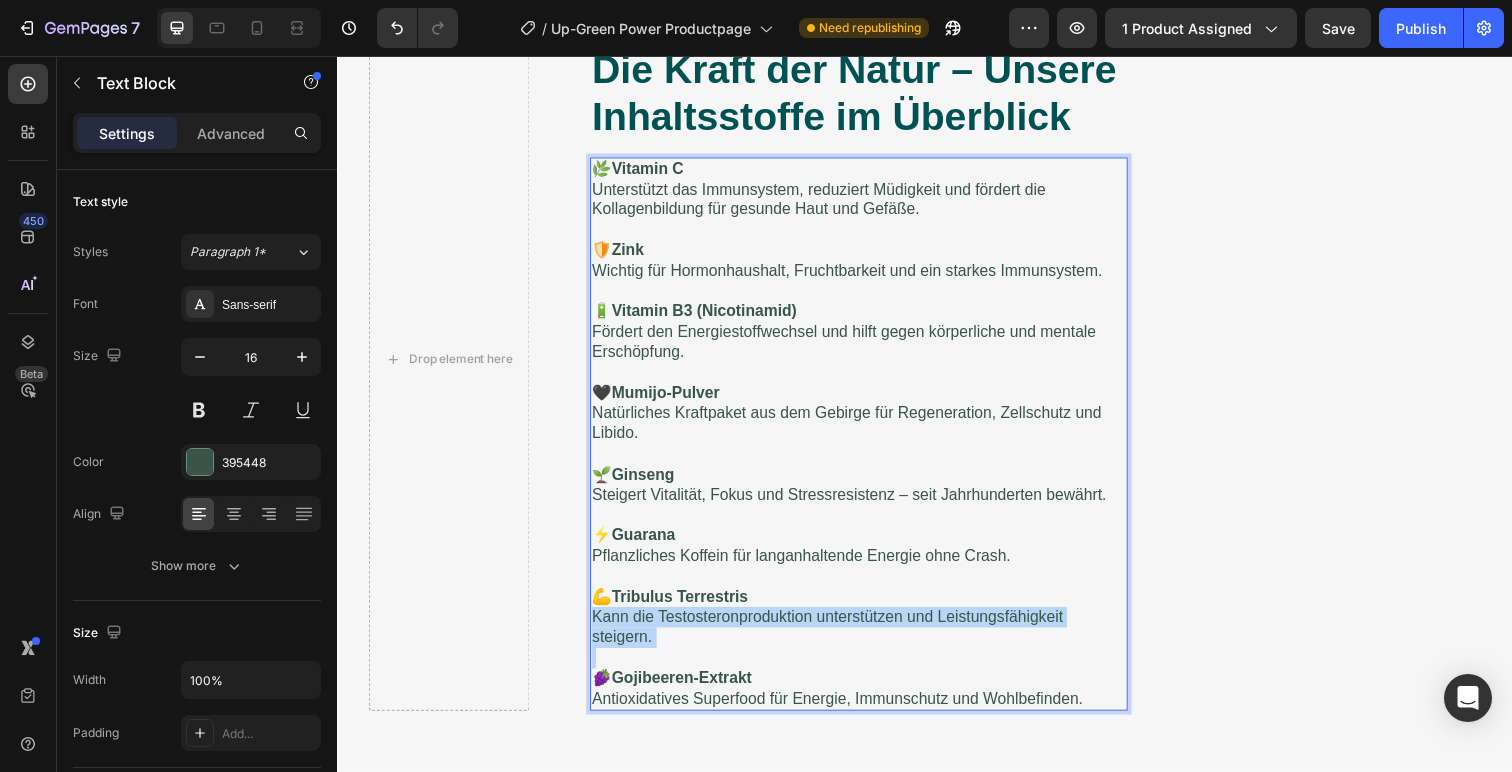 click on "🌿  Vitamin C   Unterstützt das Immunsystem, reduziert Müdigkeit und fördert die Kollagenbildung für gesunde Haut und Gefäße. 🛡️  Zink   Wichtig für Hormonhaushalt, Fruchtbarkeit und ein starkes Immunsystem. 🔋  Vitamin B3 (Nicotinamid) Fördert den Energiestoffwechsel und hilft gegen körperliche und mentale Erschöpfung. 🖤  Mumijo-Pulver   Natürliches Kraftpaket aus dem Gebirge für Regeneration, Zellschutz und Libido. 🌱  Ginseng   Steigert Vitalität, Fokus und Stressresistenz – seit Jahrhunderten bewährt. ⚡  Guarana   Pflanzliches Koffein für langanhaltende Energie ohne Crash. 💪  Tribulus Terrestris   Kann die Testosteronproduktion unterstützen und Leistungsfähigkeit steigern. 🍇  Gojibeeren-Extrakt Antioxidatives Superfood für Energie, Immunschutz und Wohlbefinden." at bounding box center [869, 443] 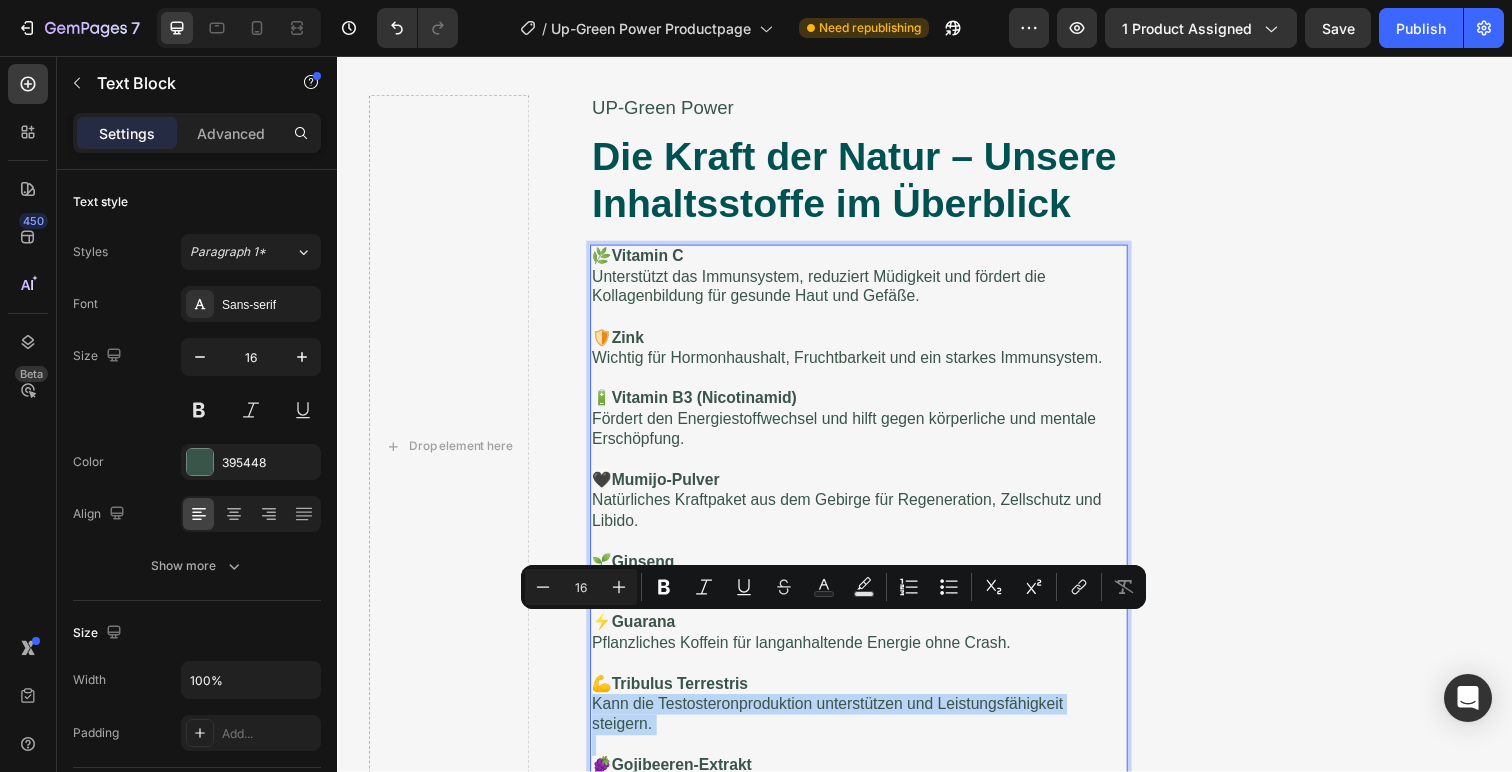 scroll, scrollTop: 2026, scrollLeft: 0, axis: vertical 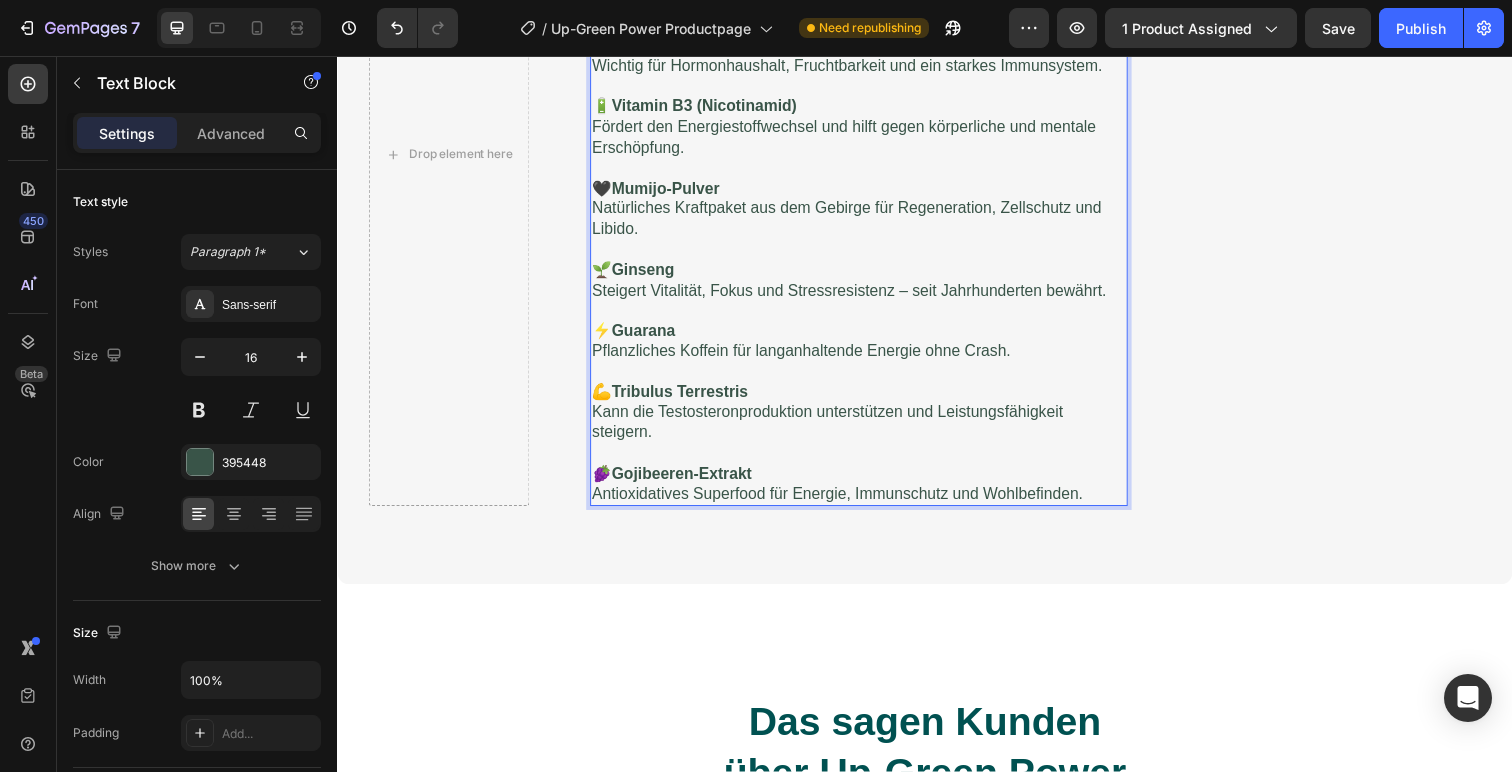click on "Gojibeeren-Extrakt" at bounding box center [688, 482] 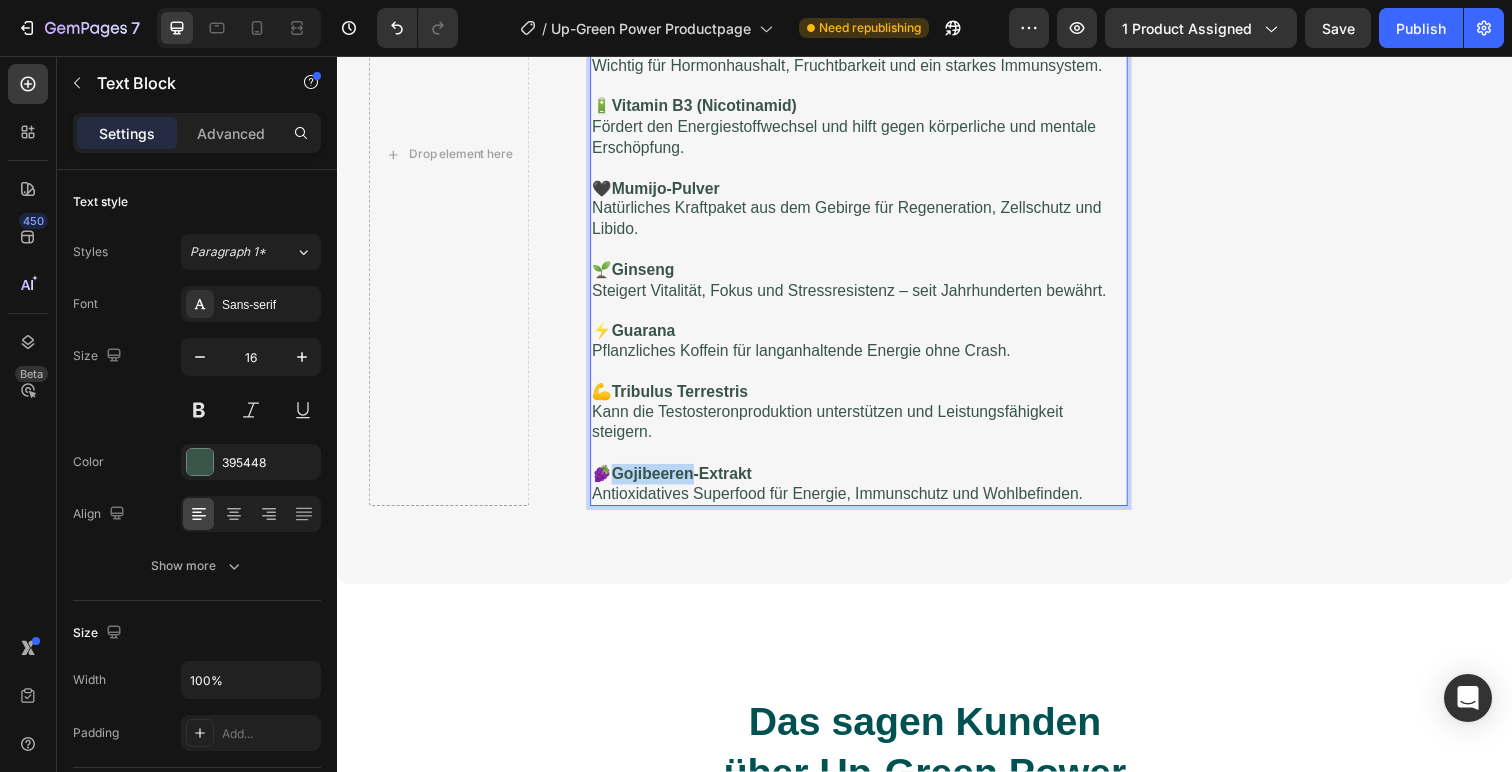 click on "Gojibeeren-Extrakt" at bounding box center [688, 482] 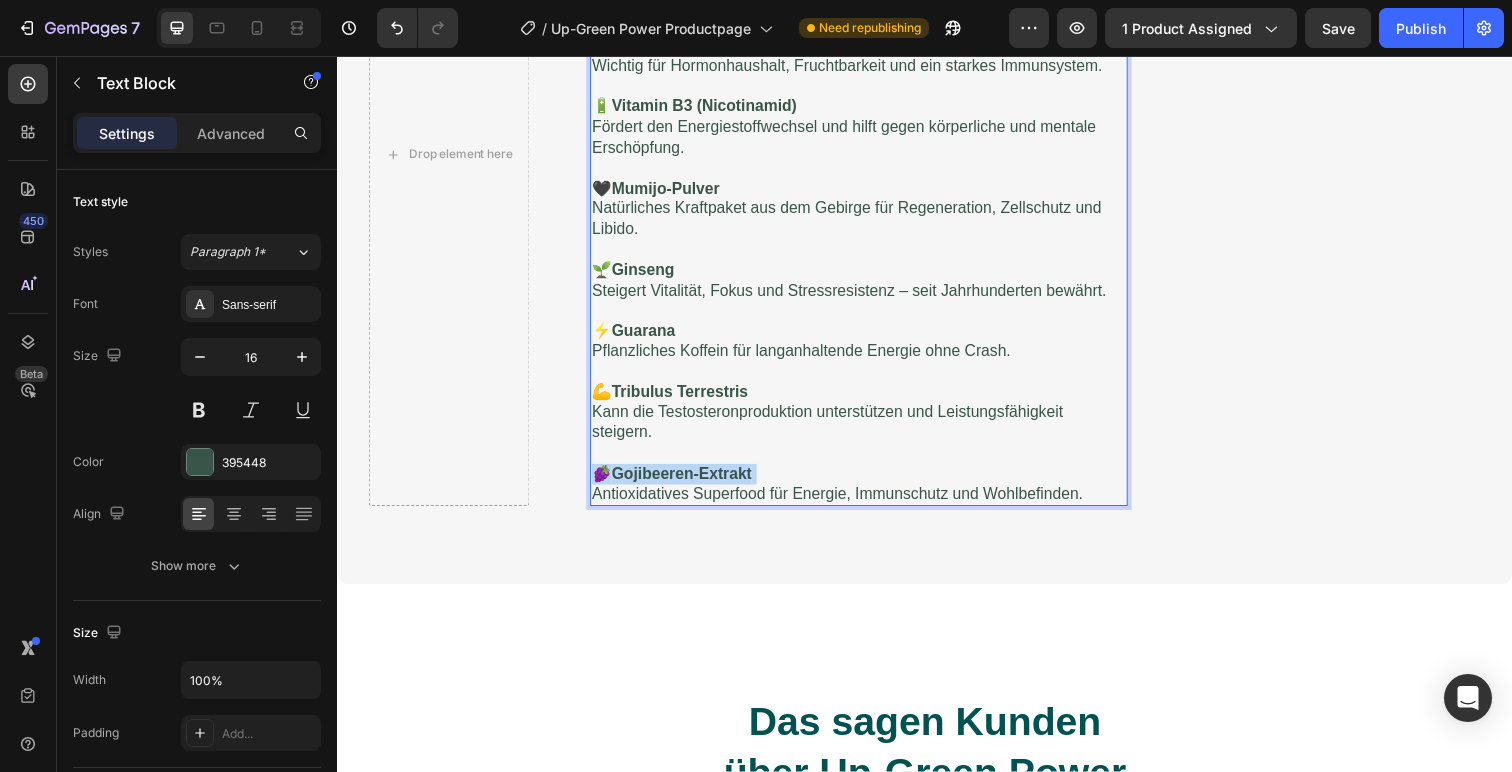 click on "Gojibeeren-Extrakt" at bounding box center (688, 482) 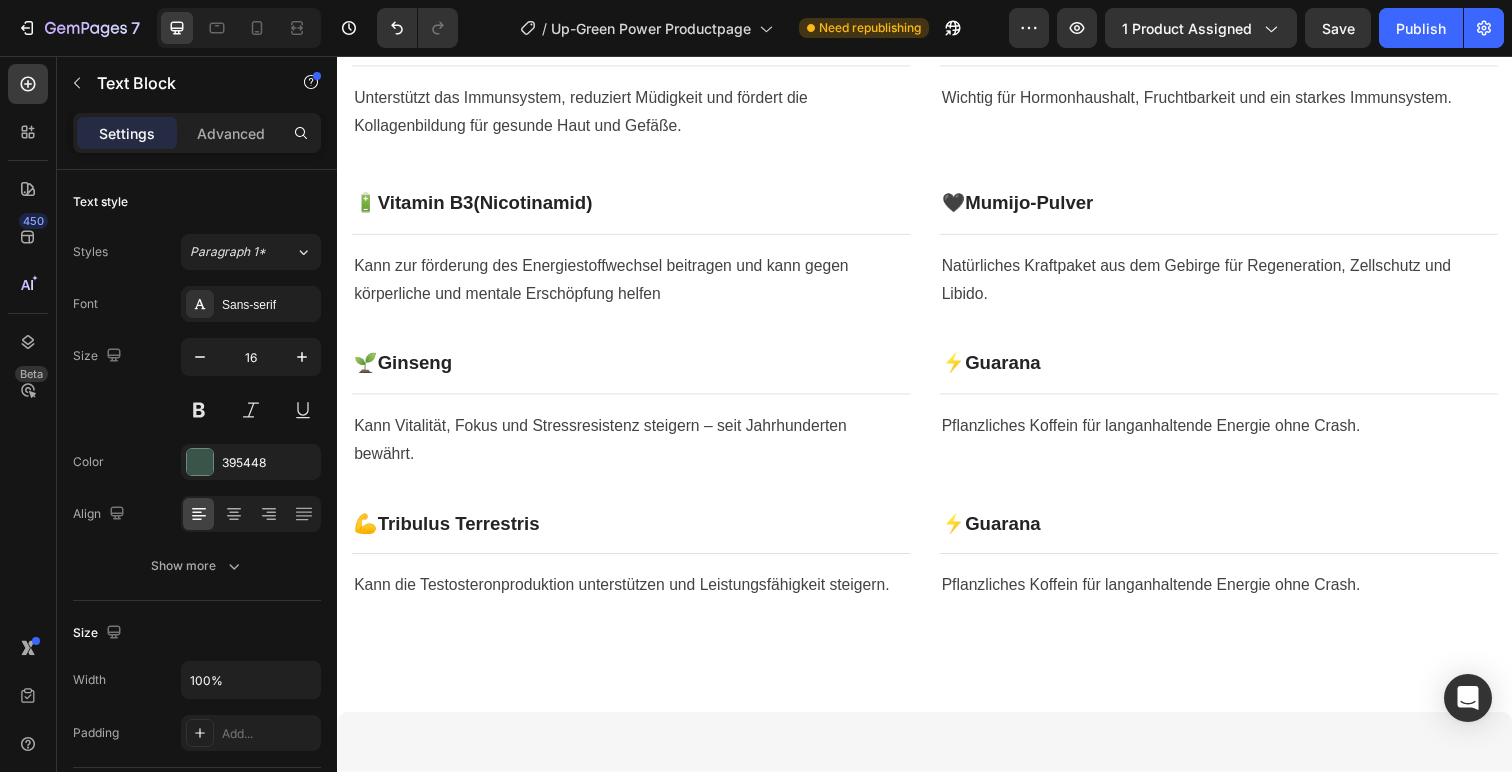 scroll, scrollTop: 983, scrollLeft: 0, axis: vertical 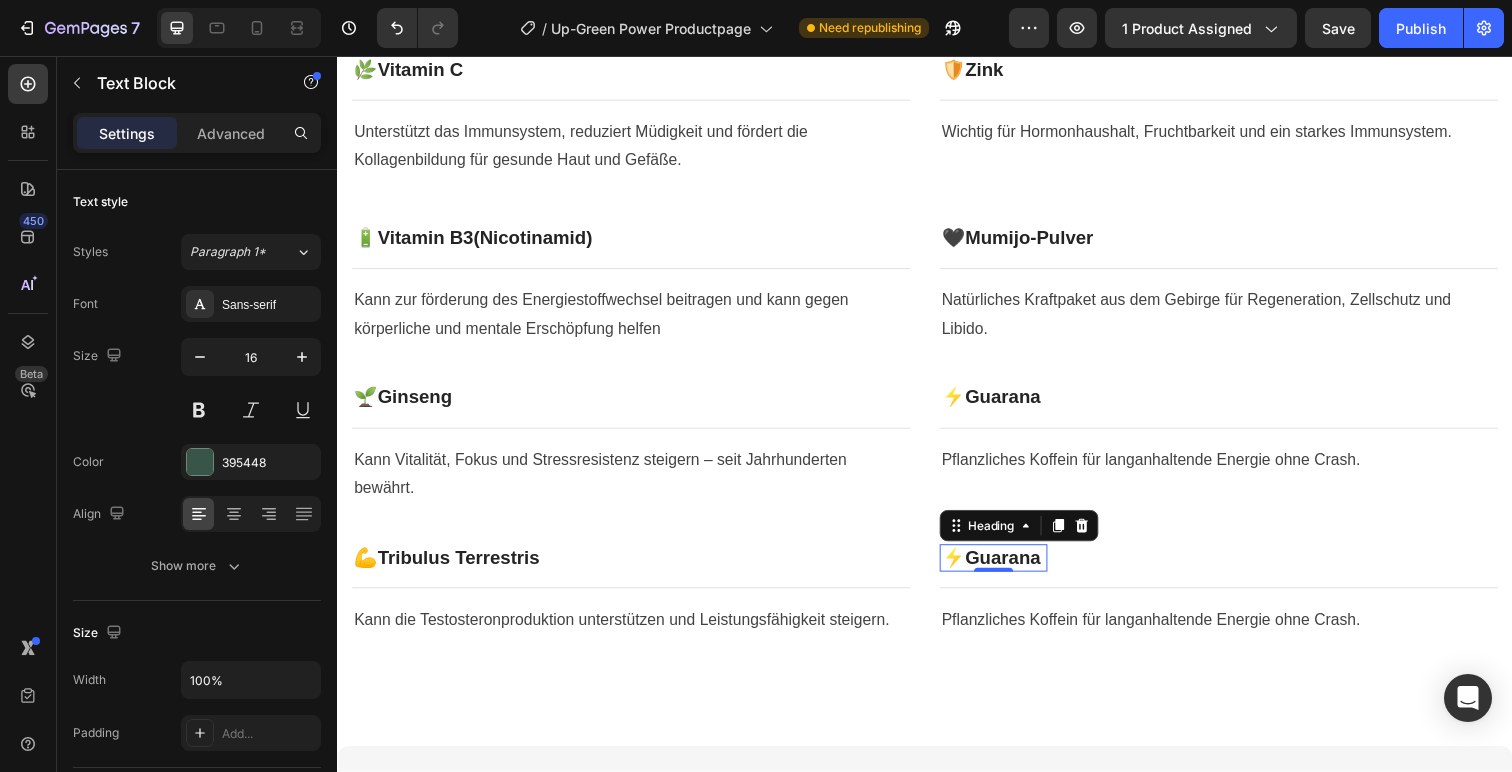 click on "Guarana" at bounding box center (1016, 568) 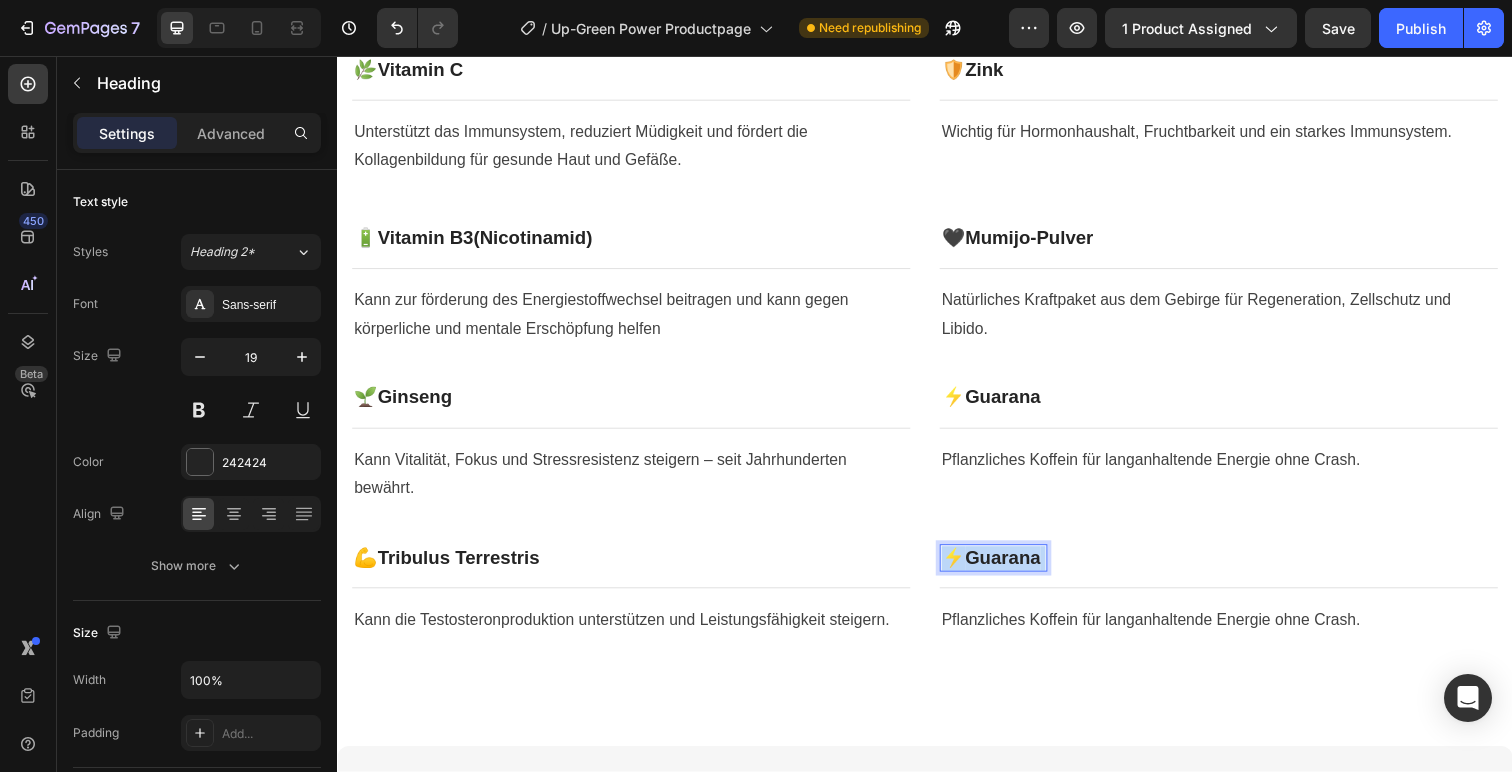 click on "Guarana" at bounding box center (1016, 568) 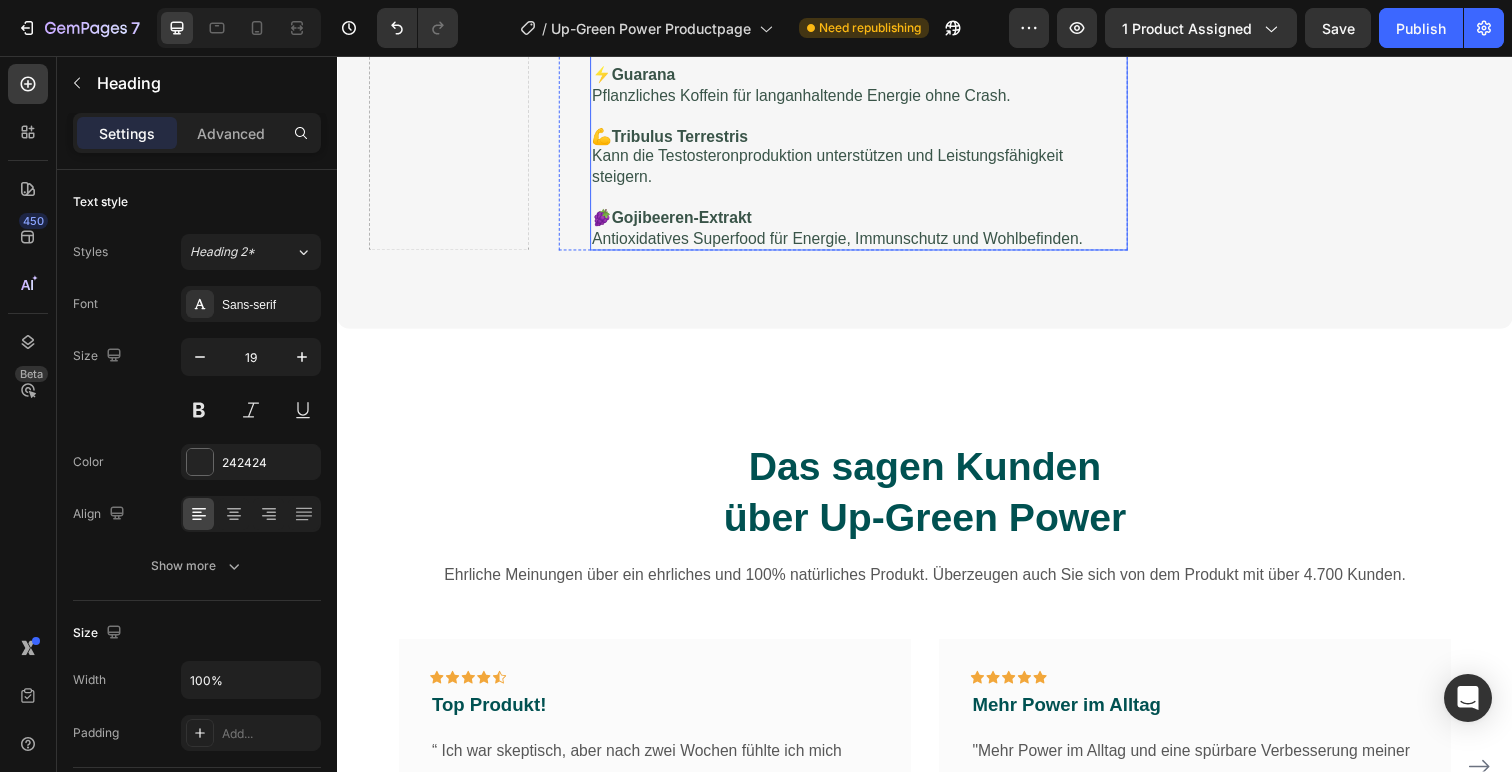 click on "🍇  Gojibeeren-Extrakt Antioxidatives Superfood für Energie, Immunschutz und Wohlbefinden." at bounding box center [869, 233] 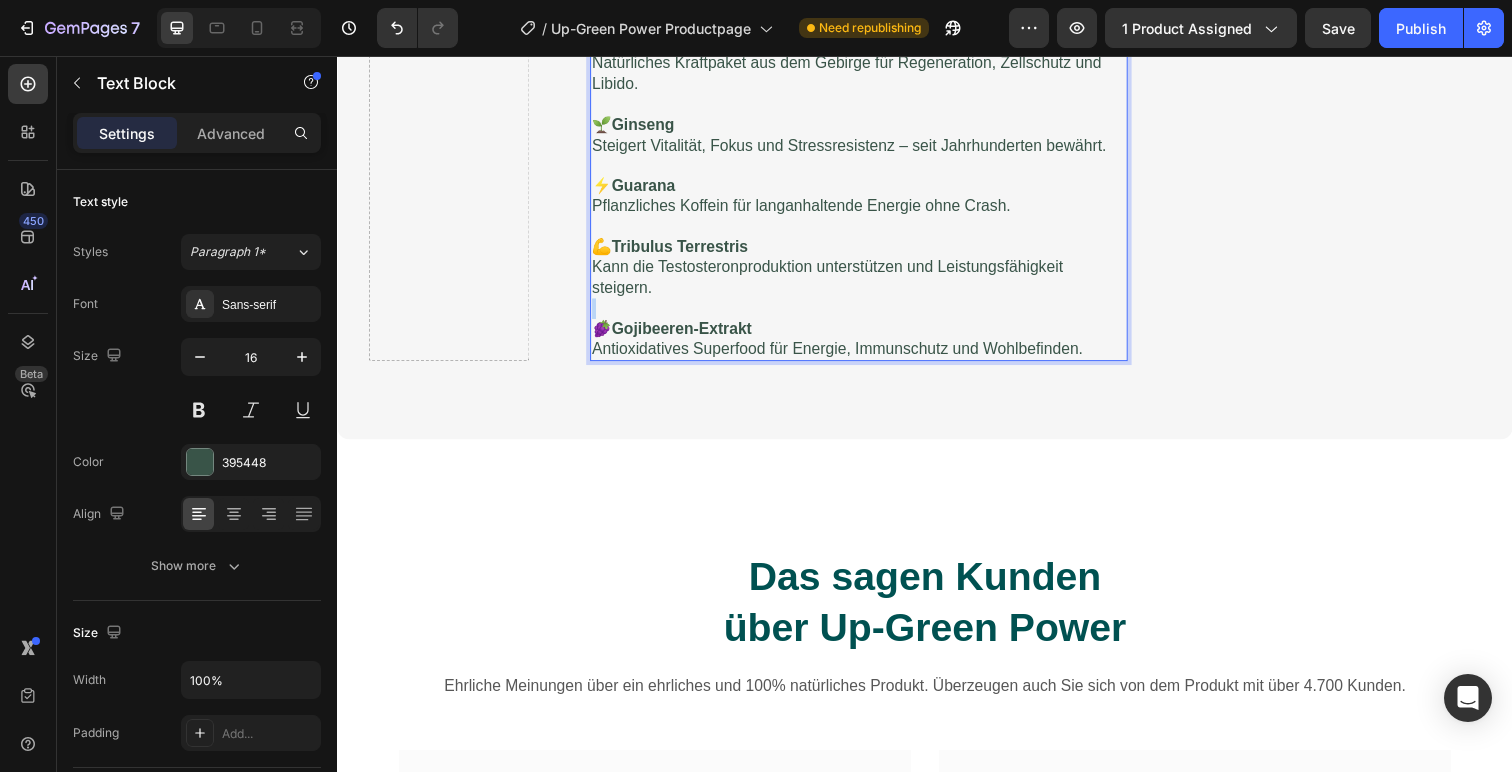 click on "🌿  Vitamin C   Unterstützt das Immunsystem, reduziert Müdigkeit und fördert die Kollagenbildung für gesunde Haut und Gefäße. 🛡️  Zink   Wichtig für Hormonhaushalt, Fruchtbarkeit und ein starkes Immunsystem. 🔋  Vitamin B3 (Nicotinamid) Fördert den Energiestoffwechsel und hilft gegen körperliche und mentale Erschöpfung. 🖤  Mumijo-Pulver   Natürliches Kraftpaket aus dem Gebirge für Regeneration, Zellschutz und Libido. 🌱  Ginseng   Steigert Vitalität, Fokus und Stressresistenz – seit Jahrhunderten bewährt. ⚡  Guarana   Pflanzliches Koffein für langanhaltende Energie ohne Crash. 💪  Tribulus Terrestris   Kann die Testosteronproduktion unterstützen und Leistungsfähigkeit steigern. 🍇  Gojibeeren-Extrakt Antioxidatives Superfood für Energie, Immunschutz und Wohlbefinden." at bounding box center (869, 86) 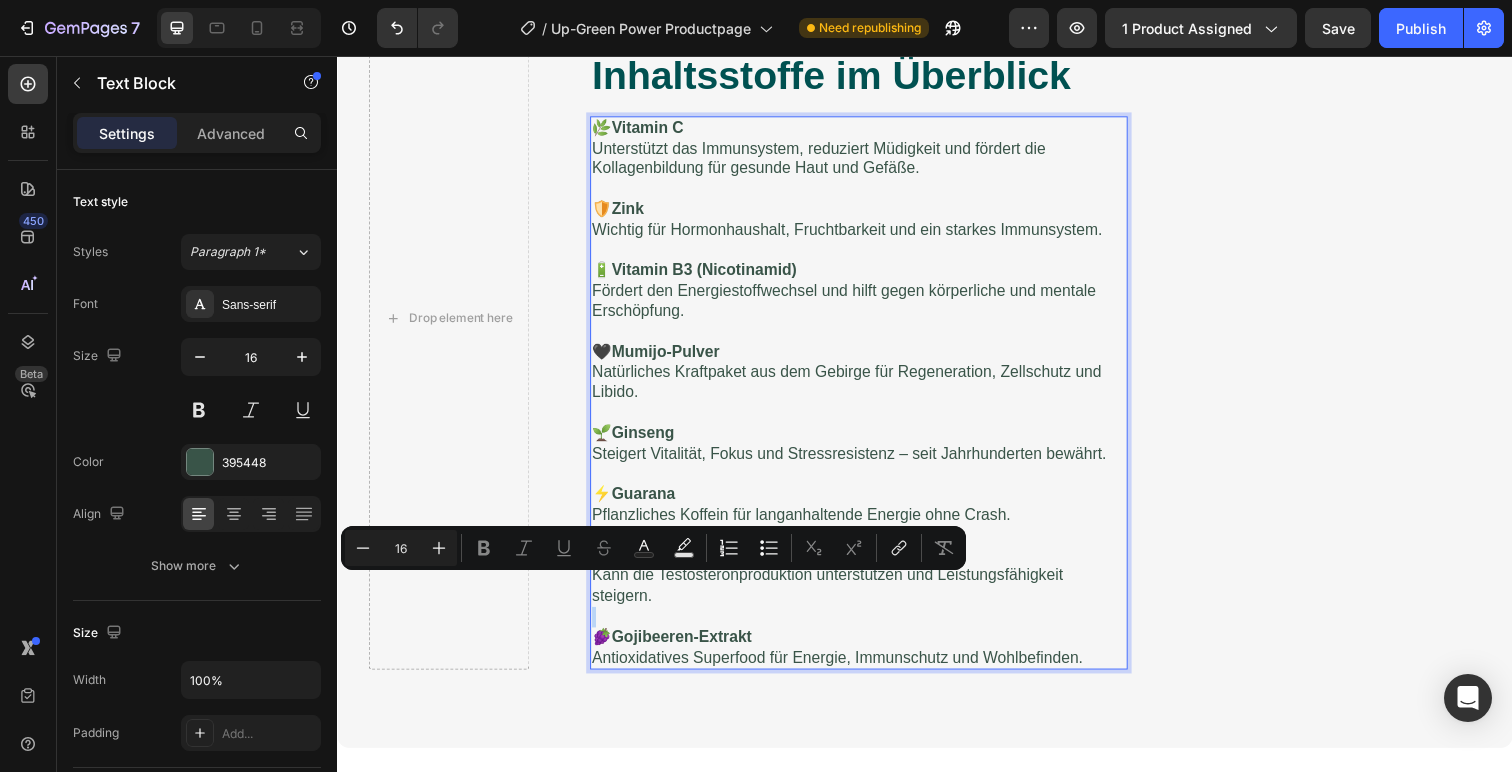 scroll, scrollTop: 1889, scrollLeft: 0, axis: vertical 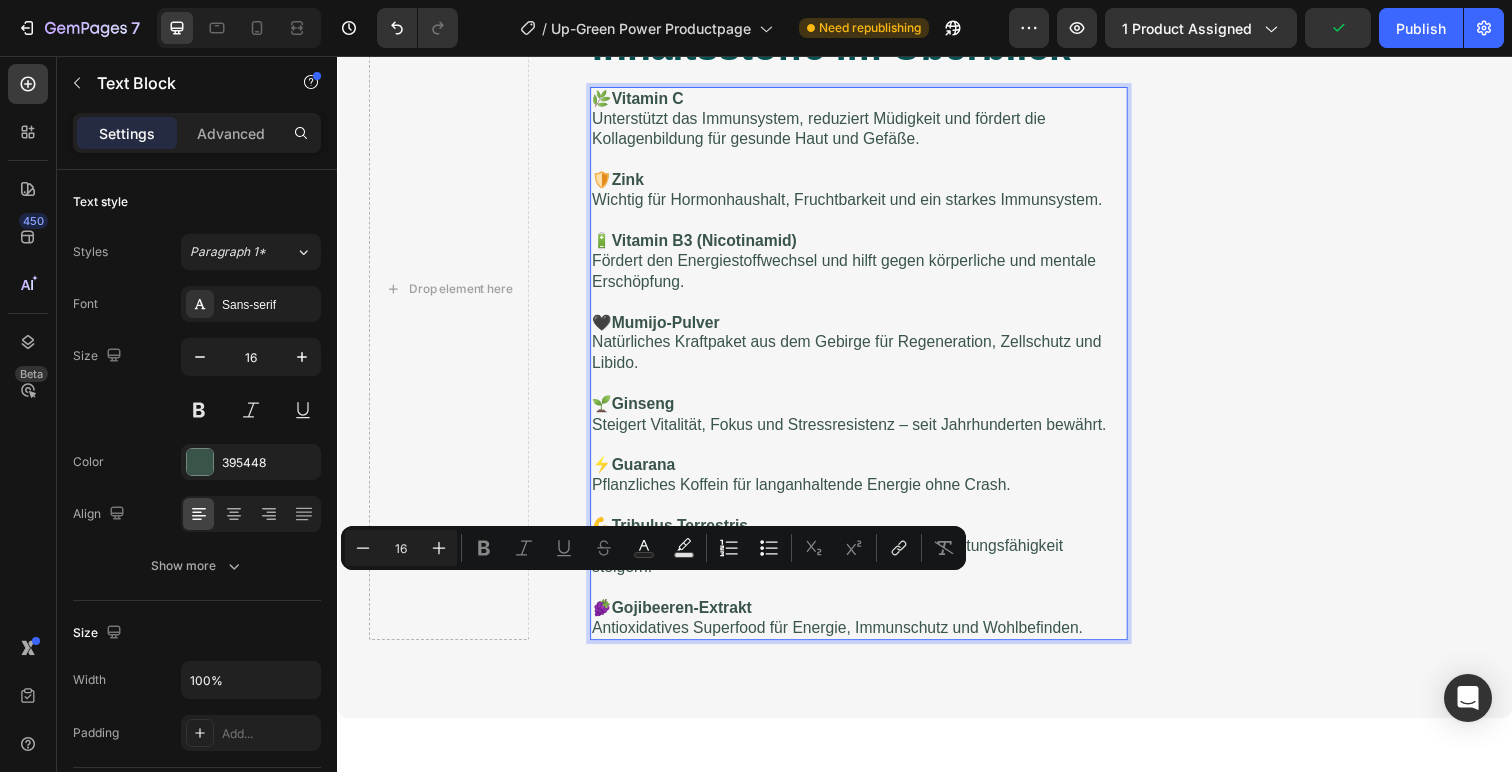 click on "🍇  Gojibeeren-Extrakt Antioxidatives Superfood für Energie, Immunschutz und Wohlbefinden." at bounding box center [869, 631] 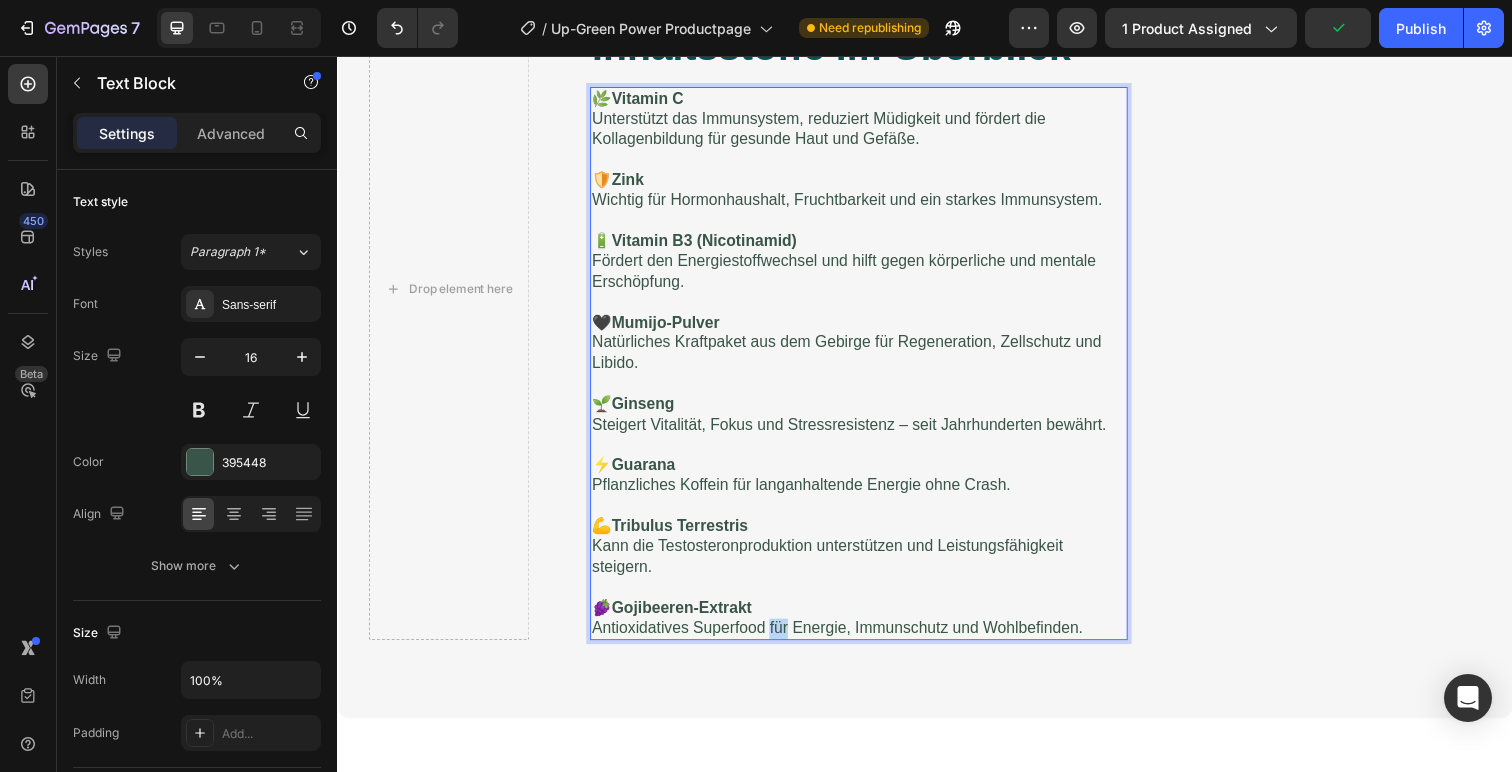 click on "🍇  Gojibeeren-Extrakt Antioxidatives Superfood für Energie, Immunschutz und Wohlbefinden." at bounding box center [869, 631] 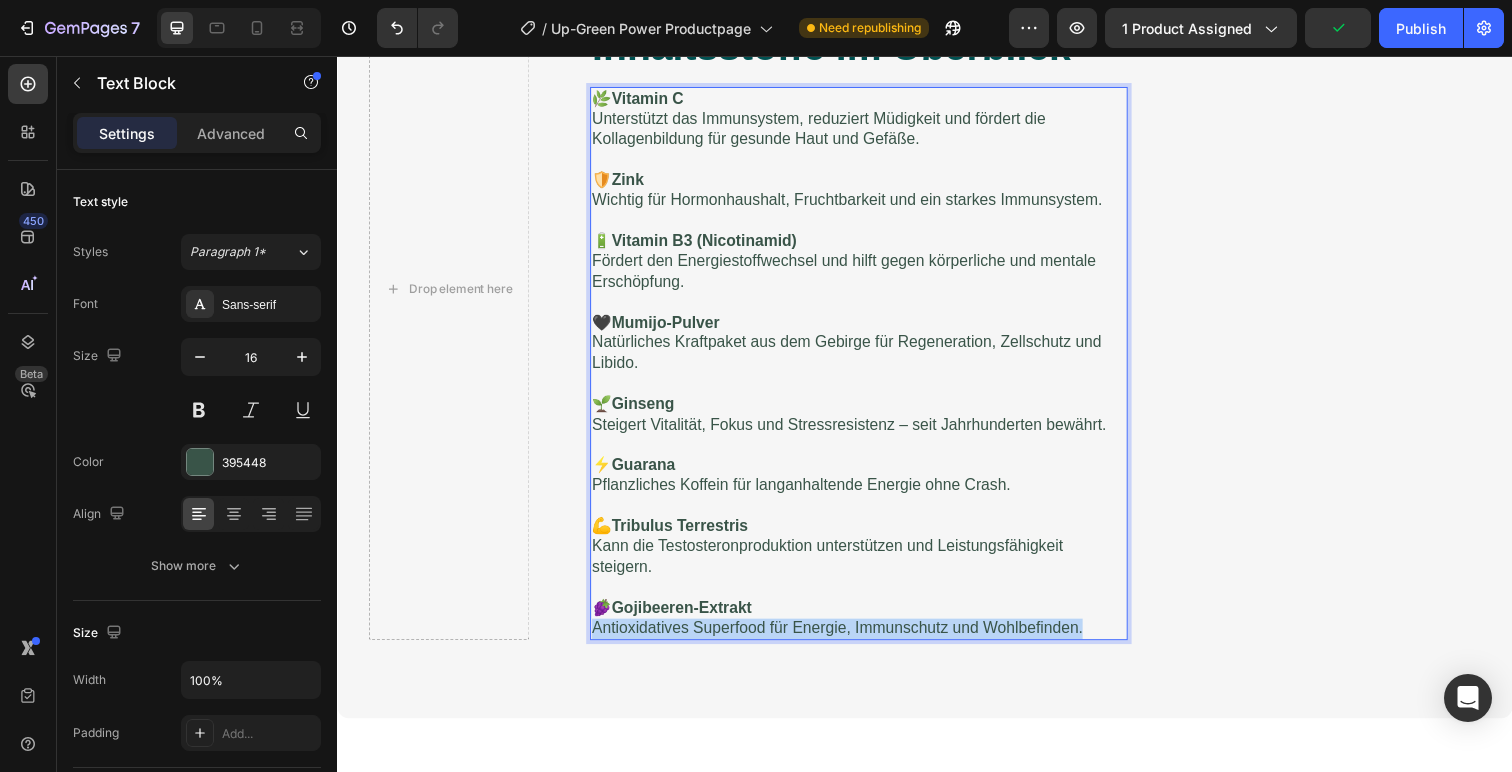 click on "🍇  Gojibeeren-Extrakt Antioxidatives Superfood für Energie, Immunschutz und Wohlbefinden." at bounding box center [869, 631] 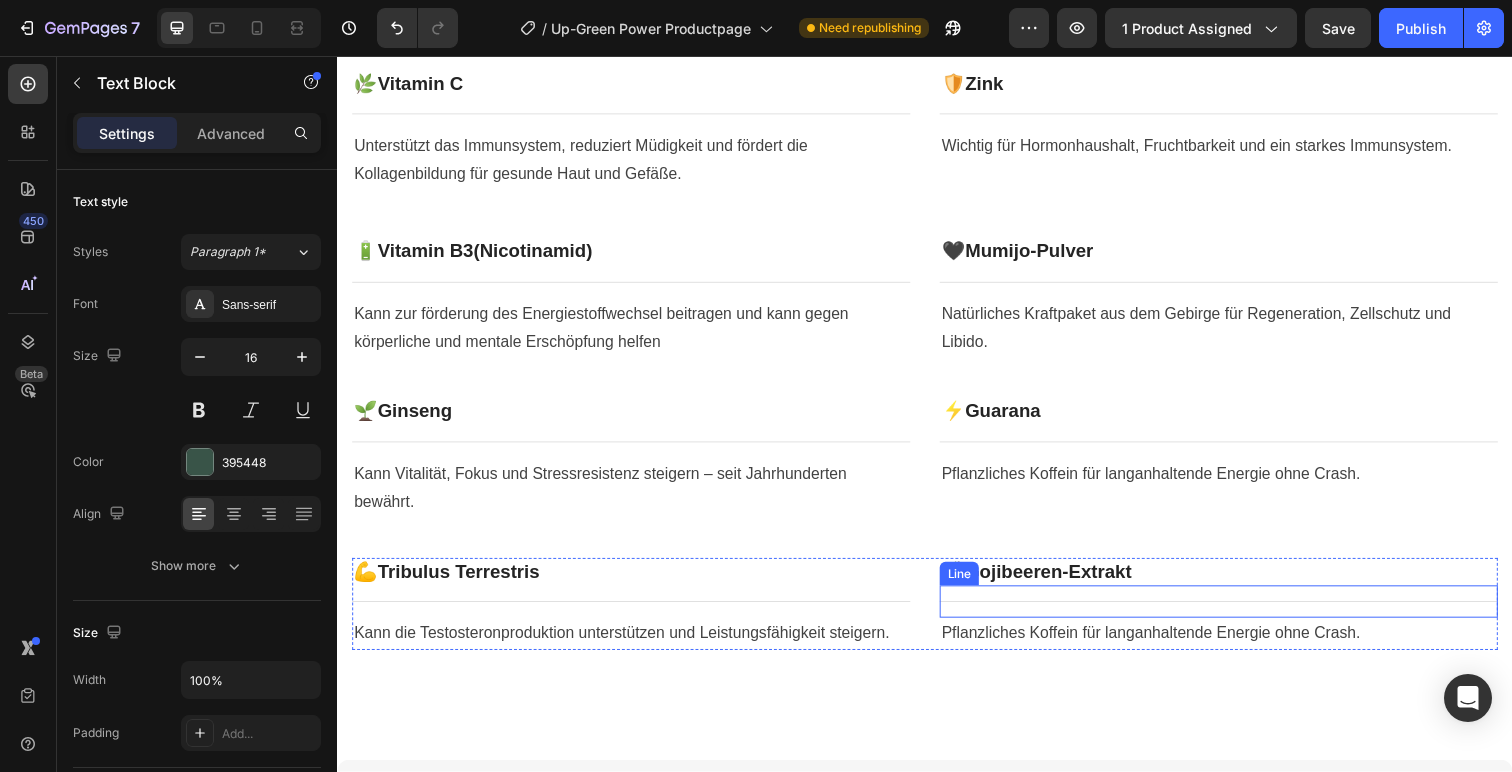 scroll, scrollTop: 1030, scrollLeft: 0, axis: vertical 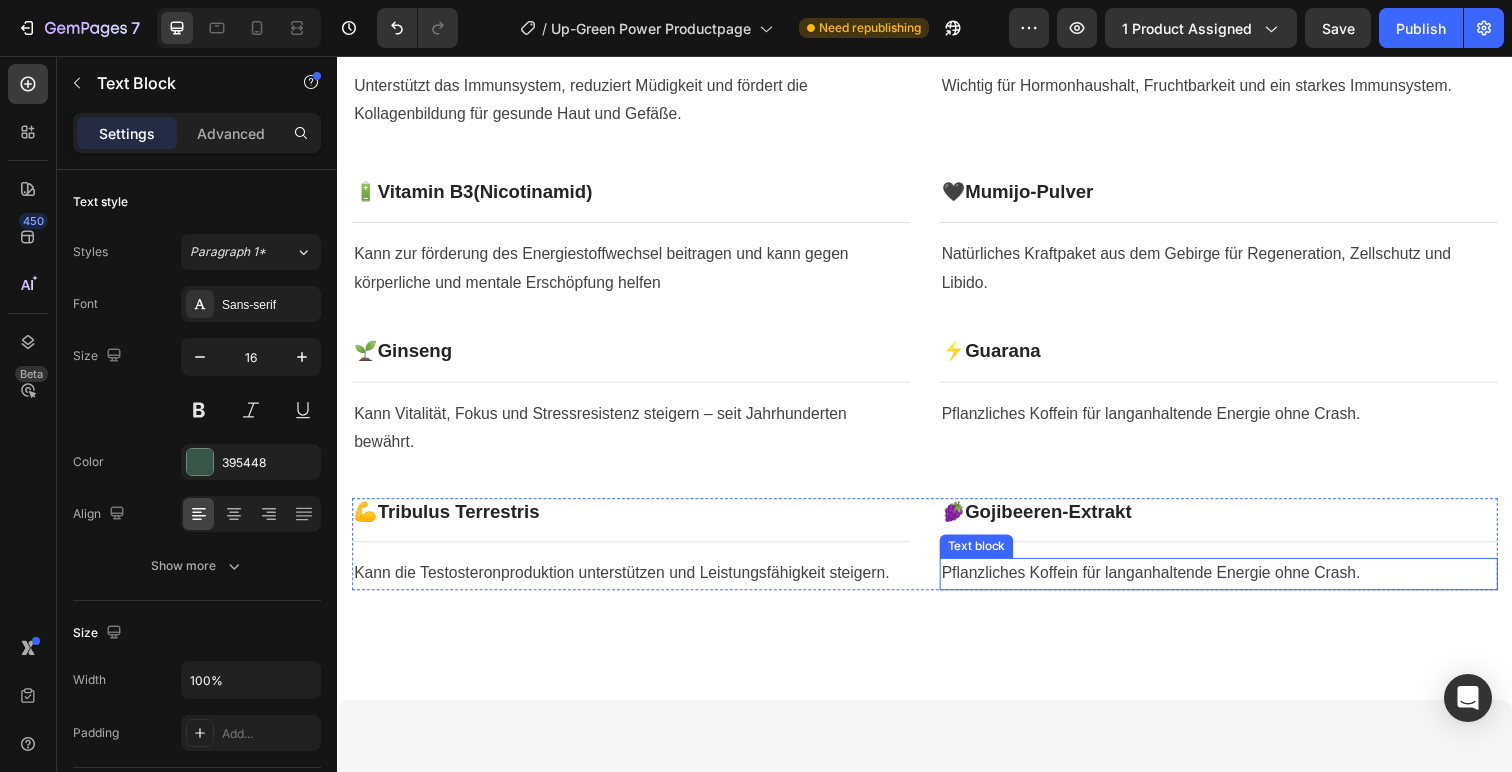 click on "Pflanzliches Koffein für langanhaltende Energie ohne Crash." at bounding box center [1237, 585] 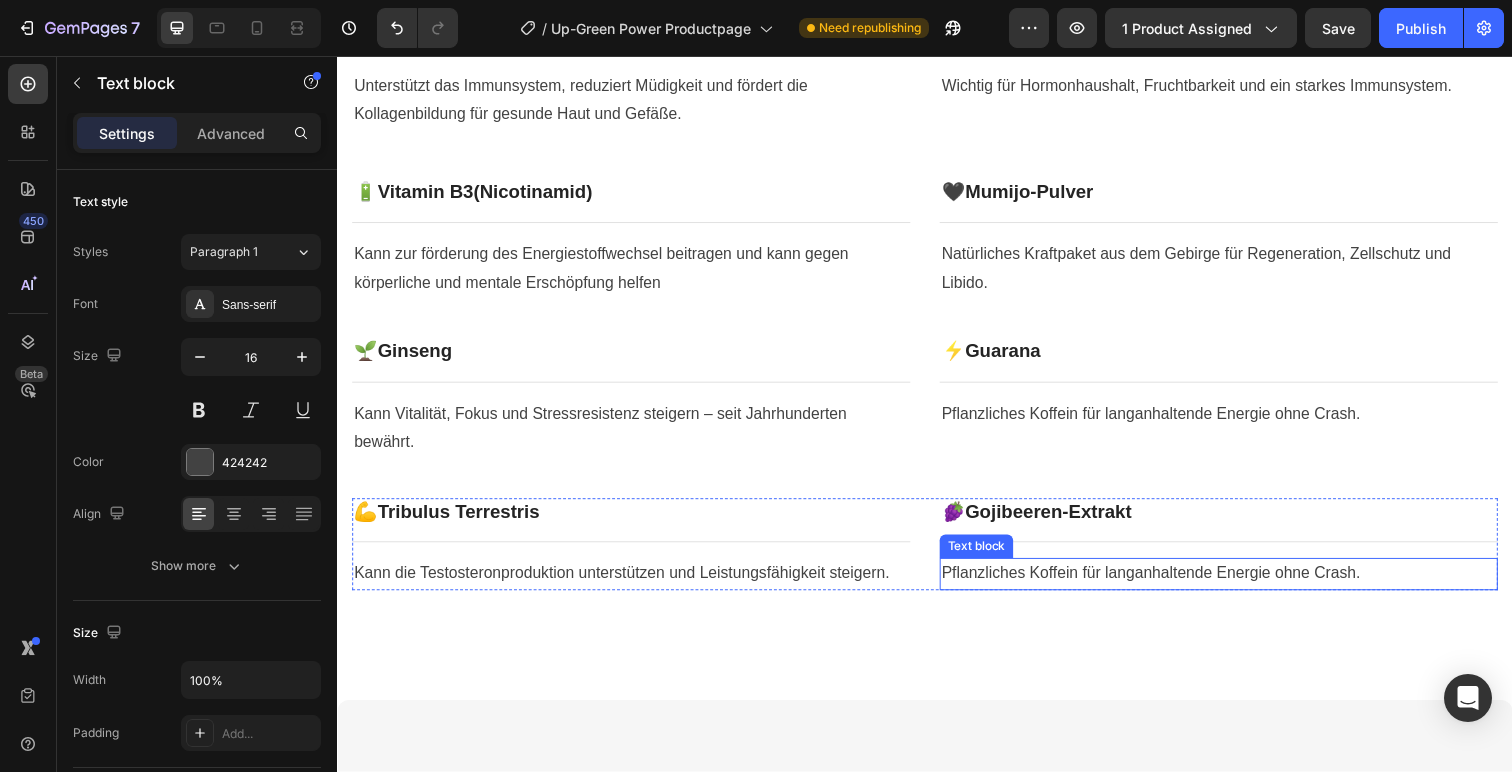 click on "Pflanzliches Koffein für langanhaltende Energie ohne Crash." at bounding box center [1237, 585] 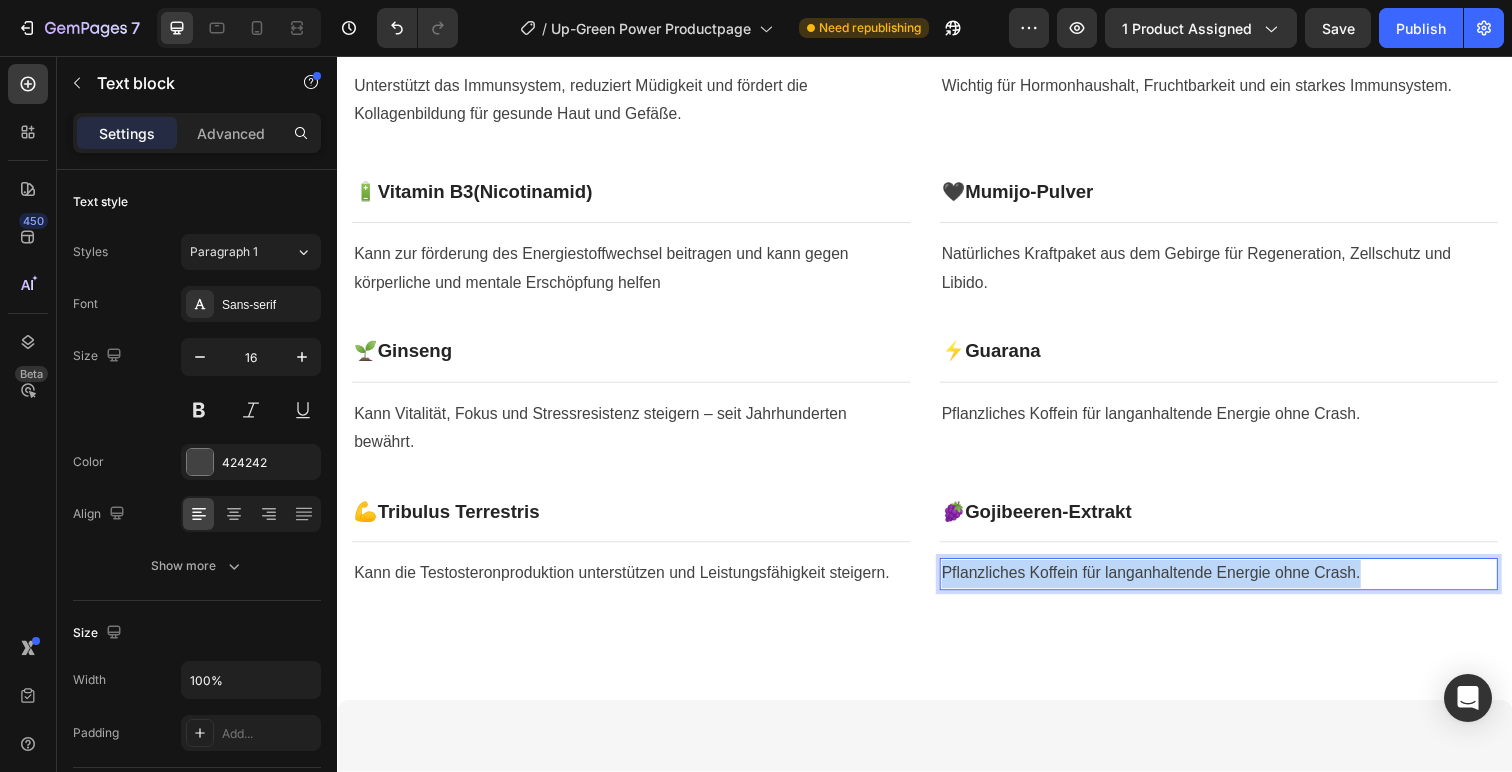 click on "Pflanzliches Koffein für langanhaltende Energie ohne Crash." at bounding box center [1237, 585] 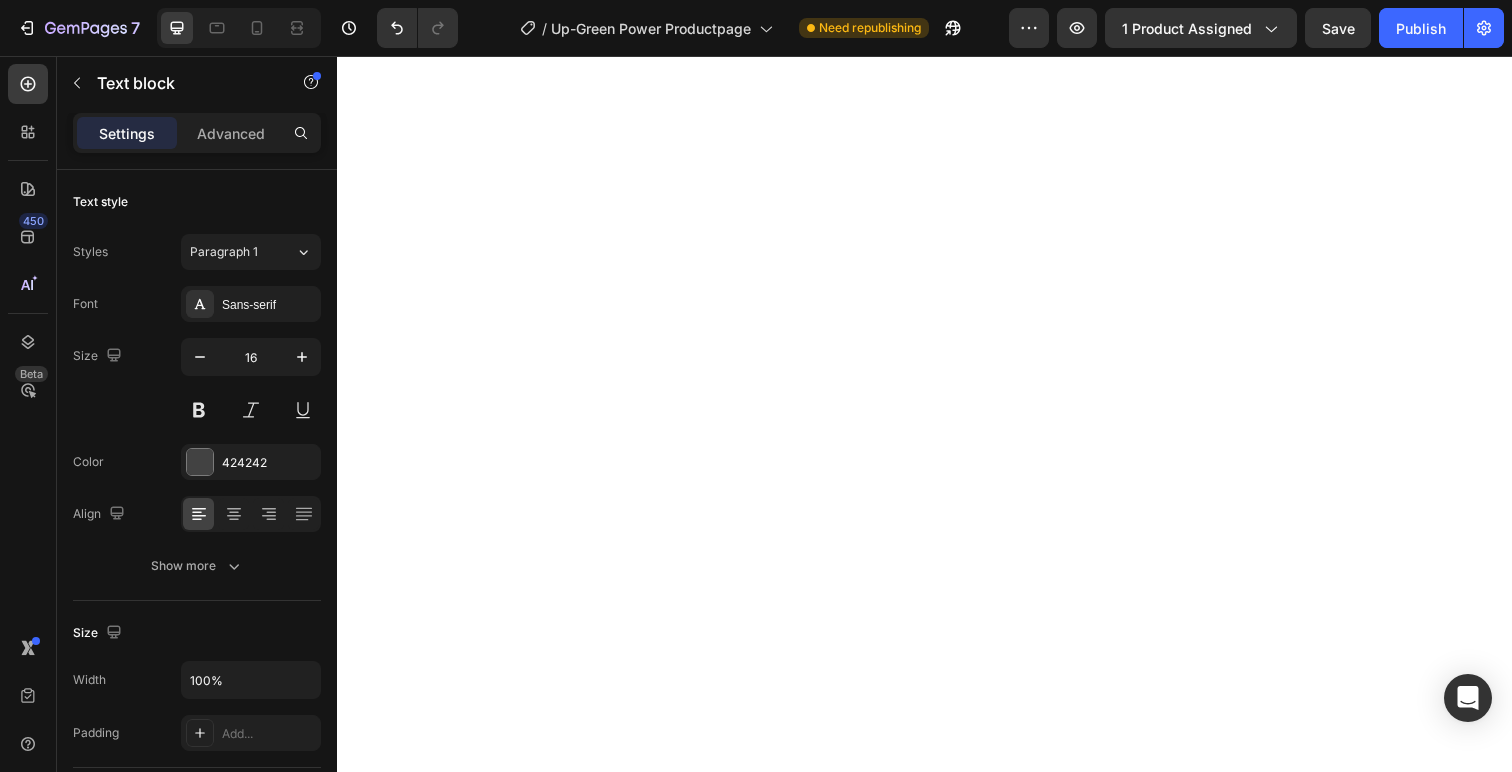 scroll, scrollTop: 0, scrollLeft: 0, axis: both 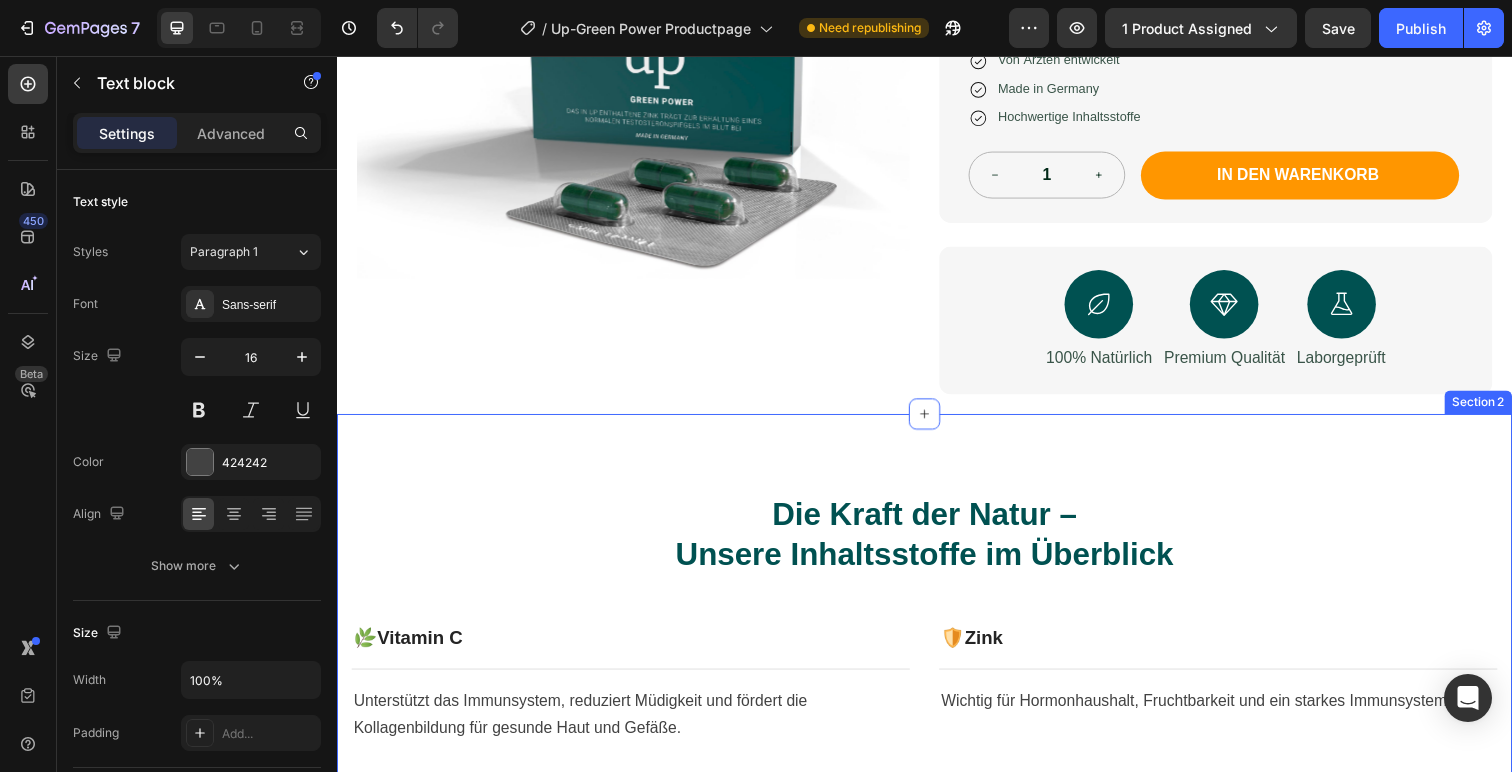 click on "Die Kraft der Natur –  Unsere Inhaltsstoffe im Überblick Heading Row 🌿  Vitamin C   Heading Row                Title Line Unterstützt das Immunsystem, reduziert Müdigkeit und fördert die Kollagenbildung für gesunde Haut und Gefäße. Text block 🛡️  Zink Heading Row                Title Line Wichtig für Hormonhaushalt, Fruchtbarkeit und ein starkes Immunsystem. Text block Row 🔋  Vitamin B3  (Nicotinamid) Heading Row                Title Line Kann zur förderung des Energiestoffwechsel beitragen und kann gegen körperliche und mentale Erschöpfung helfen Text block 🖤  Mumijo-Pulver   Heading Row                Title Line Natürliches Kraftpaket aus dem Gebirge für Regeneration, Zellschutz und Libido. Text block Row 🌱  Ginseng   Heading Row                Title Line Kann Vitalität, Fokus und Stressresistenz steigern – seit Jahrhunderten bewährt. Text block ⚡  Guarana   Heading Row                Title Line Pflanzliches Koffein für langanhaltende Energie ohne Crash. Row 💪" at bounding box center [937, 866] 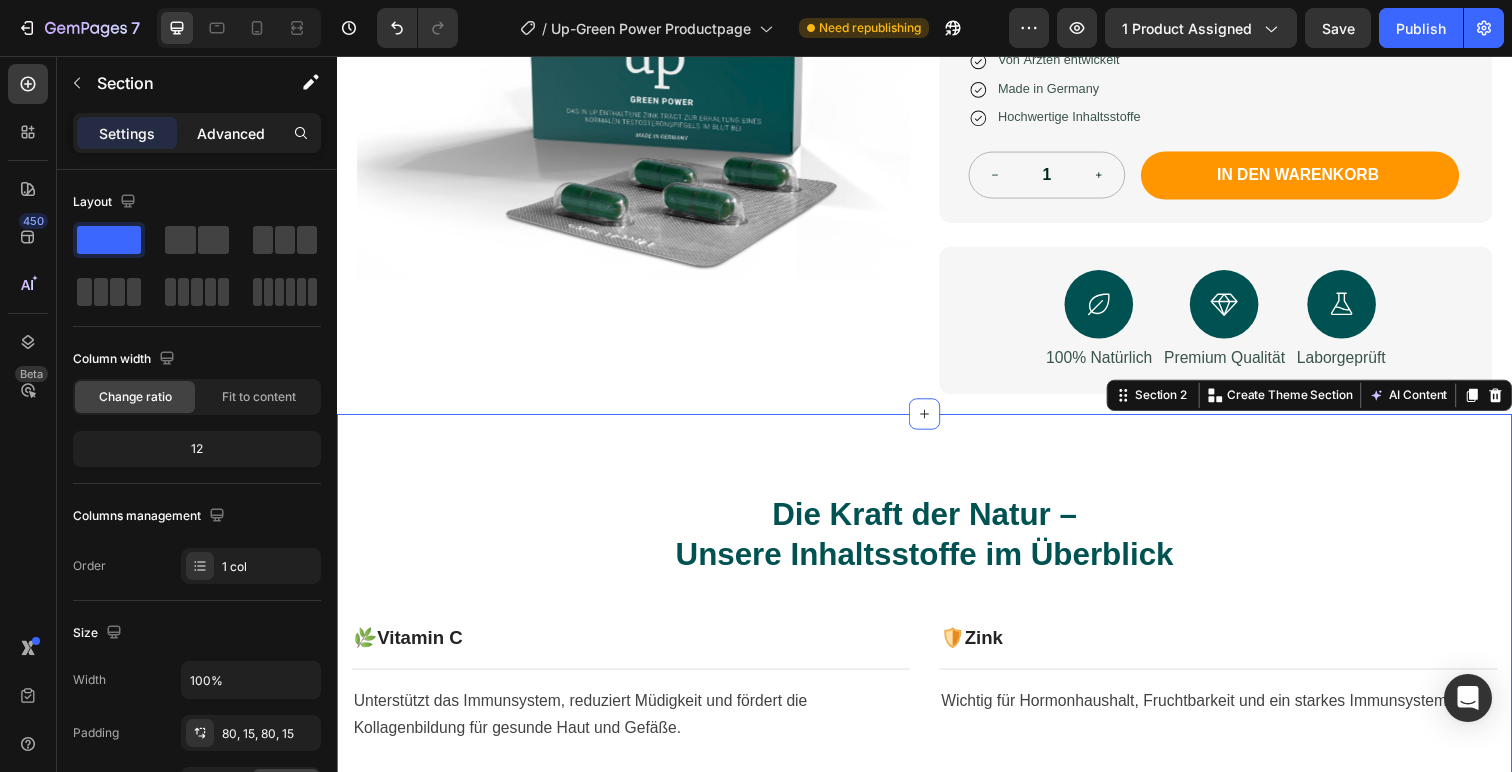 click on "Advanced" 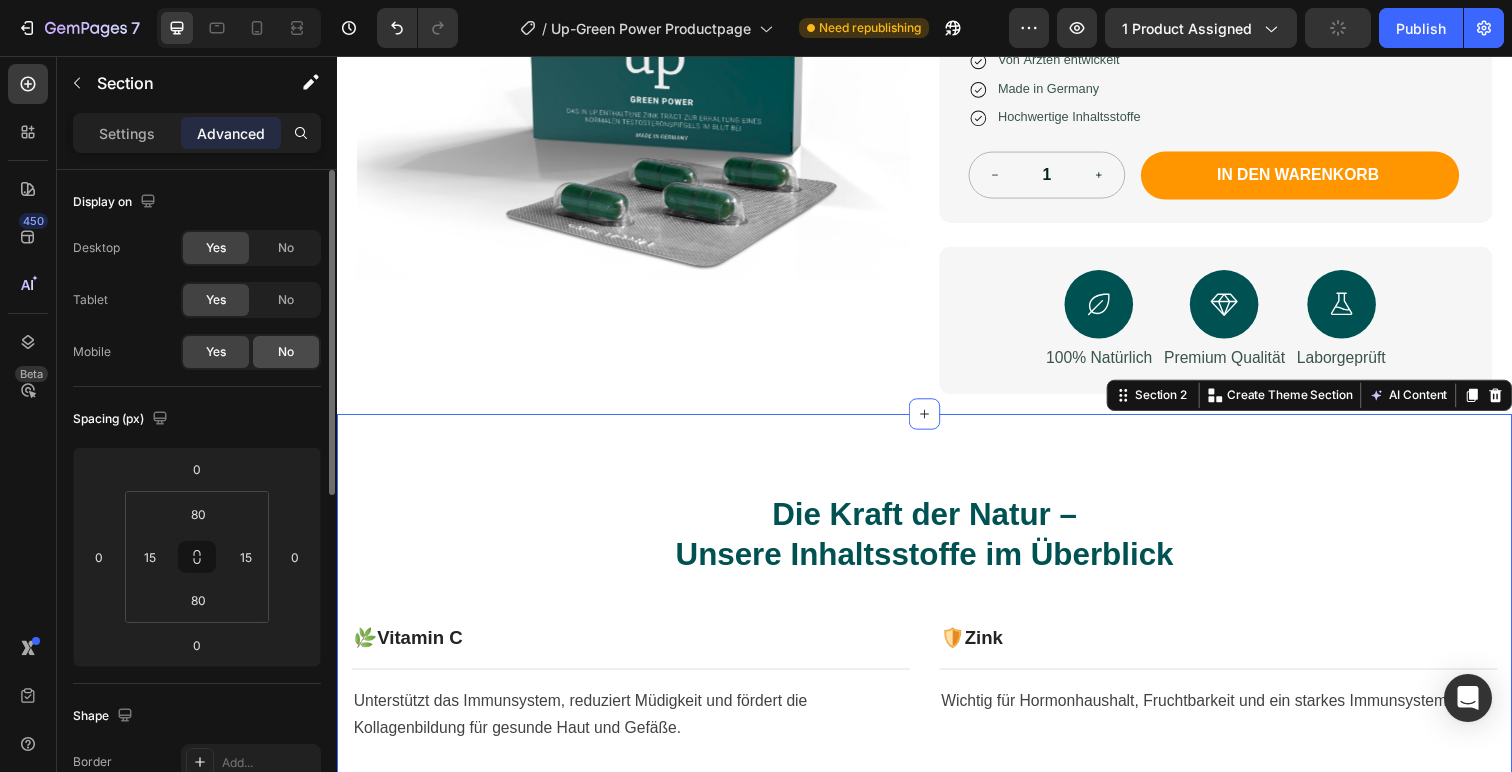 click on "No" 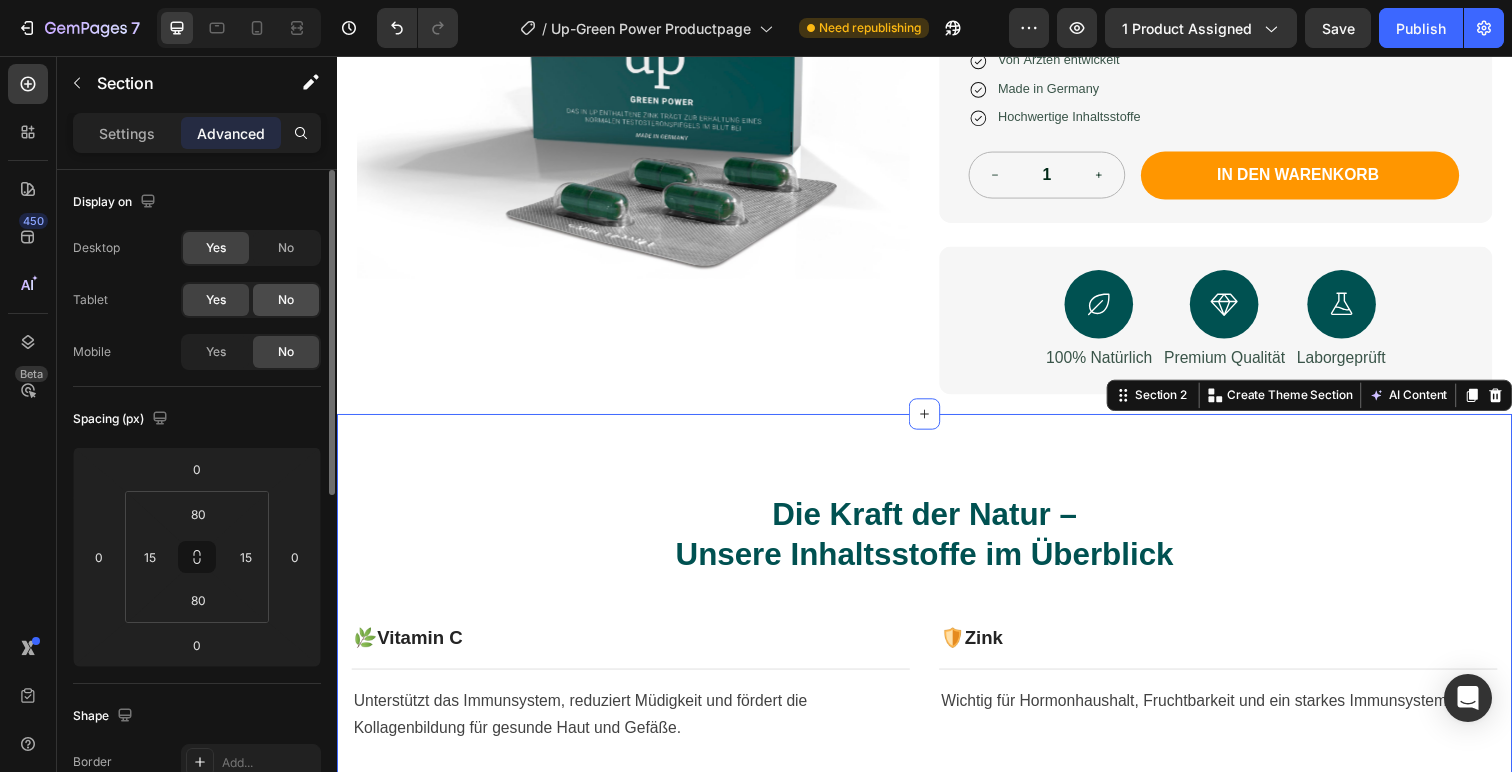click on "No" 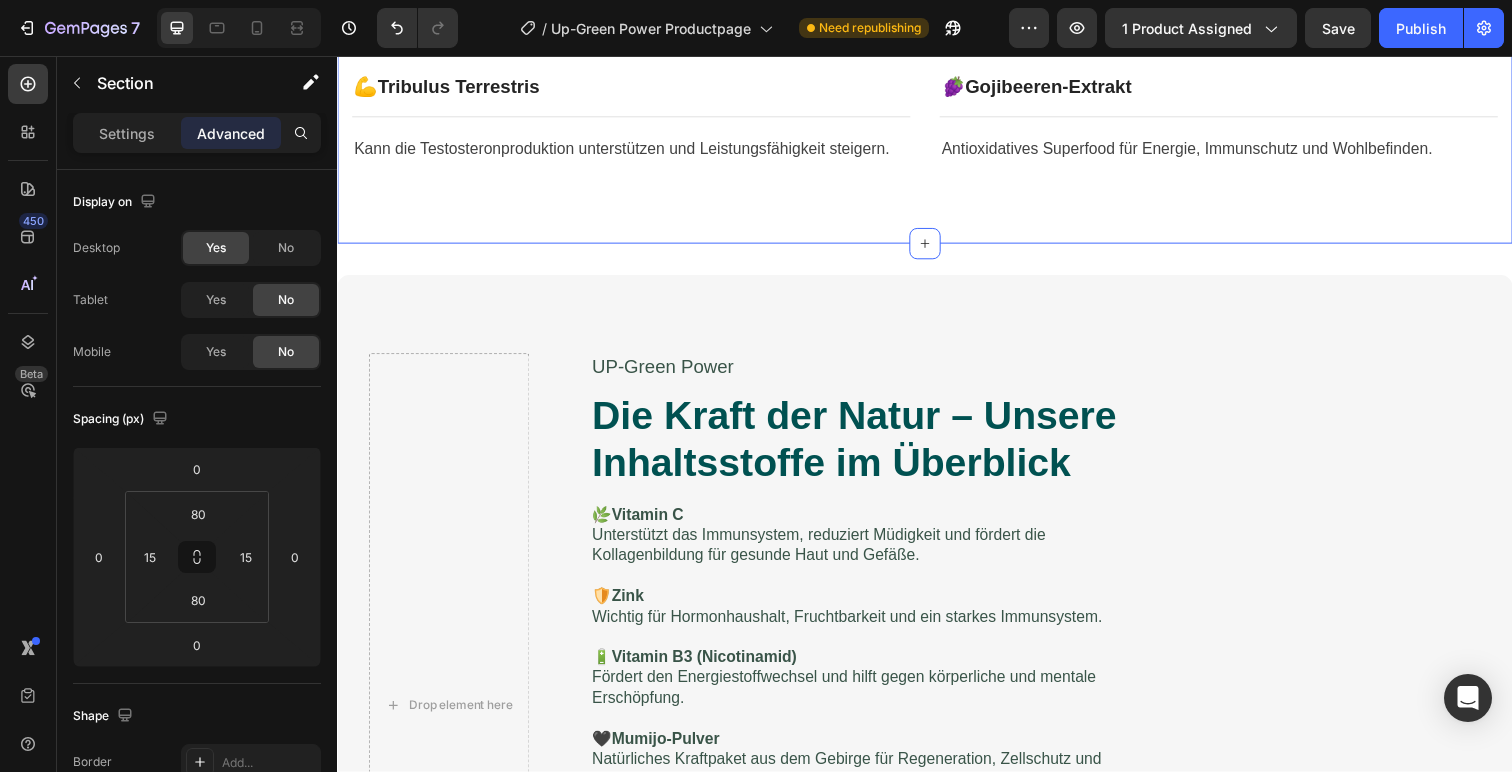 scroll, scrollTop: 1622, scrollLeft: 0, axis: vertical 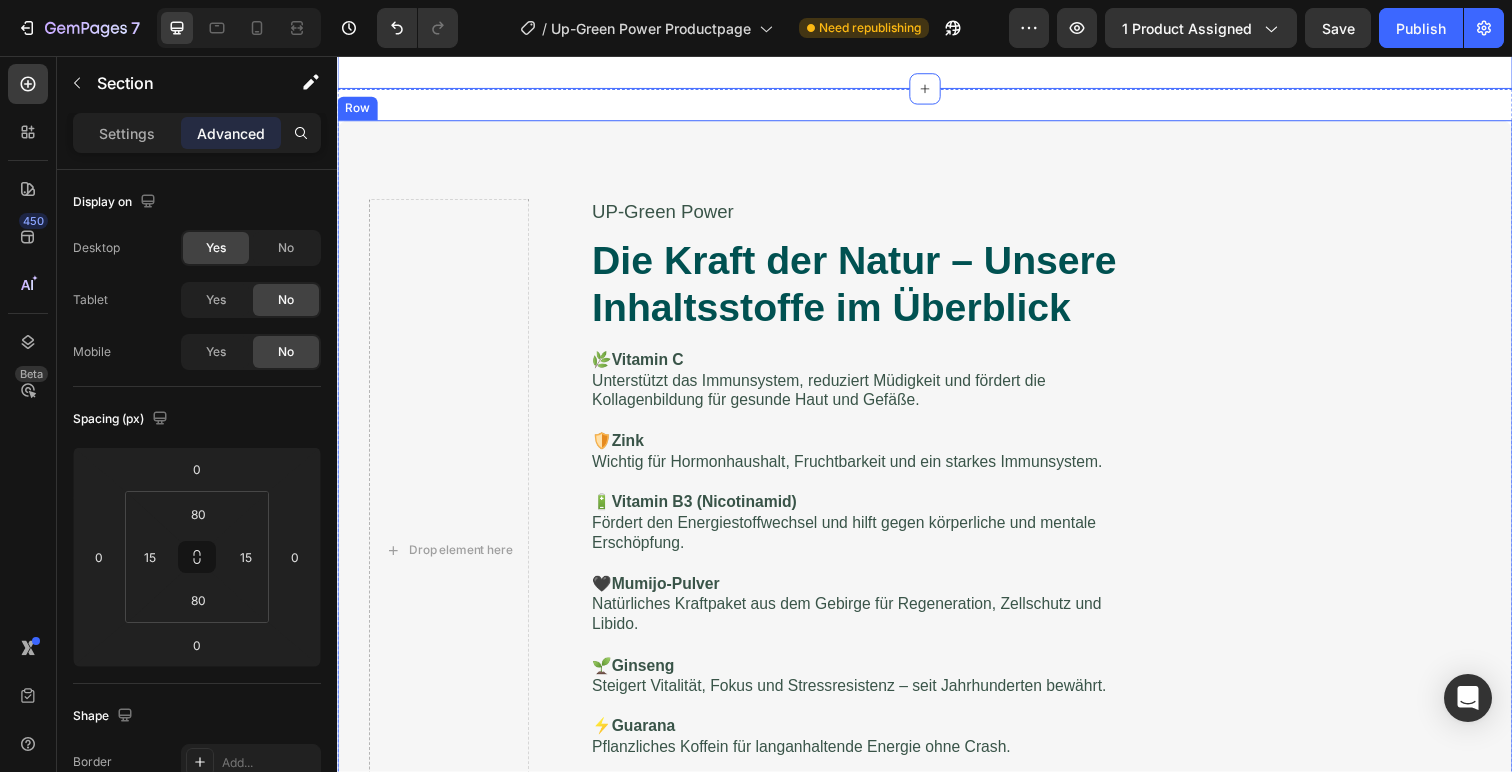click on "Drop element here UP-Green Power Text Block Die Kraft der Natur – Unsere Inhaltsstoffe im Überblick Heading 🌿  Vitamin C   Unterstützt das Immunsystem, reduziert Müdigkeit und fördert die Kollagenbildung für gesunde Haut und Gefäße.   🛡️  Zink   Wichtig für Hormonhaushalt, Fruchtbarkeit und ein starkes Immunsystem.   🔋  Vitamin B3 (Nicotinamid) Fördert den Energiestoffwechsel und hilft gegen körperliche und mentale Erschöpfung.   🖤  Mumijo-Pulver   Natürliches Kraftpaket aus dem Gebirge für Regeneration, Zellschutz und Libido.   🌱  Ginseng   Steigert Vitalität, Fokus und Stressresistenz – seit Jahrhunderten bewährt.   ⚡  Guarana   Pflanzliches Koffein für langanhaltende Energie ohne Crash.   💪  Tribulus Terrestris   Kann die Testosteronproduktion unterstützen und Leistungsfähigkeit steigern.   🍇  Gojibeeren-Extrakt Antioxidatives Superfood für Energie, Immunschutz und Wohlbefinden. Text Block Row Row" at bounding box center (937, 561) 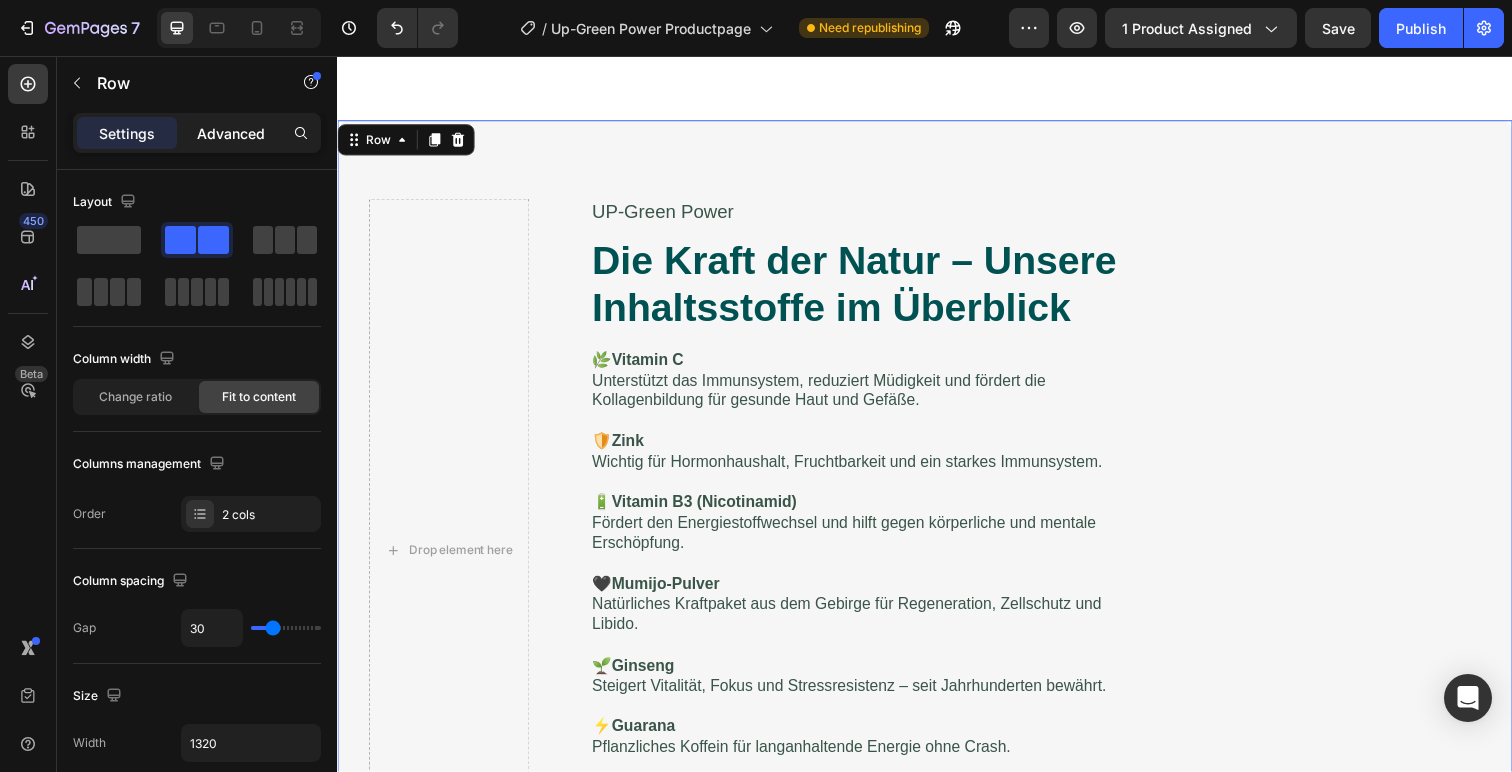 click on "Advanced" at bounding box center [231, 133] 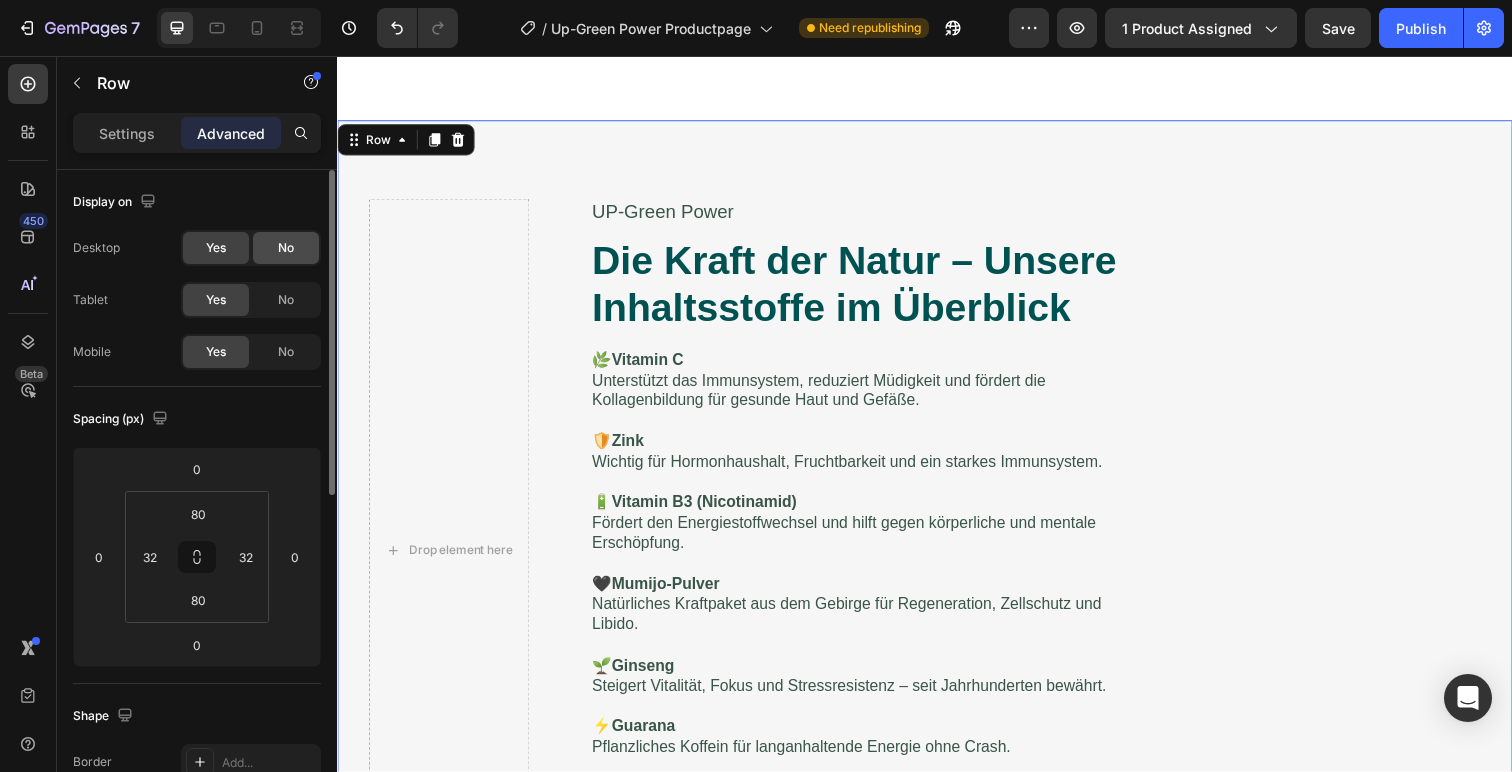 click on "No" 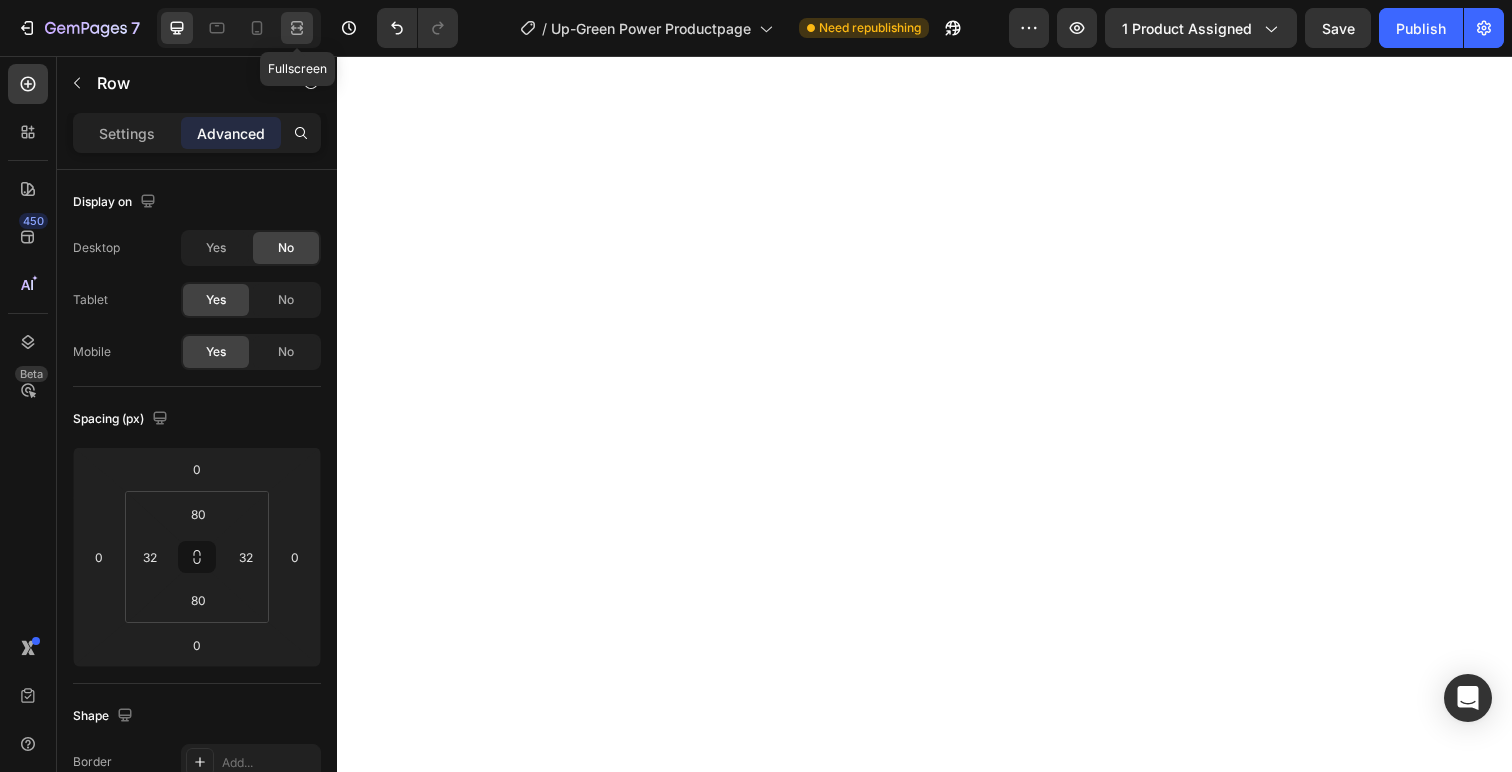 click 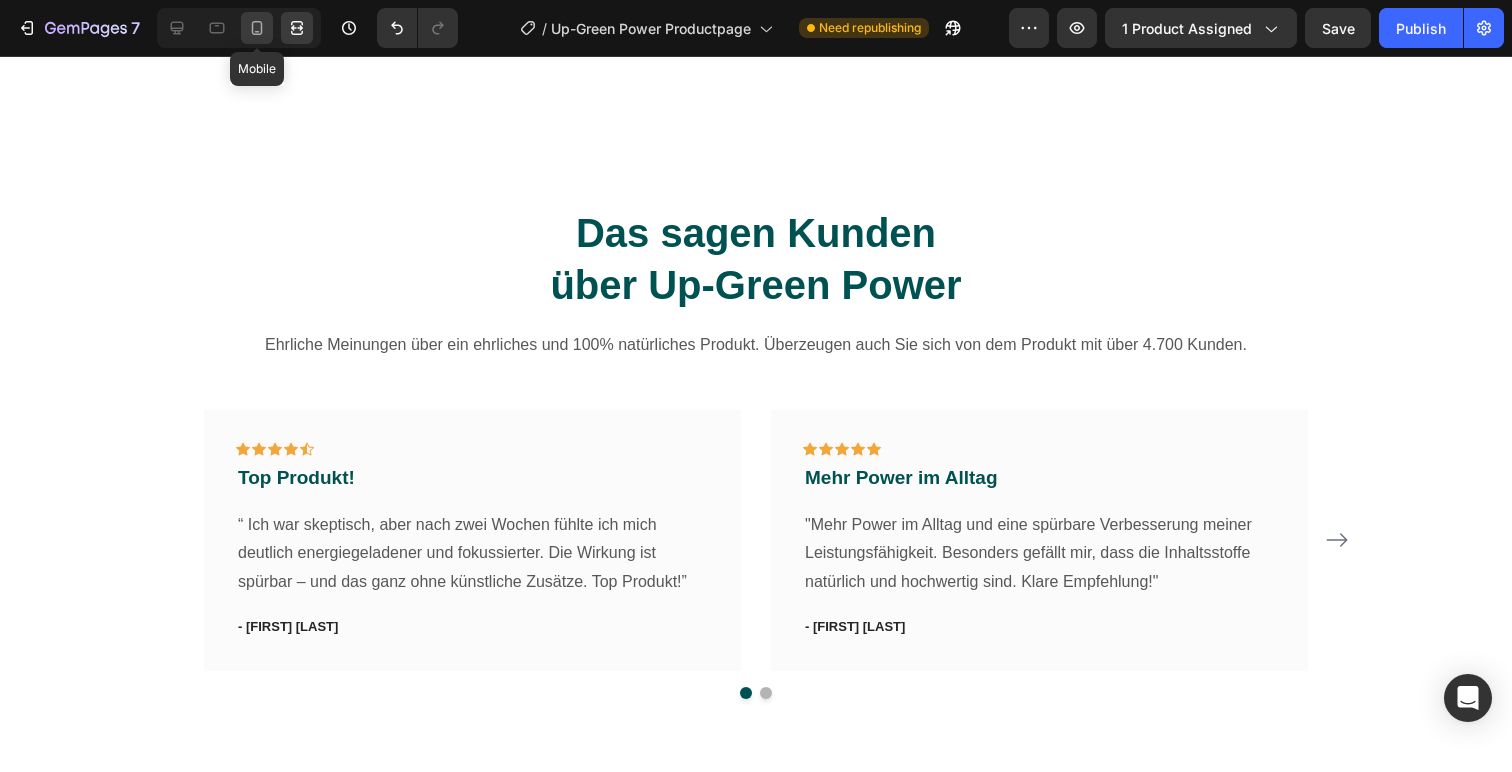 click 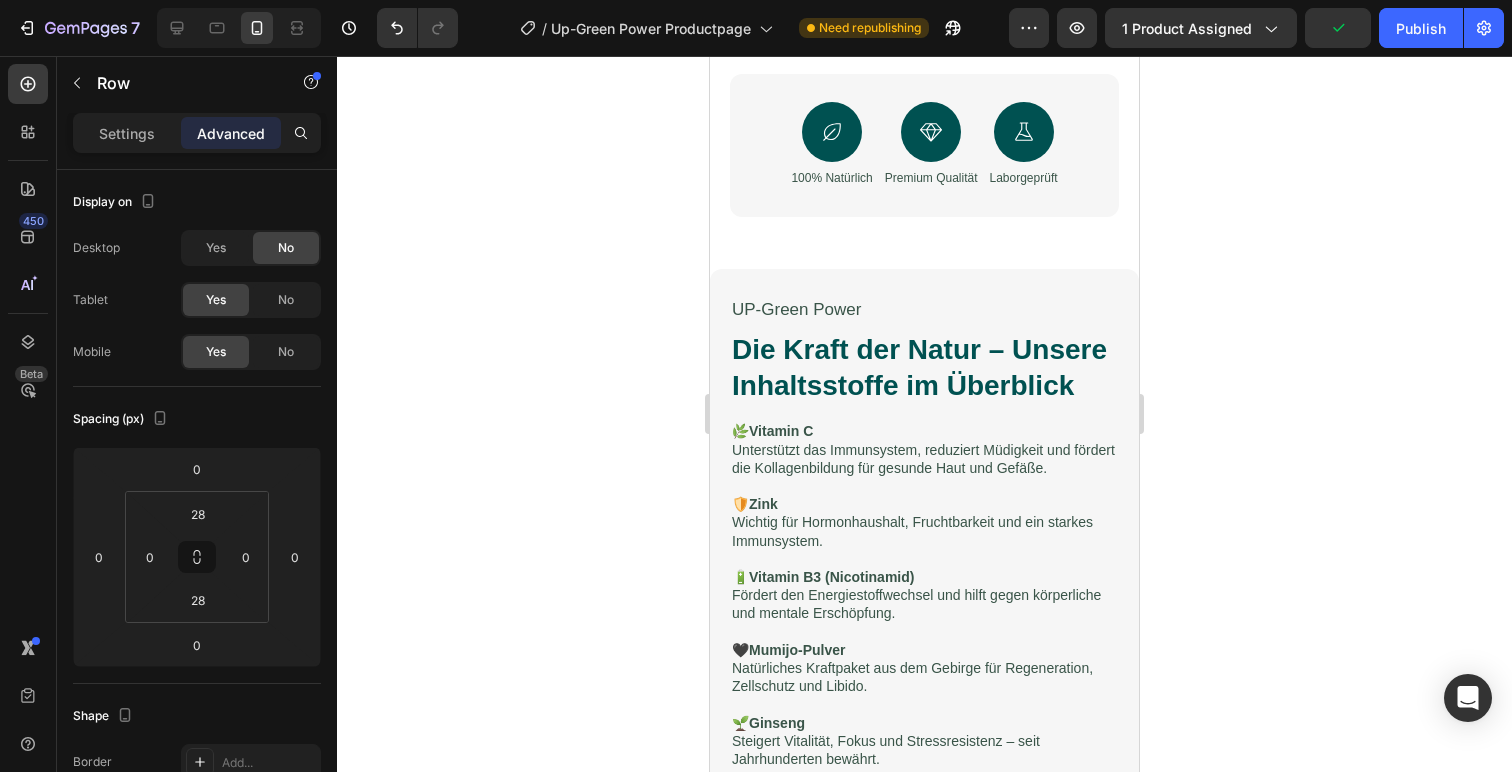 scroll, scrollTop: 930, scrollLeft: 0, axis: vertical 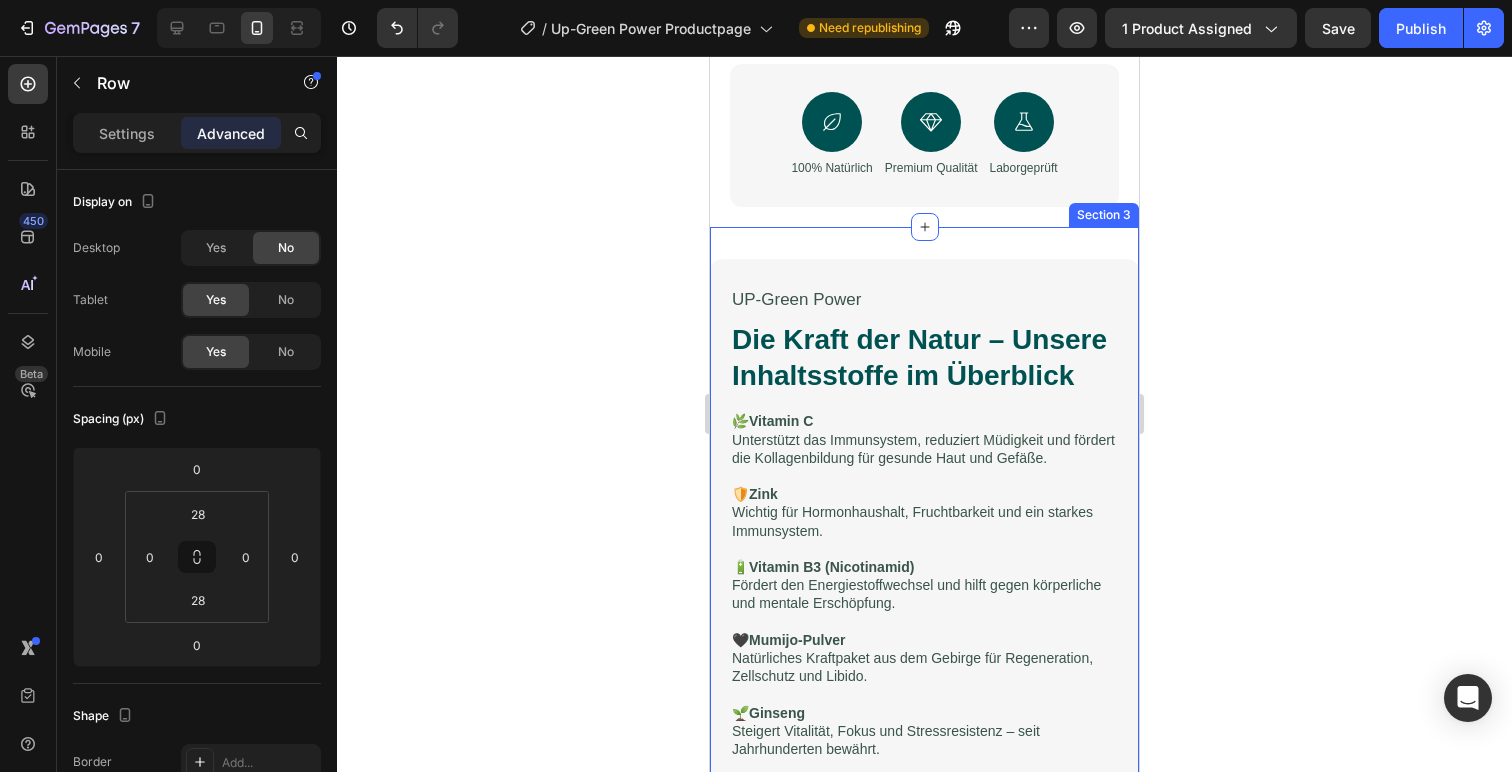 click on "Drop element here UP-Green Power Text Block Die Kraft der Natur – Unsere Inhaltsstoffe im Überblick Heading 🌿  Vitamin C   Unterstützt das Immunsystem, reduziert Müdigkeit und fördert die Kollagenbildung für gesunde Haut und Gefäße.   🛡️  Zink   Wichtig für Hormonhaushalt, Fruchtbarkeit und ein starkes Immunsystem.   🔋  Vitamin B3 (Nicotinamid) Fördert den Energiestoffwechsel und hilft gegen körperliche und mentale Erschöpfung.   🖤  Mumijo-Pulver   Natürliches Kraftpaket aus dem Gebirge für Regeneration, Zellschutz und Libido.   🌱  Ginseng   Steigert Vitalität, Fokus und Stressresistenz – seit Jahrhunderten bewährt.   ⚡  Guarana   Pflanzliches Koffein für langanhaltende Energie ohne Crash.   💪  Tribulus Terrestris   Kann die Testosteronproduktion unterstützen und Leistungsfähigkeit steigern.   🍇  Gojibeeren-Extrakt Antioxidatives Superfood für Energie, Immunschutz und Wohlbefinden. Text Block Row Row Section 3" at bounding box center [924, 668] 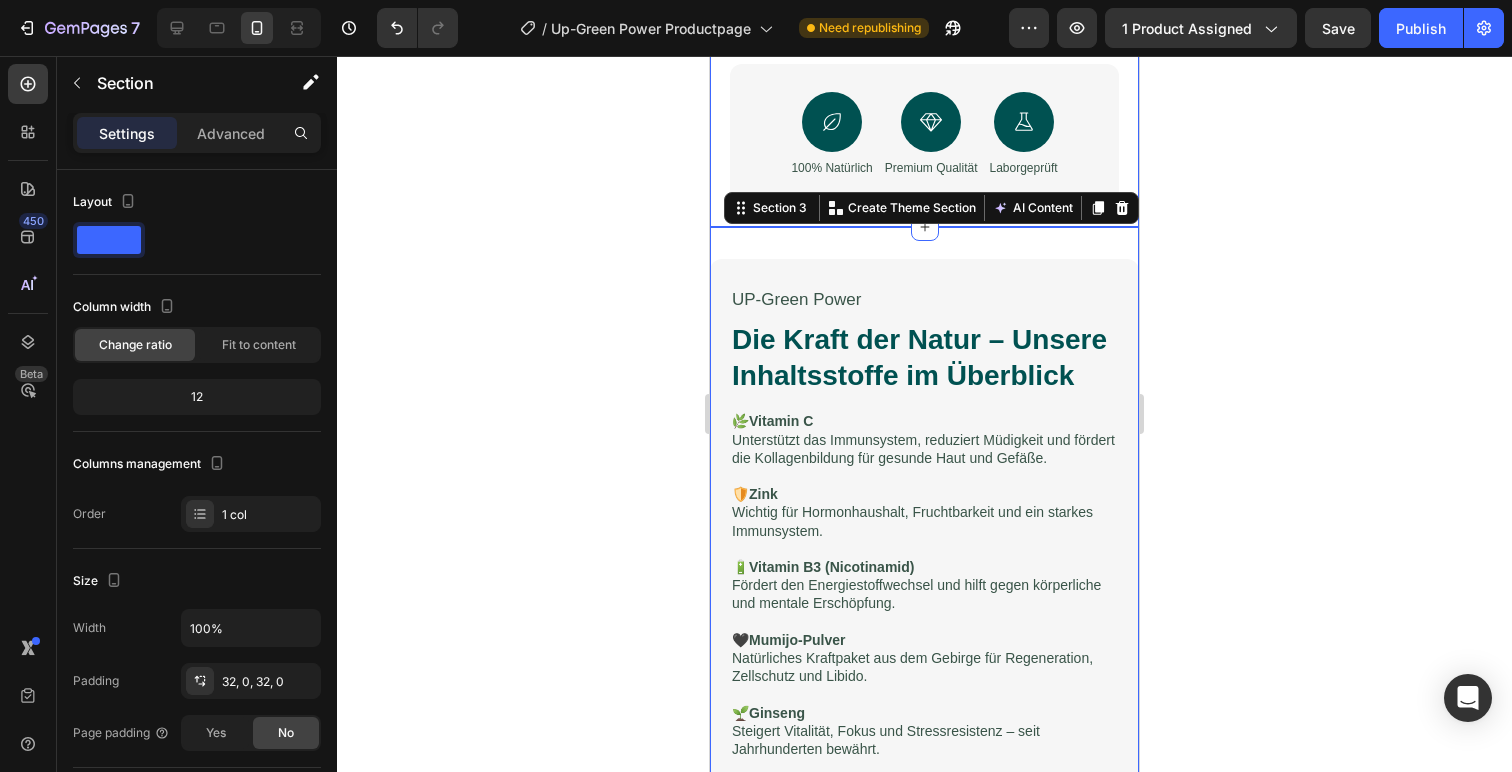 click on "Up-Green Power Kapseln Product Title €29,95 Product Price Product Price No compare price Product Price No discount   Not be displayed when published Discount Tag Row 4 Kapseln in höchster Qualitätsstufe Text Block
Icon
Icon
Icon
Icon
Icon Icon List Mehr als 4.700 Kunden Text Block Row UP GREEN POWER ist die Alternative zu herkömmlichen Potenzmitteln mit chemischen Inhaltsstoffen. Es enthält eine gezielte Auswahl bewährter Pflanzenextrakte sowie Vitamine und Spurenelemente, die den männlichen Energiehaushalt stärken: Text Block
Icon Von Ärzten entwickelt Text Block Row
Icon Made in Germany Text Block Row
Icon Hochwertige Inhaltsstoffe Text Block Row
1
Product Quantity In den warenkorb Add to Cart Row Row
Icon 100% Natürlich Text Block
Icon Premium Qualität Text Block
Icon Laborgeprüft Row Row" at bounding box center [924, -131] 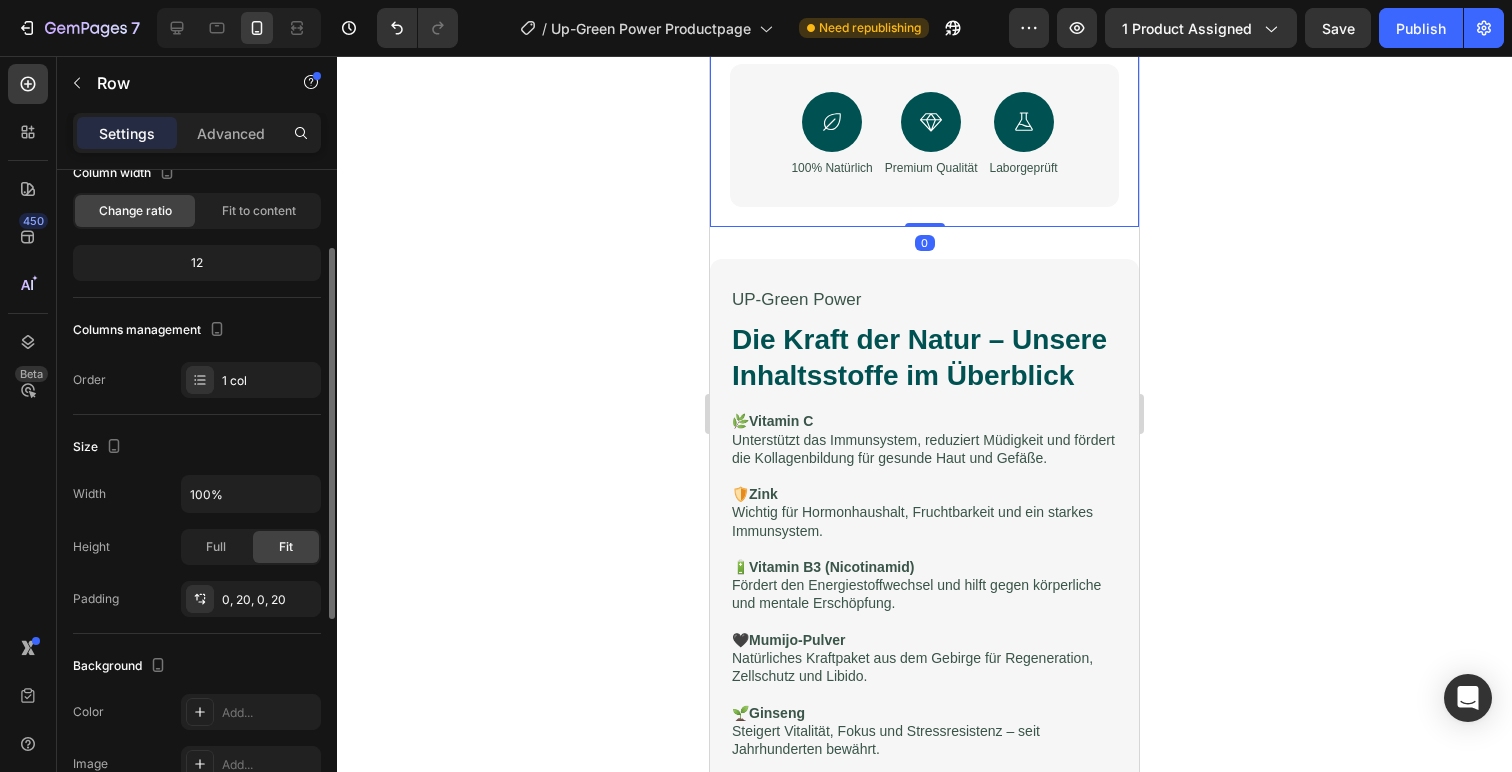 scroll, scrollTop: 136, scrollLeft: 0, axis: vertical 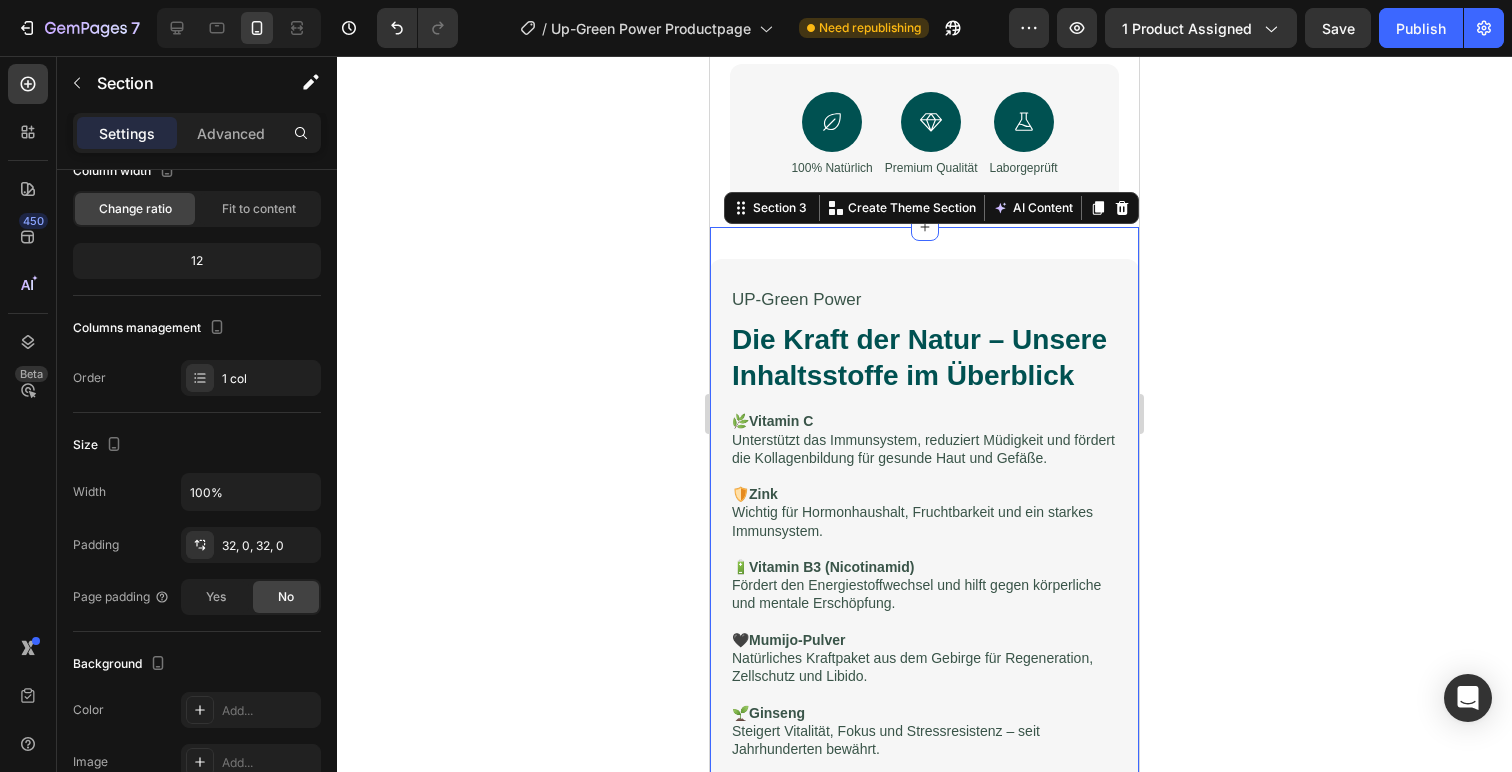 click on "Drop element here UP-Green Power Text Block Die Kraft der Natur – Unsere Inhaltsstoffe im Überblick Heading 🌿  Vitamin C   Unterstützt das Immunsystem, reduziert Müdigkeit und fördert die Kollagenbildung für gesunde Haut und Gefäße.   🛡️  Zink   Wichtig für Hormonhaushalt, Fruchtbarkeit und ein starkes Immunsystem.   🔋  Vitamin B3 (Nicotinamid) Fördert den Energiestoffwechsel und hilft gegen körperliche und mentale Erschöpfung.   🖤  Mumijo-Pulver   Natürliches Kraftpaket aus dem Gebirge für Regeneration, Zellschutz und Libido.   🌱  Ginseng   Steigert Vitalität, Fokus und Stressresistenz – seit Jahrhunderten bewährt.   ⚡  Guarana   Pflanzliches Koffein für langanhaltende Energie ohne Crash.   💪  Tribulus Terrestris   Kann die Testosteronproduktion unterstützen und Leistungsfähigkeit steigern.   🍇  Gojibeeren-Extrakt Antioxidatives Superfood für Energie, Immunschutz und Wohlbefinden. Text Block Row Row Section 3   AI Content Product" at bounding box center [924, 668] 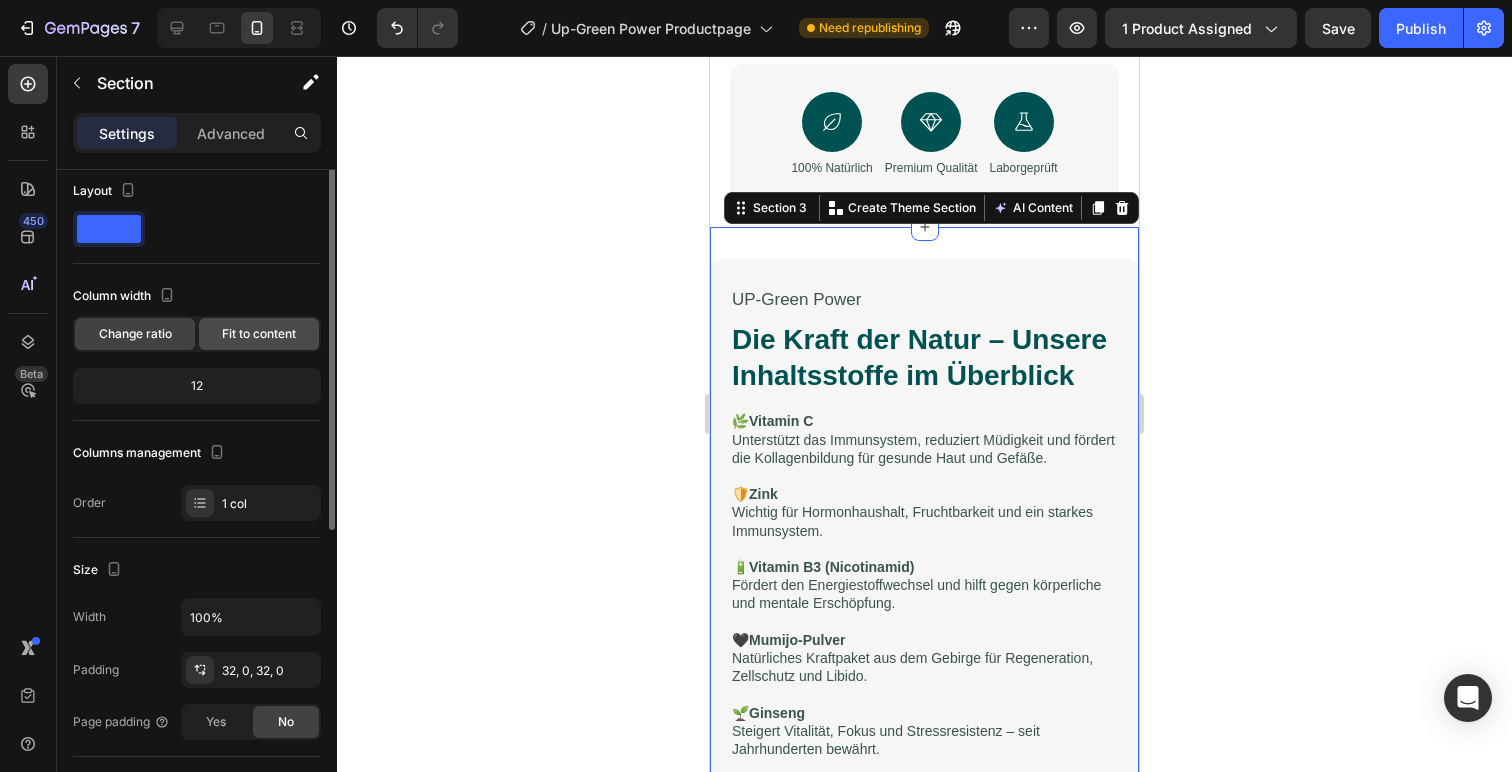scroll, scrollTop: 0, scrollLeft: 0, axis: both 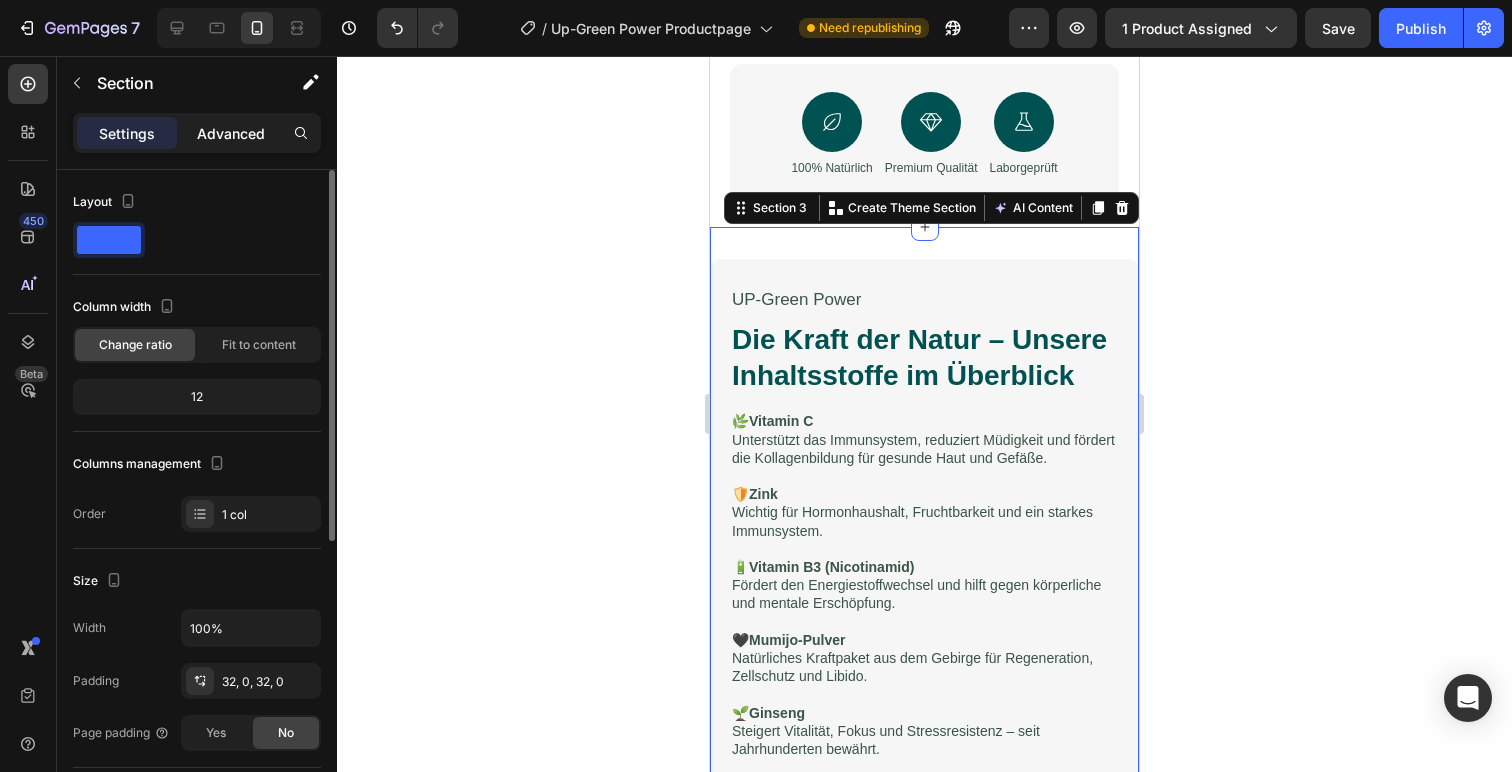 click on "Advanced" 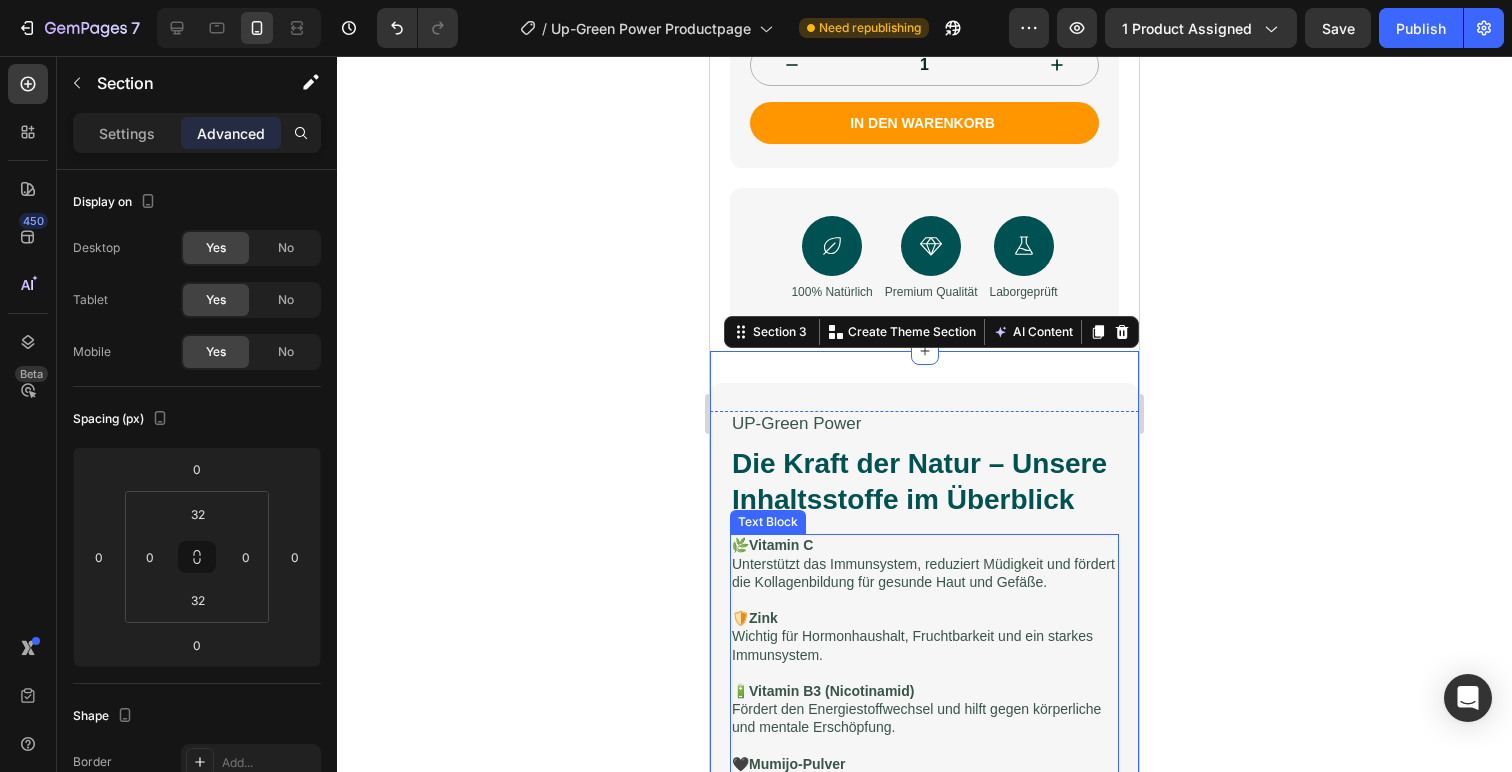 scroll, scrollTop: 769, scrollLeft: 0, axis: vertical 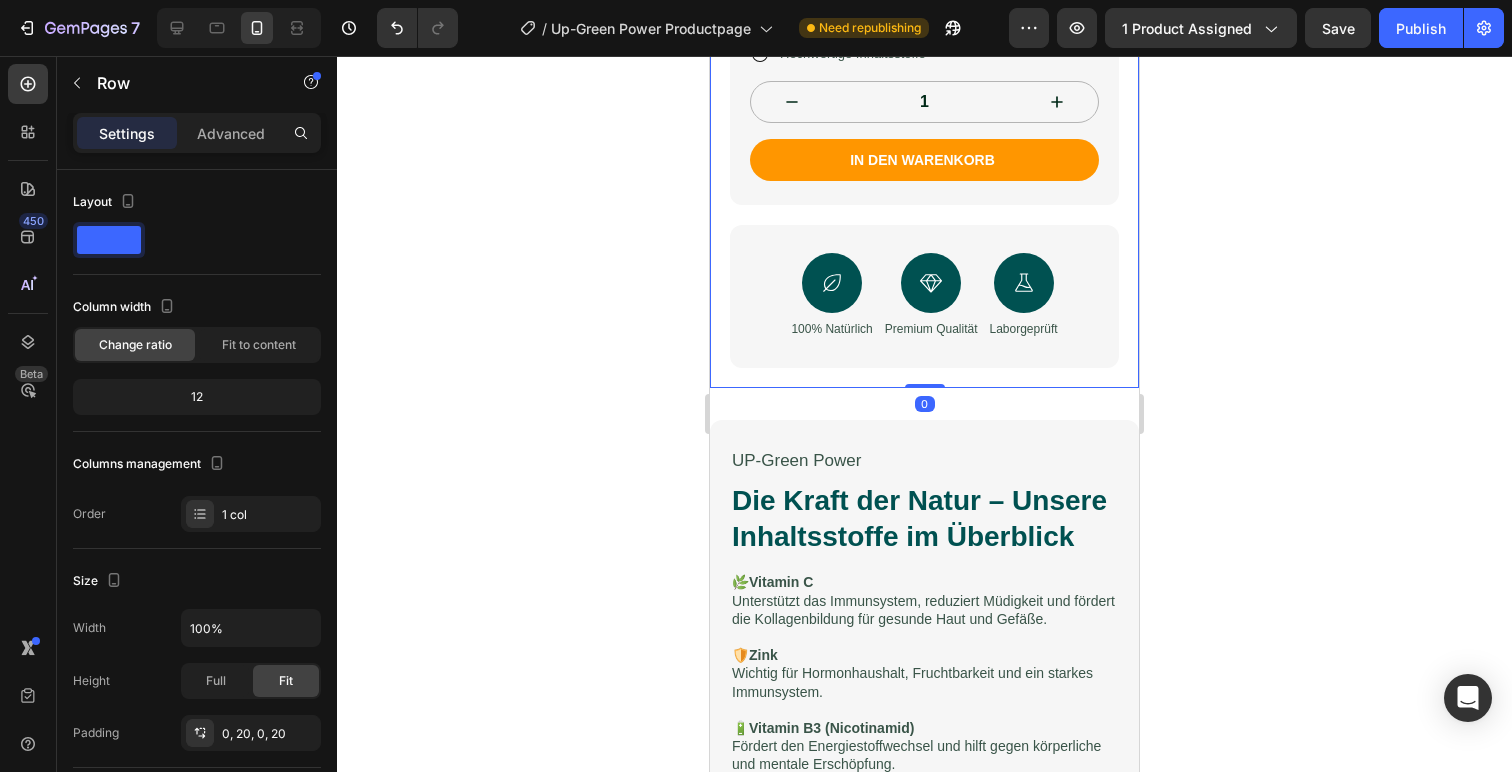 click on "Up-Green Power Kapseln Product Title €29,95 Product Price Product Price No compare price Product Price No discount   Not be displayed when published Discount Tag Row 4 Kapseln in höchster Qualitätsstufe Text Block
Icon
Icon
Icon
Icon
Icon Icon List Mehr als 4.700 Kunden Text Block Row UP GREEN POWER ist die Alternative zu herkömmlichen Potenzmitteln mit chemischen Inhaltsstoffen. Es enthält eine gezielte Auswahl bewährter Pflanzenextrakte sowie Vitamine und Spurenelemente, die den männlichen Energiehaushalt stärken: Text Block
Icon Von Ärzten entwickelt Text Block Row
Icon Made in Germany Text Block Row
Icon Hochwertige Inhaltsstoffe Text Block Row
1
Product Quantity In den warenkorb Add to Cart Row Row
Icon 100% Natürlich Text Block
Icon Premium Qualität Text Block
Icon Laborgeprüft Row Row" at bounding box center [924, 30] 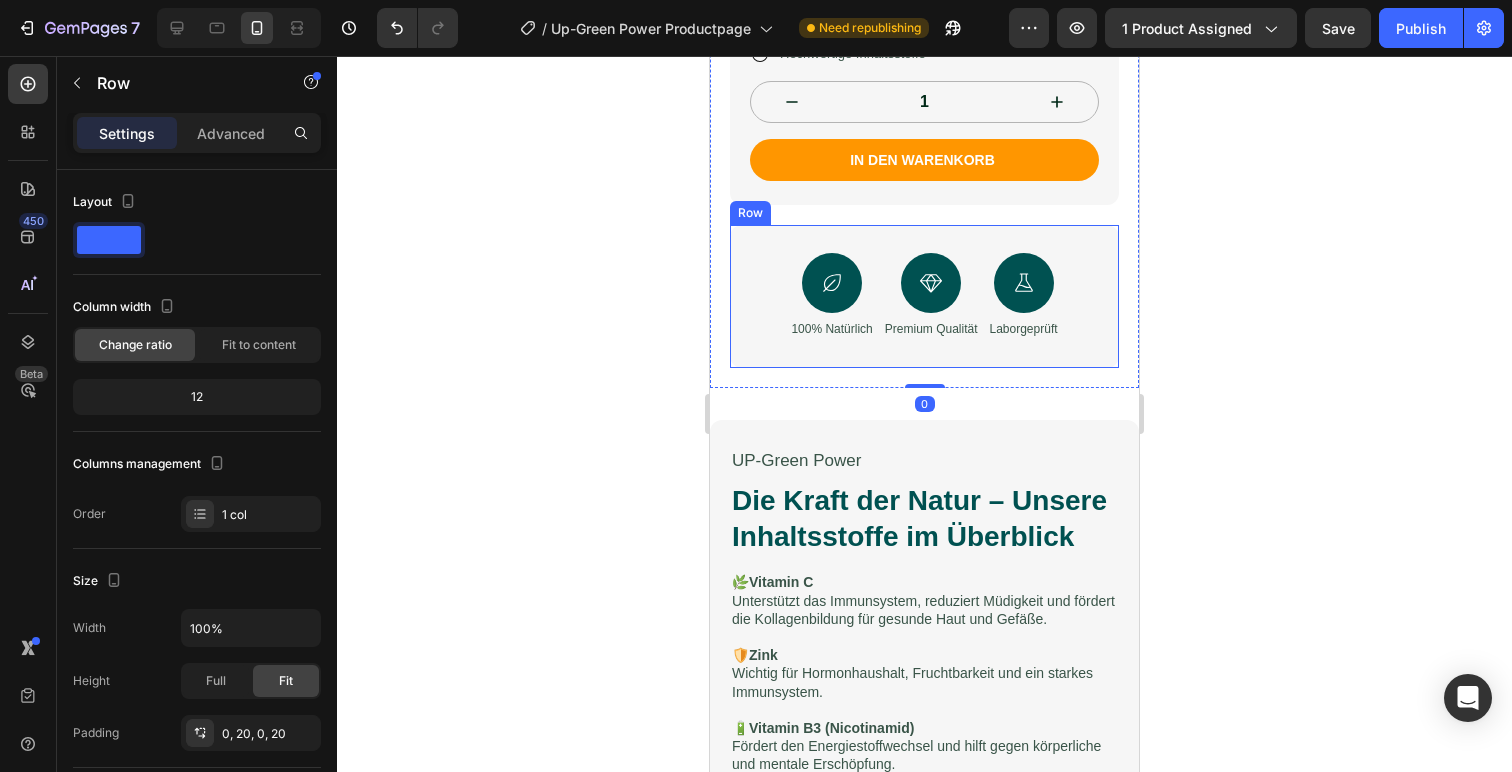 click on "Icon 100% Natürlich Text Block
Icon Premium Qualität Text Block
Icon Laborgeprüft Text Block Row" at bounding box center (924, 296) 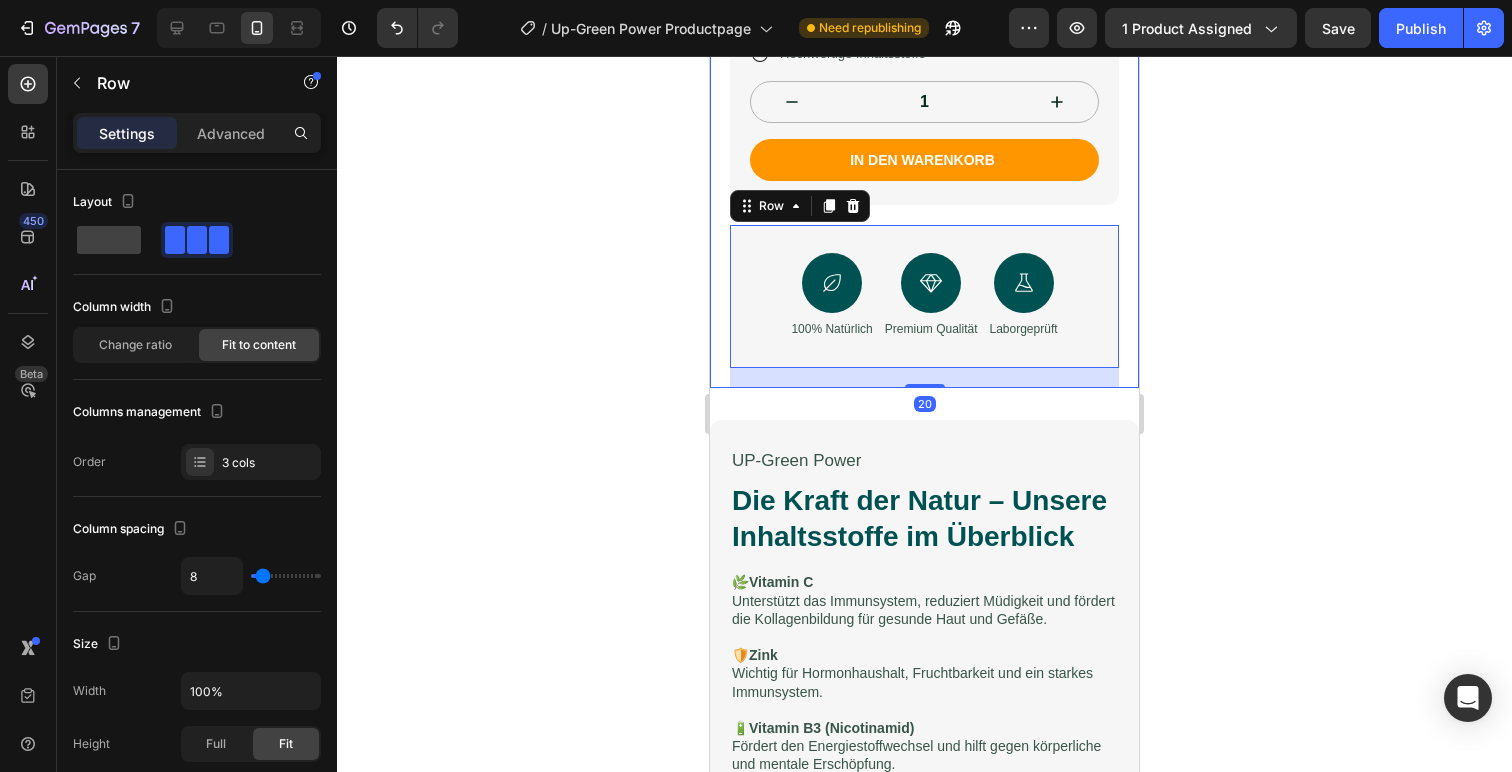 click on "Up-Green Power Kapseln Product Title €29,95 Product Price Product Price No compare price Product Price No discount   Not be displayed when published Discount Tag Row 4 Kapseln in höchster Qualitätsstufe Text Block
Icon
Icon
Icon
Icon
Icon Icon List Mehr als 4.700 Kunden Text Block Row UP GREEN POWER ist die Alternative zu herkömmlichen Potenzmitteln mit chemischen Inhaltsstoffen. Es enthält eine gezielte Auswahl bewährter Pflanzenextrakte sowie Vitamine und Spurenelemente, die den männlichen Energiehaushalt stärken: Text Block
Icon Von Ärzten entwickelt Text Block Row
Icon Made in Germany Text Block Row
Icon Hochwertige Inhaltsstoffe Text Block Row
1
Product Quantity In den warenkorb Add to Cart Row Row
Icon 100% Natürlich Text Block
Icon Premium Qualität Text Block
Icon Laborgeprüft Row   20" at bounding box center (924, 30) 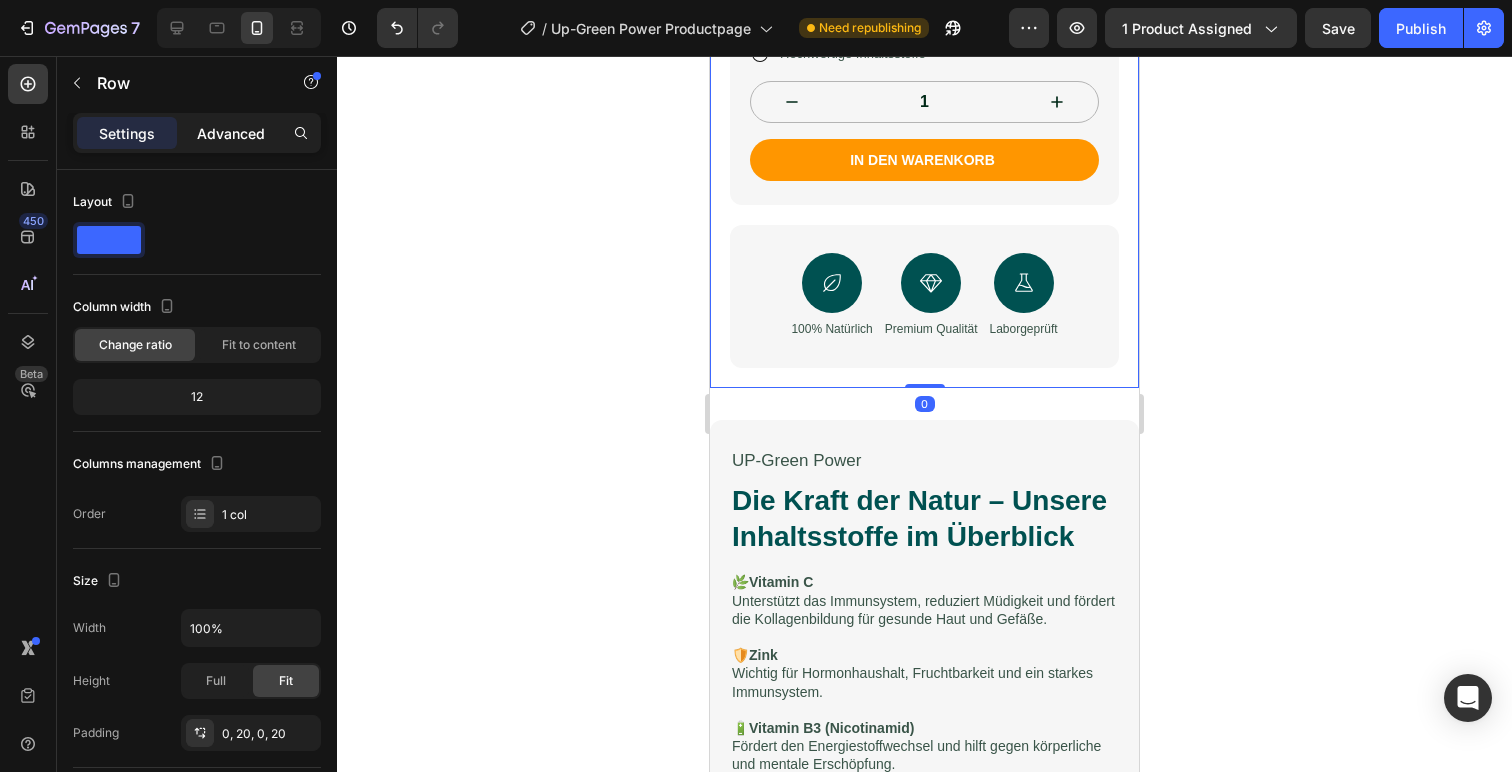 click on "Advanced" at bounding box center [231, 133] 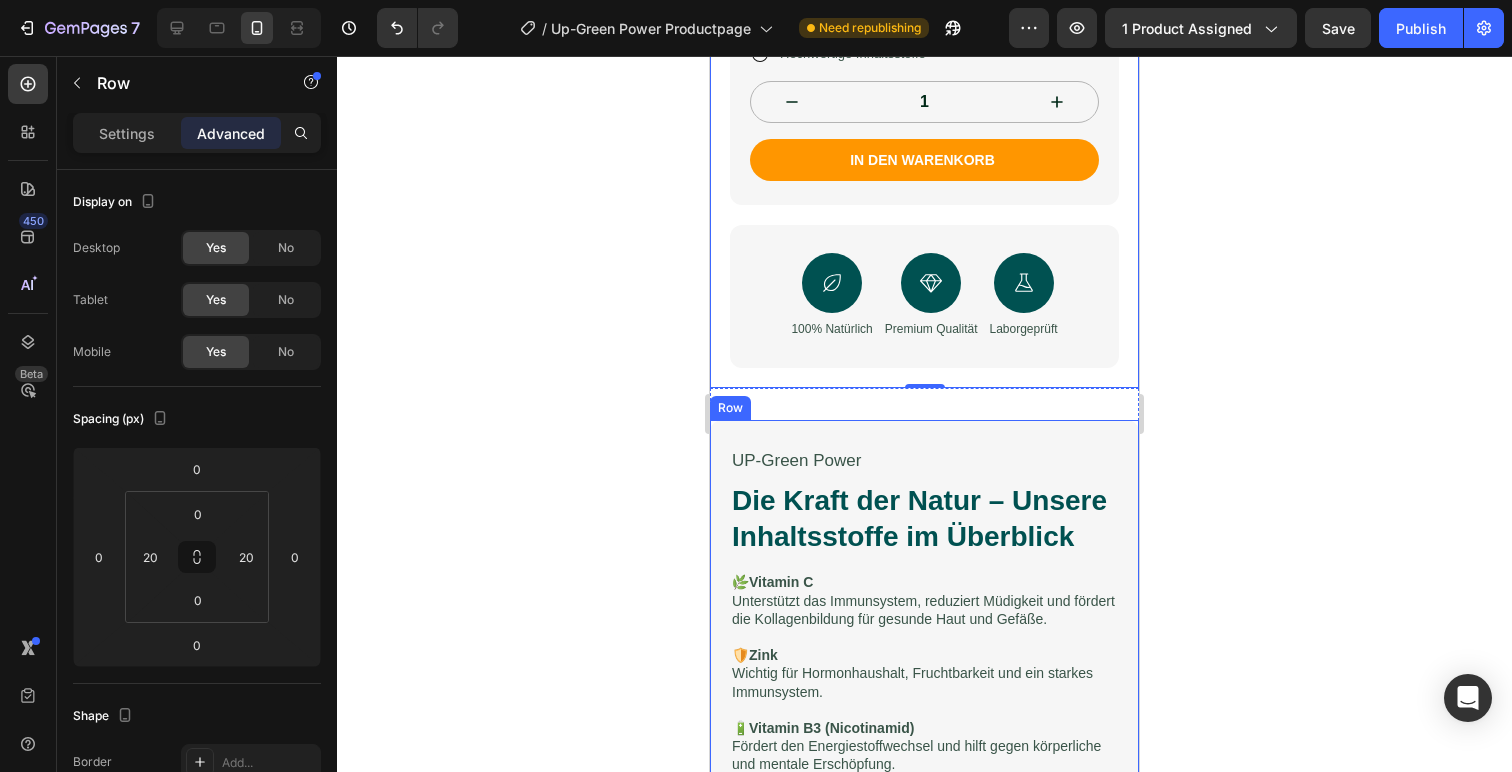click on "Drop element here UP-Green Power Text Block Die Kraft der Natur – Unsere Inhaltsstoffe im Überblick Heading 🌿  Vitamin C   Unterstützt das Immunsystem, reduziert Müdigkeit und fördert die Kollagenbildung für gesunde Haut und Gefäße.   🛡️  Zink   Wichtig für Hormonhaushalt, Fruchtbarkeit und ein starkes Immunsystem.   🔋  Vitamin B3 (Nicotinamid) Fördert den Energiestoffwechsel und hilft gegen körperliche und mentale Erschöpfung.   🖤  Mumijo-Pulver   Natürliches Kraftpaket aus dem Gebirge für Regeneration, Zellschutz und Libido.   🌱  Ginseng   Steigert Vitalität, Fokus und Stressresistenz – seit Jahrhunderten bewährt.   ⚡  Guarana   Pflanzliches Koffein für langanhaltende Energie ohne Crash.   💪  Tribulus Terrestris   Kann die Testosteronproduktion unterstützen und Leistungsfähigkeit steigern.   🍇  Gojibeeren-Extrakt Antioxidatives Superfood für Energie, Immunschutz und Wohlbefinden. Text Block Row Row" at bounding box center [924, 829] 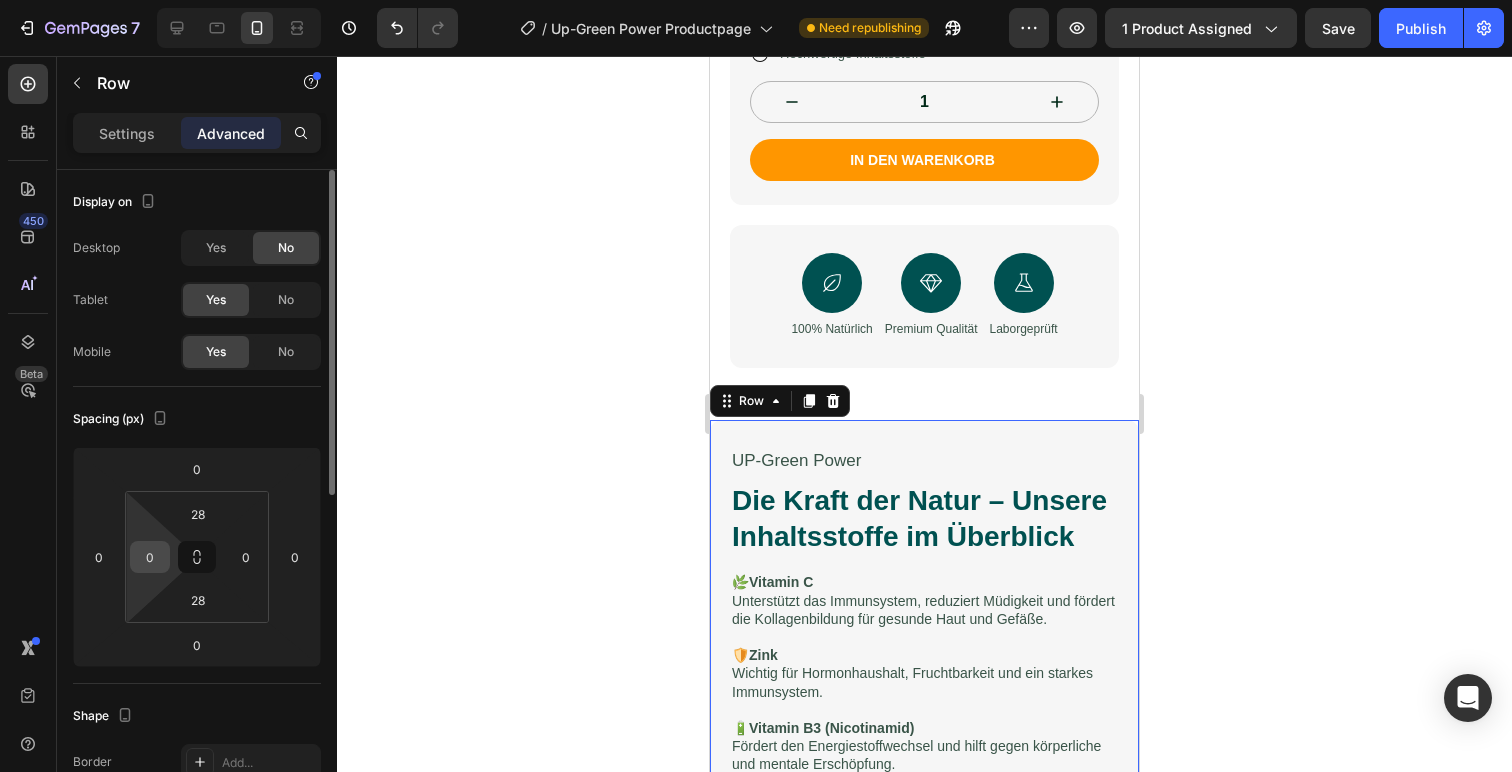 click on "0" at bounding box center [150, 557] 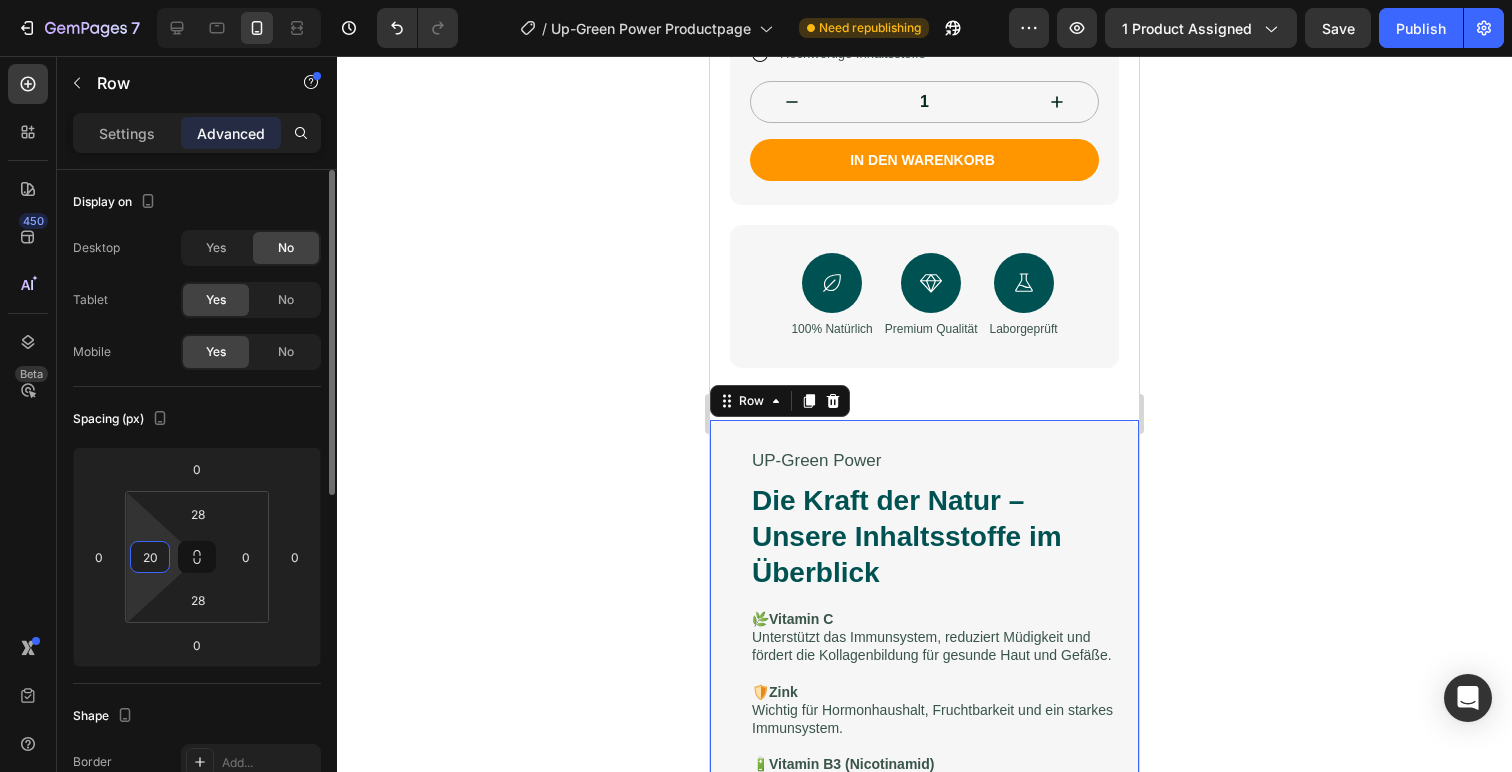 type on "2" 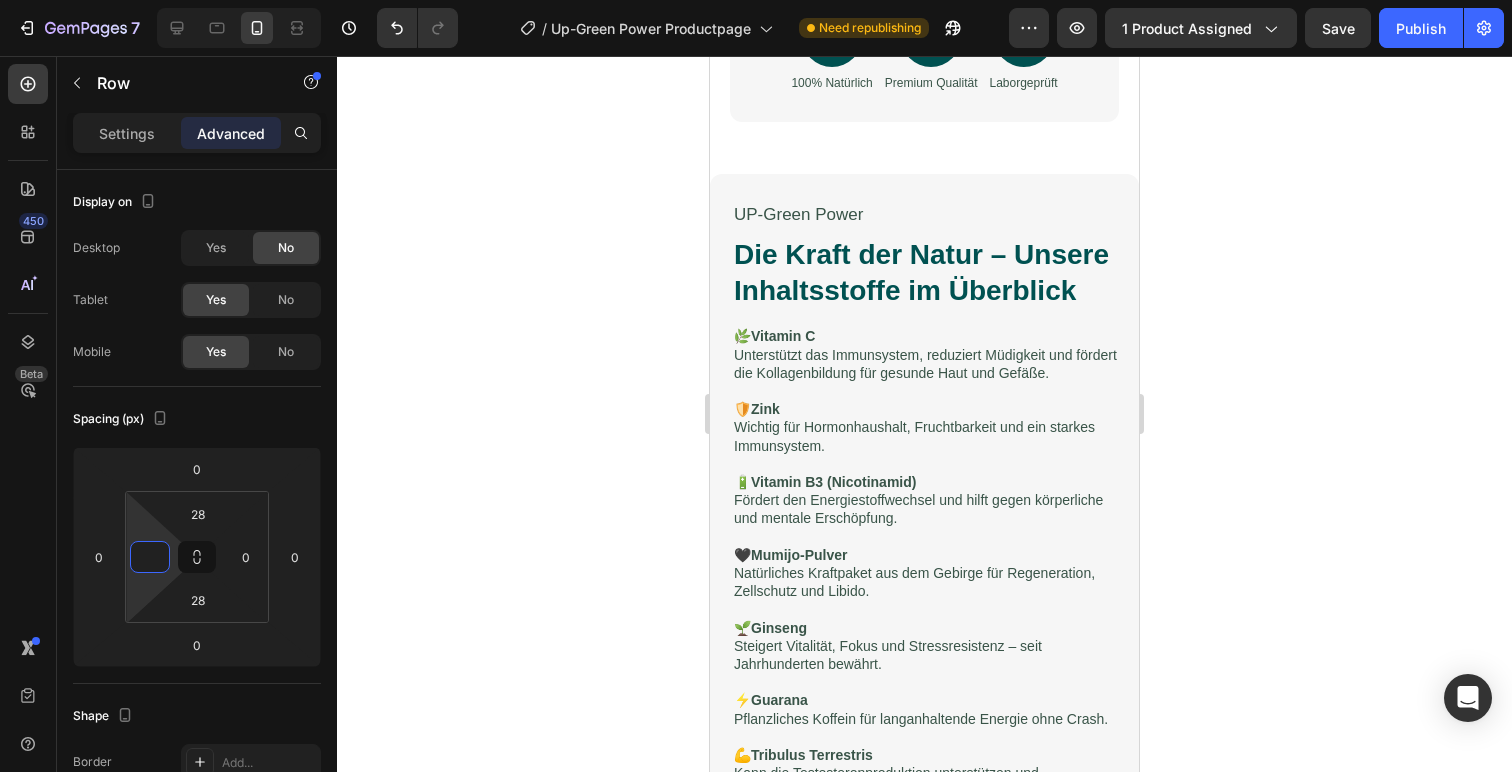 scroll, scrollTop: 1033, scrollLeft: 0, axis: vertical 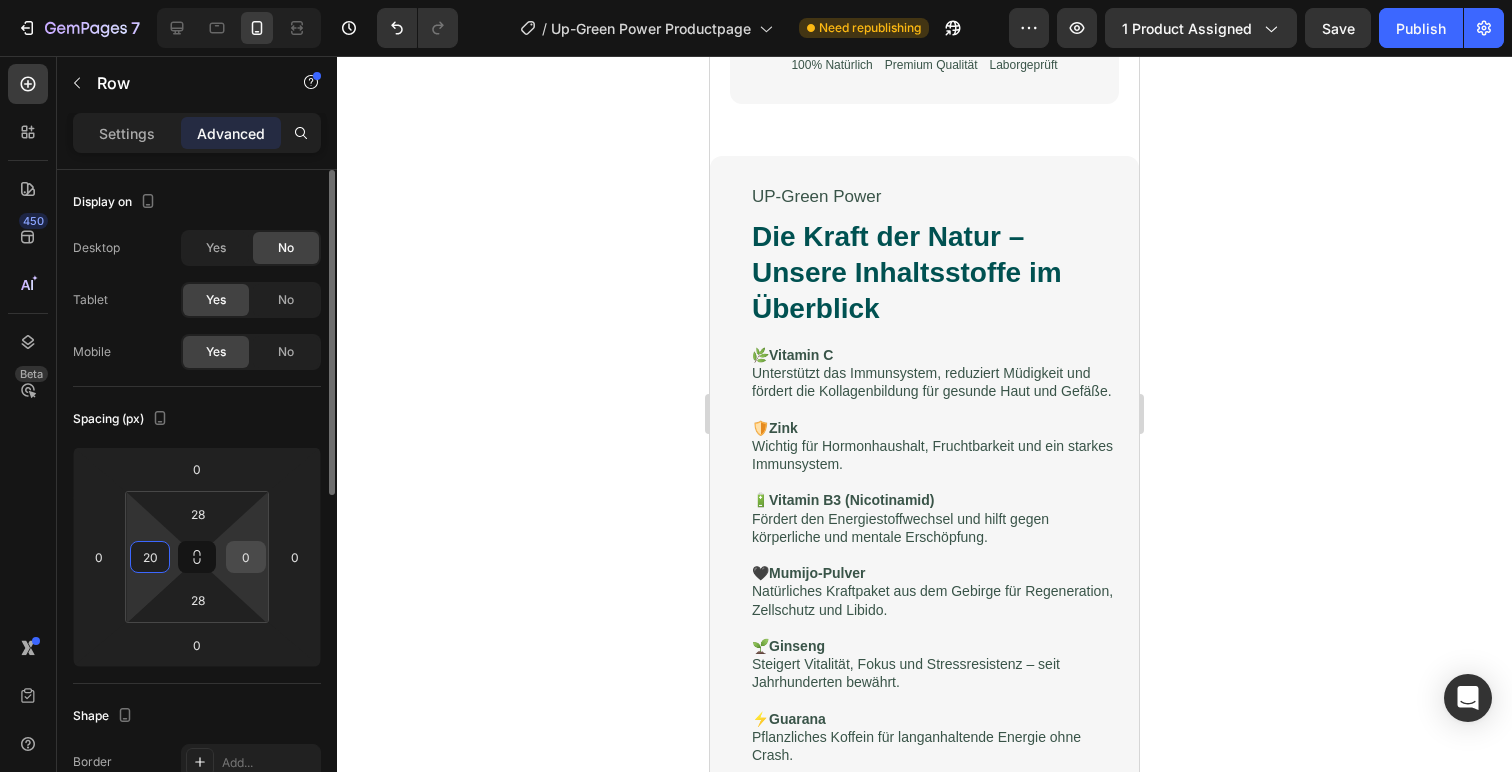 type on "20" 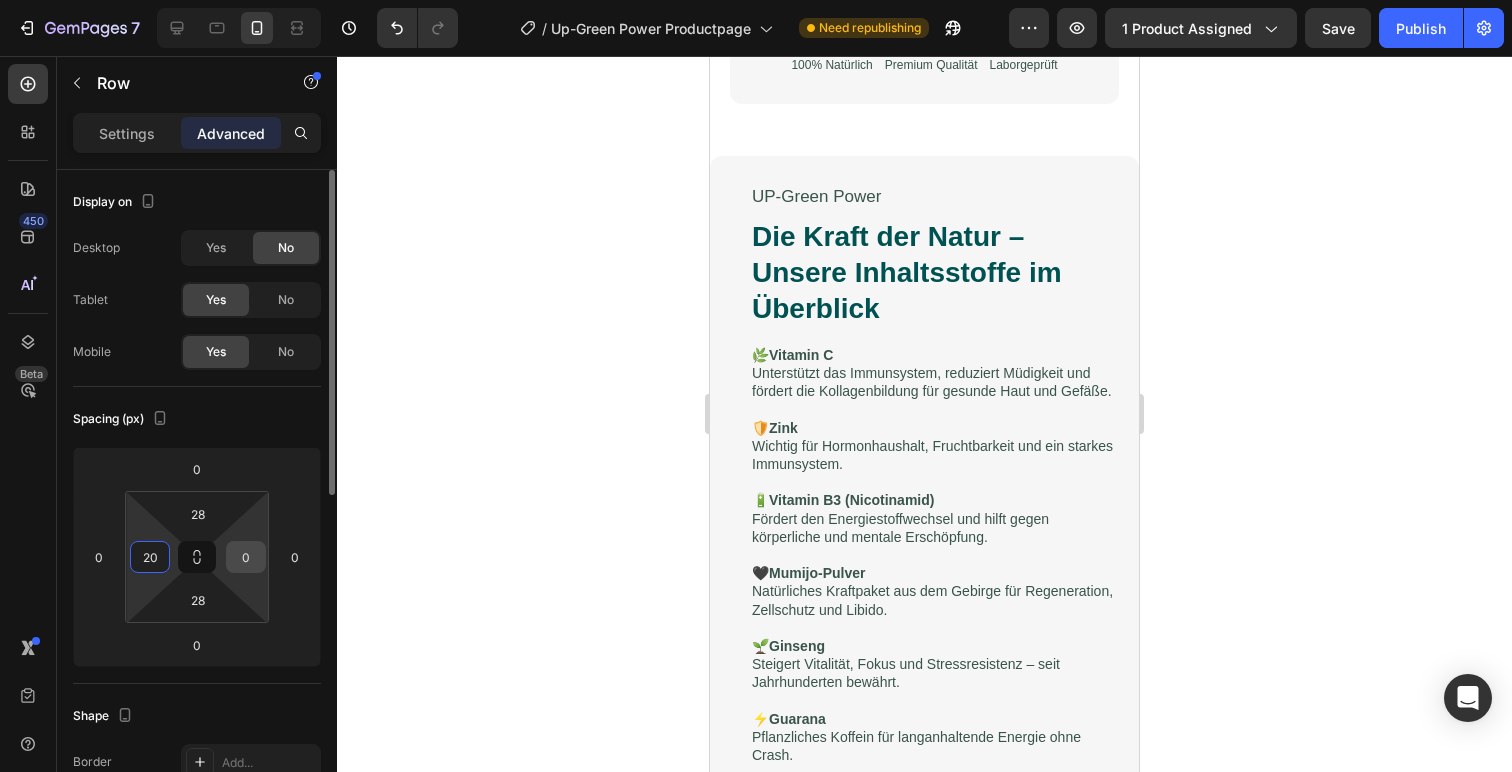click on "0" at bounding box center [246, 557] 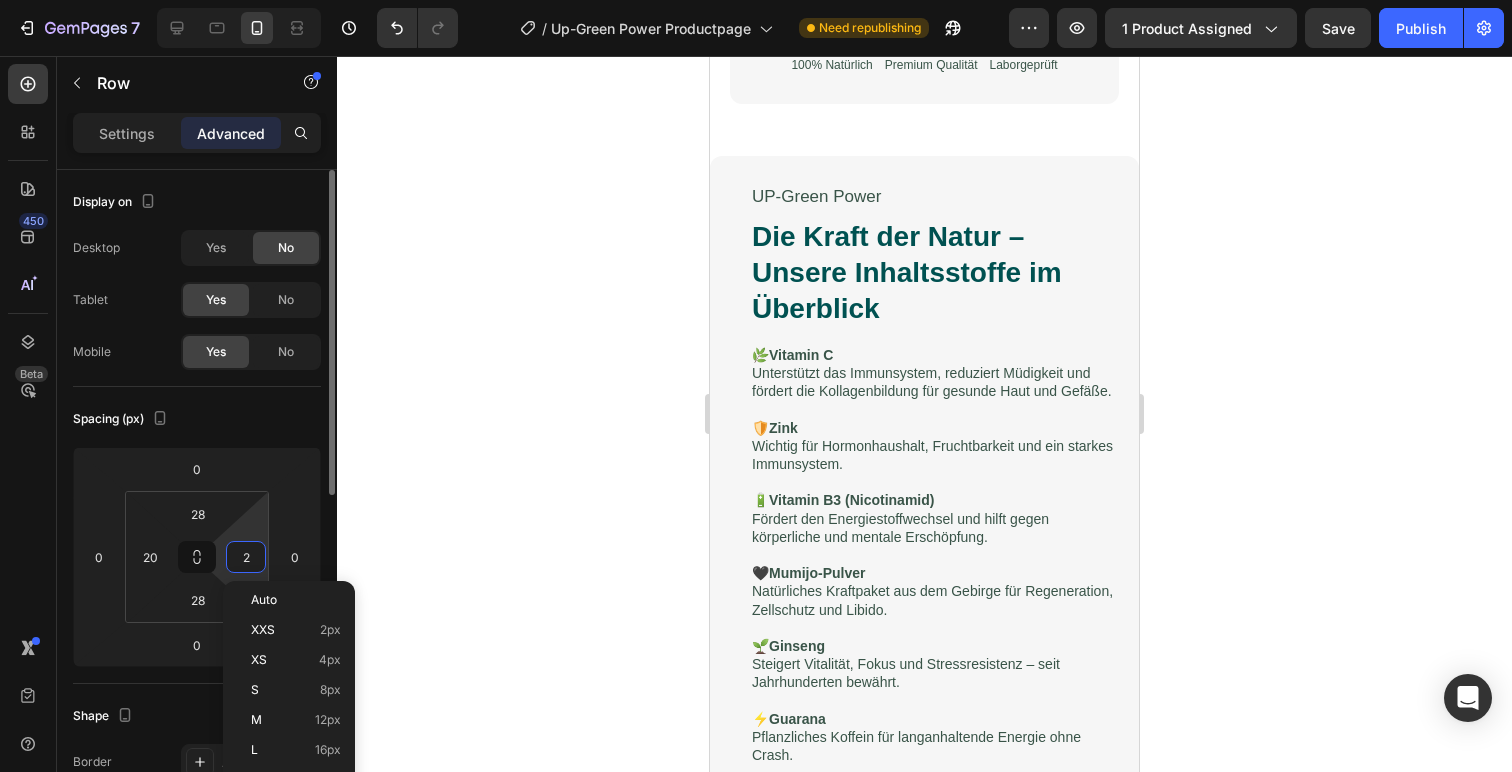 type on "20" 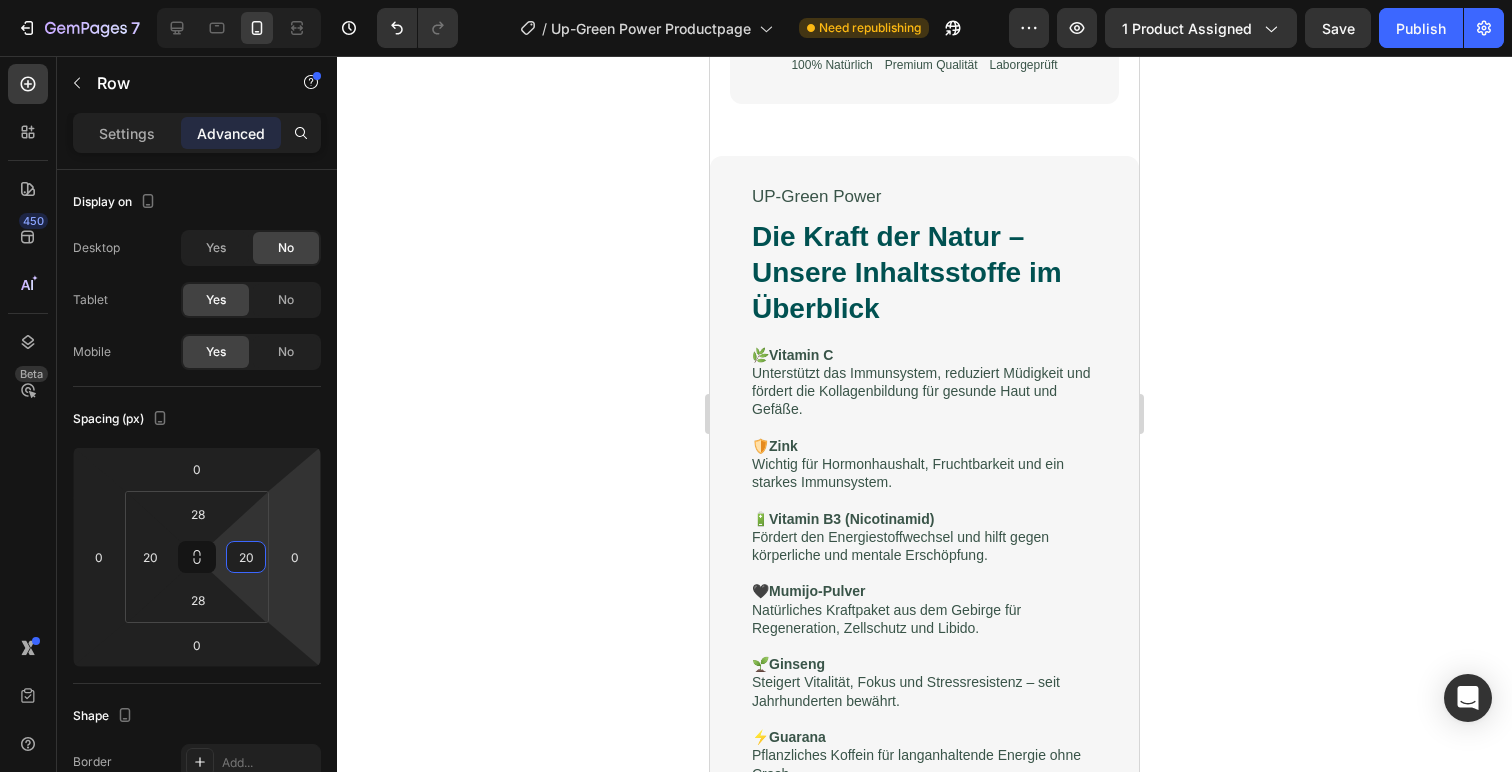 click 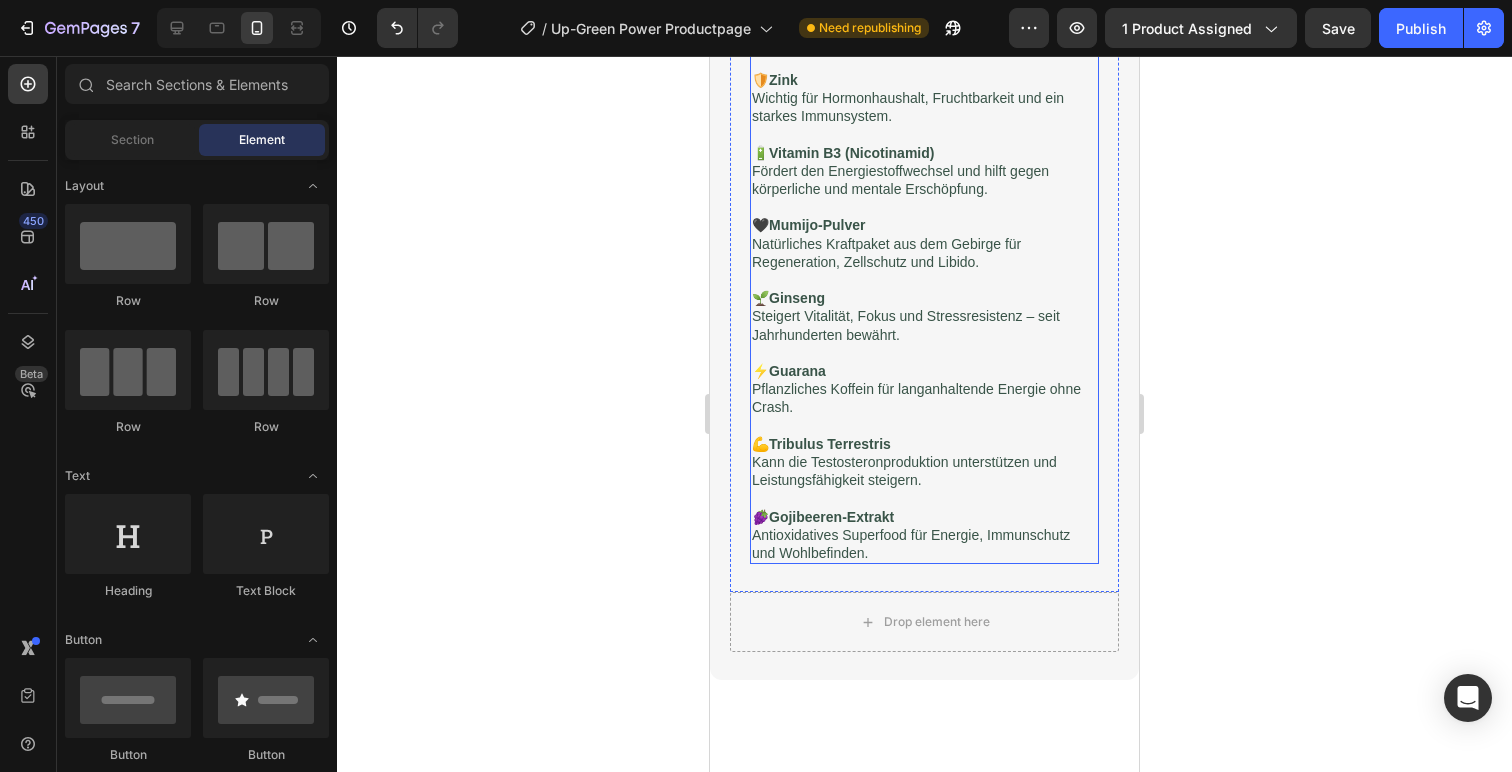 scroll, scrollTop: 1409, scrollLeft: 0, axis: vertical 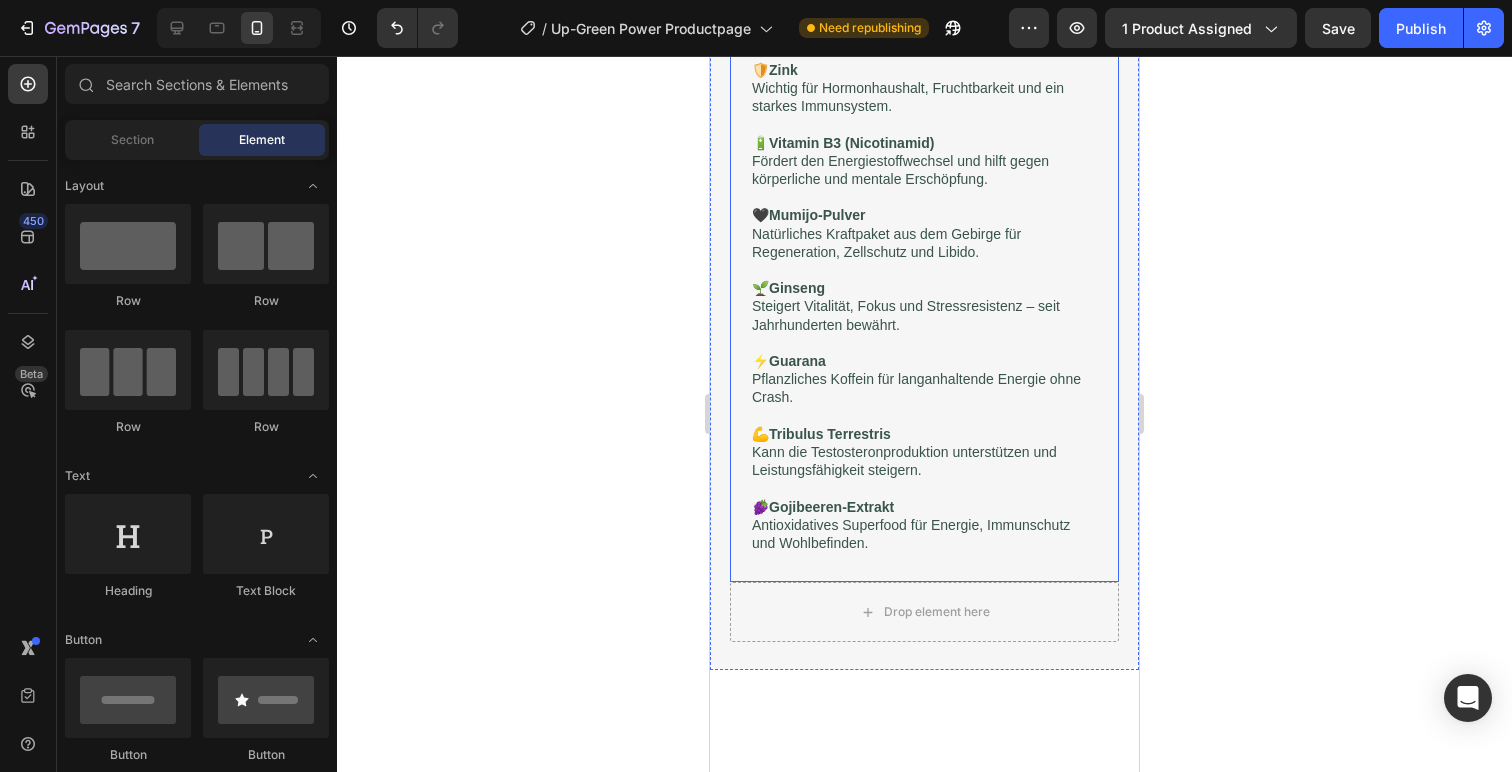 click 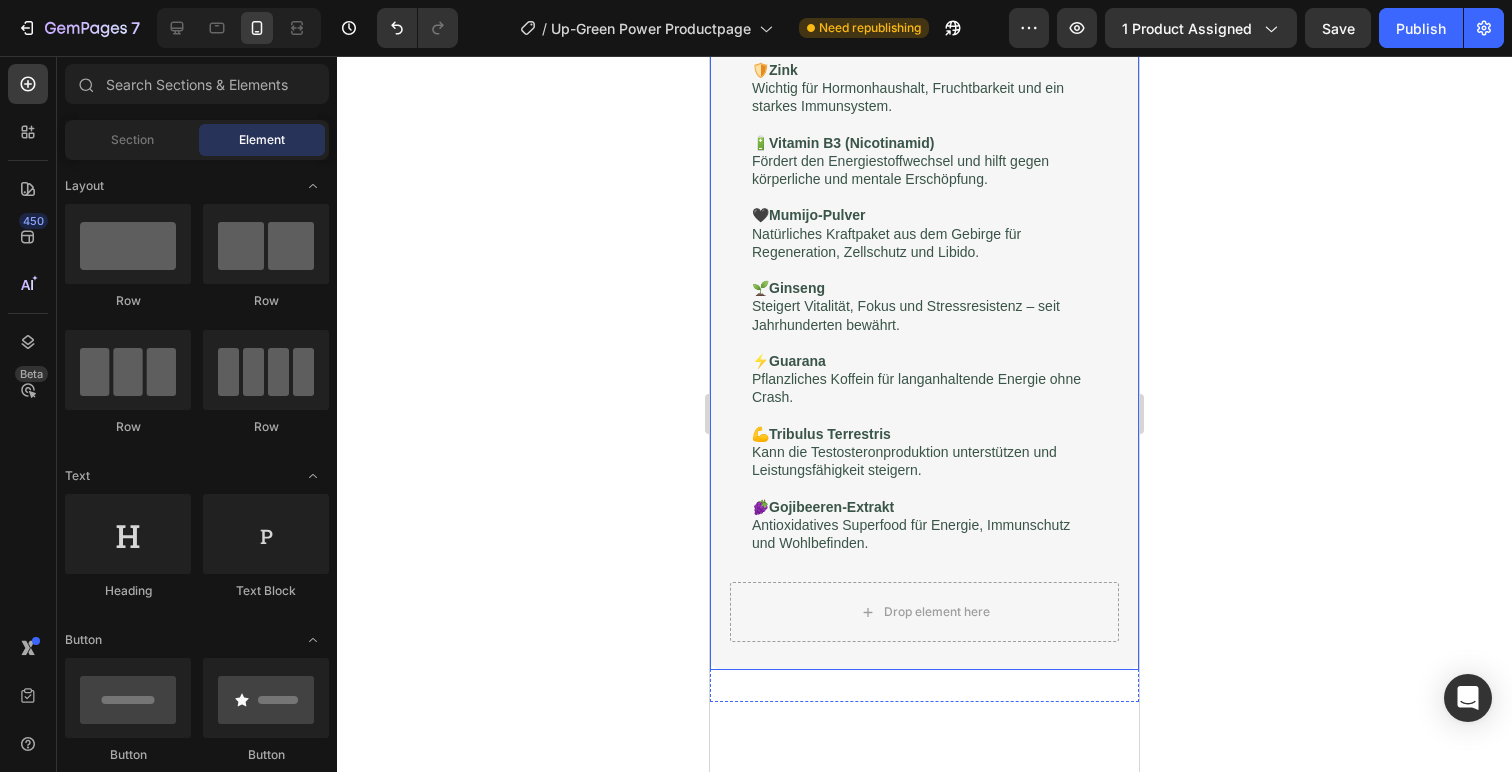 click on "Drop element here UP-Green Power Text Block Die Kraft der Natur – Unsere Inhaltsstoffe im Überblick Heading 🌿  Vitamin C   Unterstützt das Immunsystem, reduziert Müdigkeit und fördert die Kollagenbildung für gesunde Haut und Gefäße.   🛡️  Zink   Wichtig für Hormonhaushalt, Fruchtbarkeit und ein starkes Immunsystem.   🔋  Vitamin B3 (Nicotinamid) Fördert den Energiestoffwechsel und hilft gegen körperliche und mentale Erschöpfung.   🖤  Mumijo-Pulver   Natürliches Kraftpaket aus dem Gebirge für Regeneration, Zellschutz und Libido.   🌱  Ginseng   Steigert Vitalität, Fokus und Stressresistenz – seit Jahrhunderten bewährt.   ⚡  Guarana   Pflanzliches Koffein für langanhaltende Energie ohne Crash.   💪  Tribulus Terrestris   Kann die Testosteronproduktion unterstützen und Leistungsfähigkeit steigern.   🍇  Gojibeeren-Extrakt Antioxidatives Superfood für Energie, Immunschutz und Wohlbefinden. Text Block Row Row" at bounding box center (924, 224) 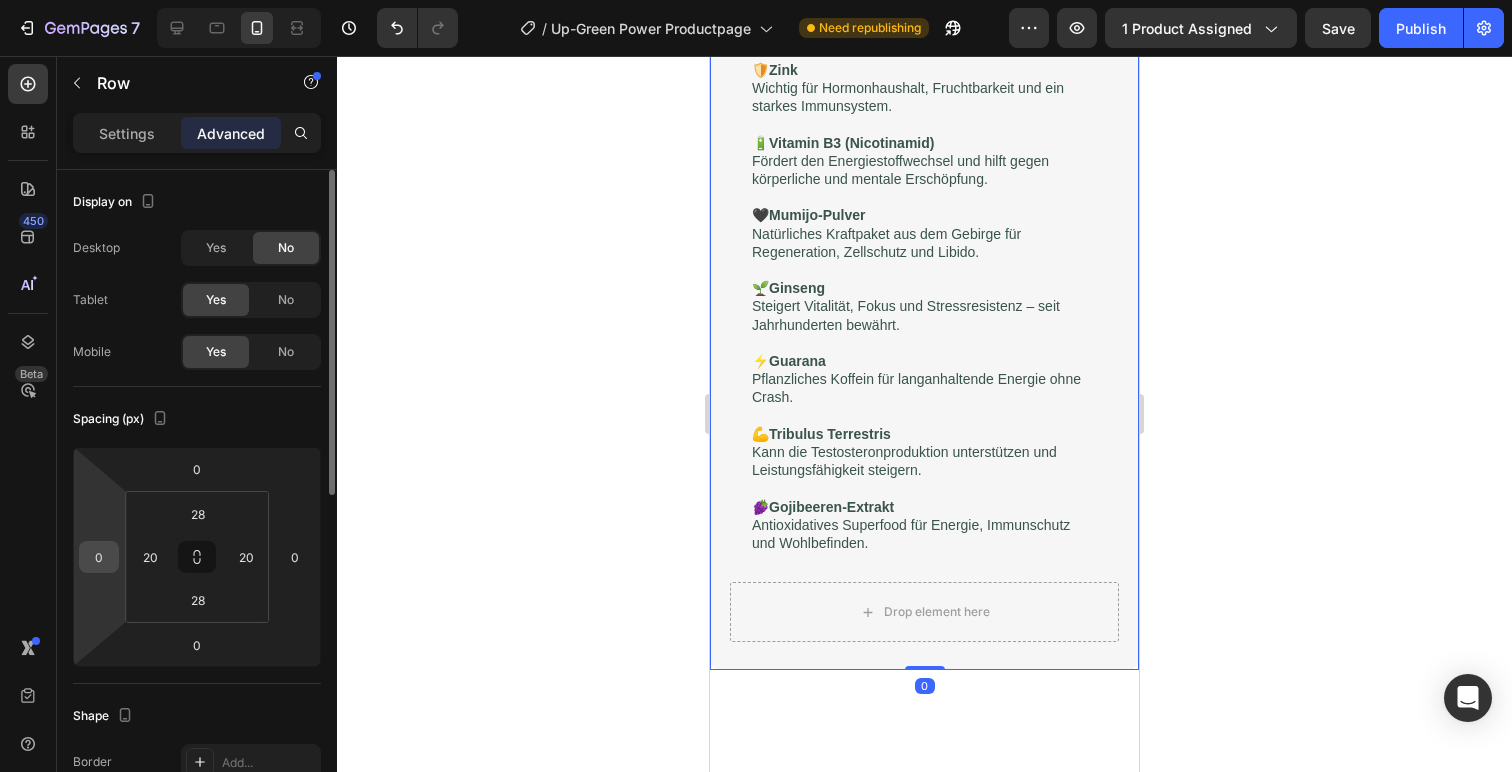 click on "0" at bounding box center (99, 557) 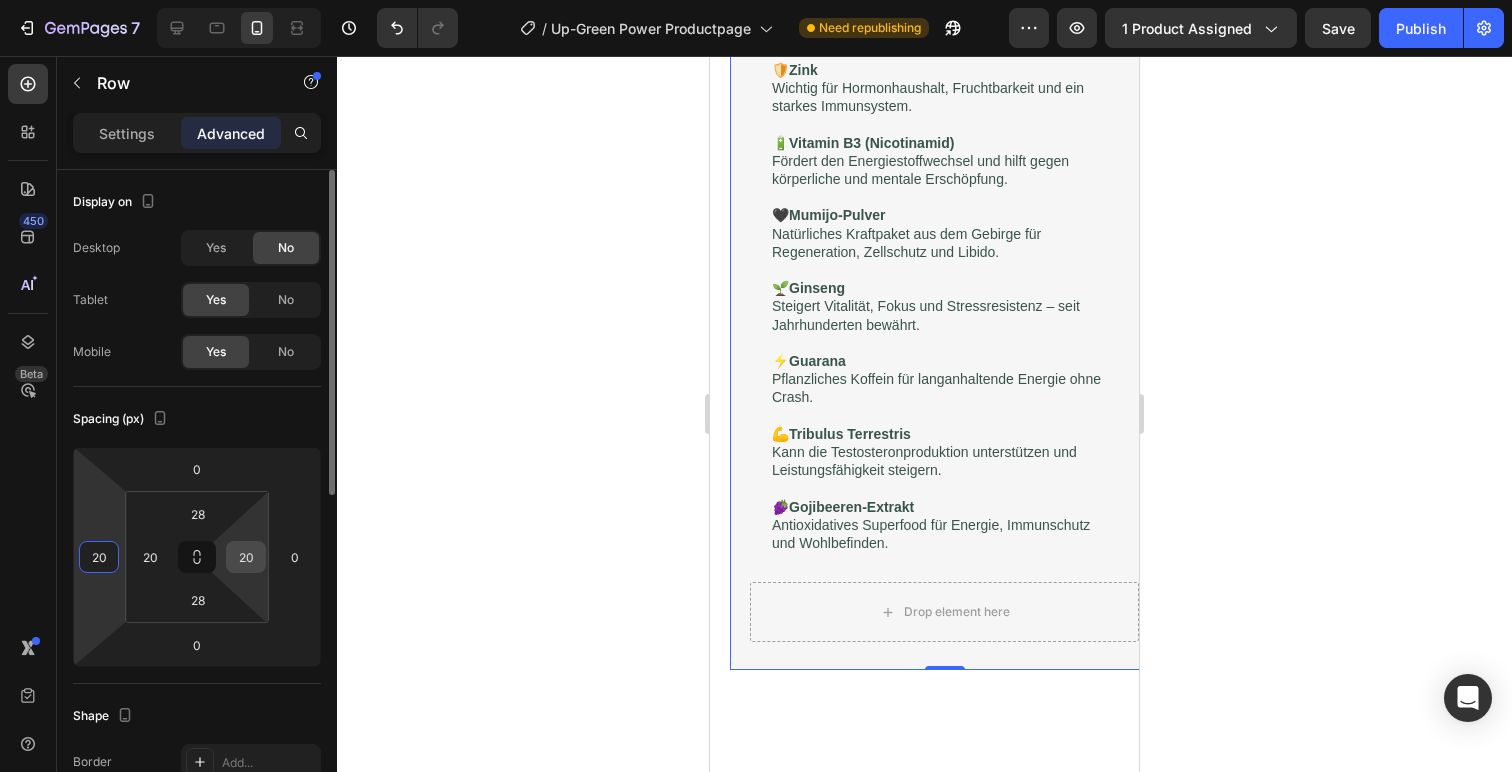 type on "20" 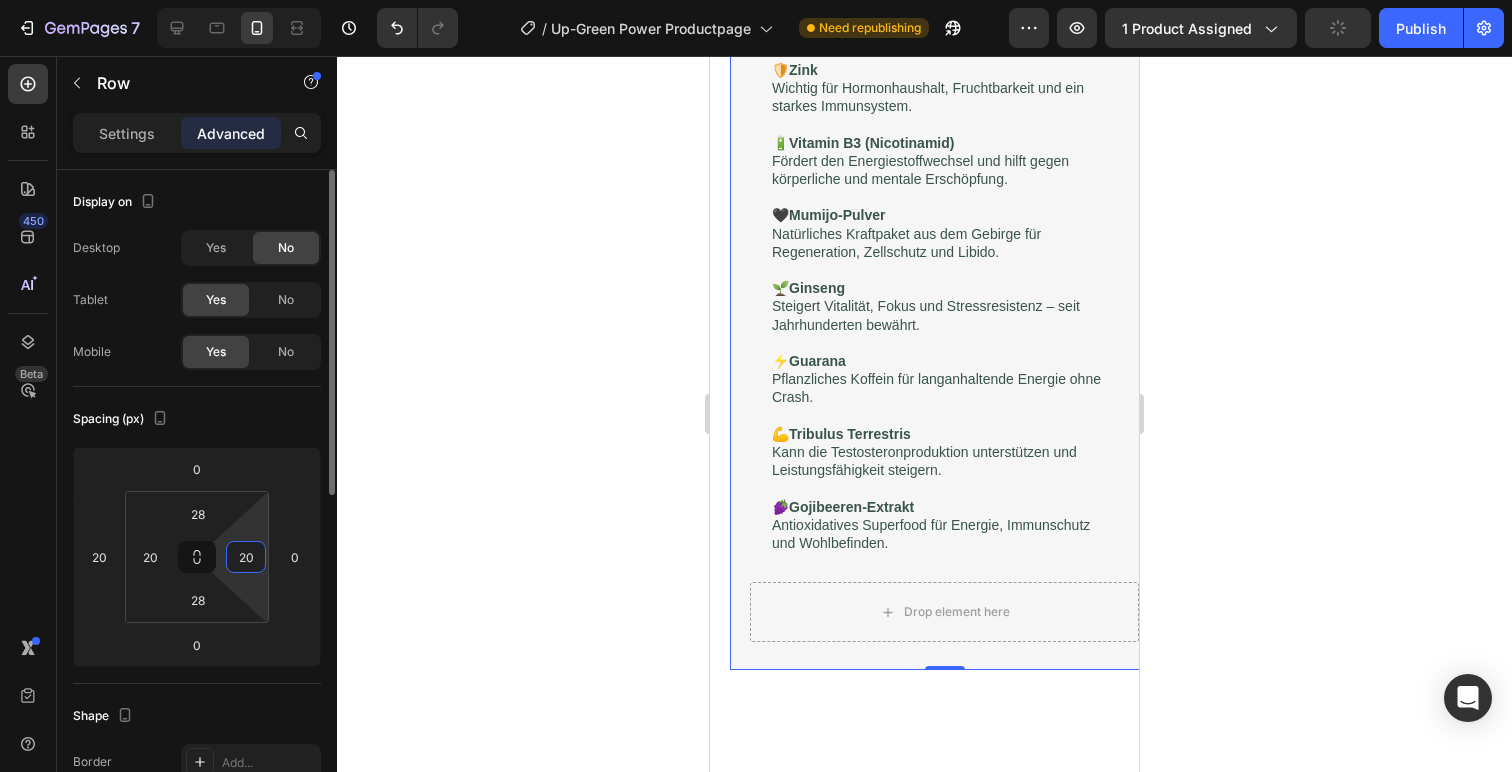 click on "20" at bounding box center [246, 557] 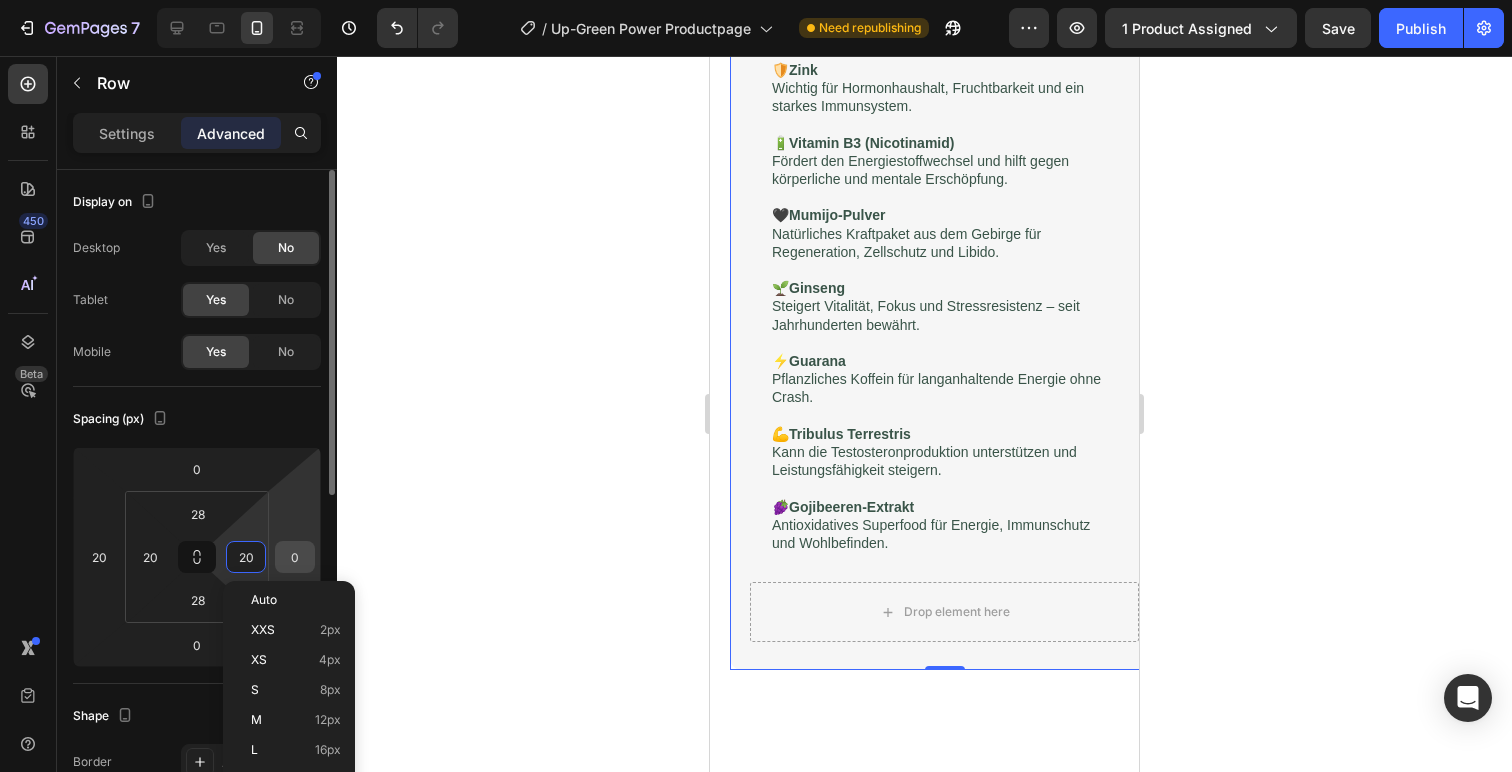 click on "0" at bounding box center [295, 557] 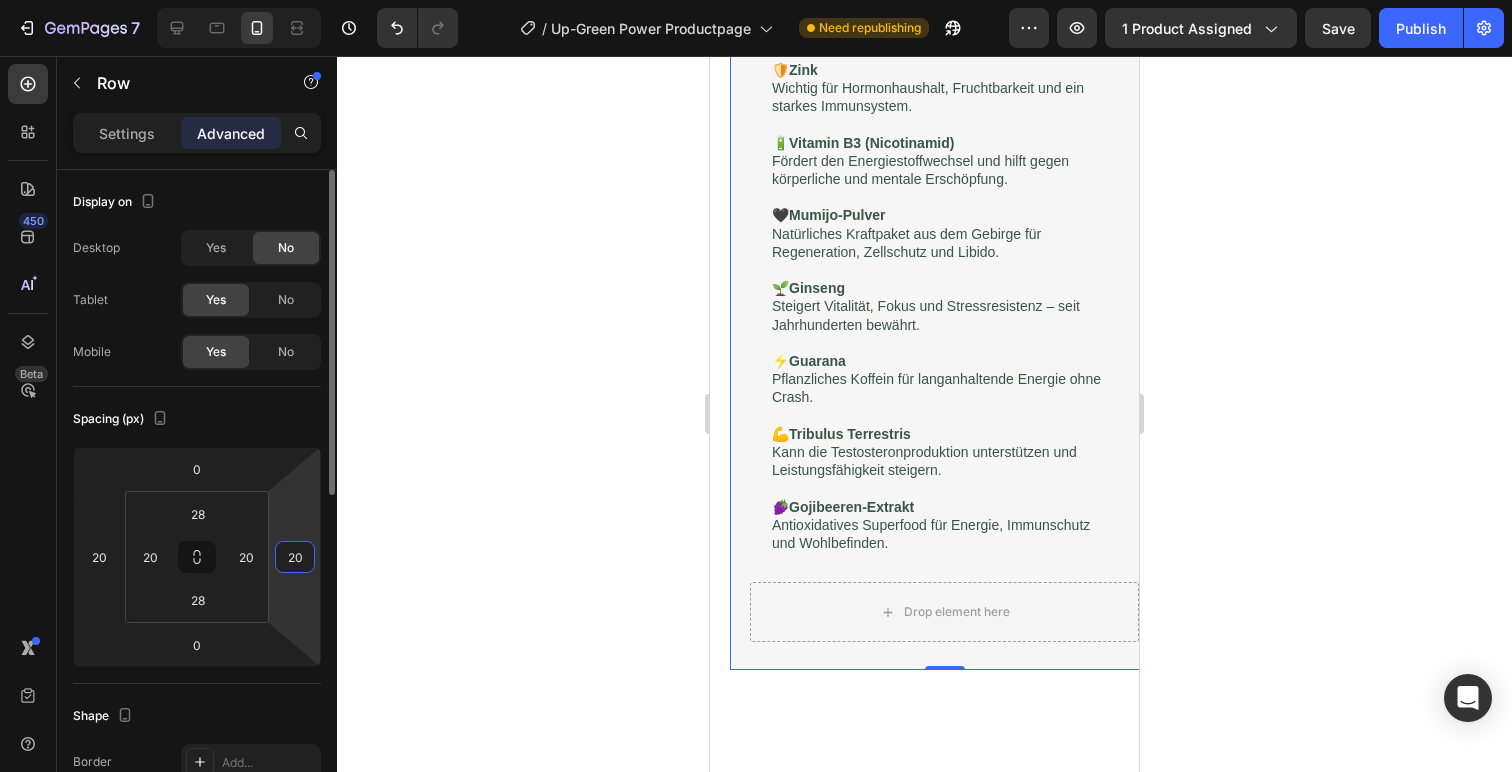 type on "20" 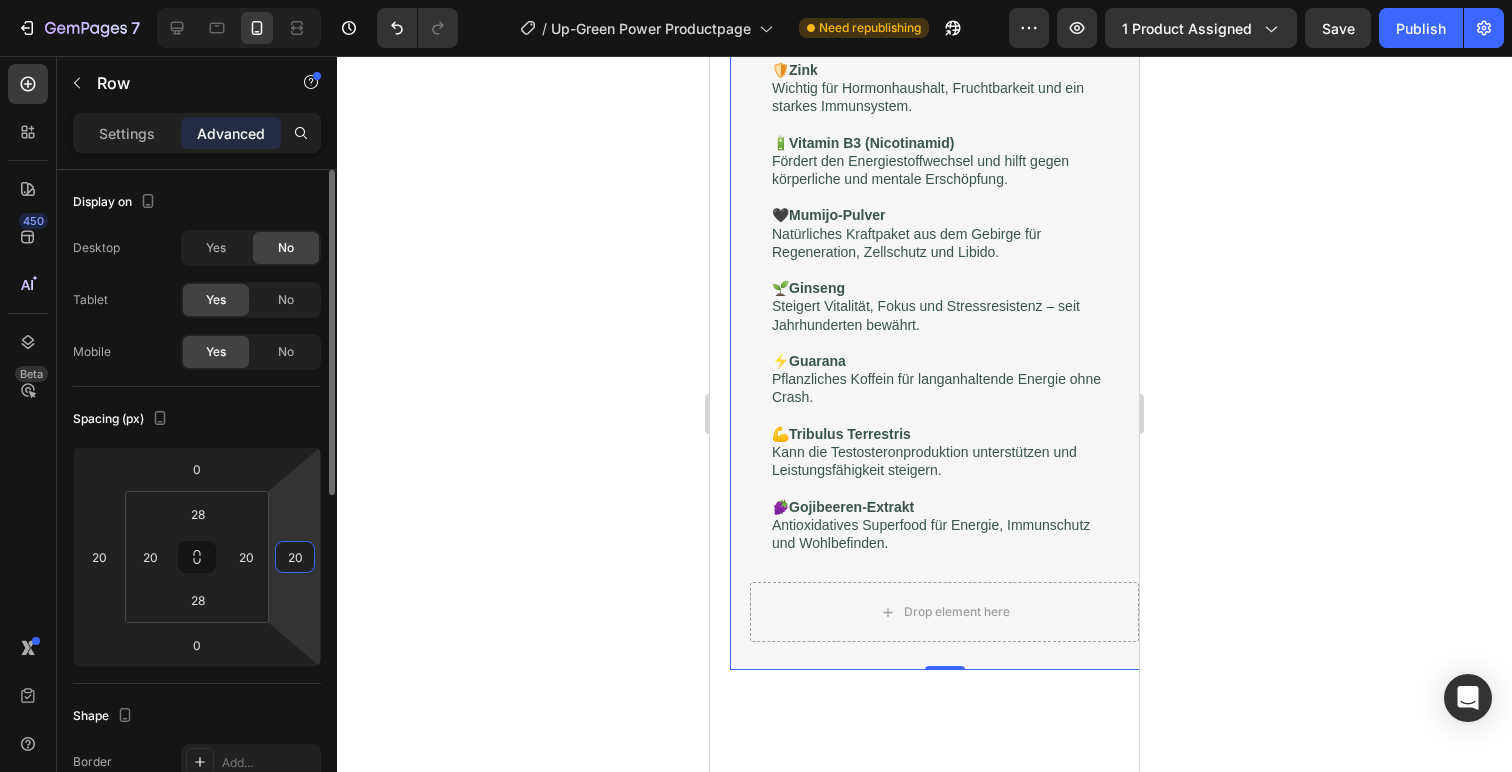 click on "7  Version history  /  Up-Green Power Productpage Need republishing Preview 1 product assigned  Save   Publish  450 Beta Sections(18) Elements(84) Section Element Hero Section Product Detail Brands Trusted Badges Guarantee Product Breakdown How to use Testimonials Compare Bundle FAQs Social Proof Brand Story Product List Collection Blog List Contact Sticky Add to Cart Custom Footer Browse Library 450 Layout
Row
Row
Row
Row Text
Heading
Text Block Button
Button
Button Media
Image
Image Video" at bounding box center [756, 0] 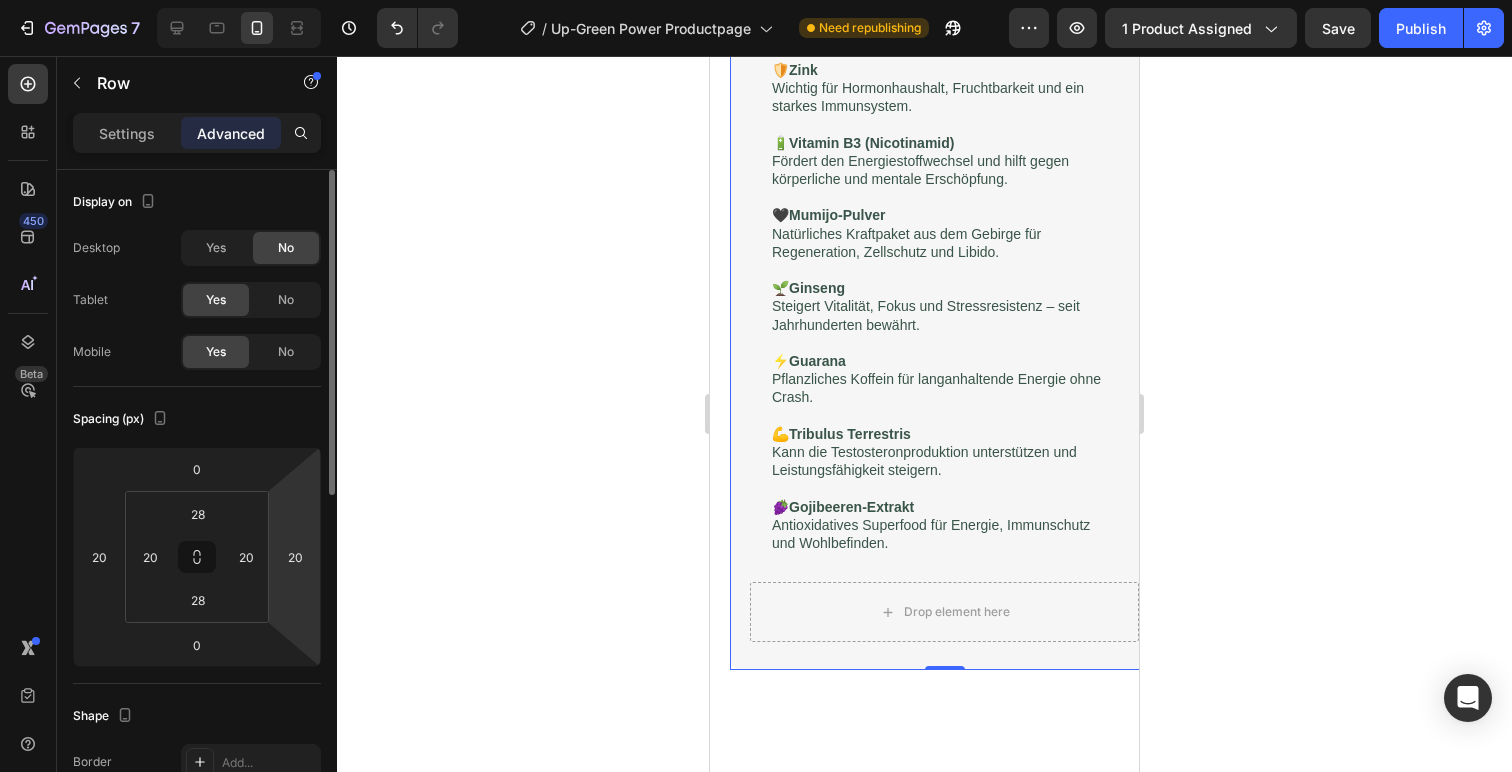 click on "Spacing (px) 0 20 0 20 28 20 28 20" 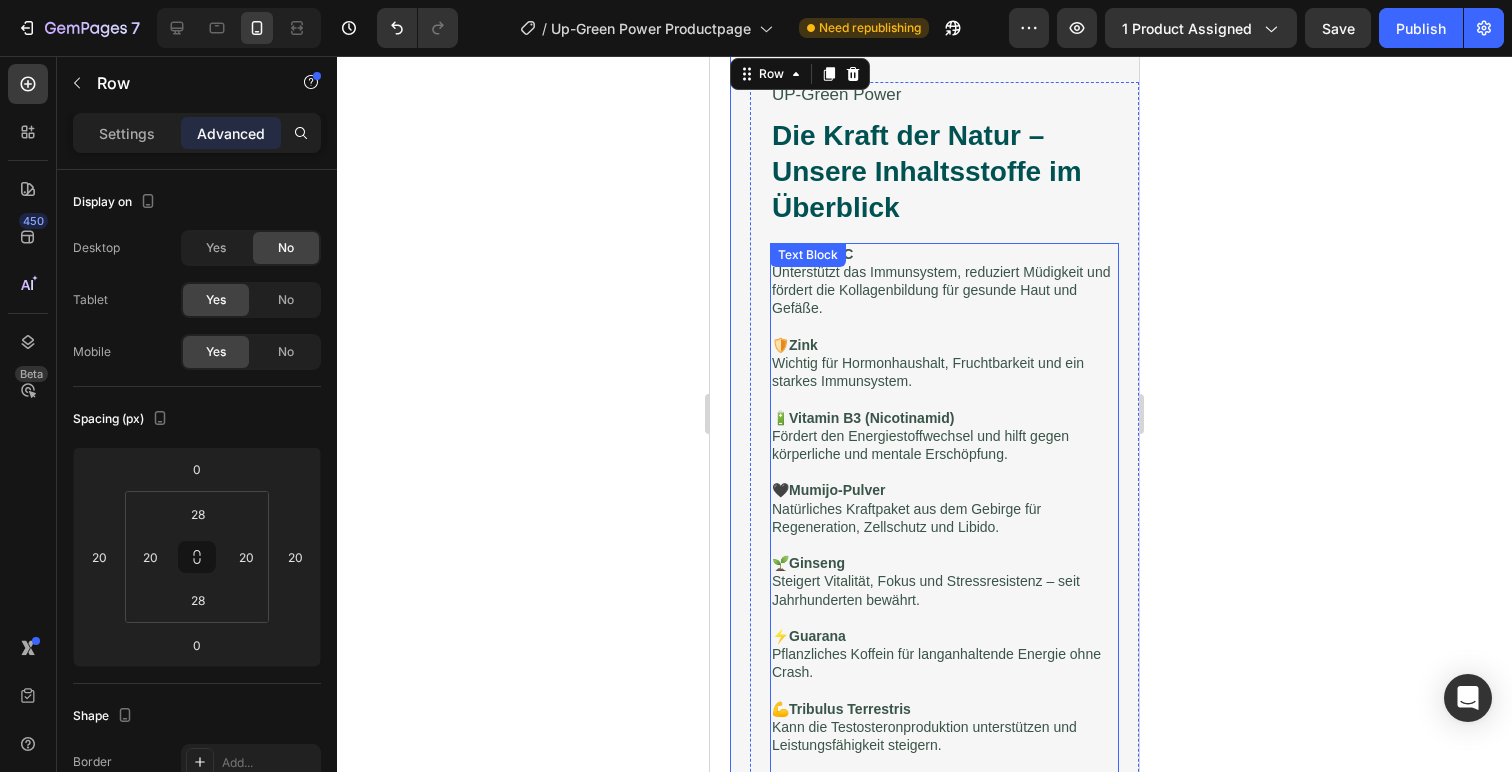 scroll, scrollTop: 1023, scrollLeft: 0, axis: vertical 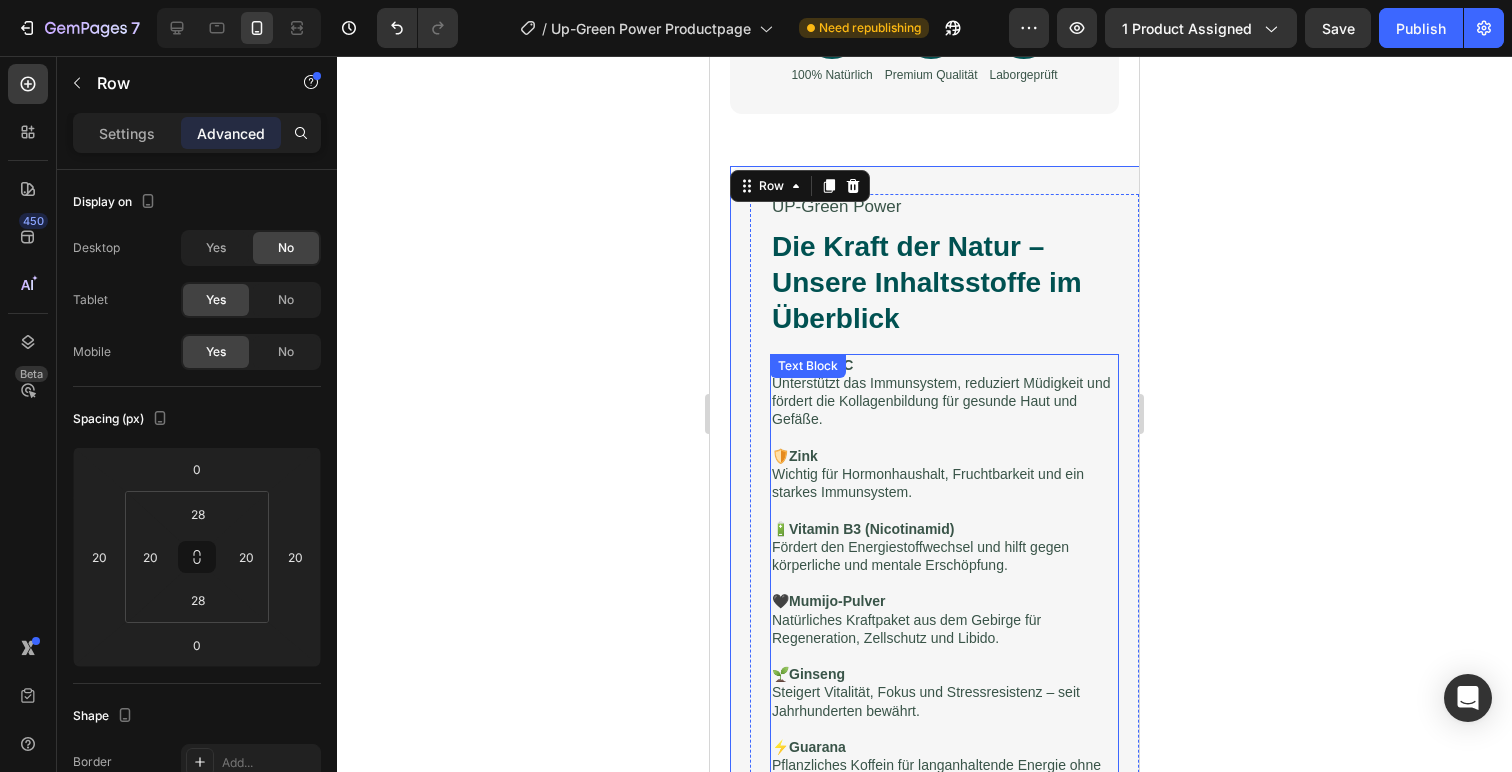 click 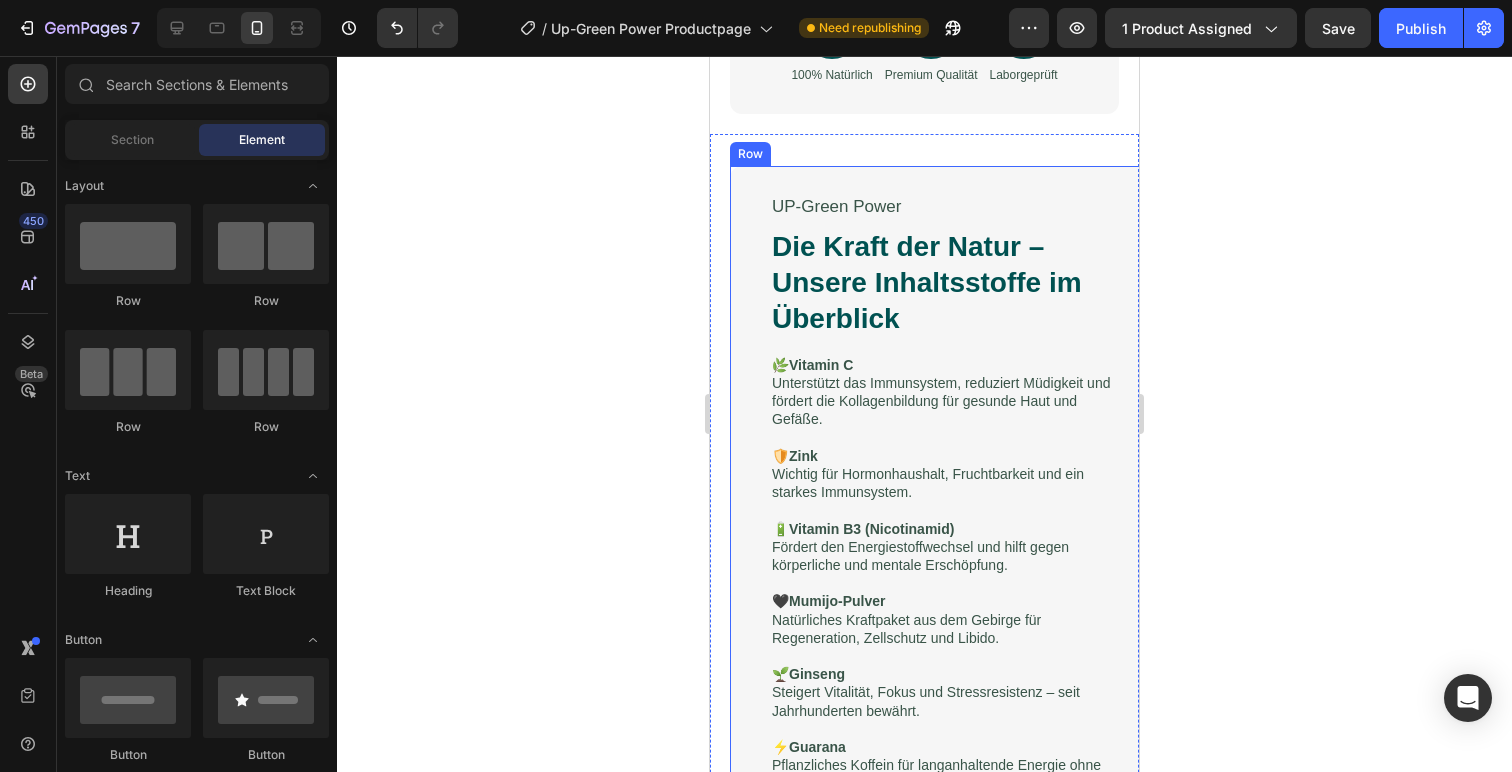 click on "Drop element here UP-Green Power Text Block Die Kraft der Natur – Unsere Inhaltsstoffe im Überblick Heading 🌿  Vitamin C   Unterstützt das Immunsystem, reduziert Müdigkeit und fördert die Kollagenbildung für gesunde Haut und Gefäße.   🛡️  Zink   Wichtig für Hormonhaushalt, Fruchtbarkeit und ein starkes Immunsystem.   🔋  Vitamin B3 (Nicotinamid) Fördert den Energiestoffwechsel und hilft gegen körperliche und mentale Erschöpfung.   🖤  Mumijo-Pulver   Natürliches Kraftpaket aus dem Gebirge für Regeneration, Zellschutz und Libido.   🌱  Ginseng   Steigert Vitalität, Fokus und Stressresistenz – seit Jahrhunderten bewährt.   ⚡  Guarana   Pflanzliches Koffein für langanhaltende Energie ohne Crash.   💪  Tribulus Terrestris   Kann die Testosteronproduktion unterstützen und Leistungsfähigkeit steigern.   🍇  Gojibeeren-Extrakt Antioxidatives Superfood für Energie, Immunschutz und Wohlbefinden. Text Block Row Row" at bounding box center (944, 611) 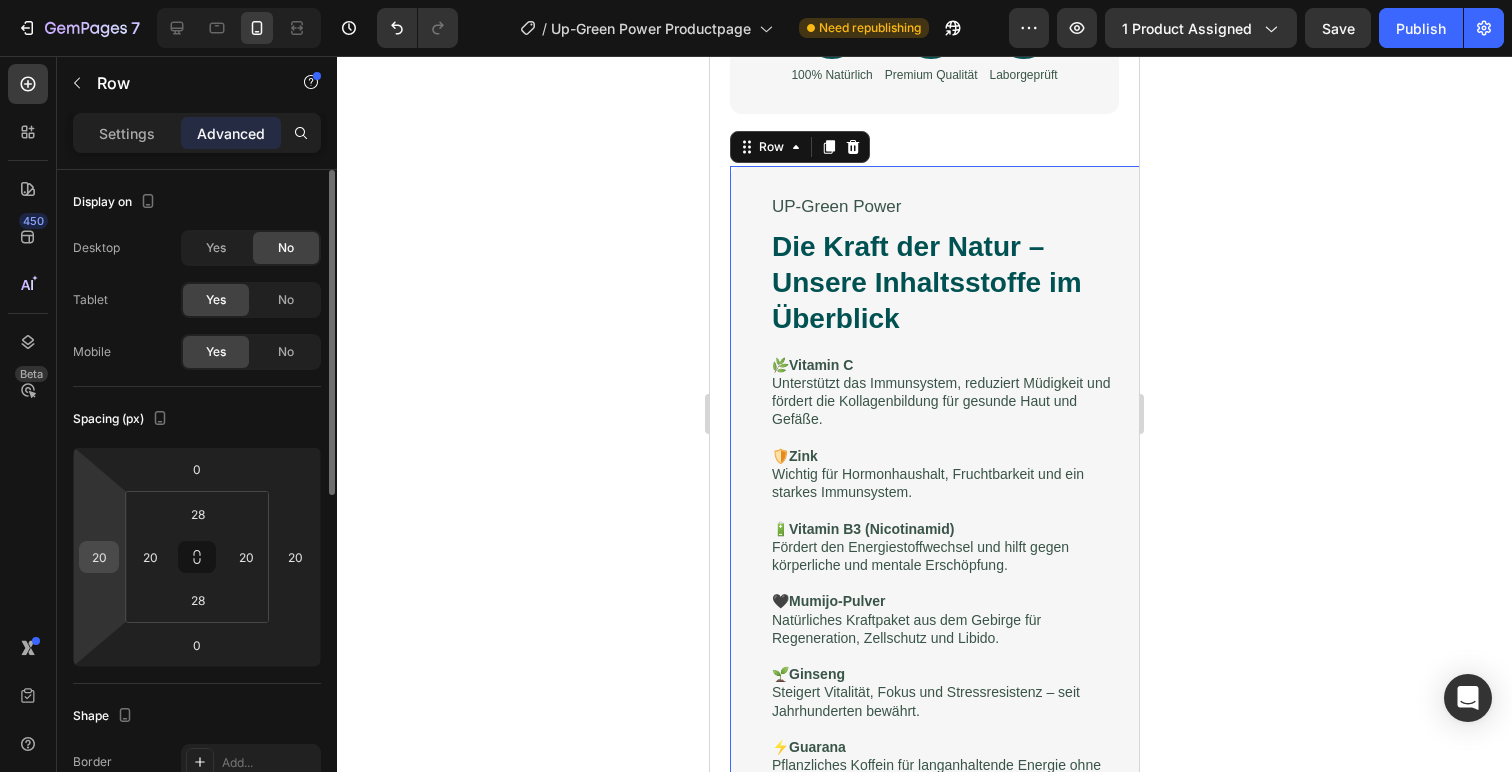 click on "20" at bounding box center [99, 557] 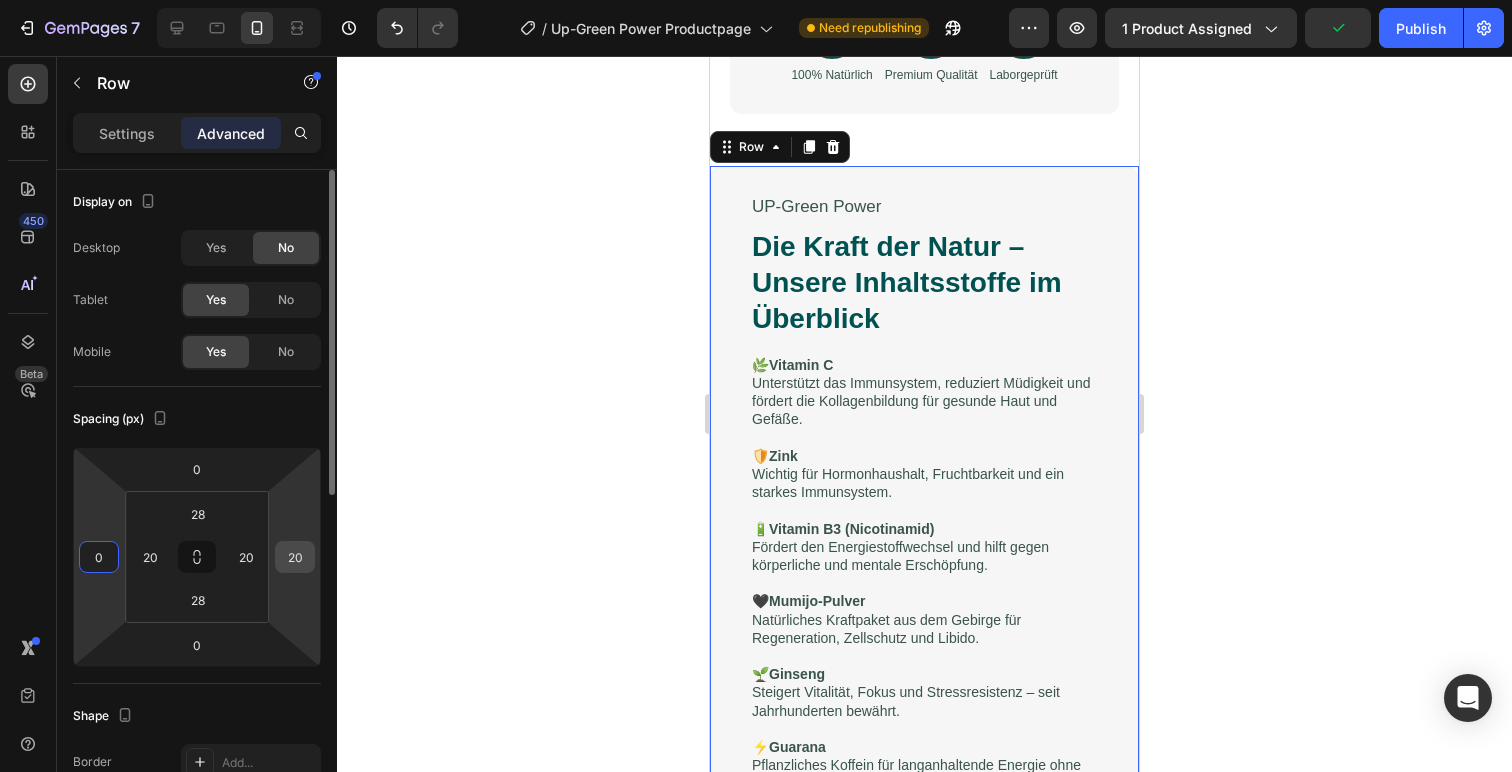 type on "0" 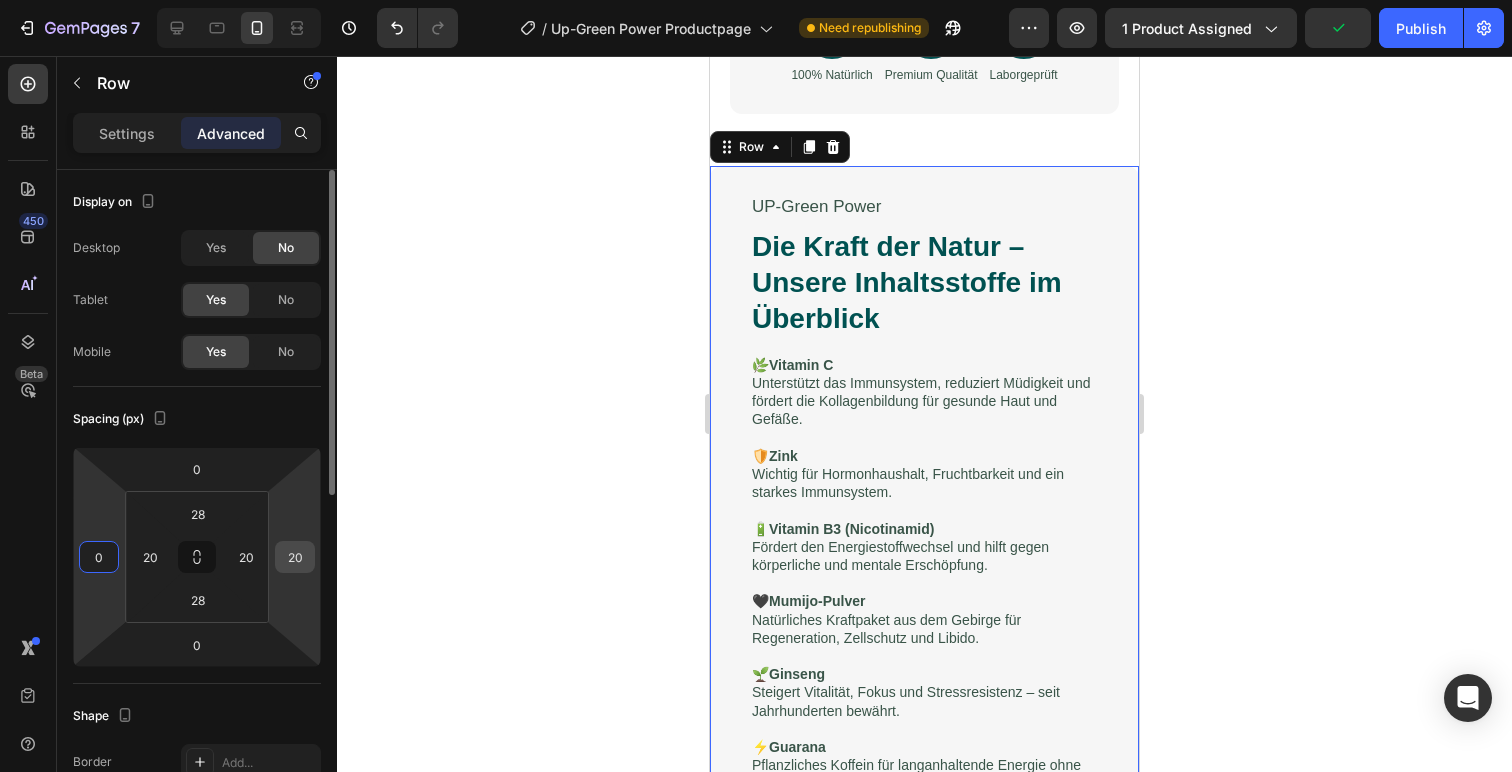 click on "20" at bounding box center (295, 557) 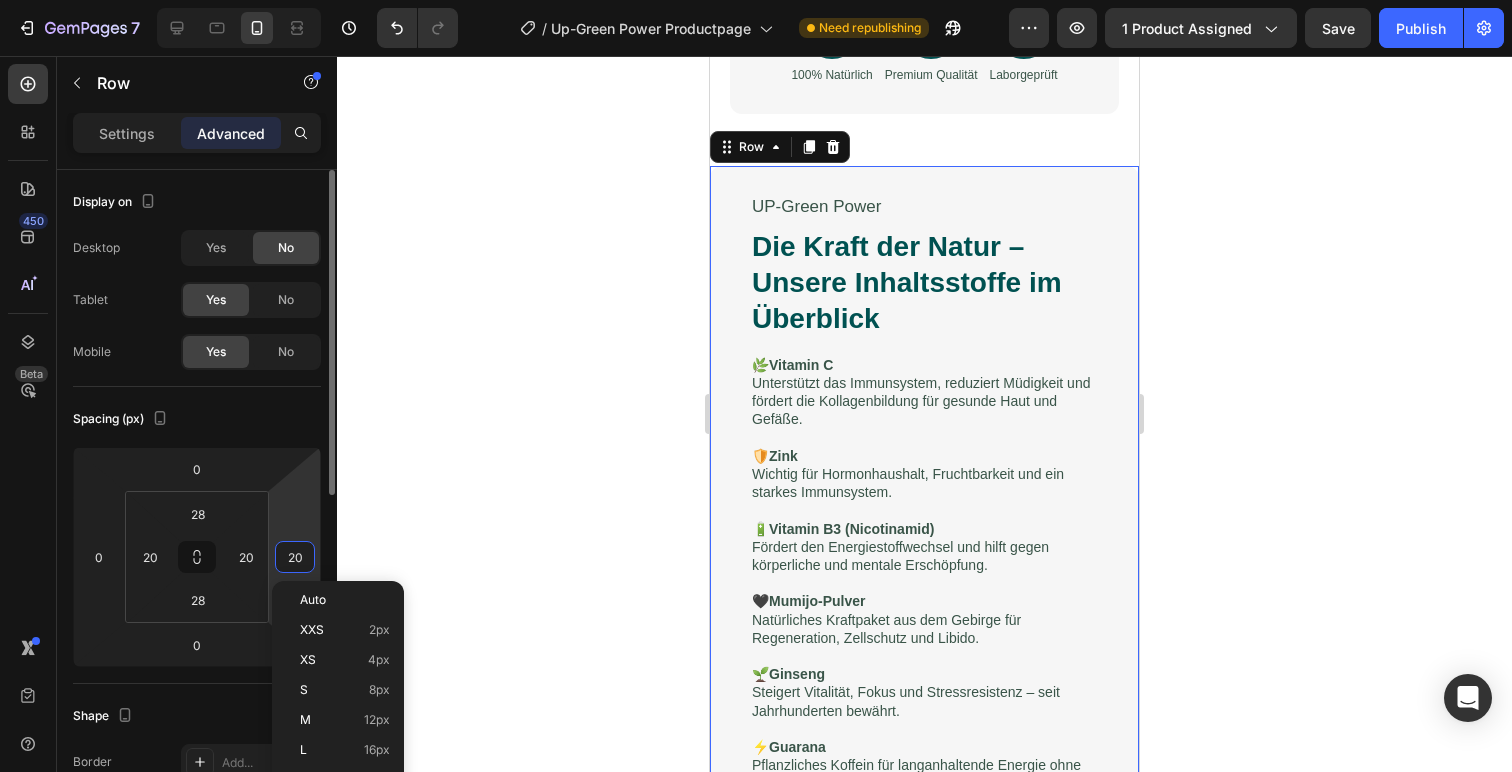 type on "0" 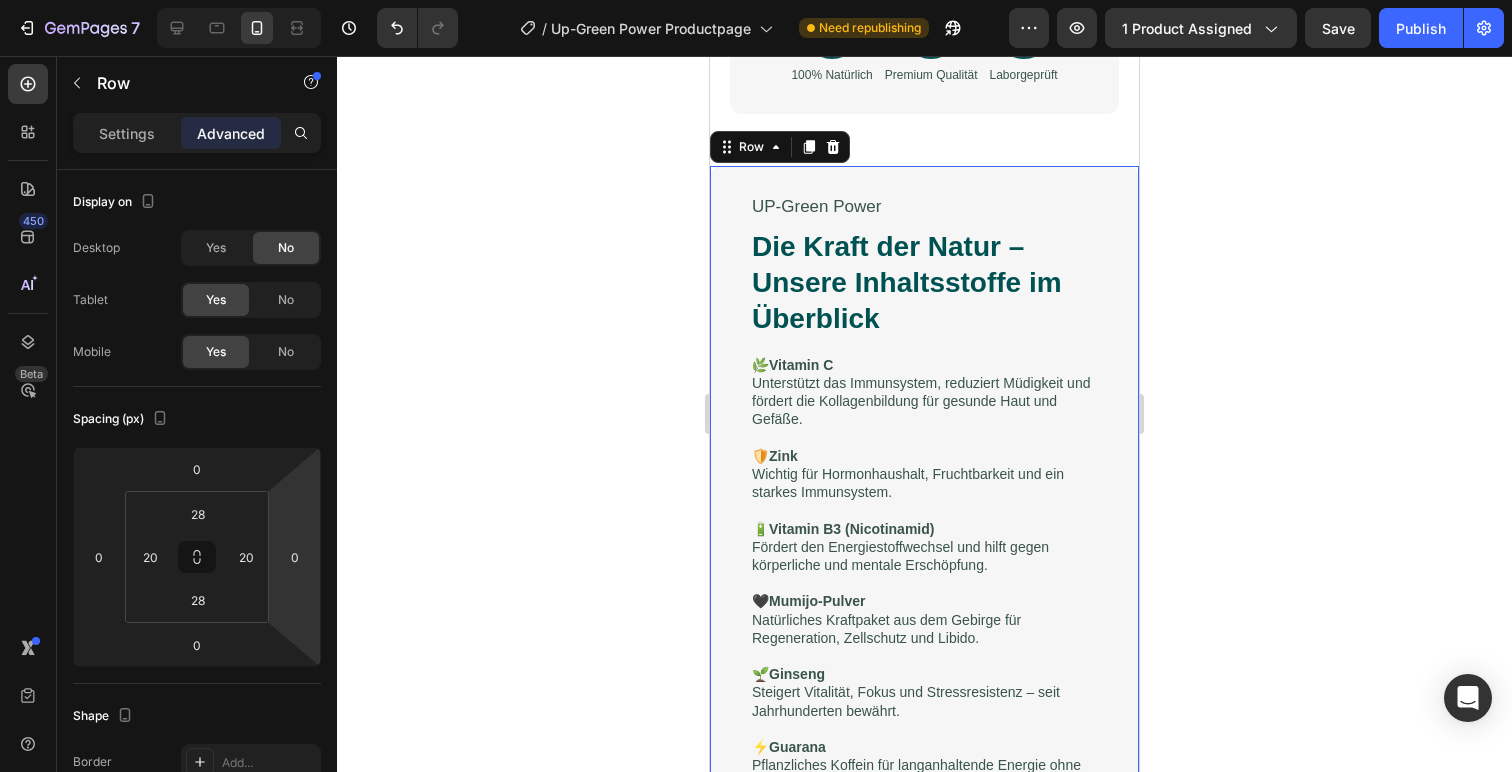 click 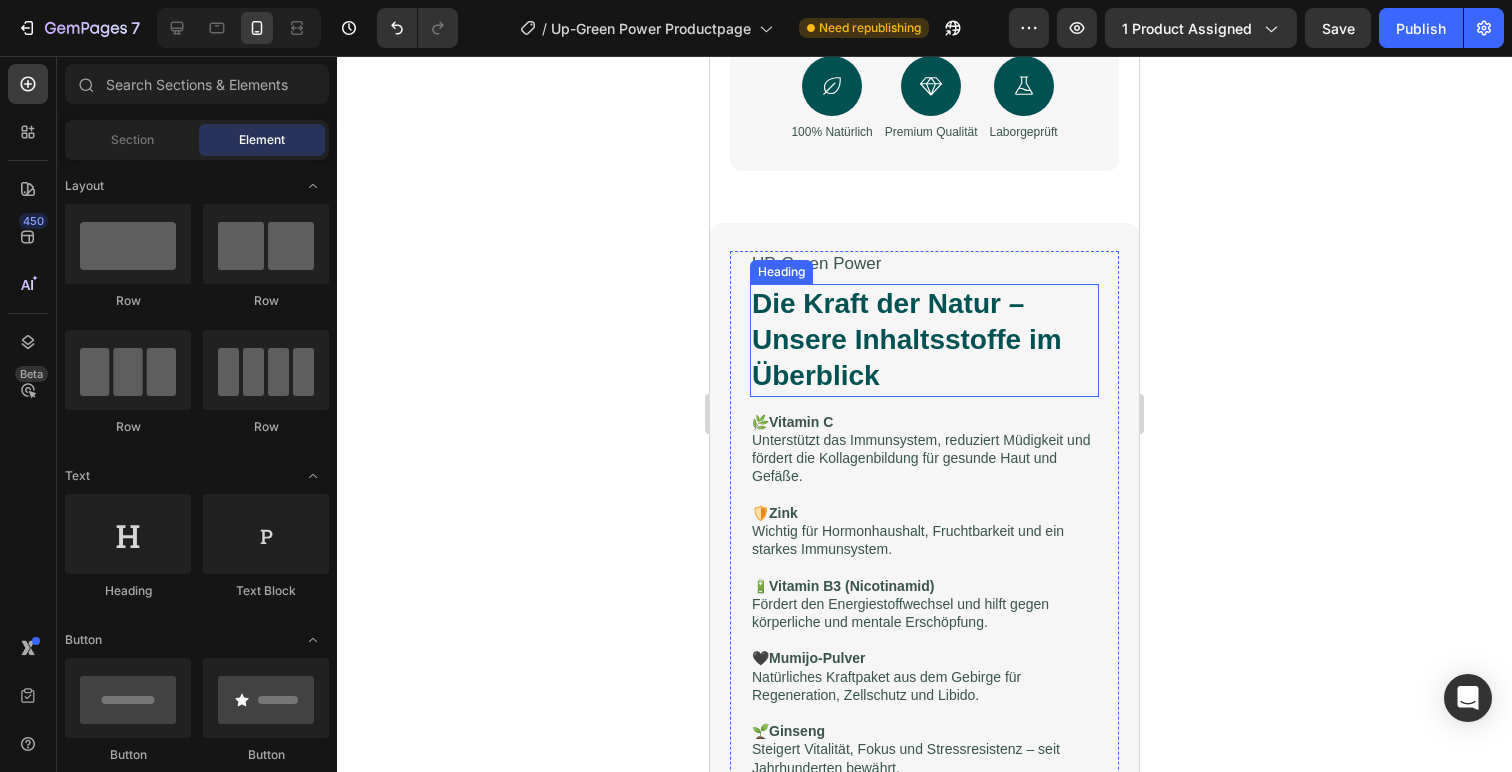 scroll, scrollTop: 950, scrollLeft: 0, axis: vertical 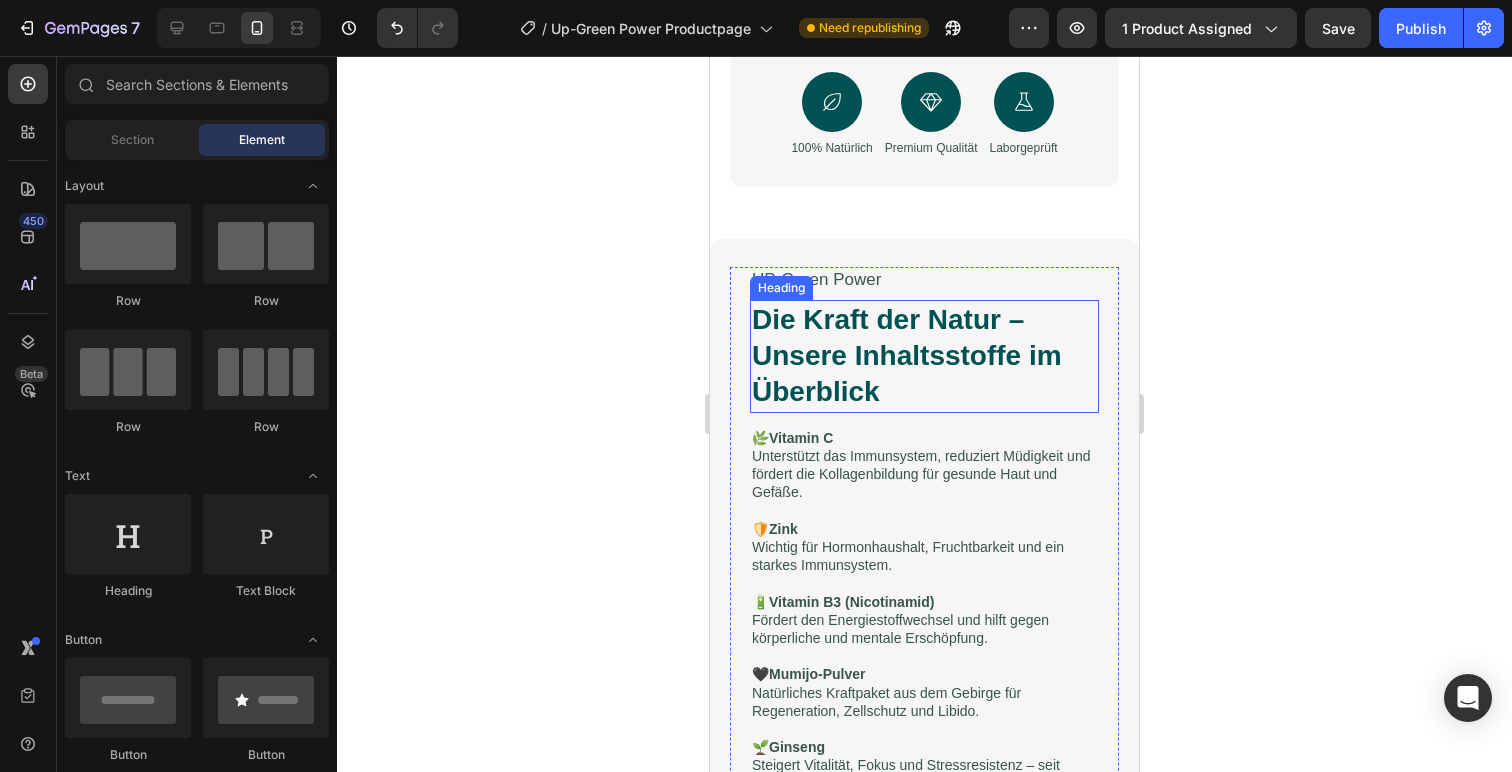 click on "Die Kraft der Natur – Unsere Inhaltsstoffe im Überblick" at bounding box center (924, 356) 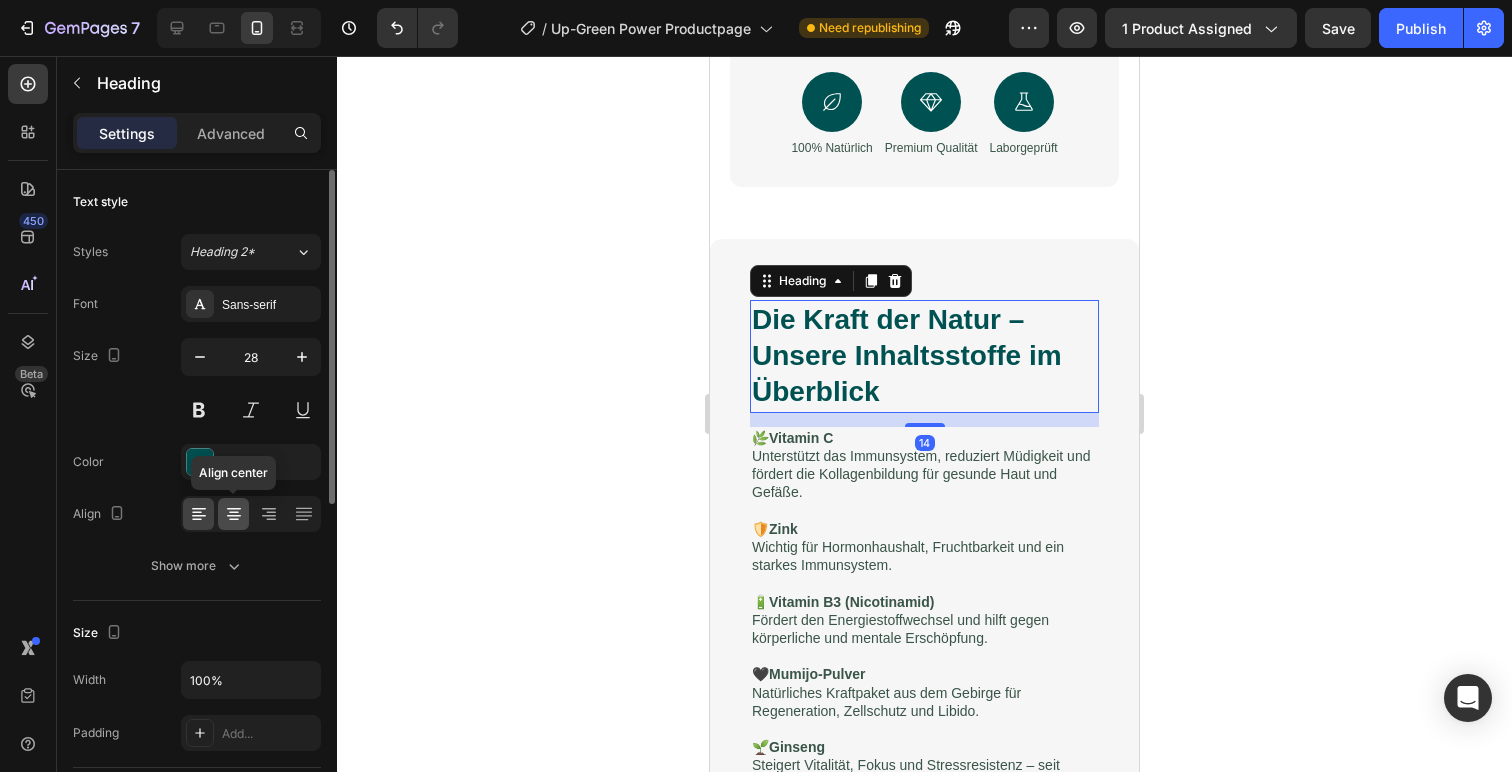click 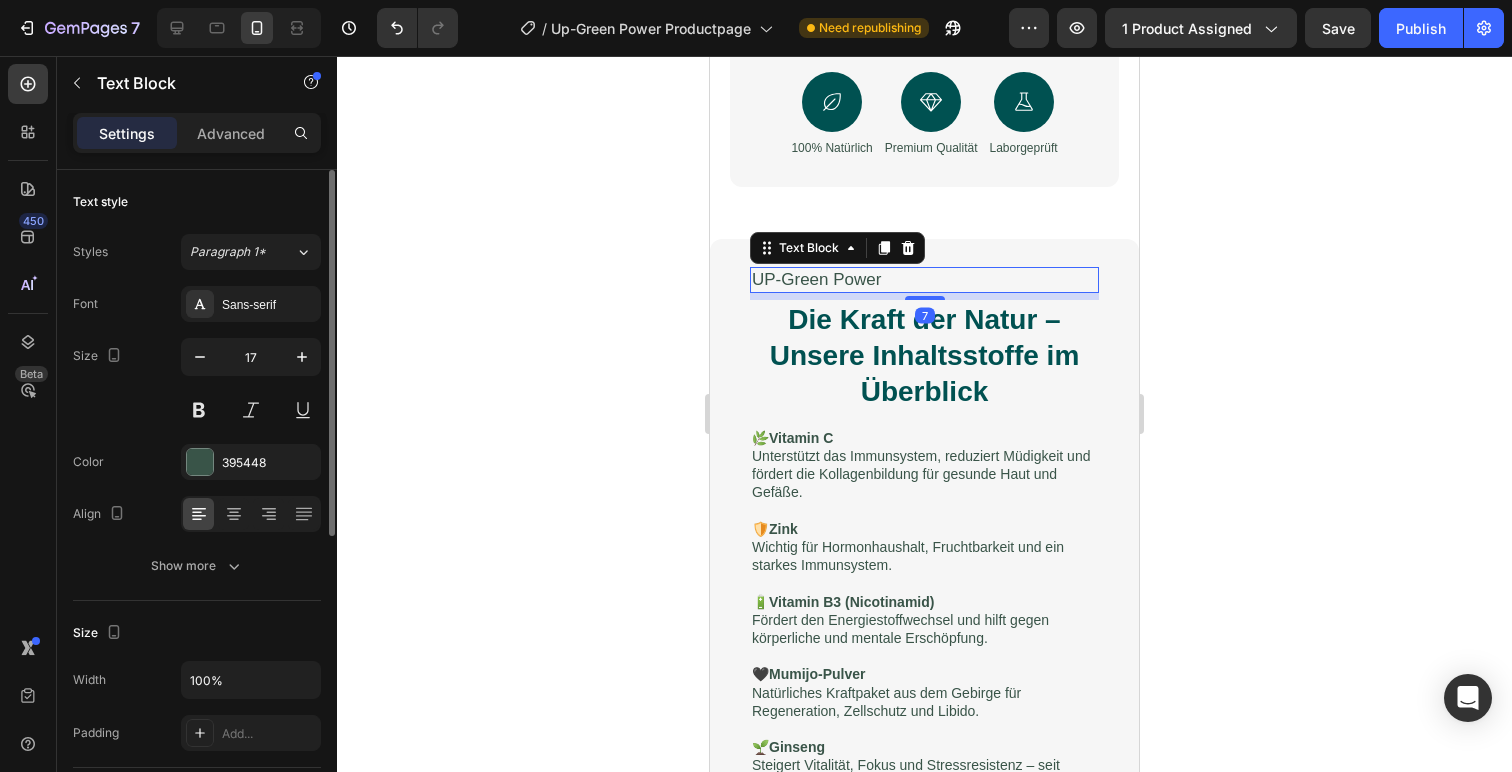 click on "UP-Green Power" at bounding box center (924, 280) 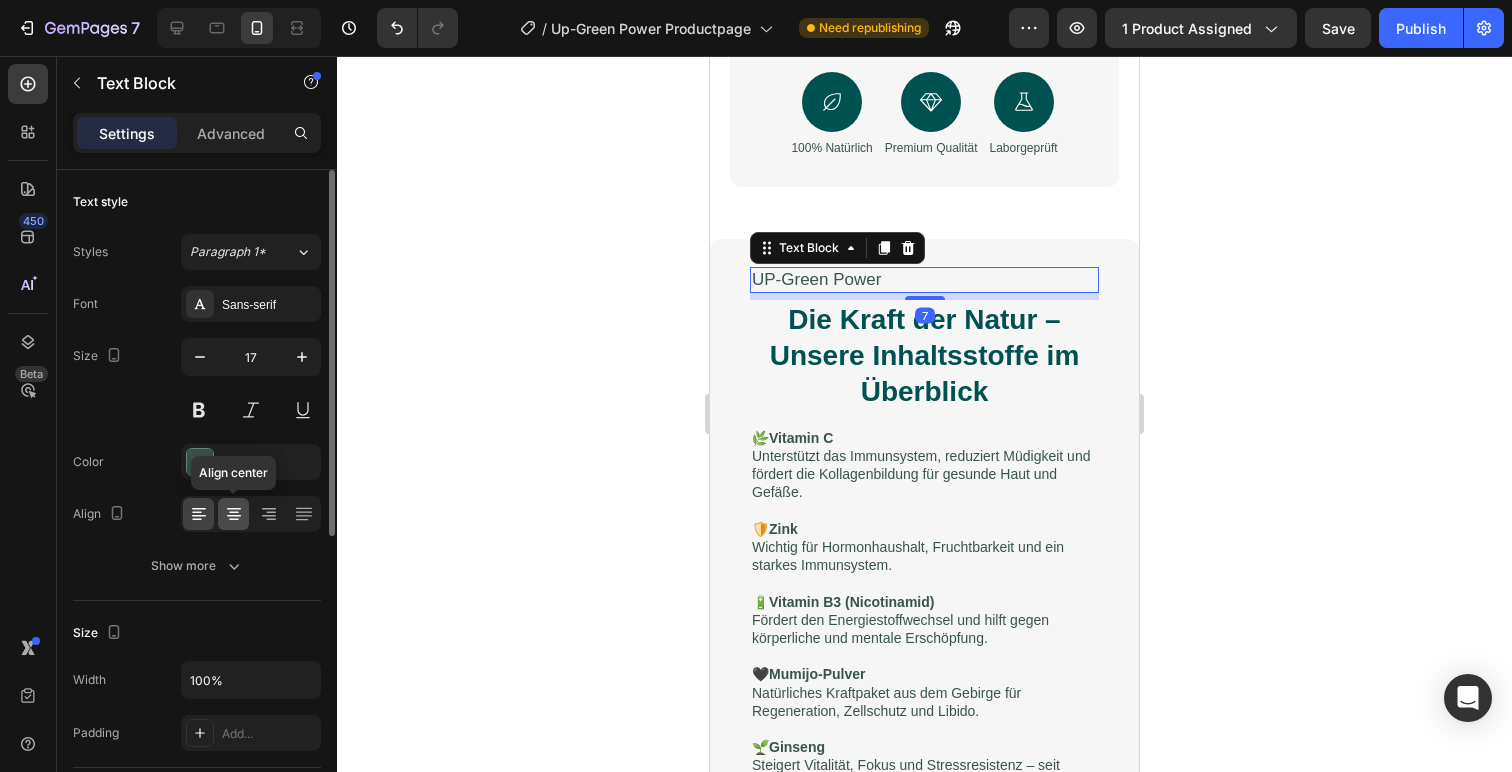click 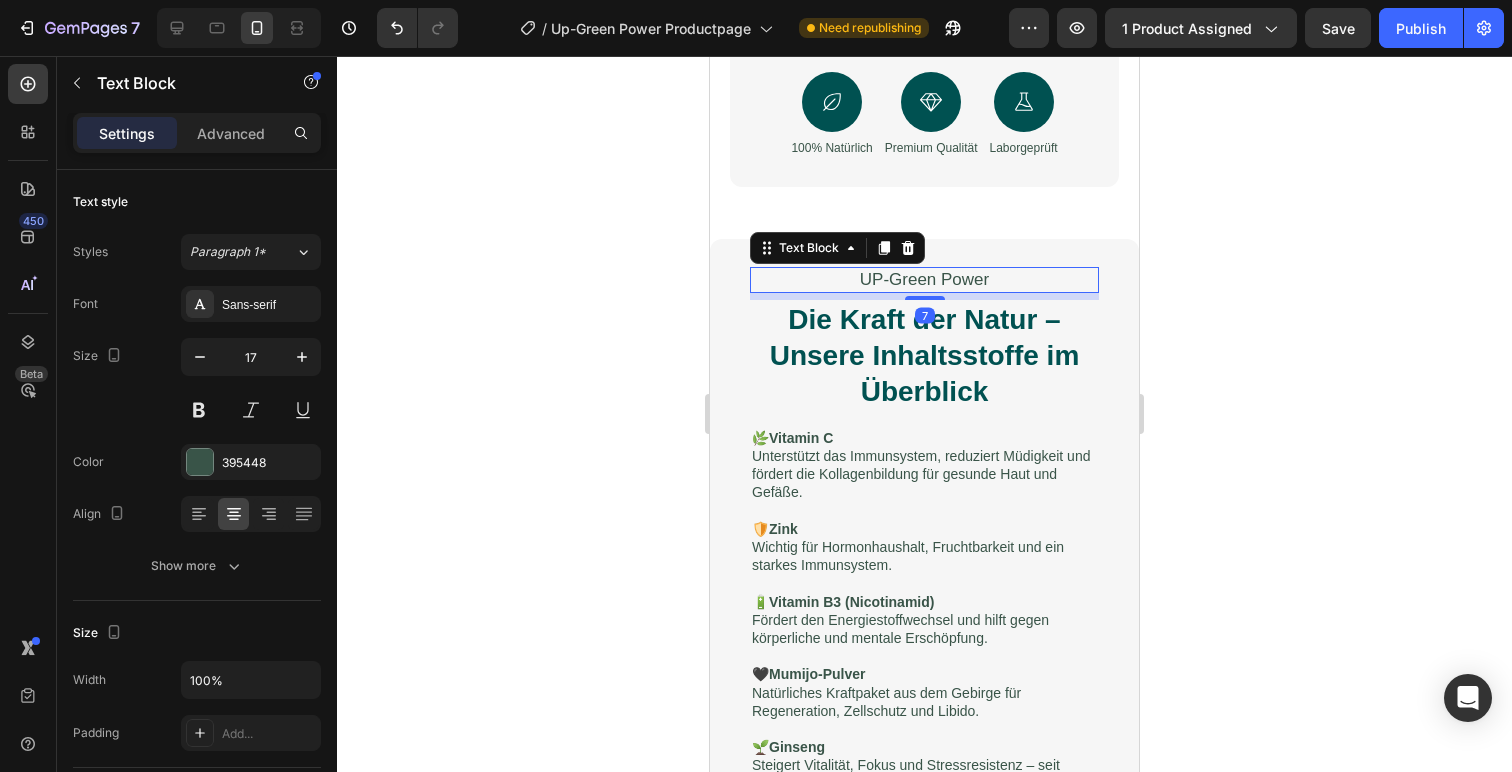 click 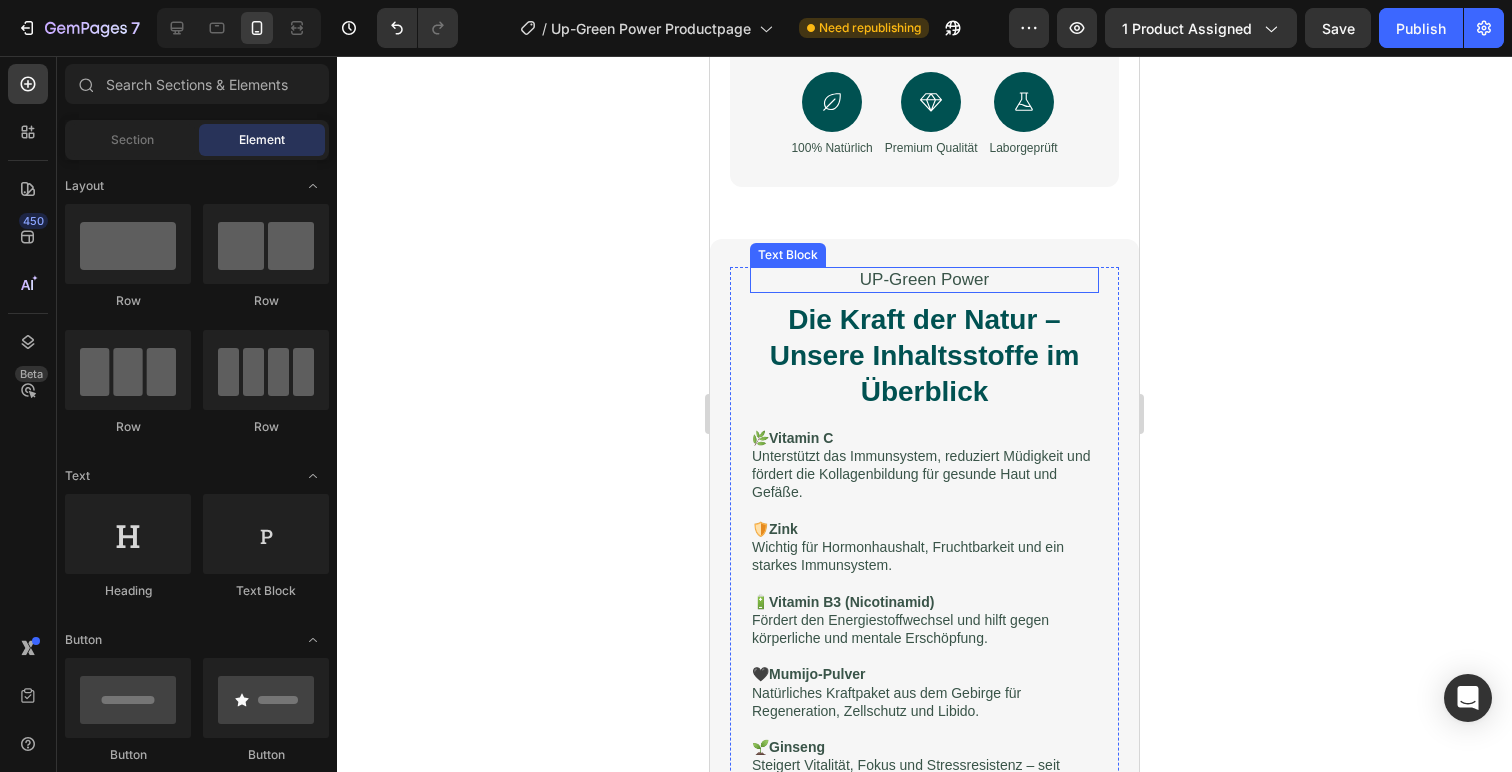 click on "UP-Green Power" at bounding box center [924, 280] 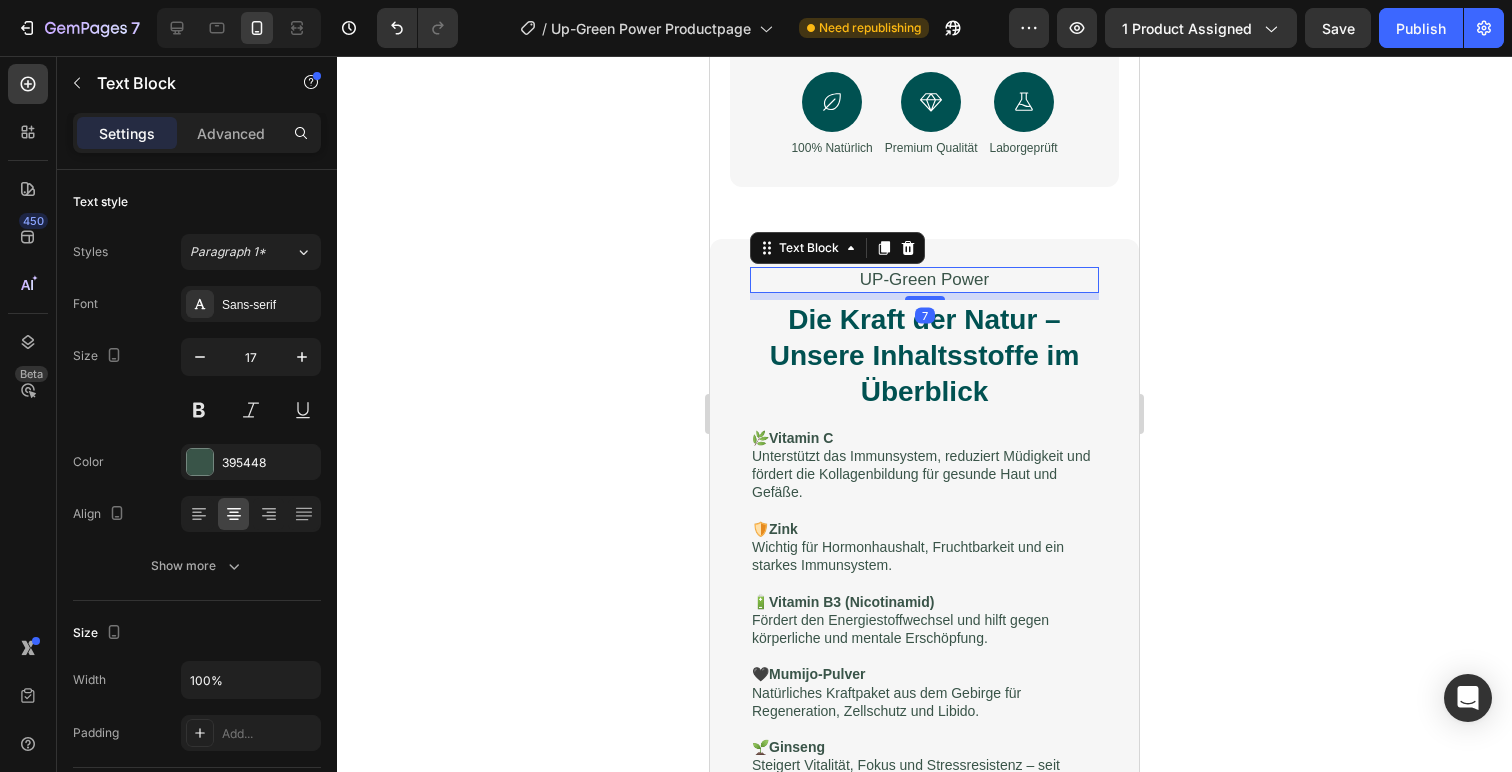 click on "UP-Green Power" at bounding box center [924, 280] 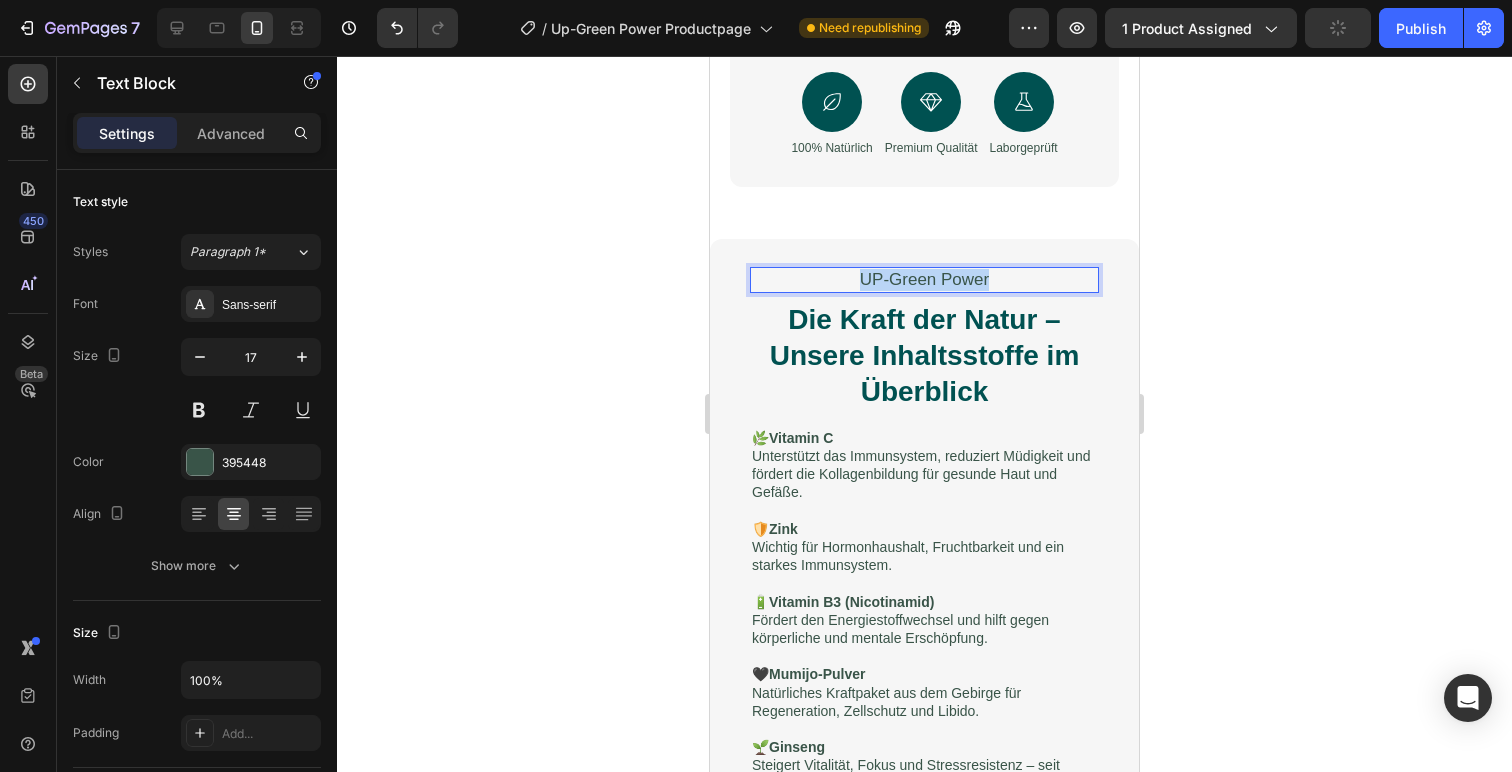 click on "UP-Green Power" at bounding box center (924, 280) 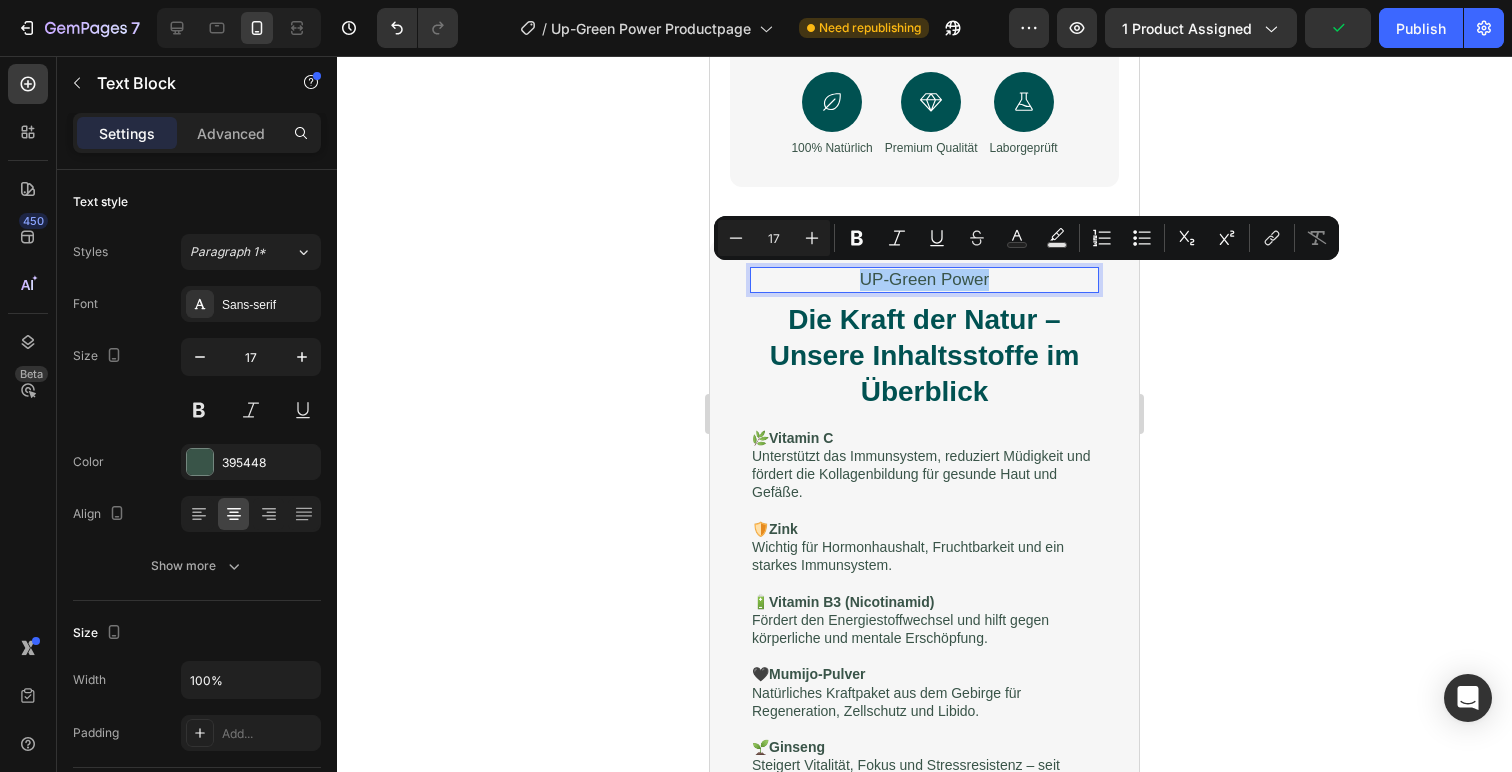 click 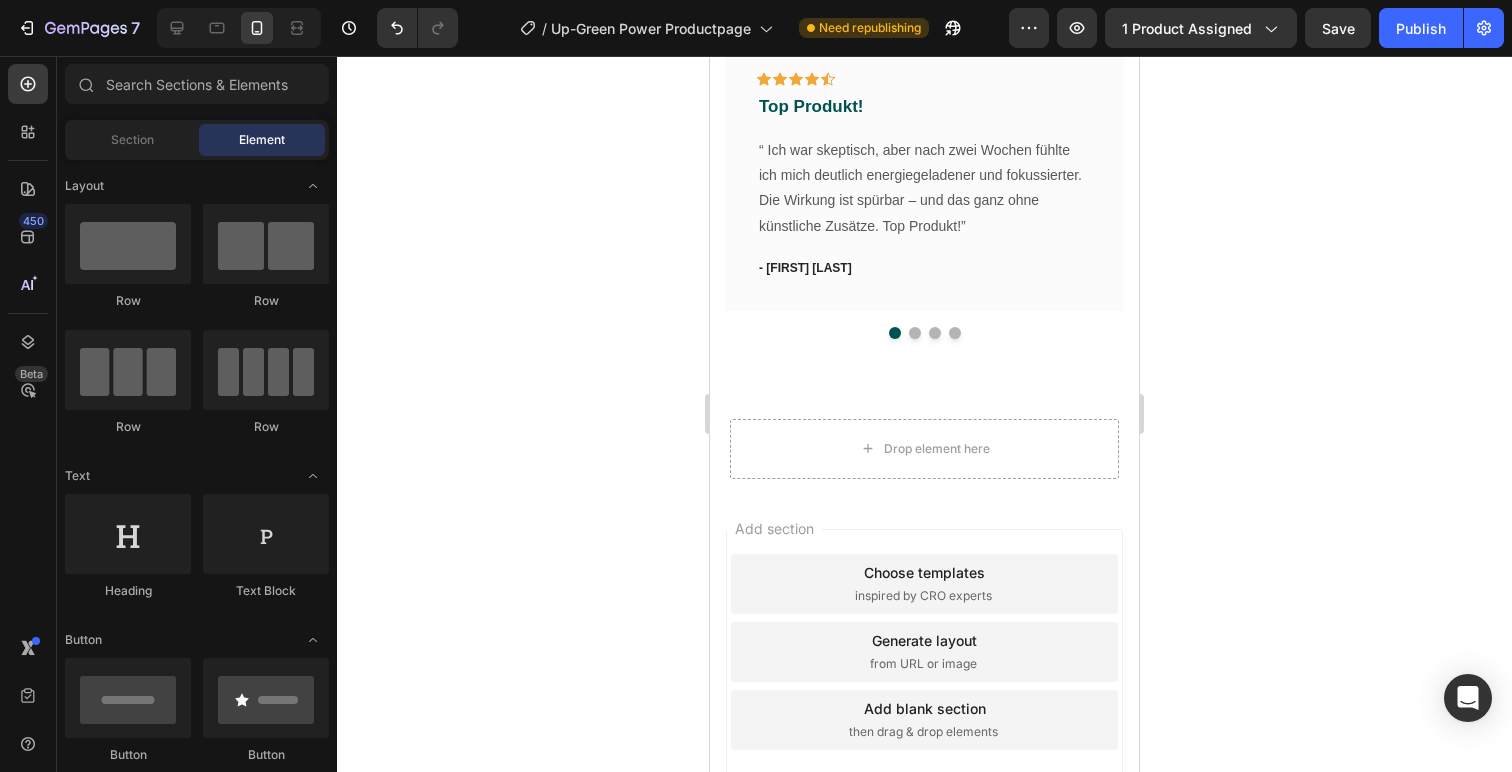 scroll, scrollTop: 2521, scrollLeft: 0, axis: vertical 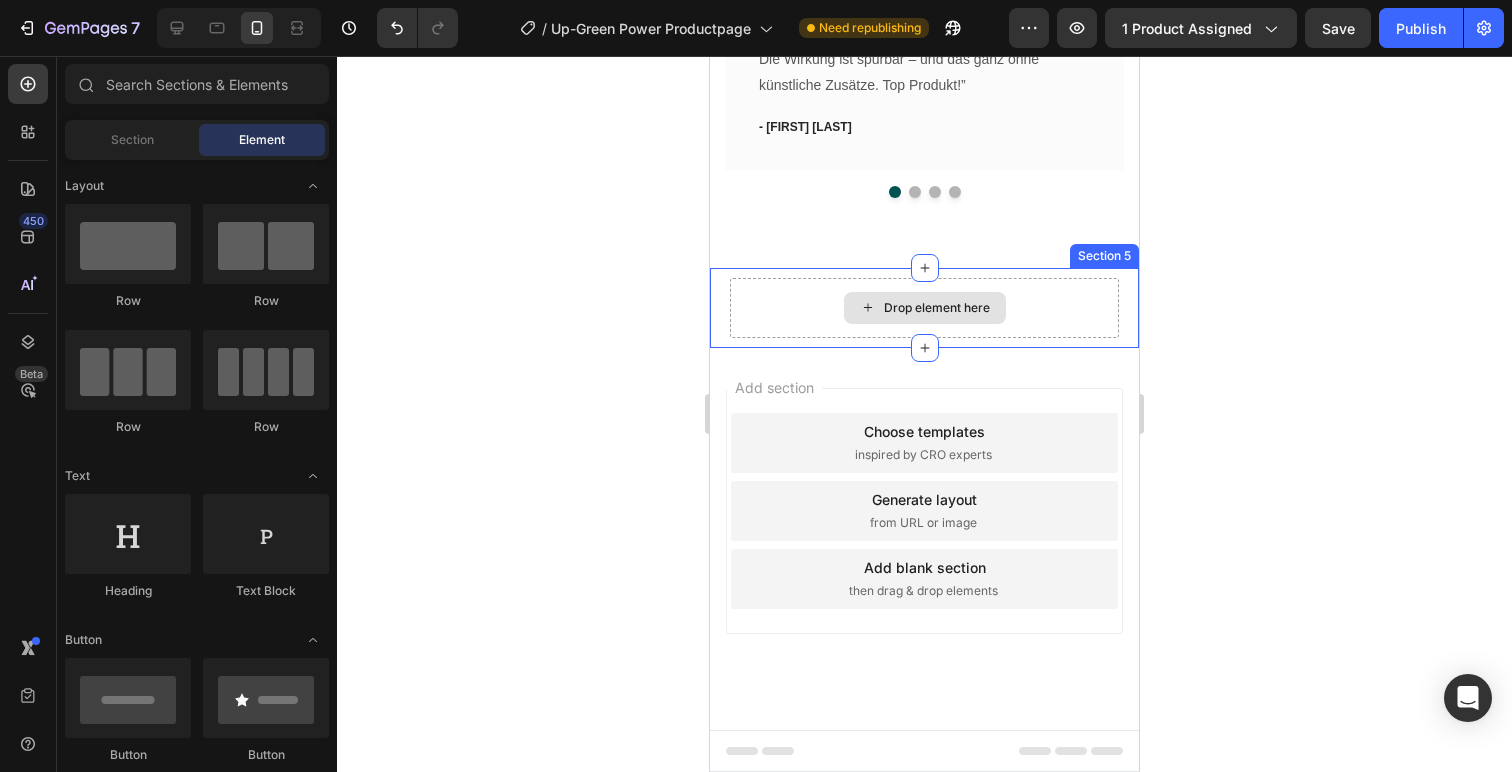 click on "Drop element here" at bounding box center [924, 308] 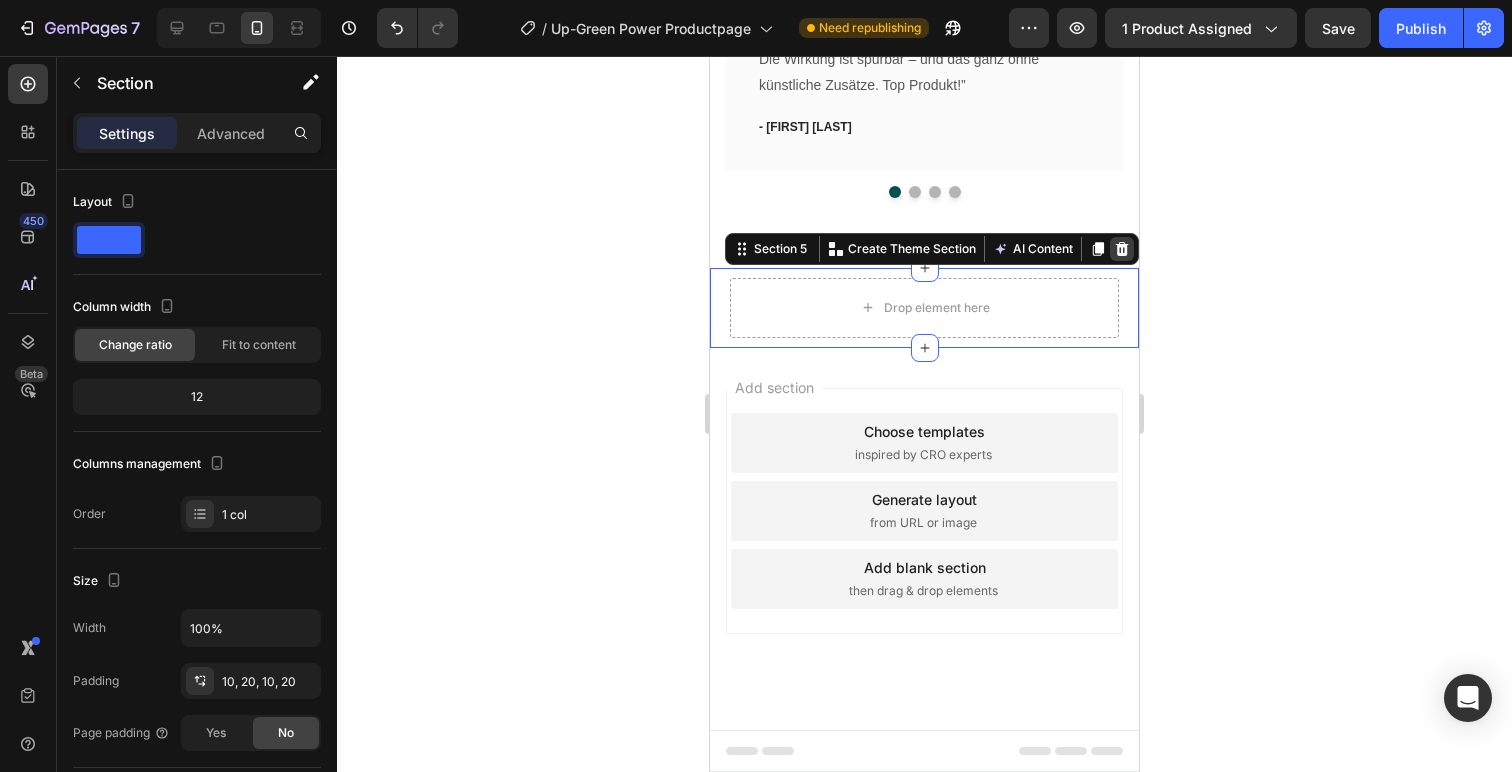 click at bounding box center [1122, 249] 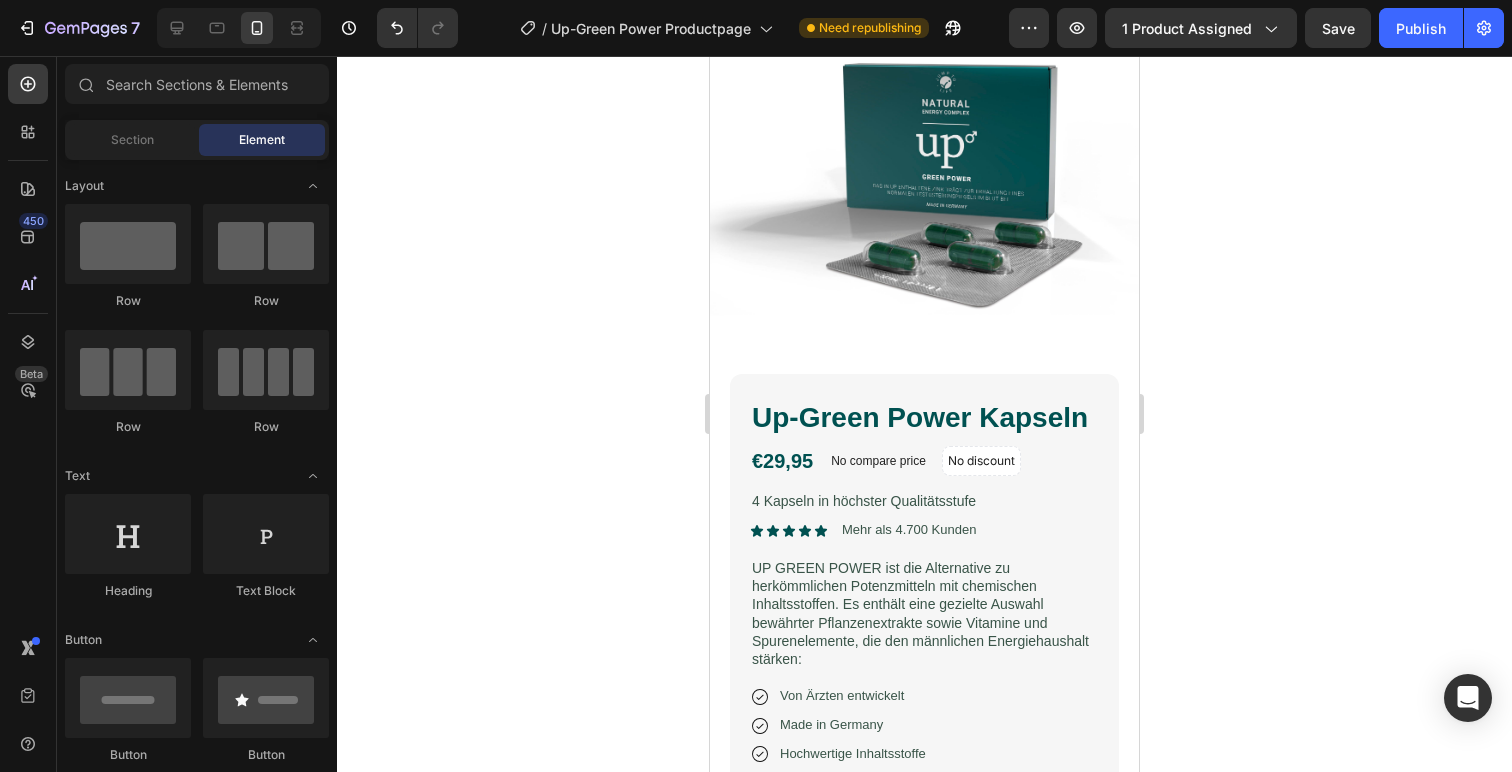 scroll, scrollTop: 0, scrollLeft: 0, axis: both 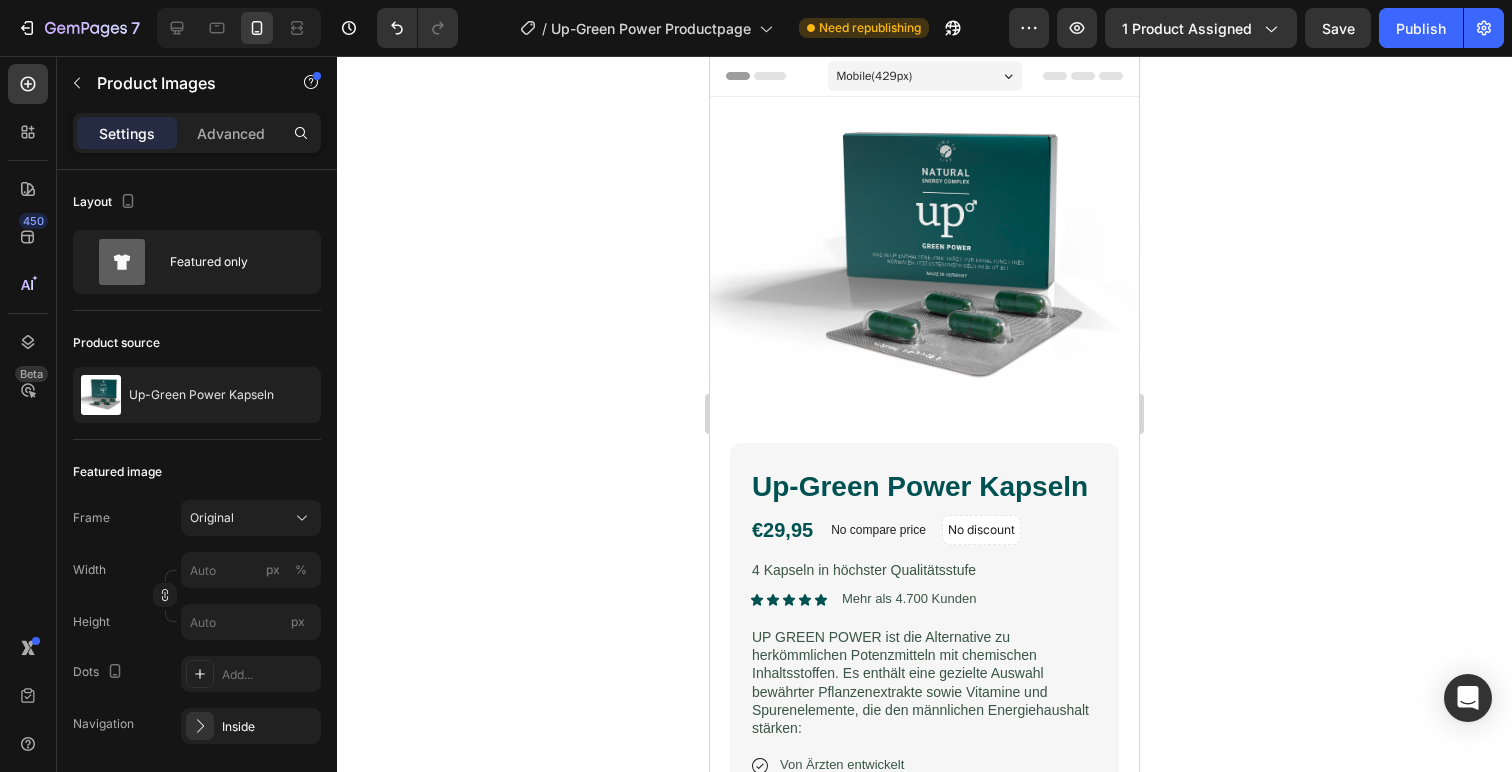 click at bounding box center (924, 260) 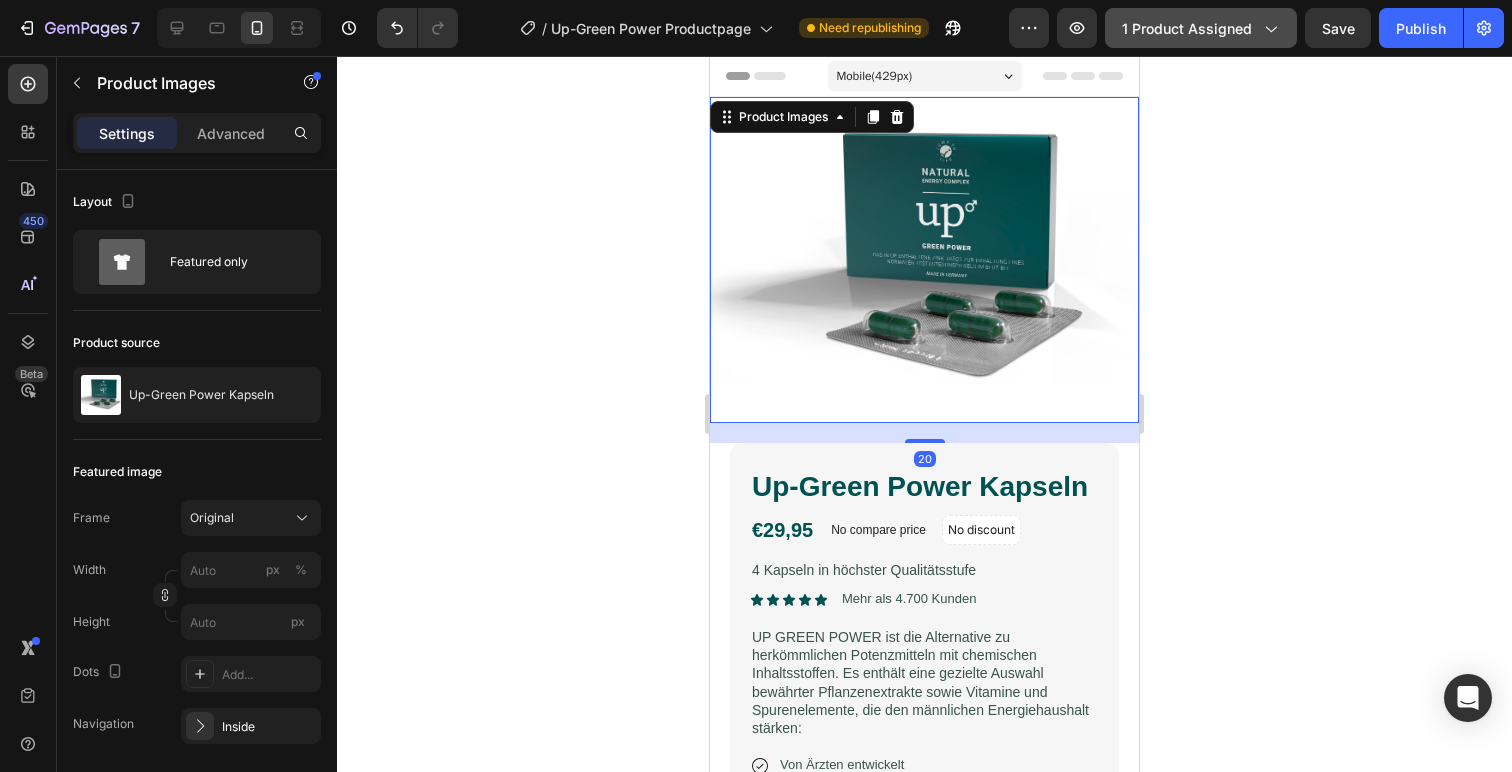 click on "1 product assigned" at bounding box center (1201, 28) 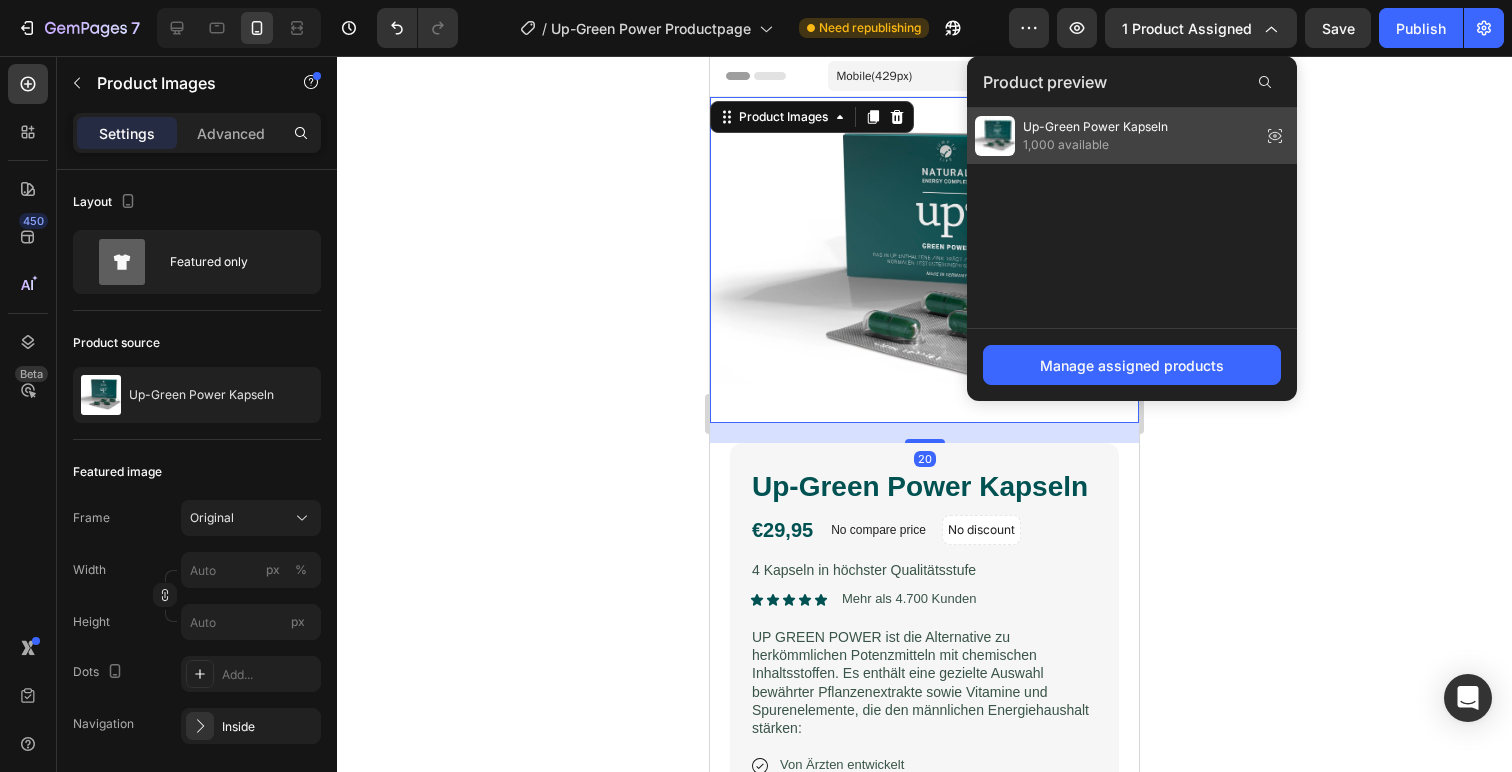 click on "Up-Green Power Kapseln" at bounding box center [1095, 127] 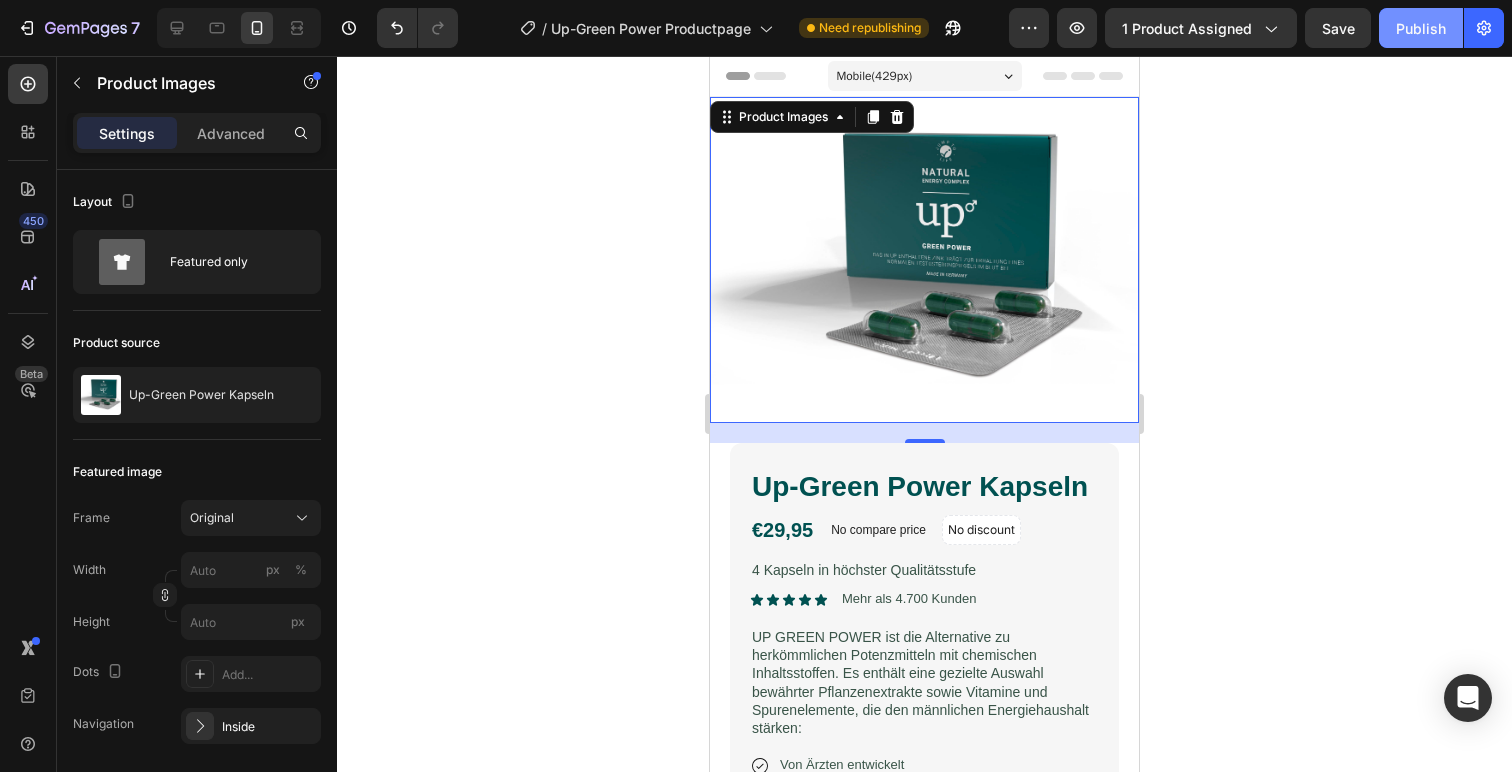 click on "Publish" at bounding box center (1421, 28) 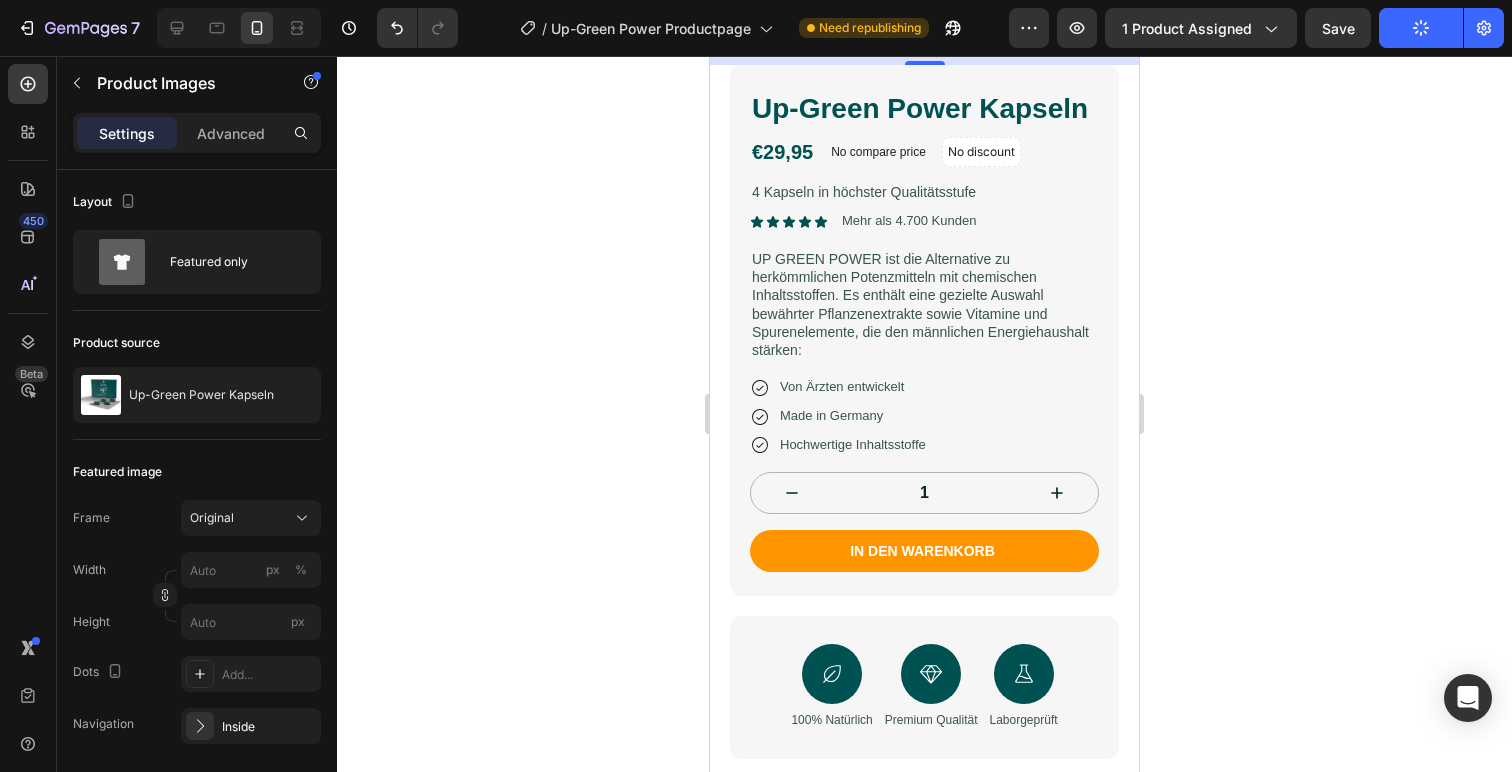 scroll, scrollTop: 374, scrollLeft: 0, axis: vertical 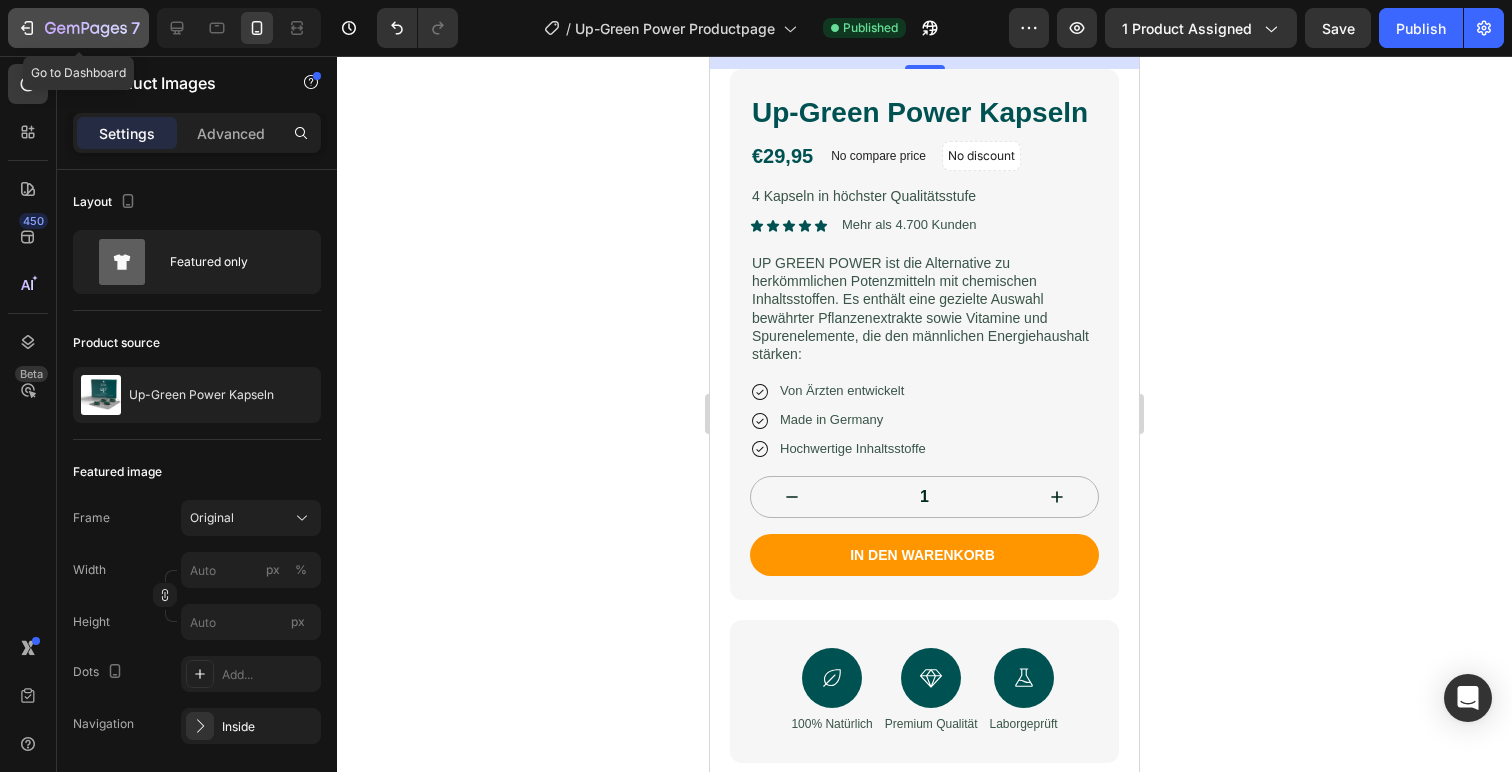 click on "7" 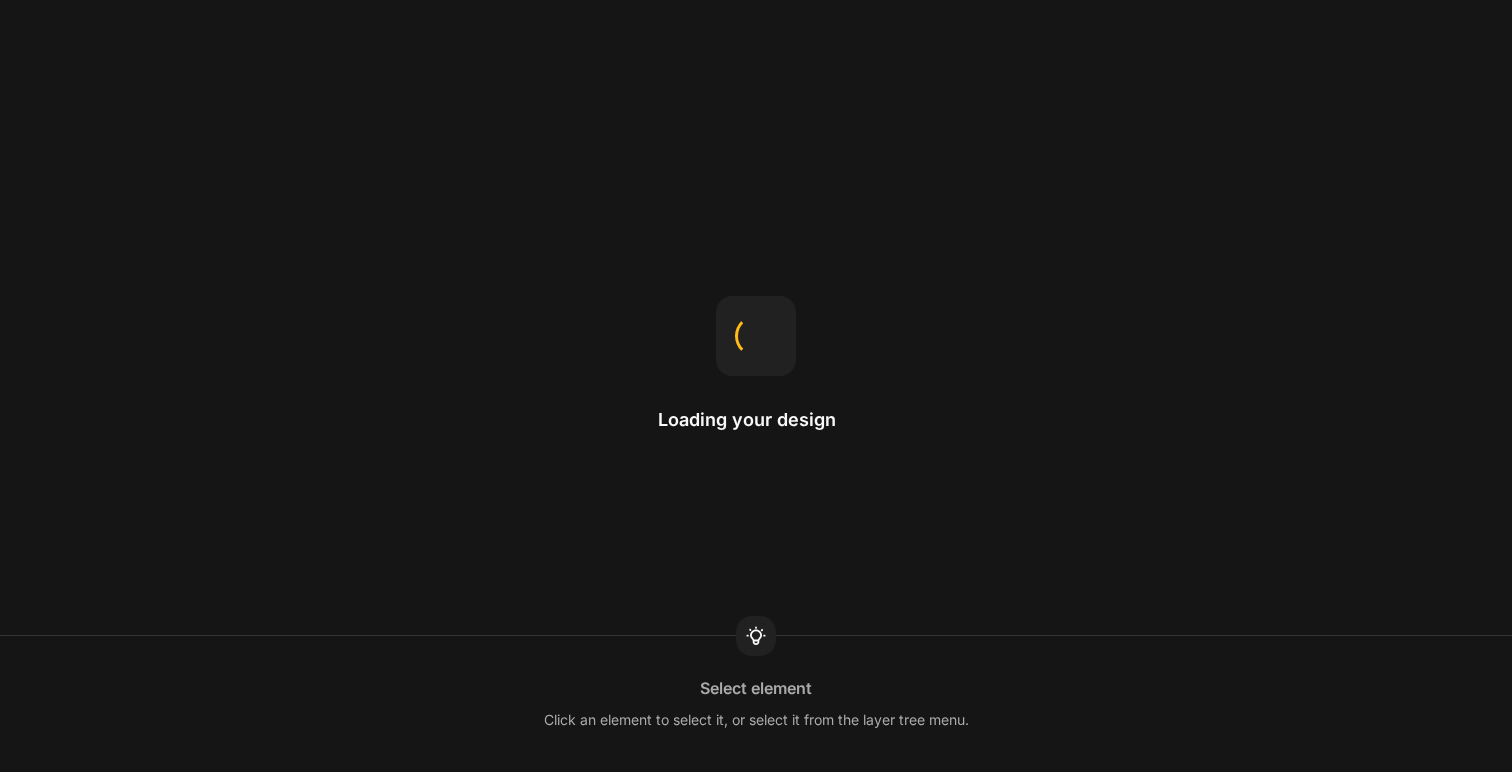 scroll, scrollTop: 0, scrollLeft: 0, axis: both 